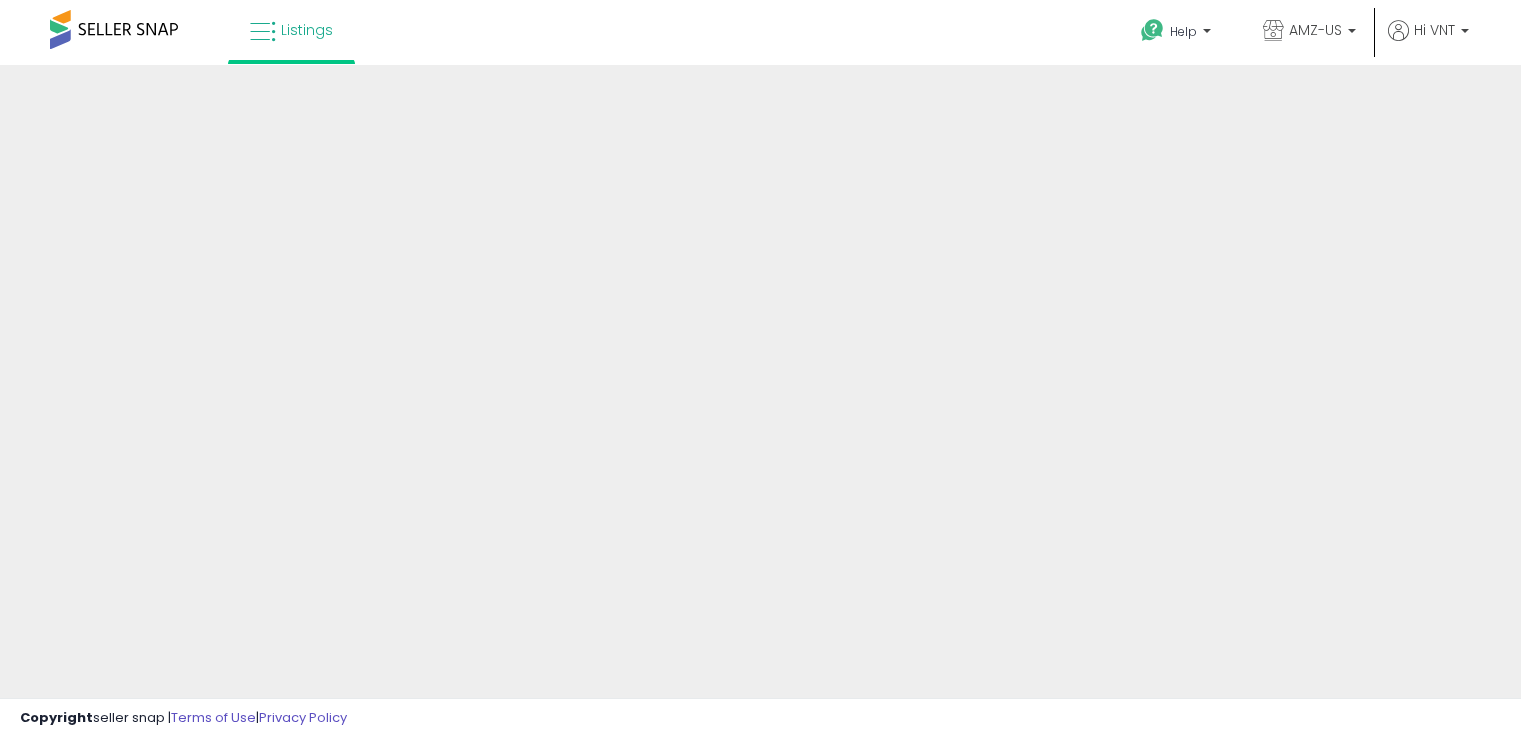 scroll, scrollTop: 157, scrollLeft: 0, axis: vertical 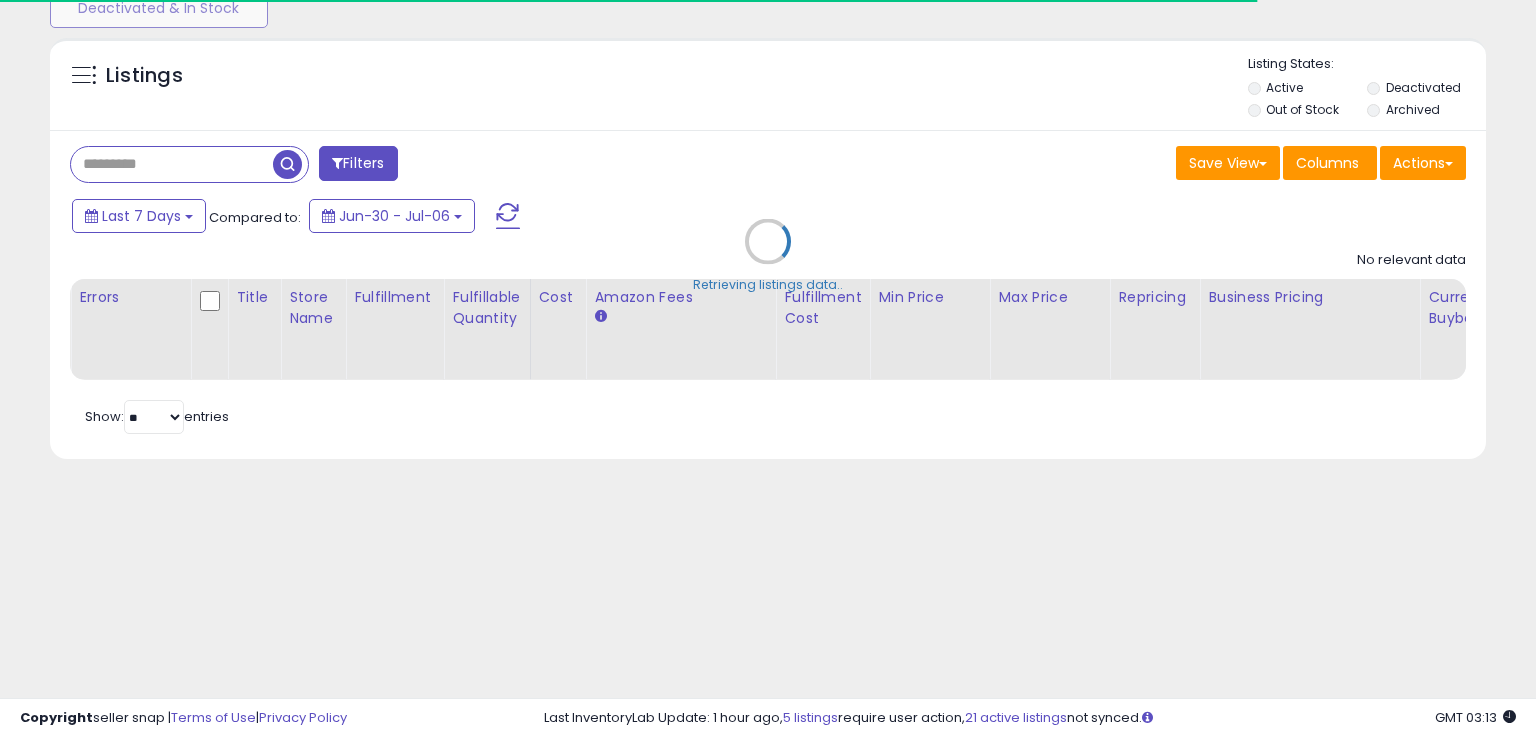 type on "**********" 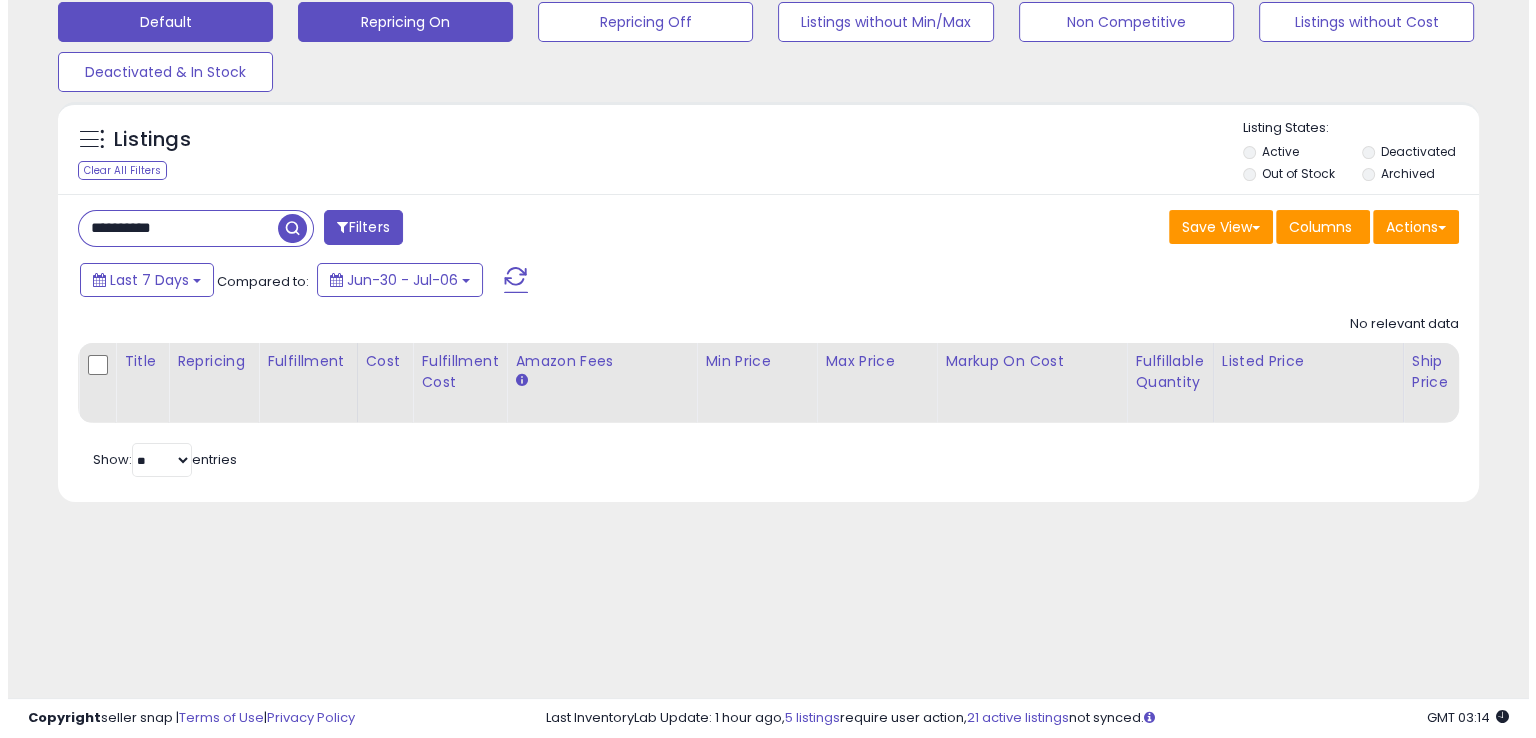 scroll, scrollTop: 0, scrollLeft: 0, axis: both 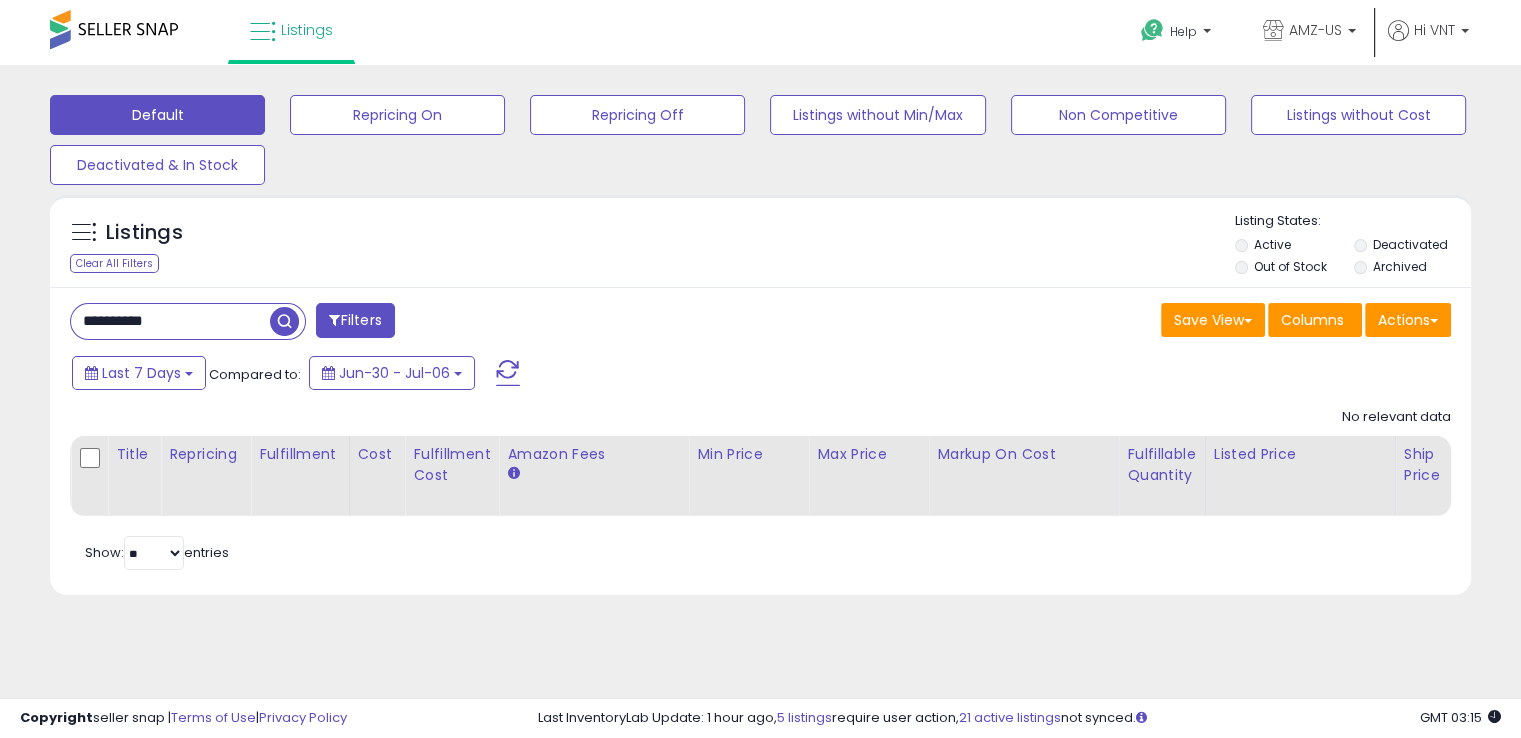 click on "Filters" at bounding box center [355, 320] 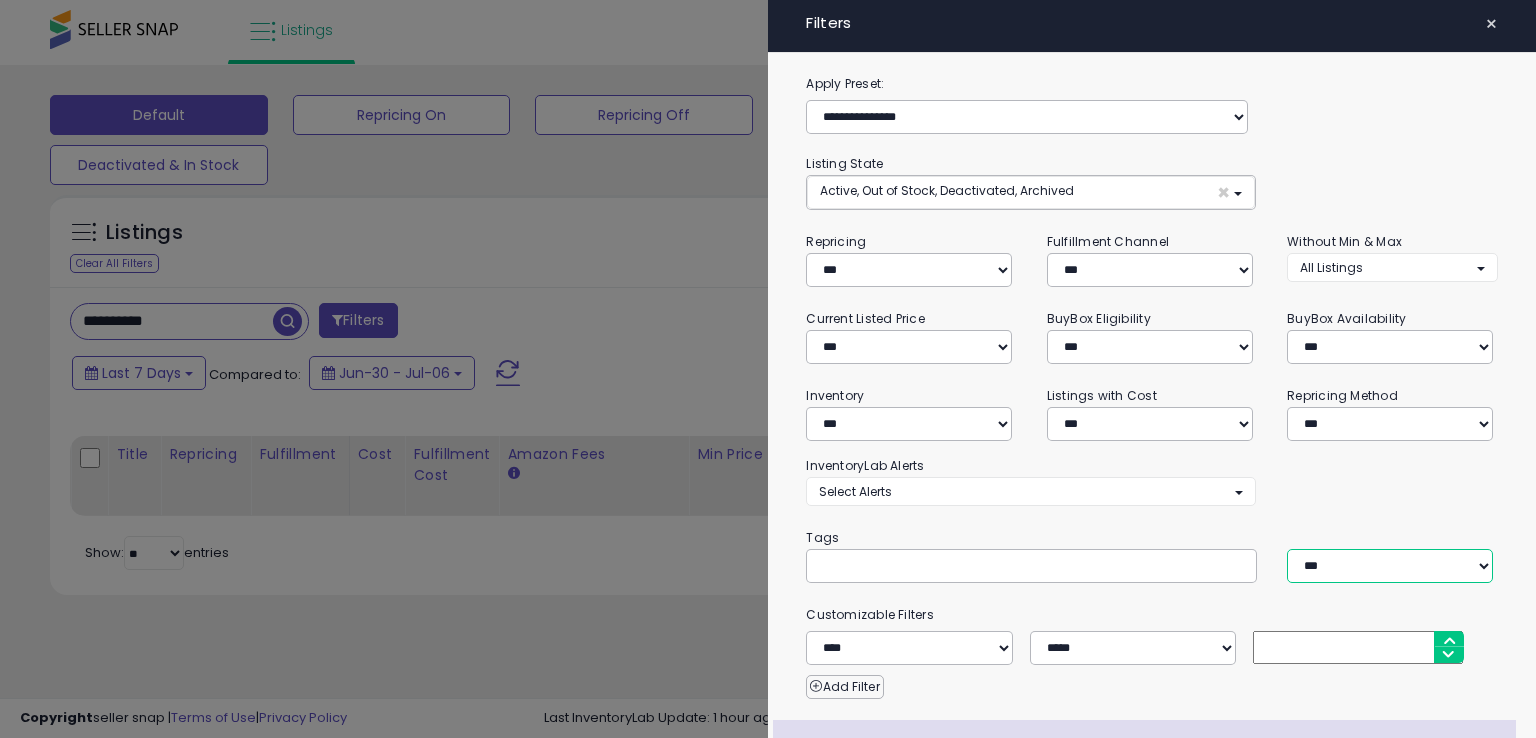 click on "***
***
****" at bounding box center [1390, 566] 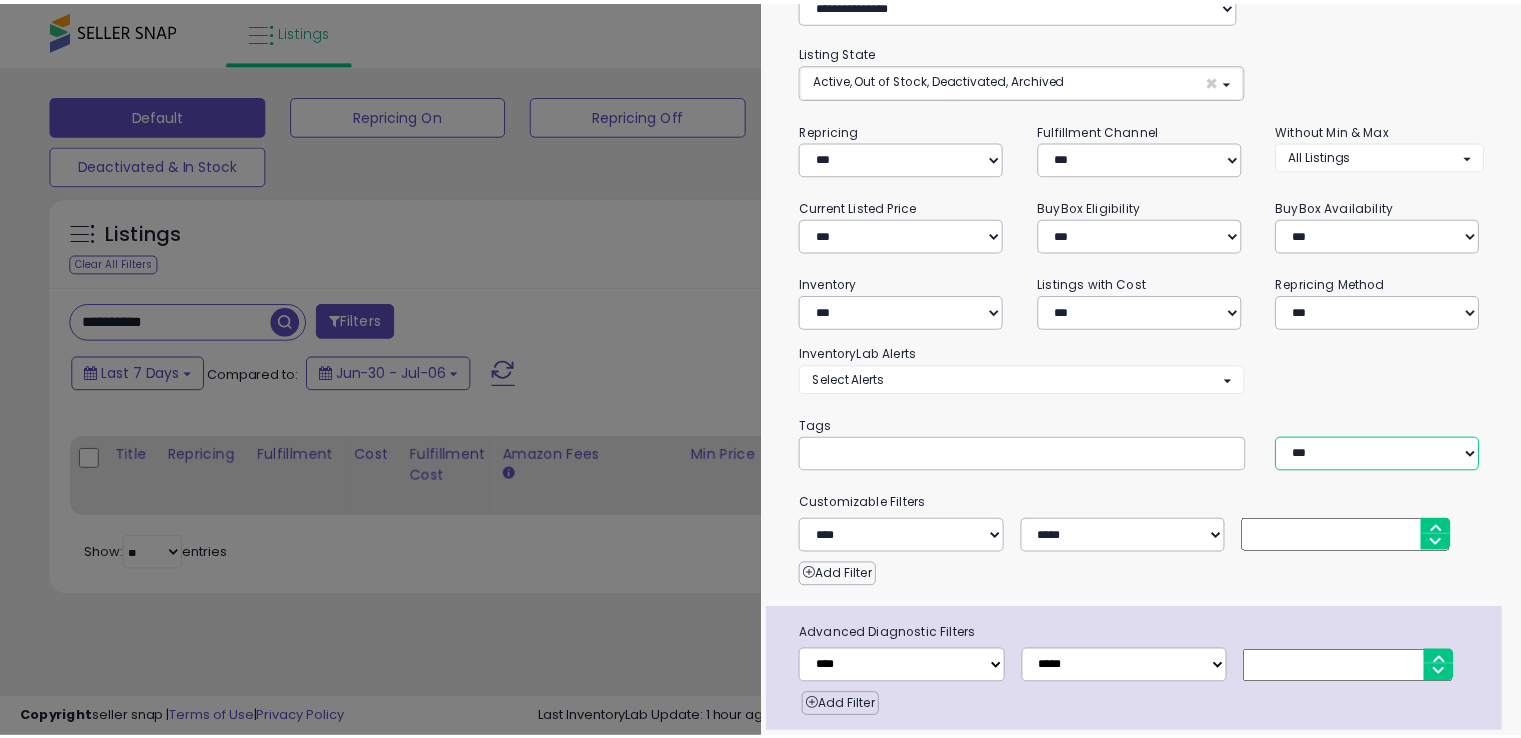scroll, scrollTop: 176, scrollLeft: 0, axis: vertical 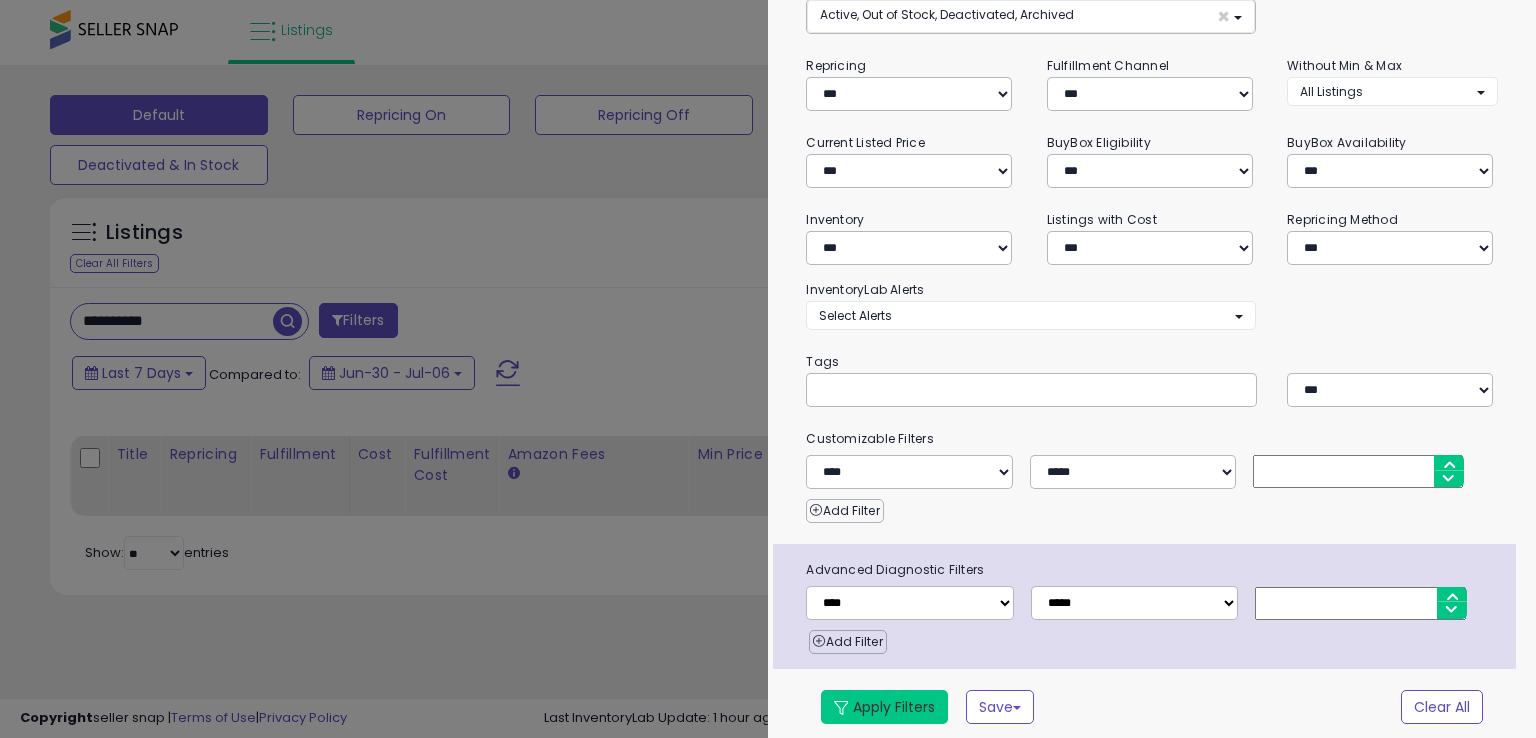 click on "Apply Filters" at bounding box center (884, 707) 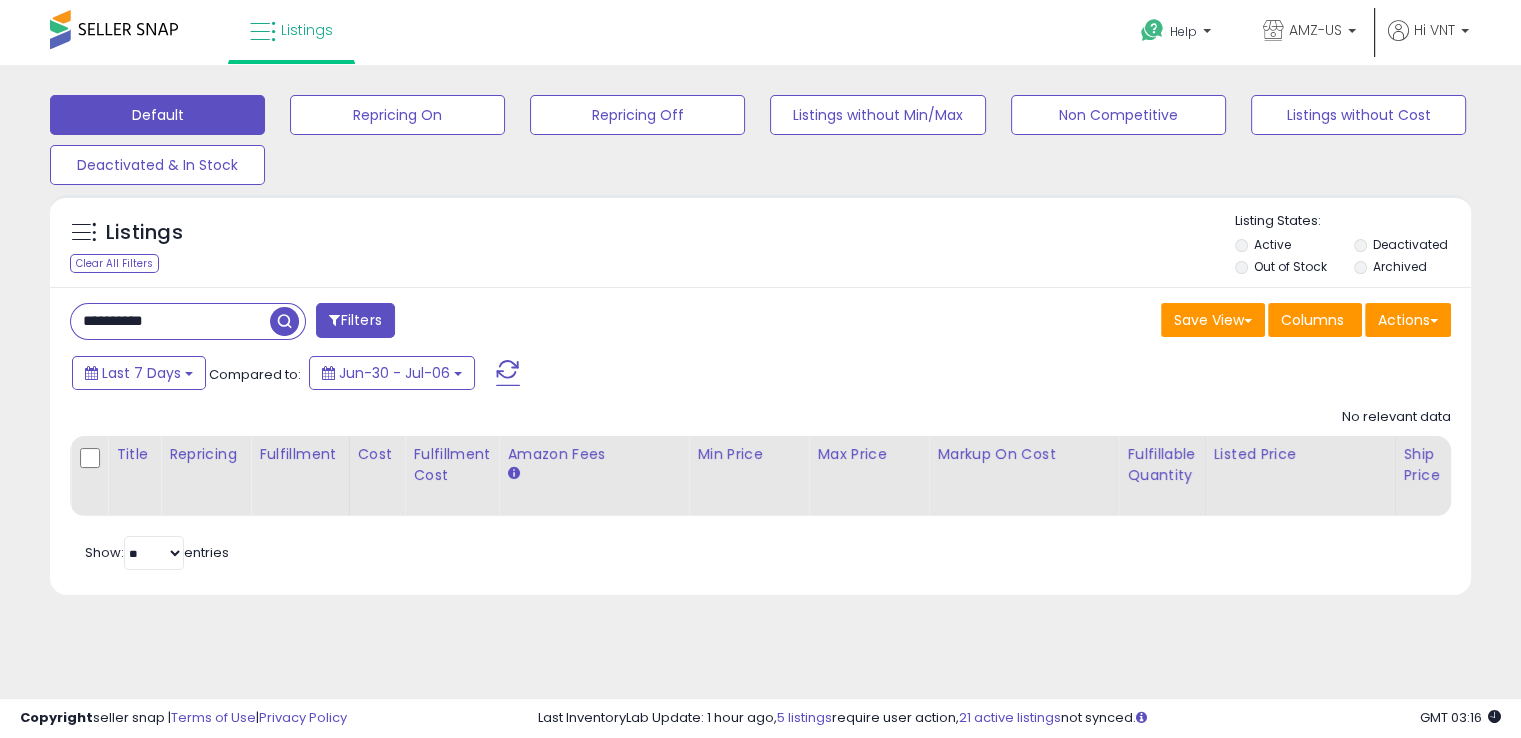click on "**********" at bounding box center [170, 321] 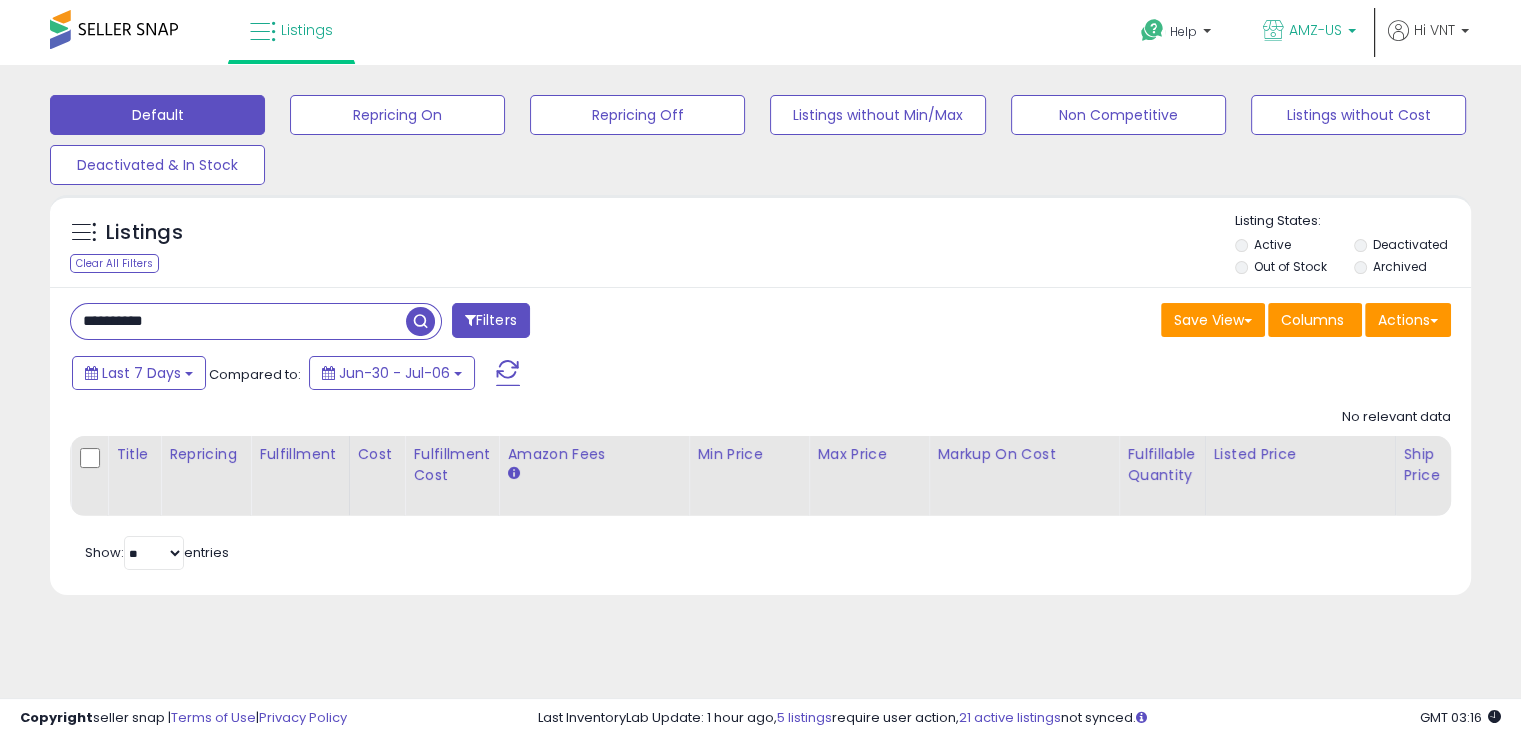 paste 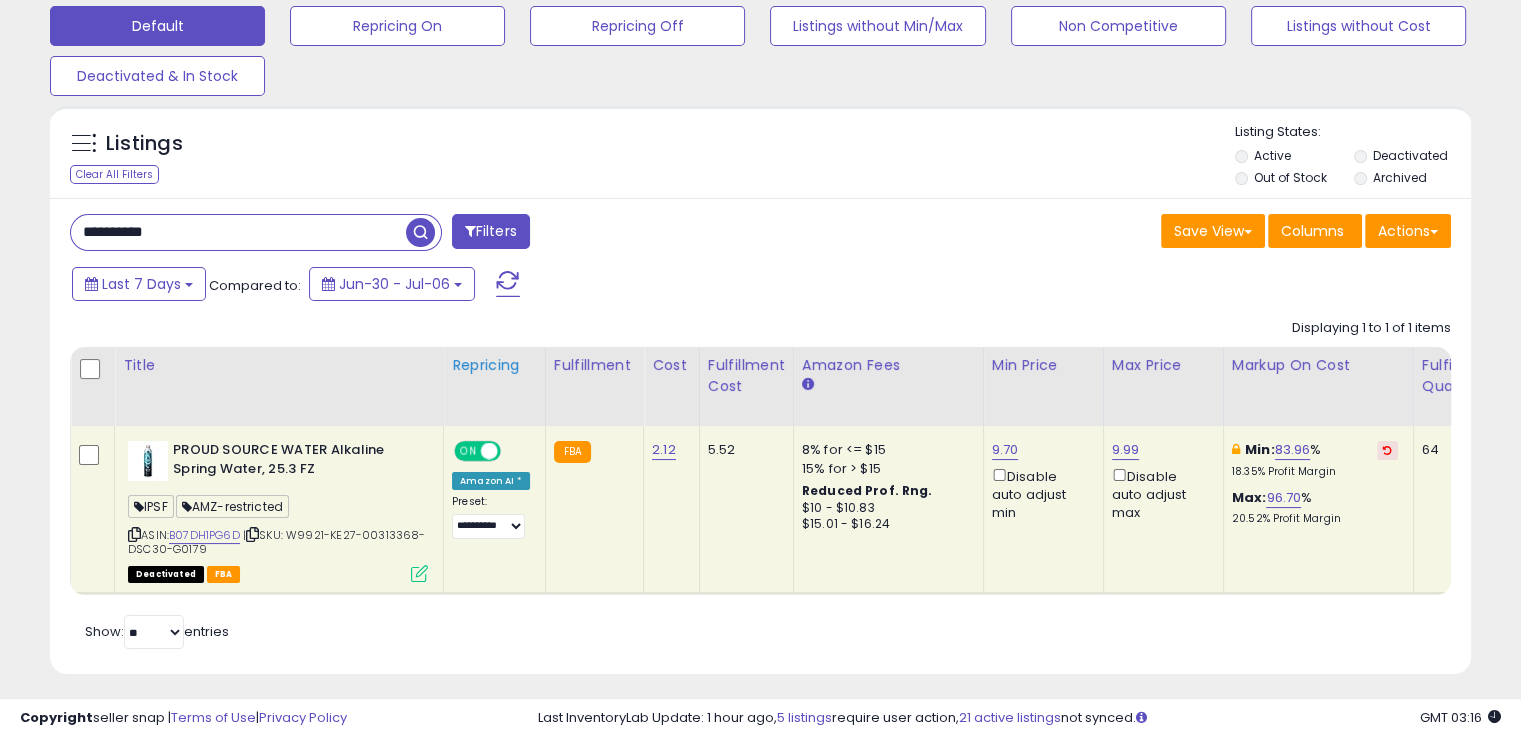 scroll, scrollTop: 157, scrollLeft: 0, axis: vertical 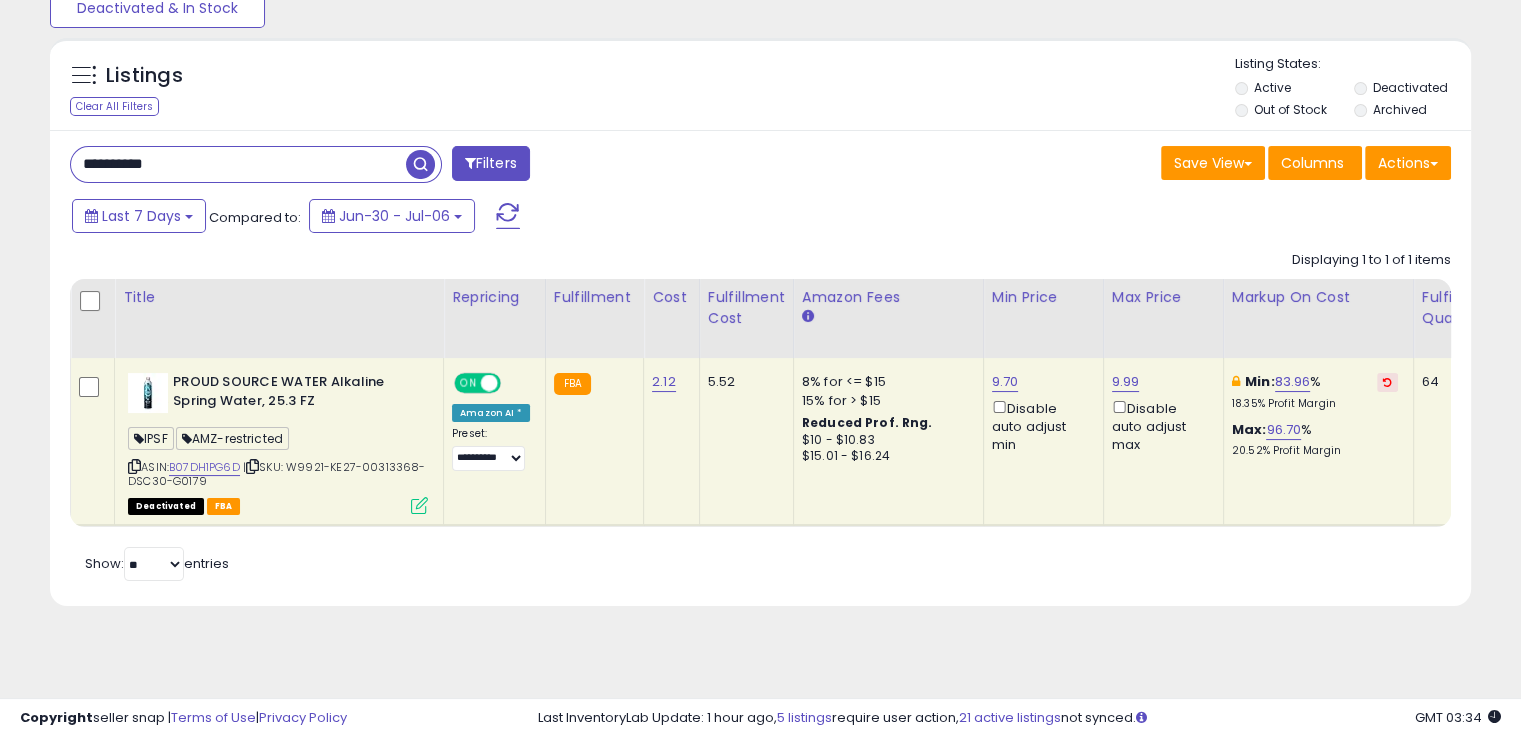 click on "**********" at bounding box center (238, 164) 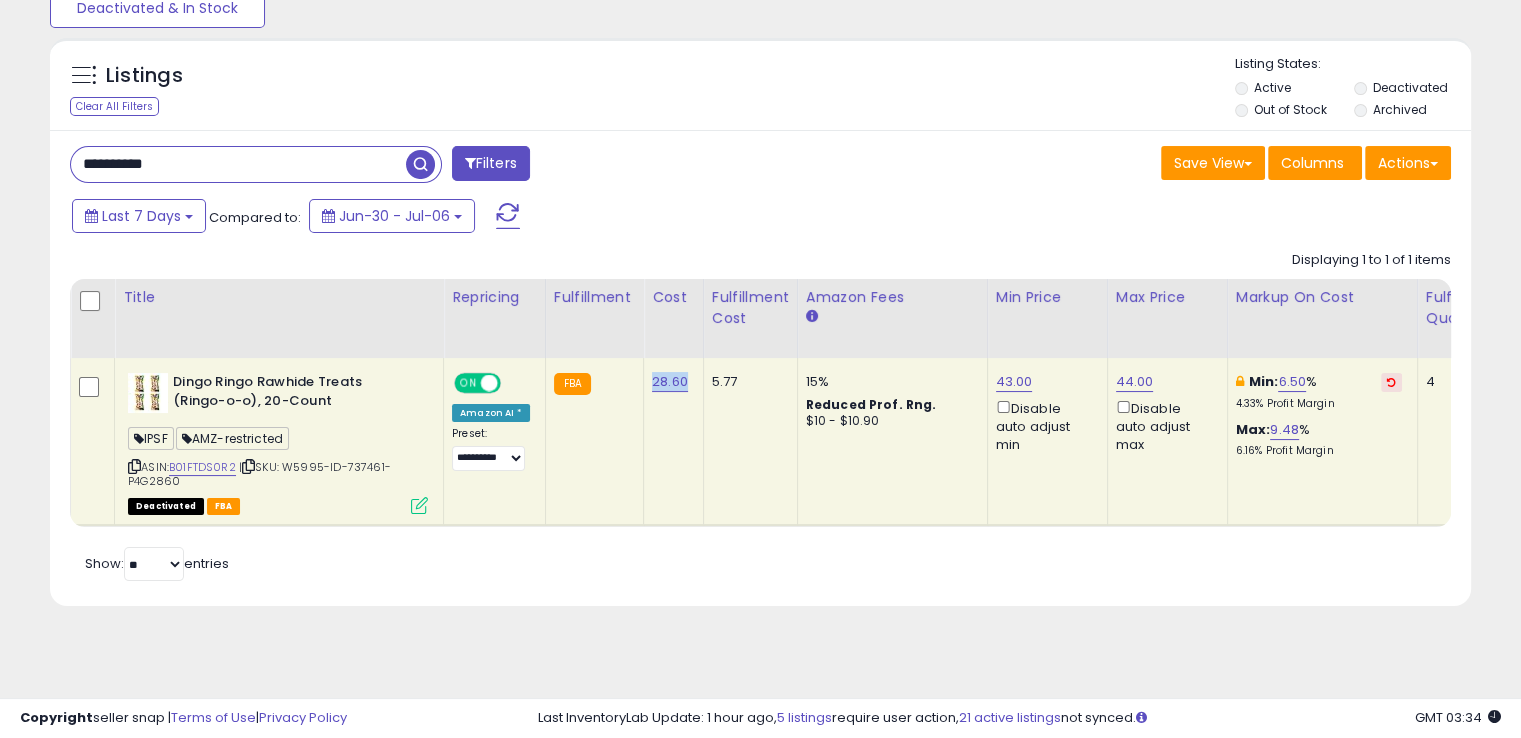 drag, startPoint x: 684, startPoint y: 372, endPoint x: 639, endPoint y: 374, distance: 45.044422 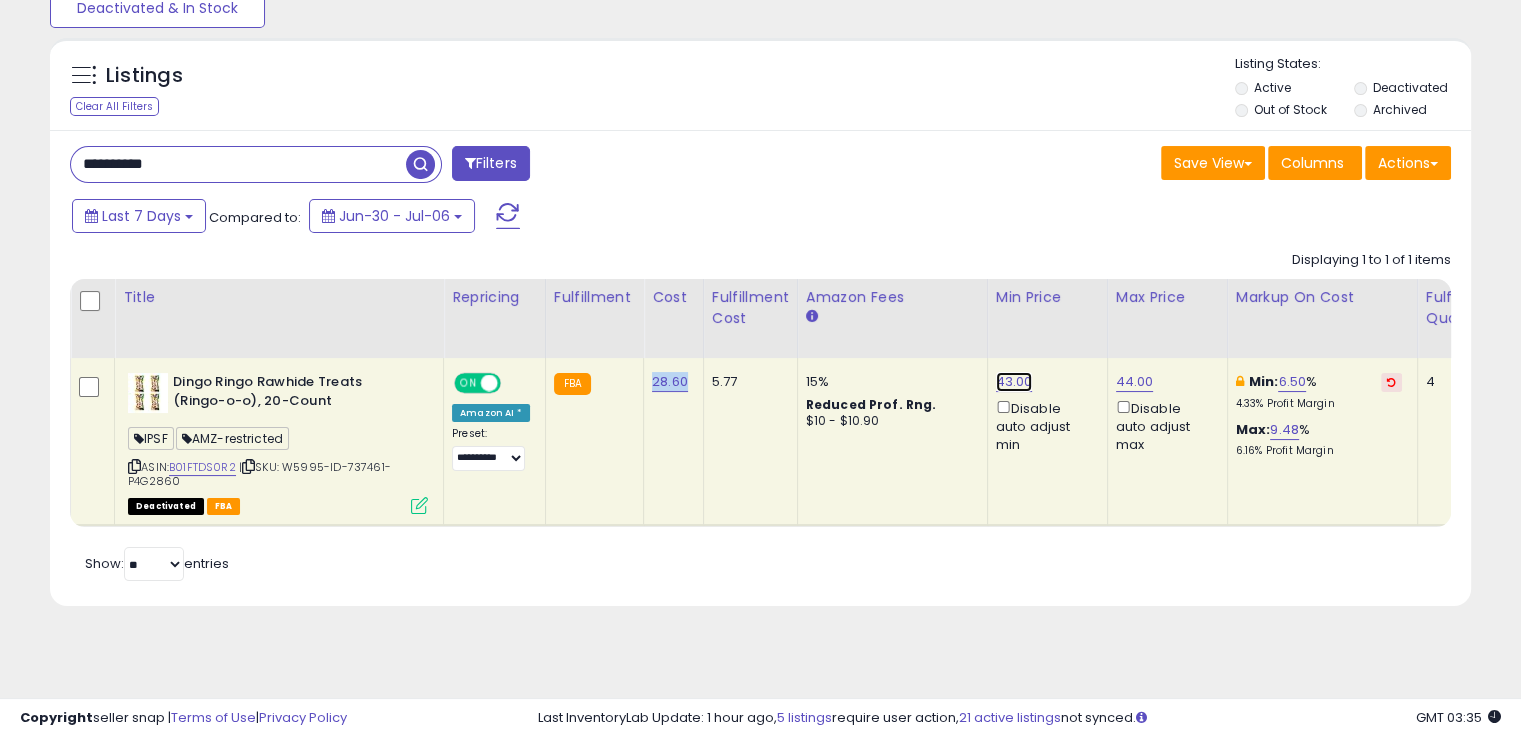 click on "43.00" at bounding box center (1014, 382) 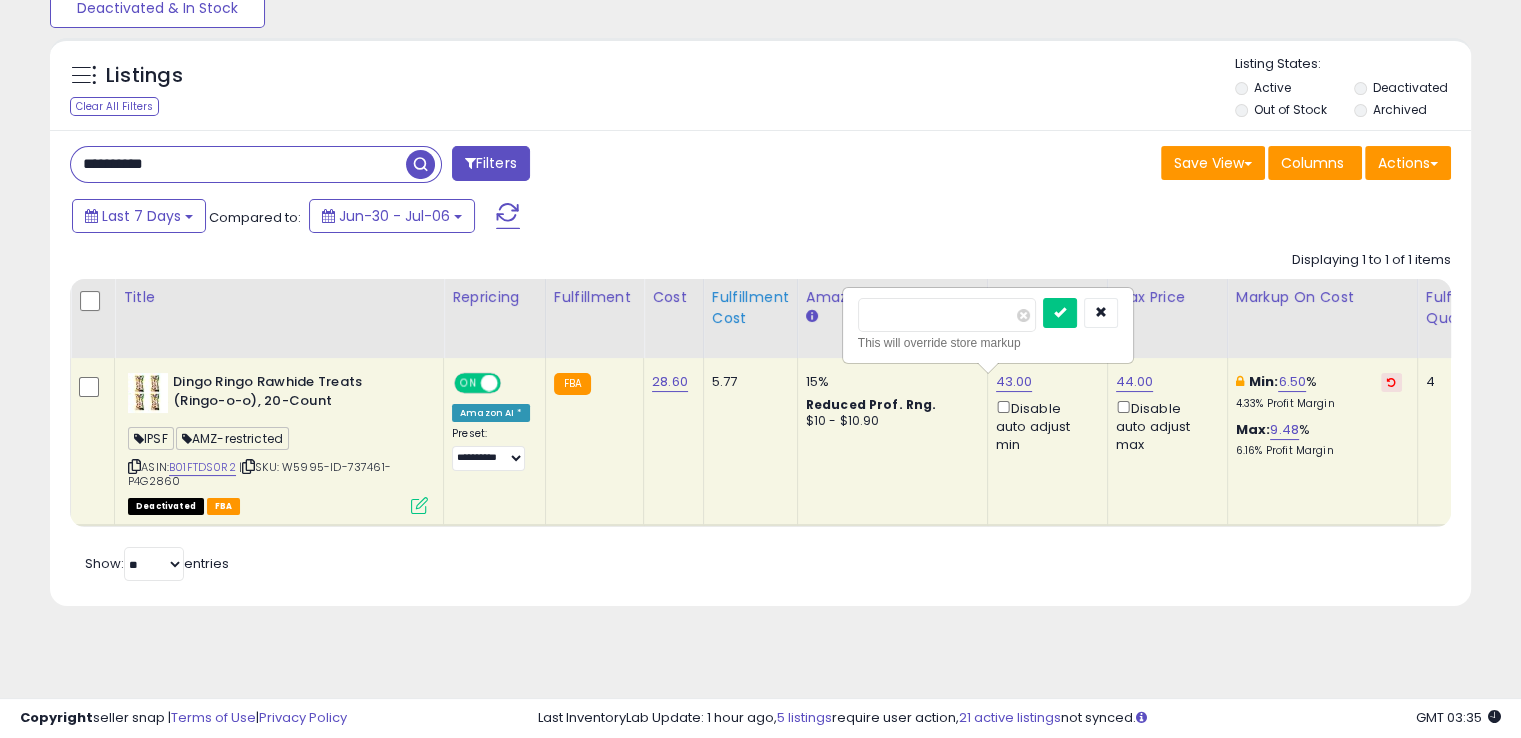 drag, startPoint x: 960, startPoint y: 325, endPoint x: 787, endPoint y: 309, distance: 173.73831 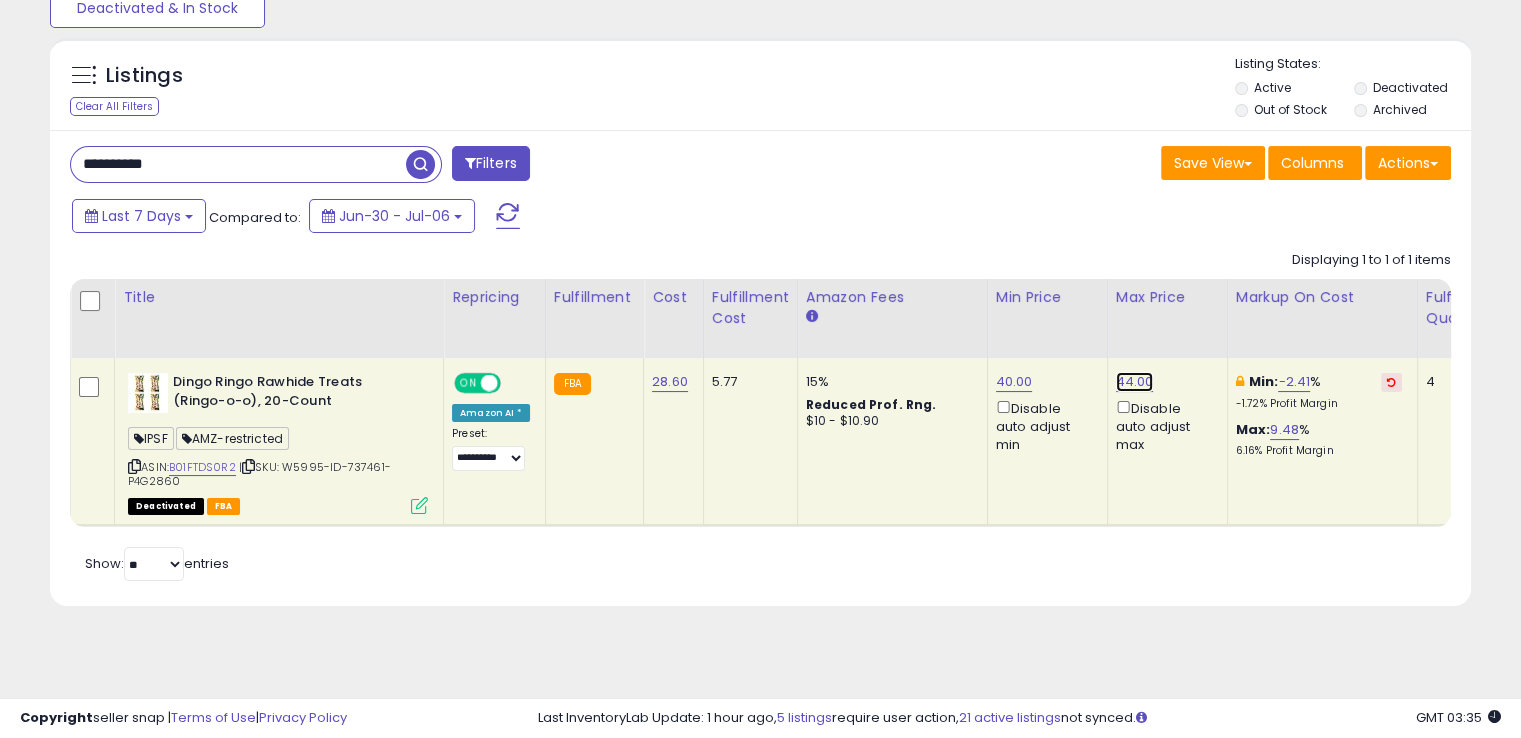 click on "44.00" at bounding box center (1135, 382) 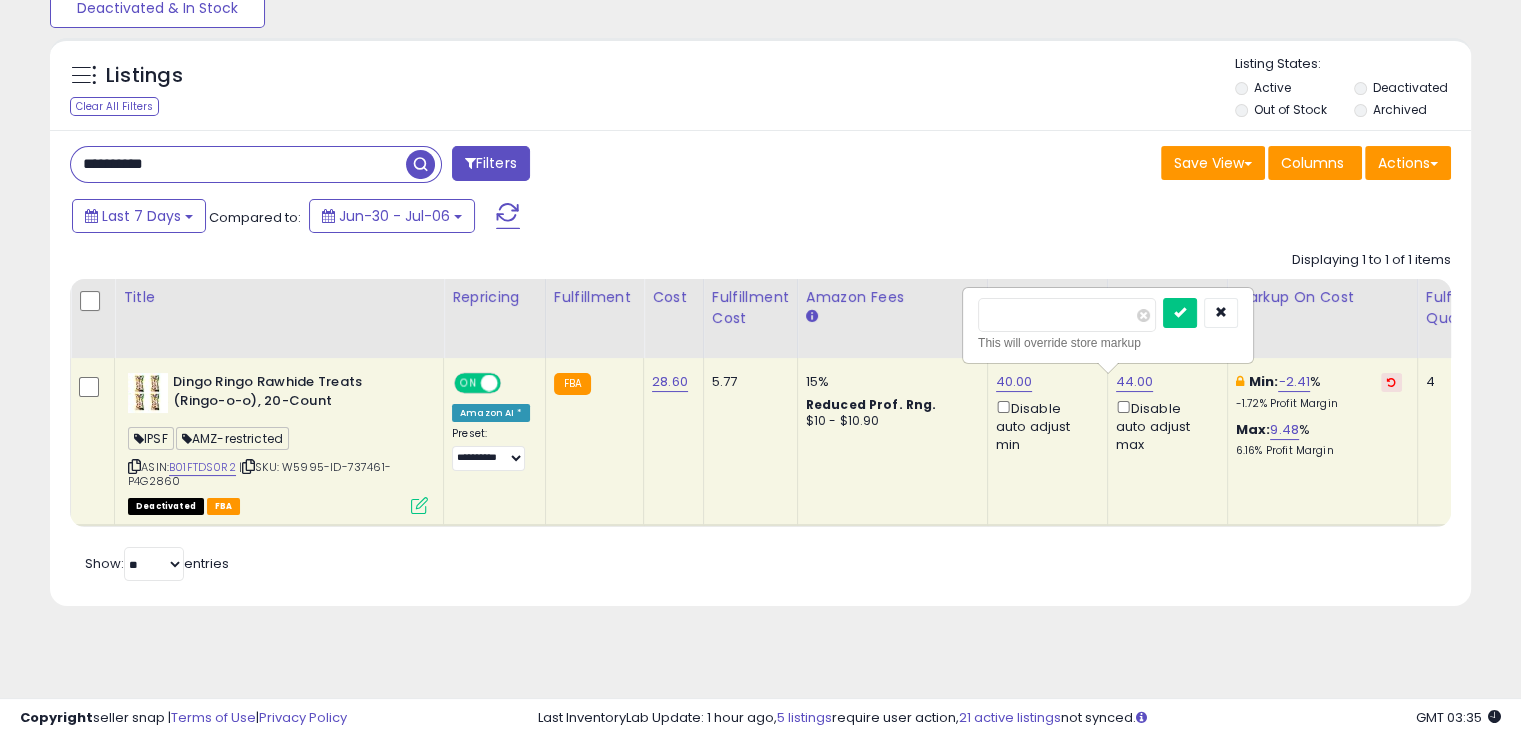 drag, startPoint x: 1071, startPoint y: 314, endPoint x: 853, endPoint y: 313, distance: 218.00229 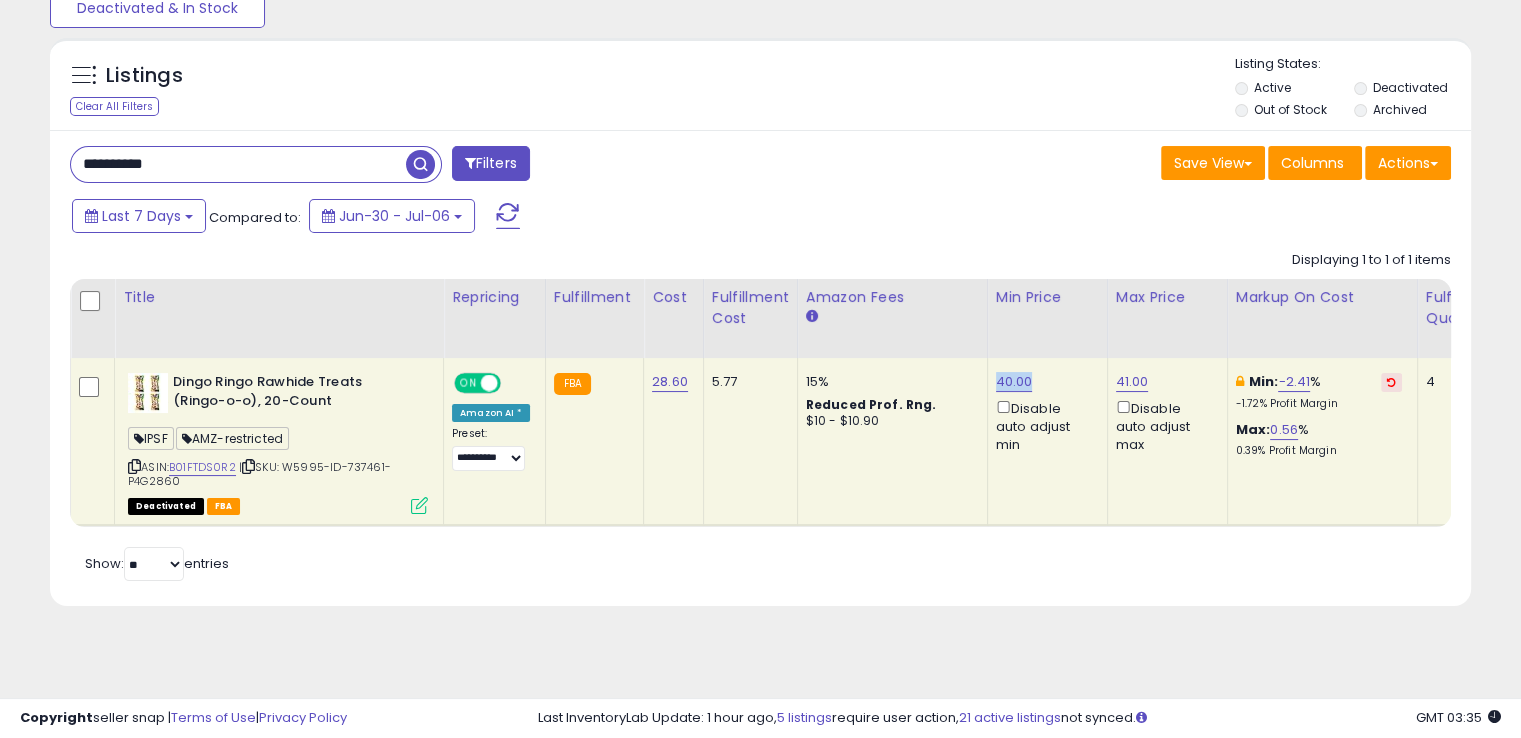 drag, startPoint x: 1025, startPoint y: 365, endPoint x: 977, endPoint y: 369, distance: 48.166378 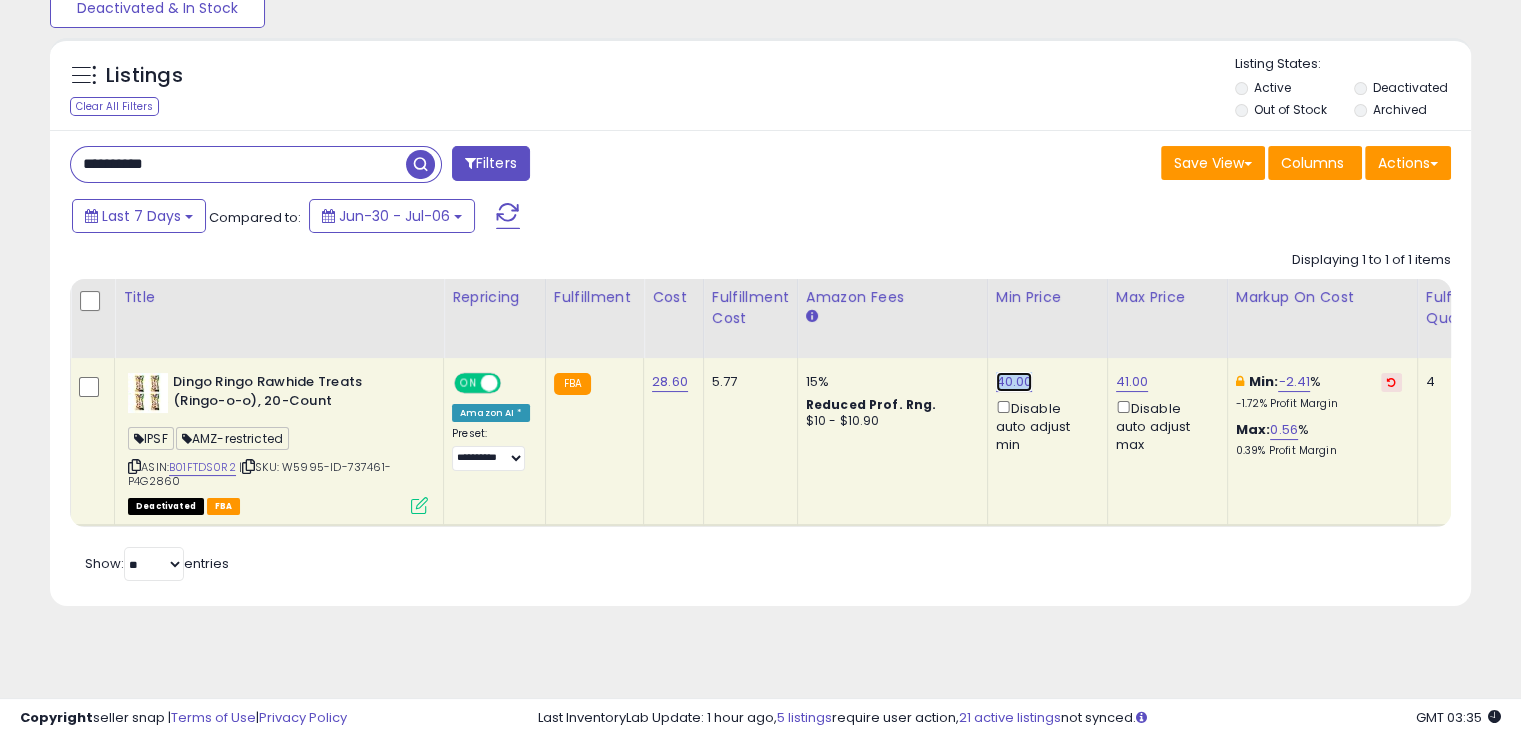 click on "40.00" at bounding box center (1014, 382) 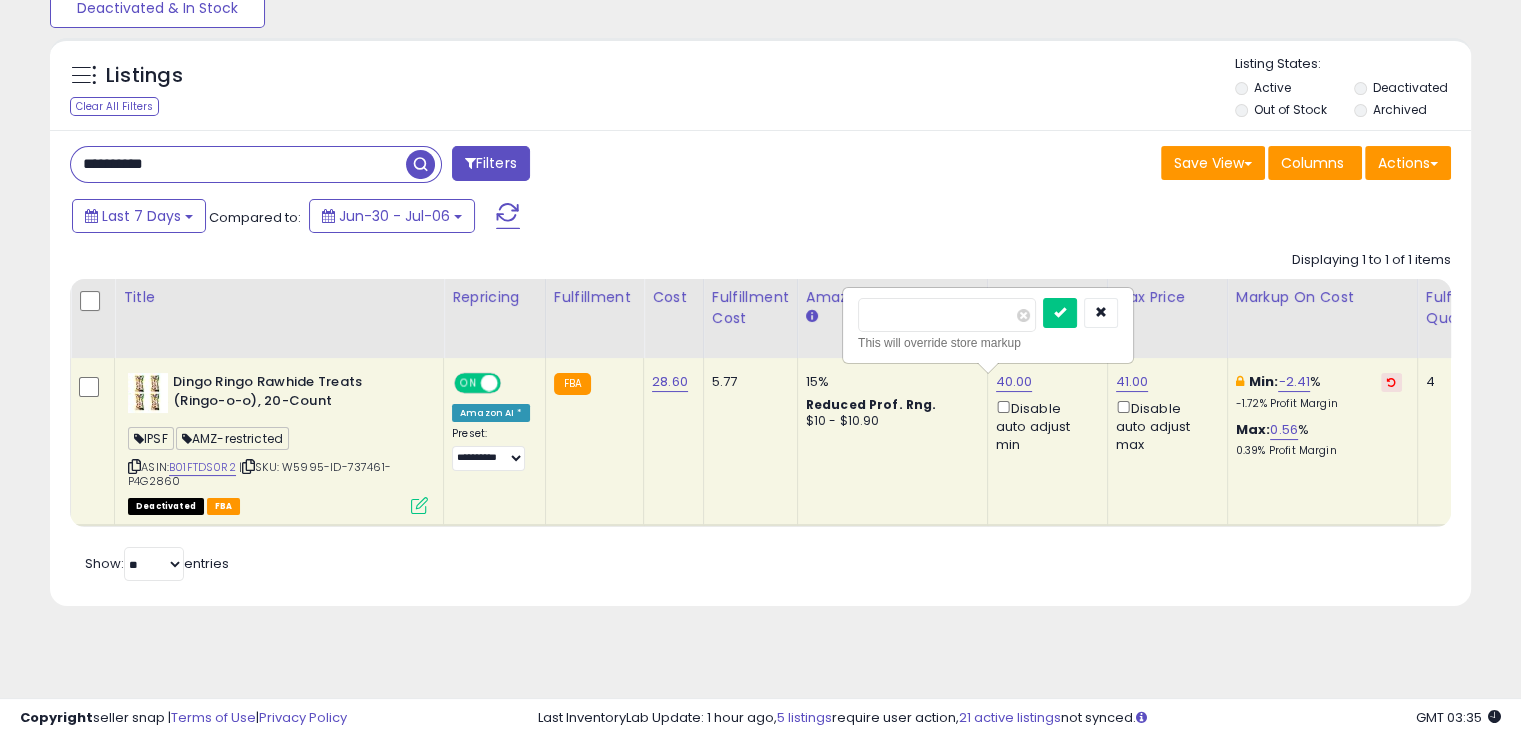 drag, startPoint x: 940, startPoint y: 318, endPoint x: 892, endPoint y: 310, distance: 48.6621 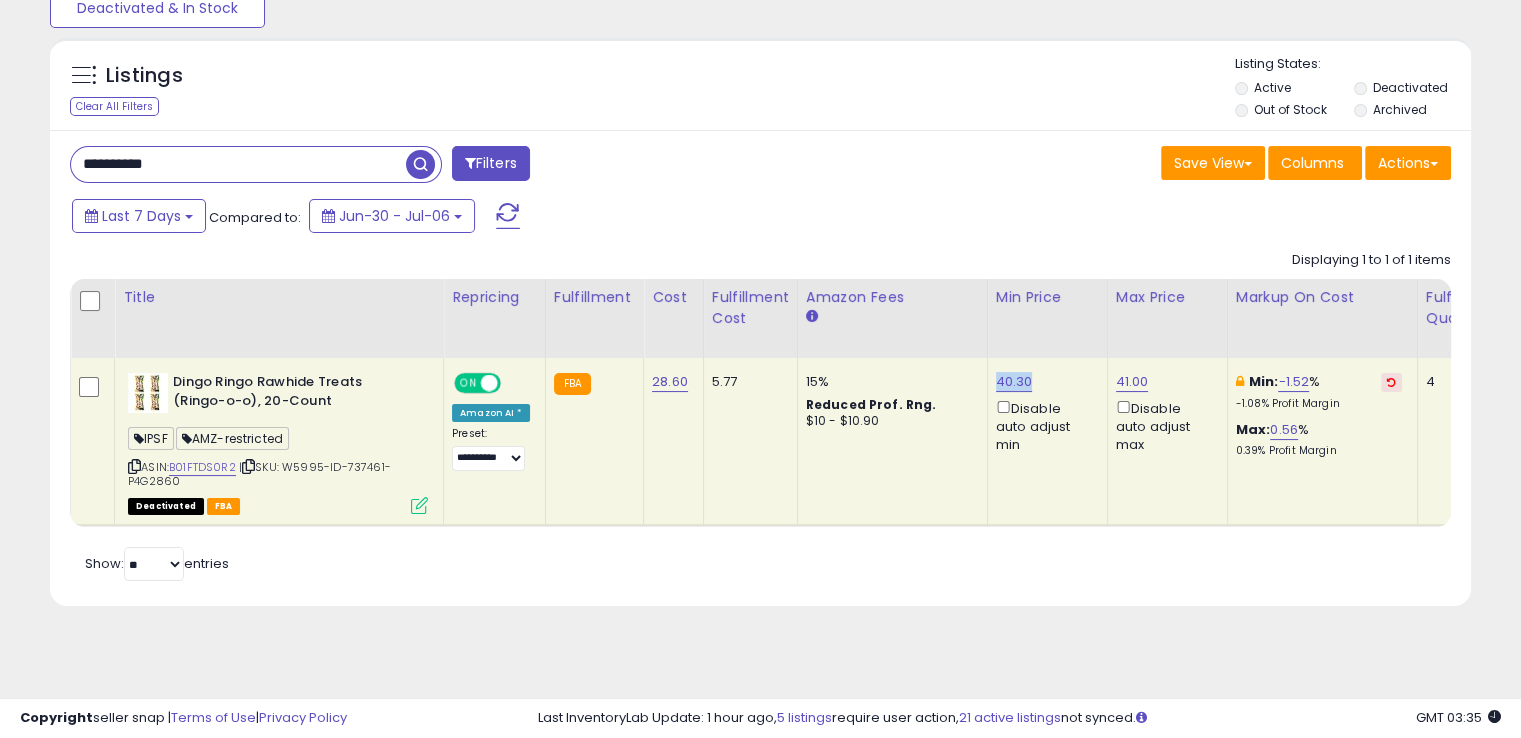 drag, startPoint x: 1029, startPoint y: 381, endPoint x: 980, endPoint y: 376, distance: 49.25444 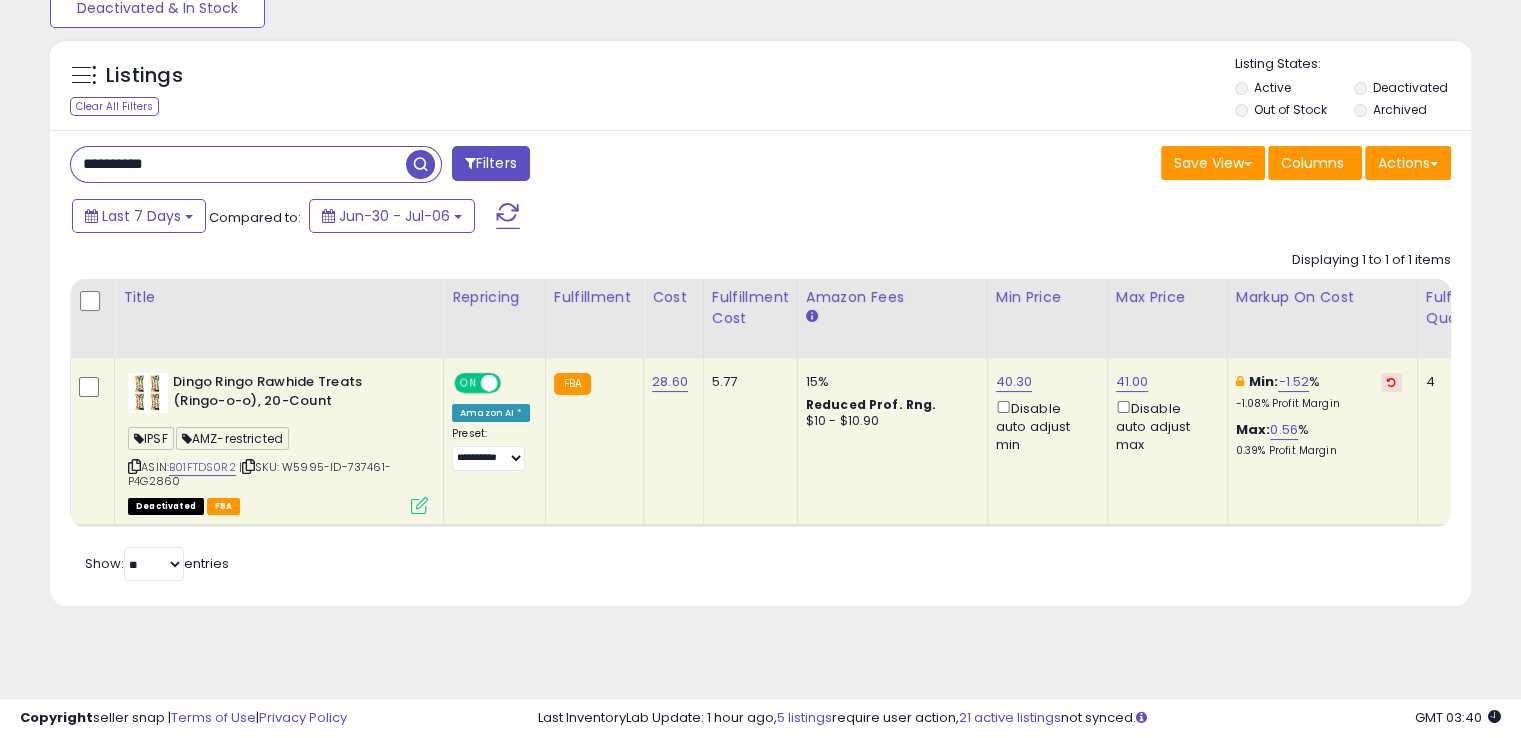 click on "**********" at bounding box center [238, 164] 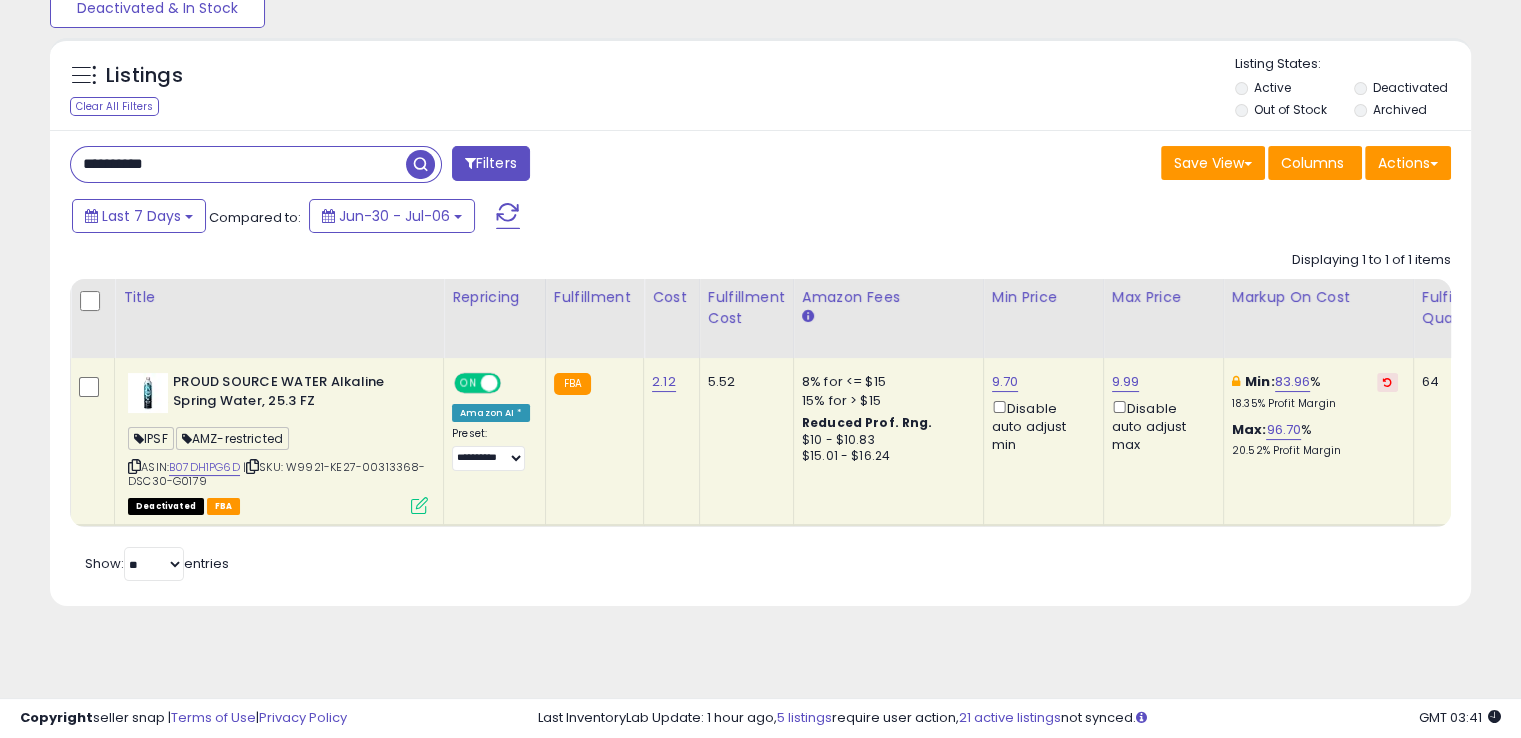 type 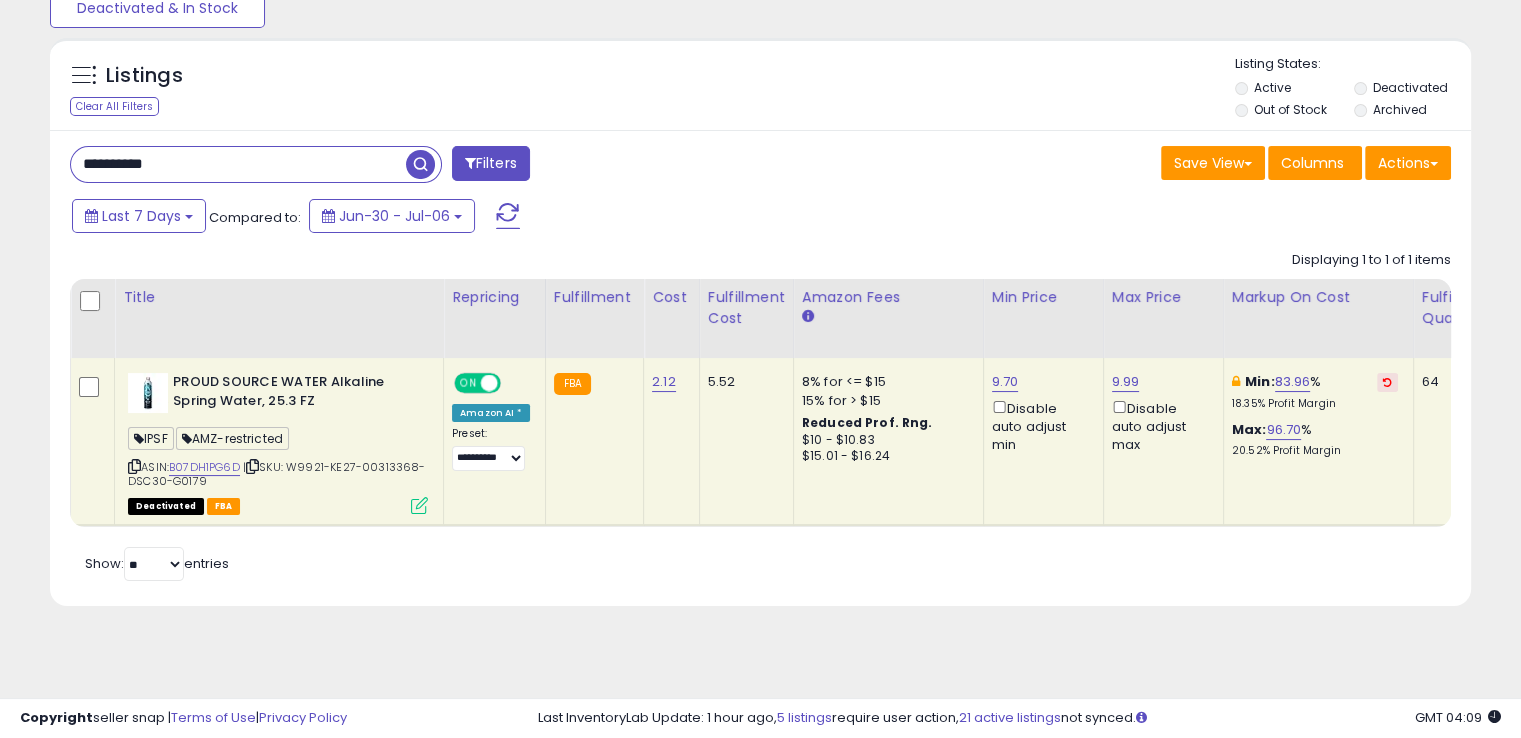 click on "**********" at bounding box center [238, 164] 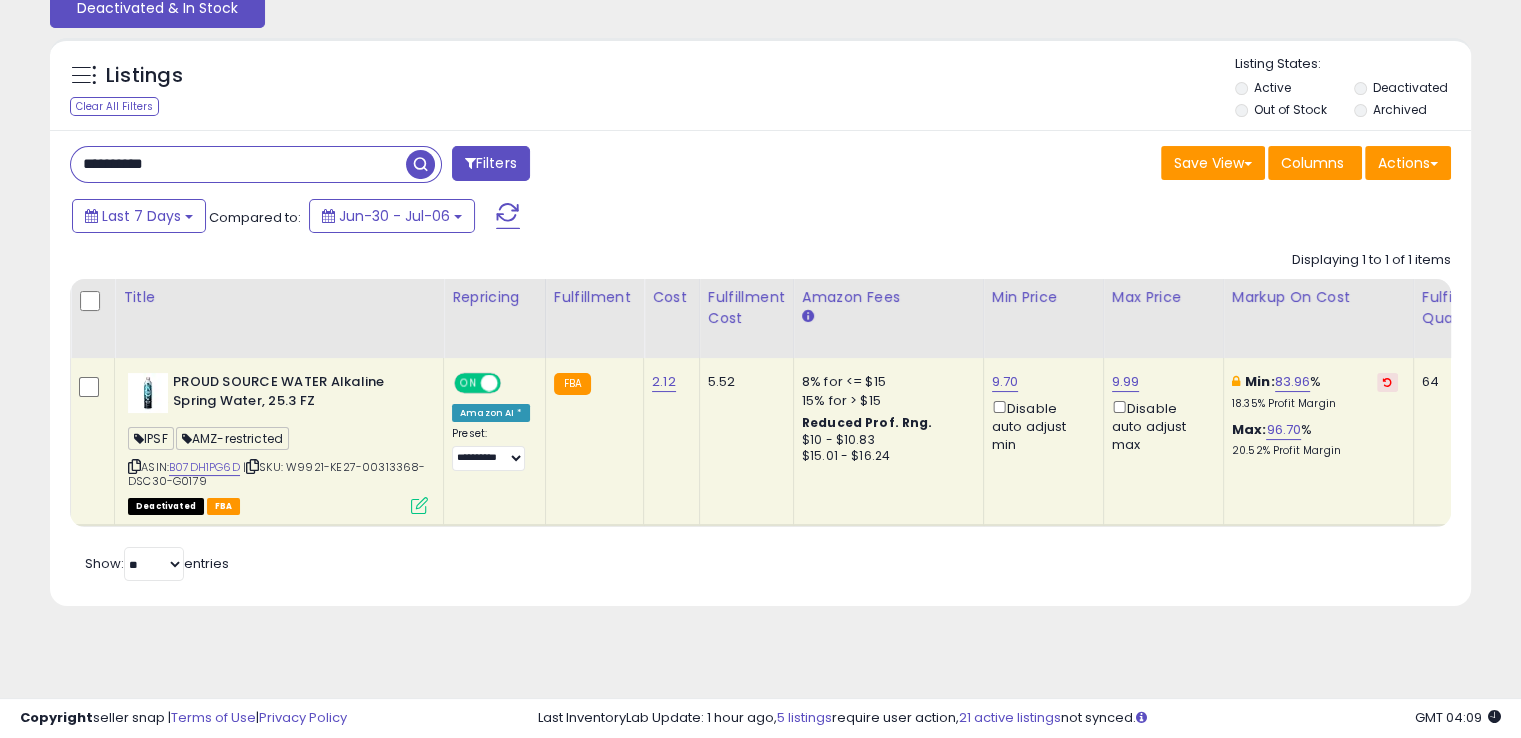 paste 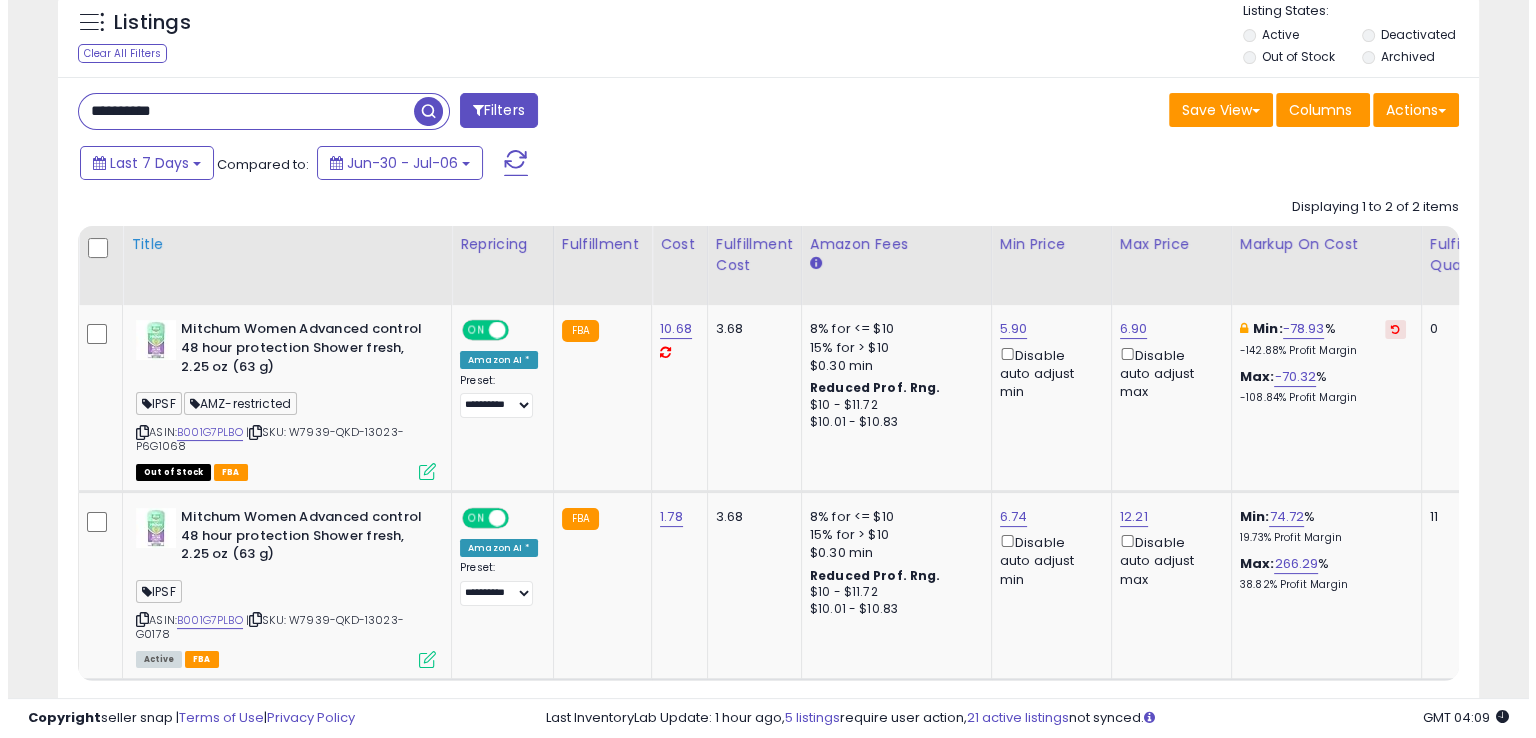 scroll, scrollTop: 257, scrollLeft: 0, axis: vertical 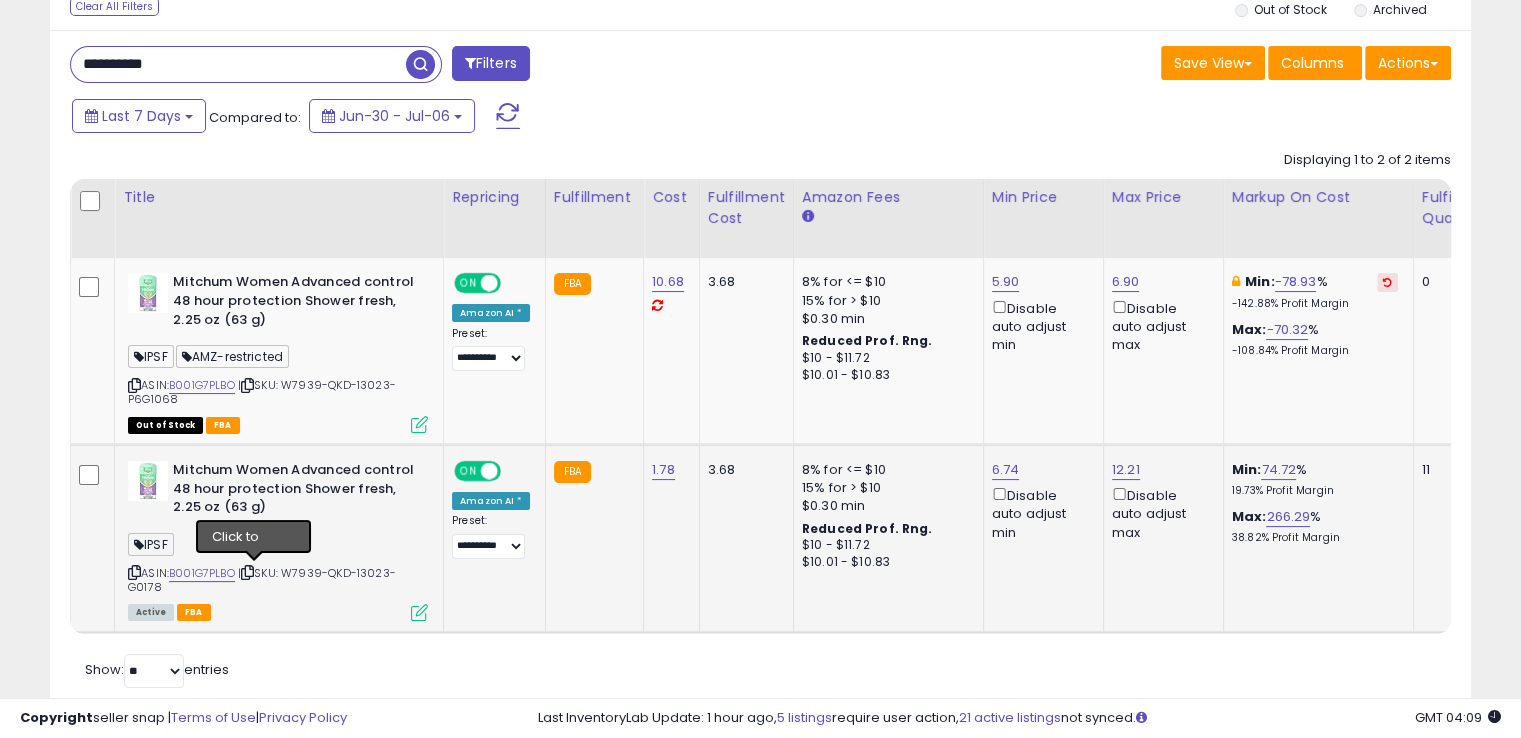click at bounding box center (247, 572) 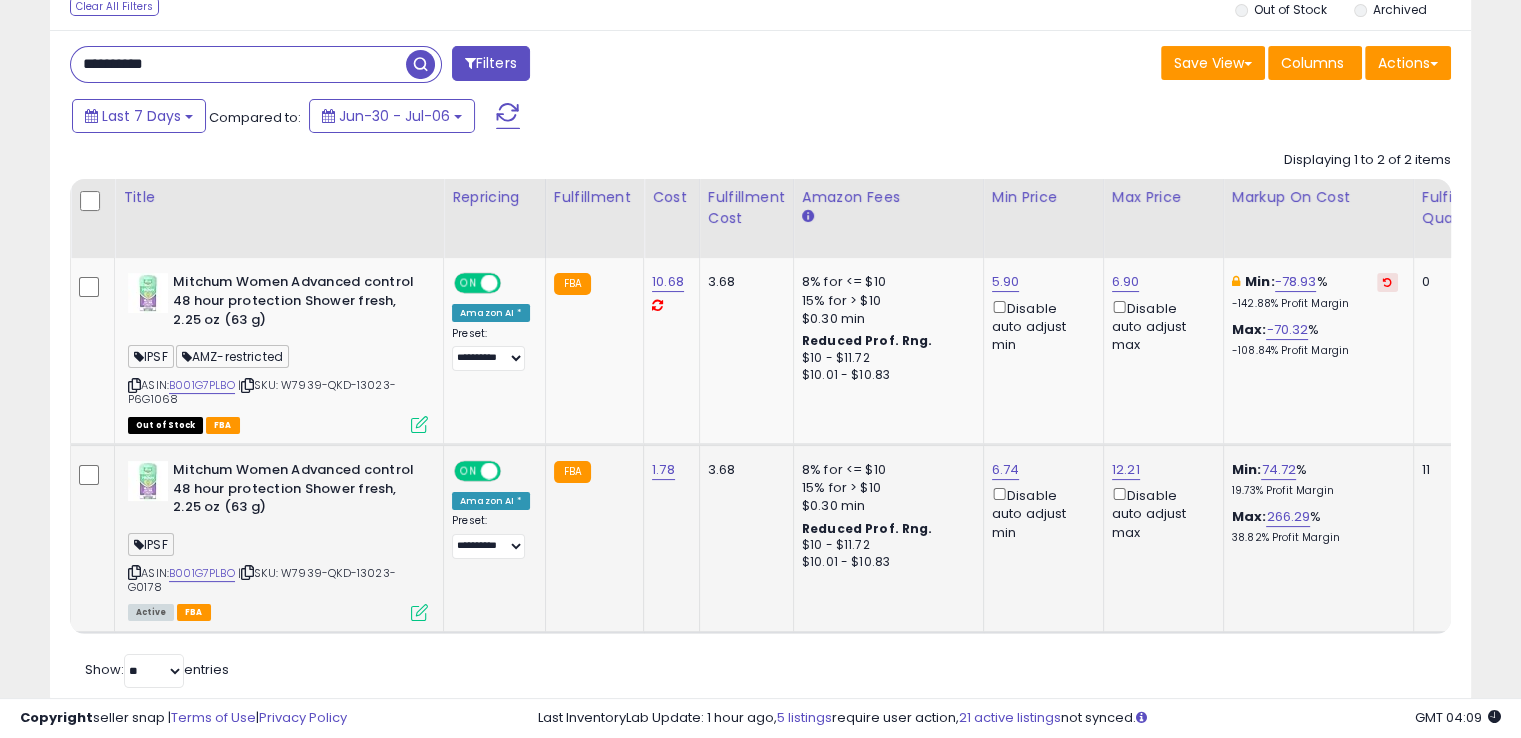 click at bounding box center (419, 612) 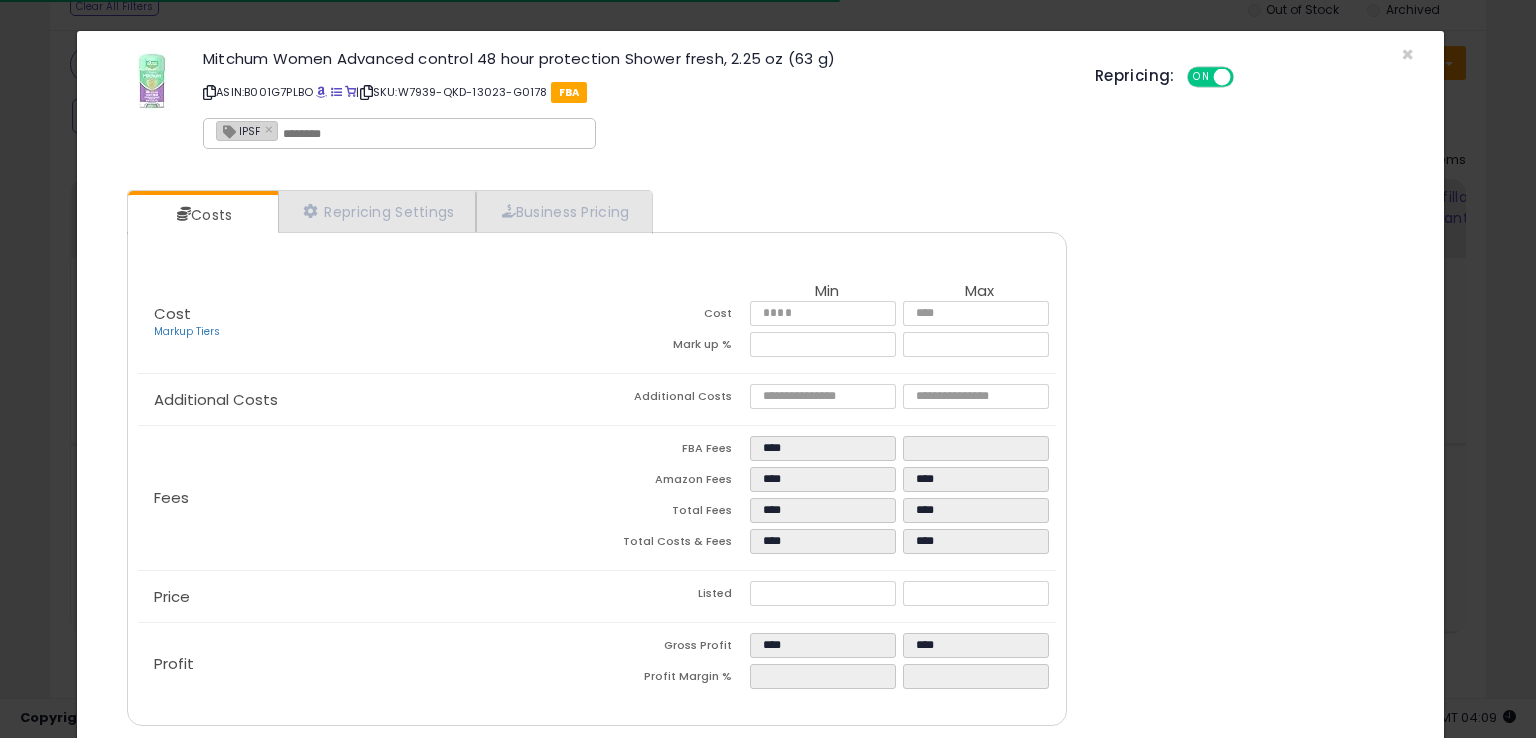 click at bounding box center (433, 134) 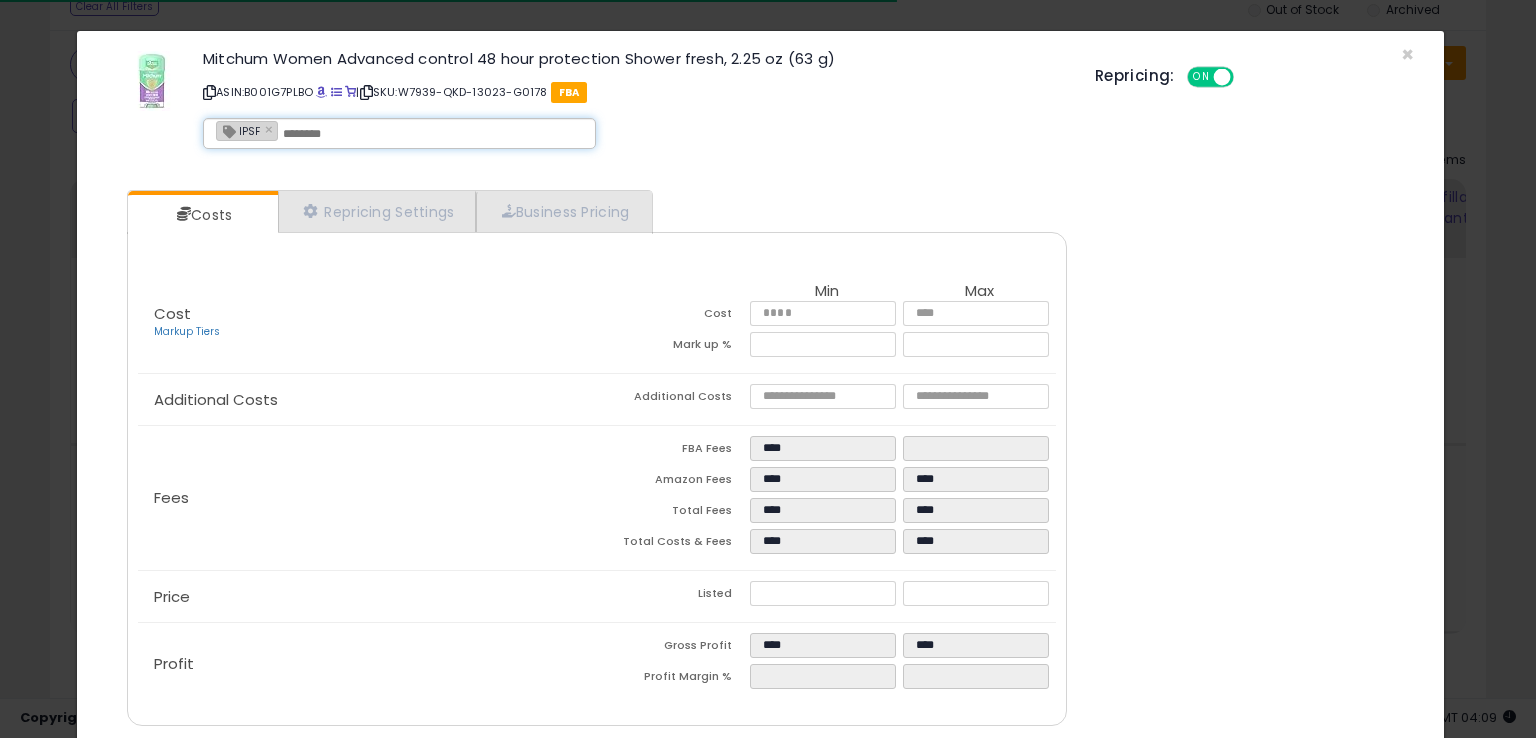 paste on "**********" 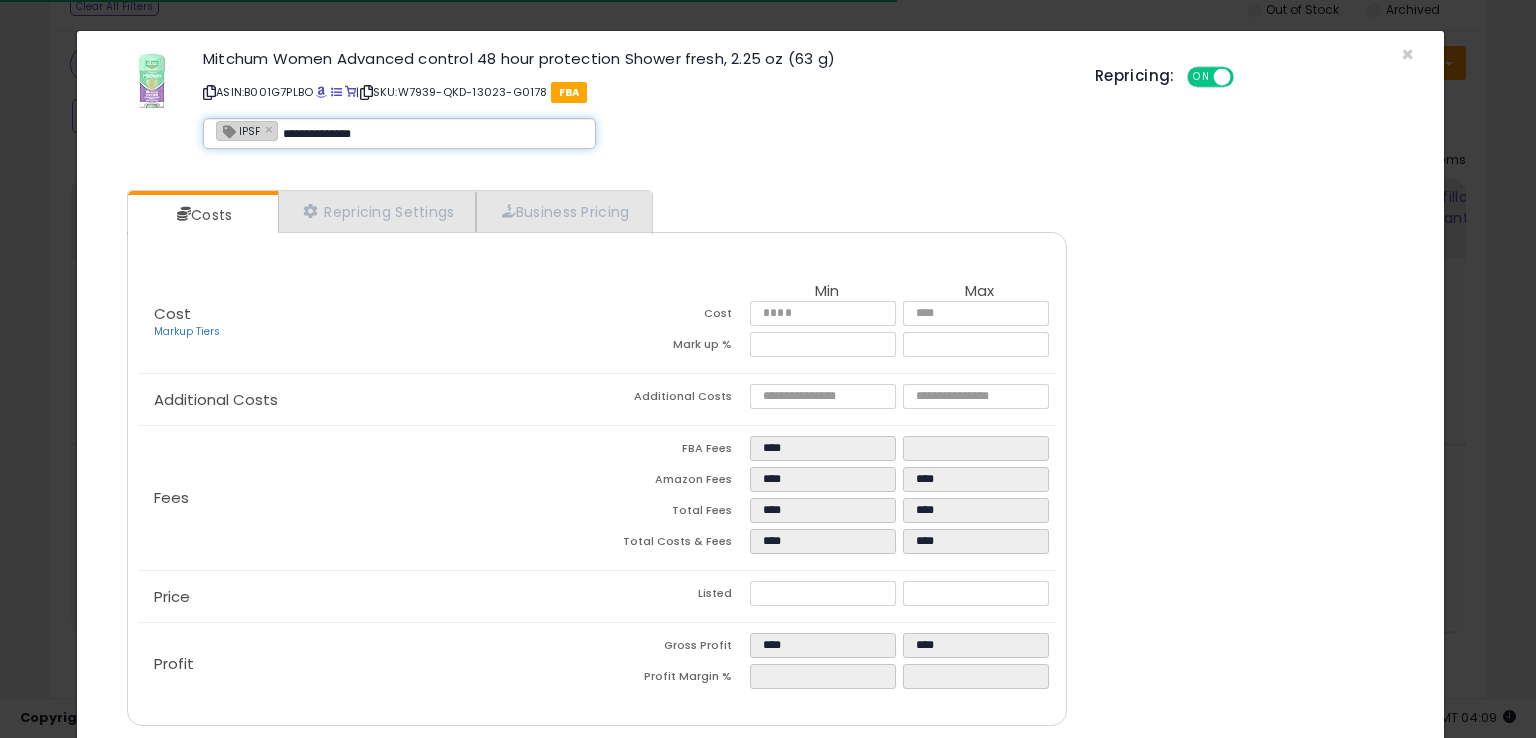 type on "**********" 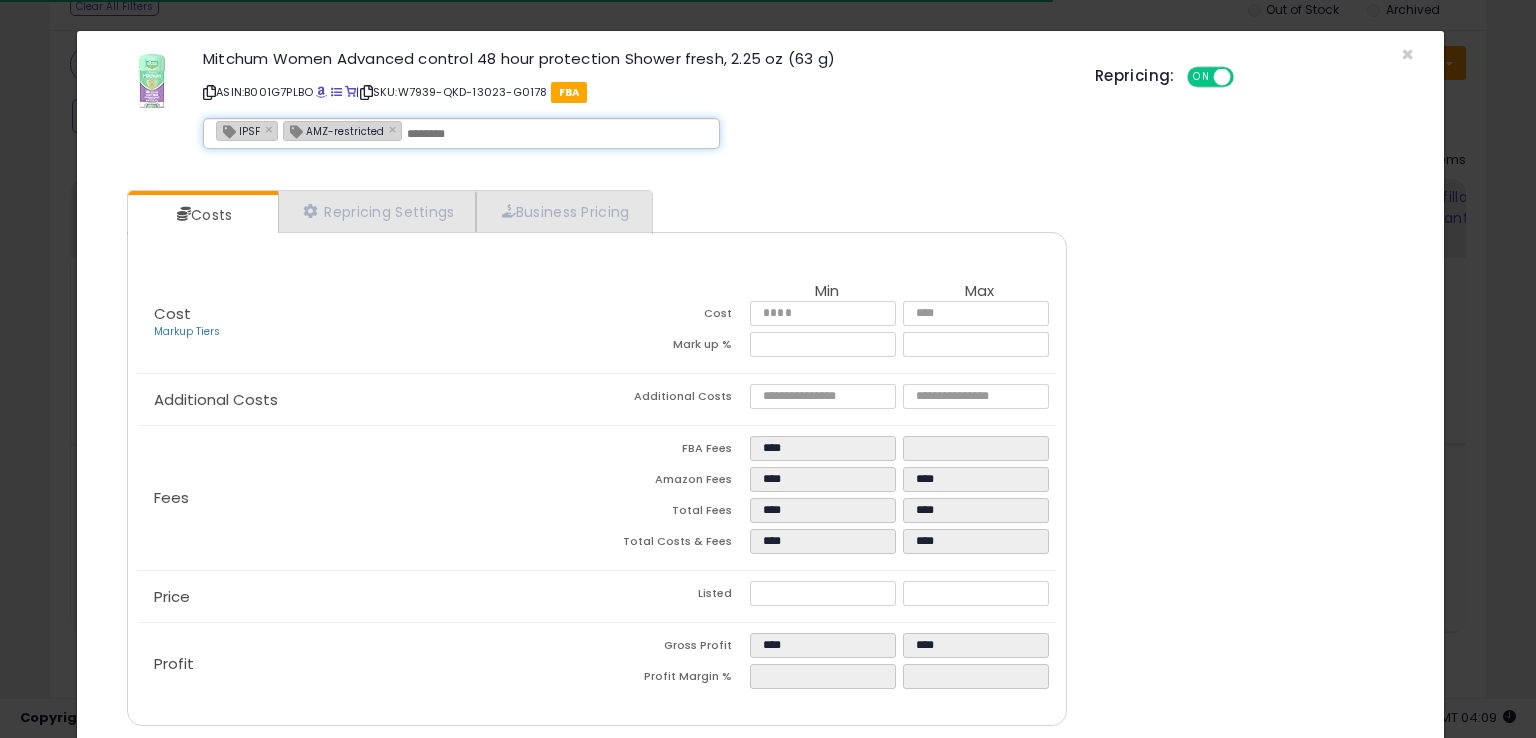 scroll, scrollTop: 71, scrollLeft: 0, axis: vertical 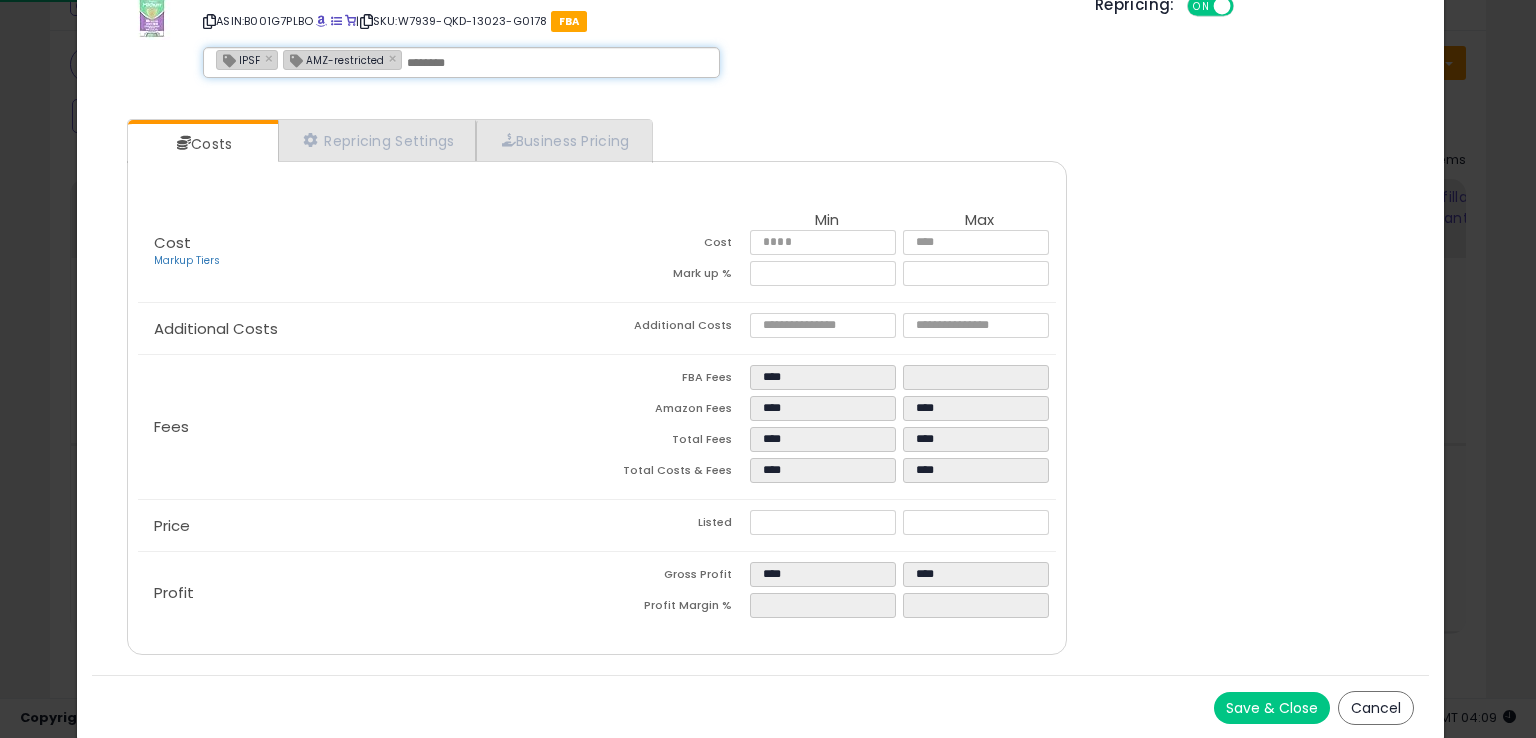 click on "Save & Close" at bounding box center (1272, 708) 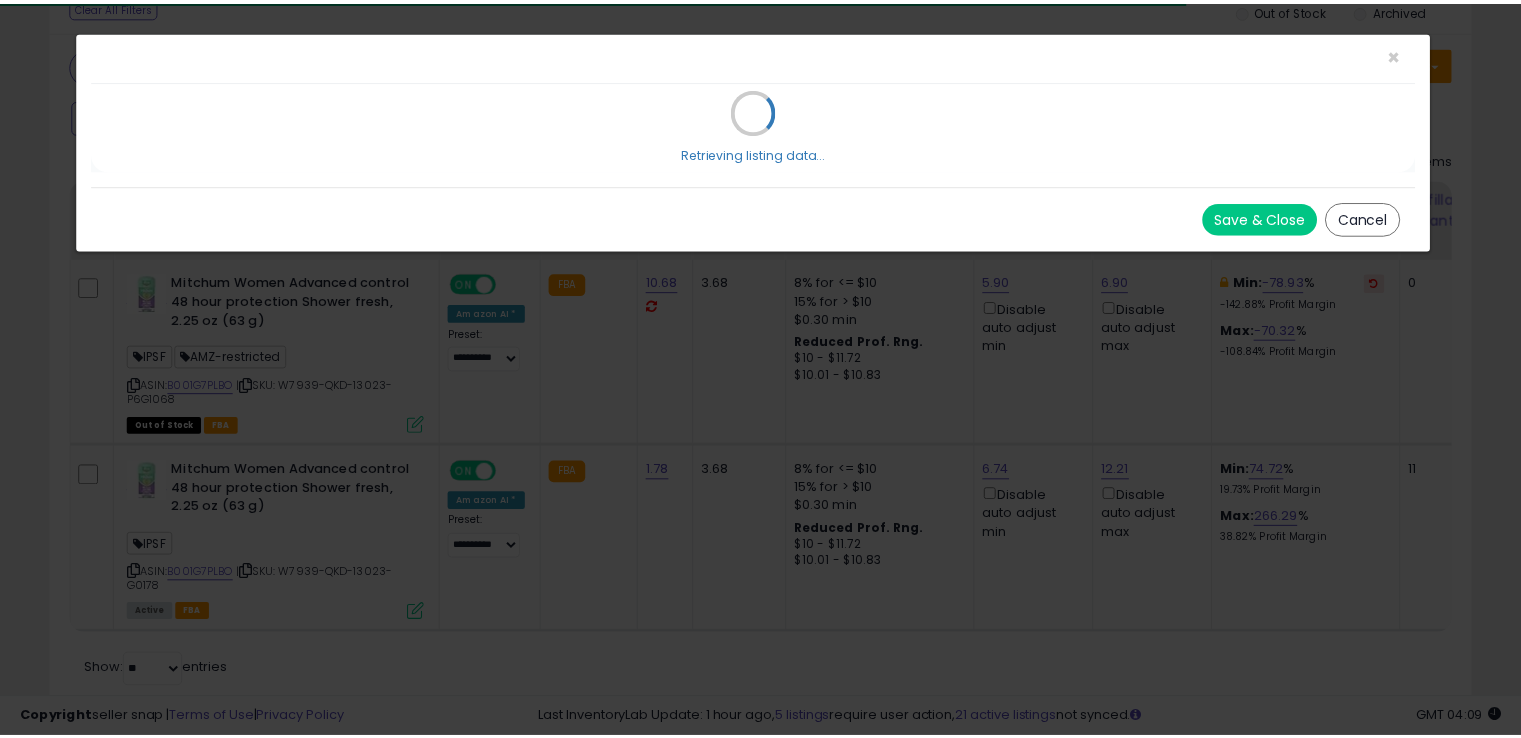 scroll, scrollTop: 0, scrollLeft: 0, axis: both 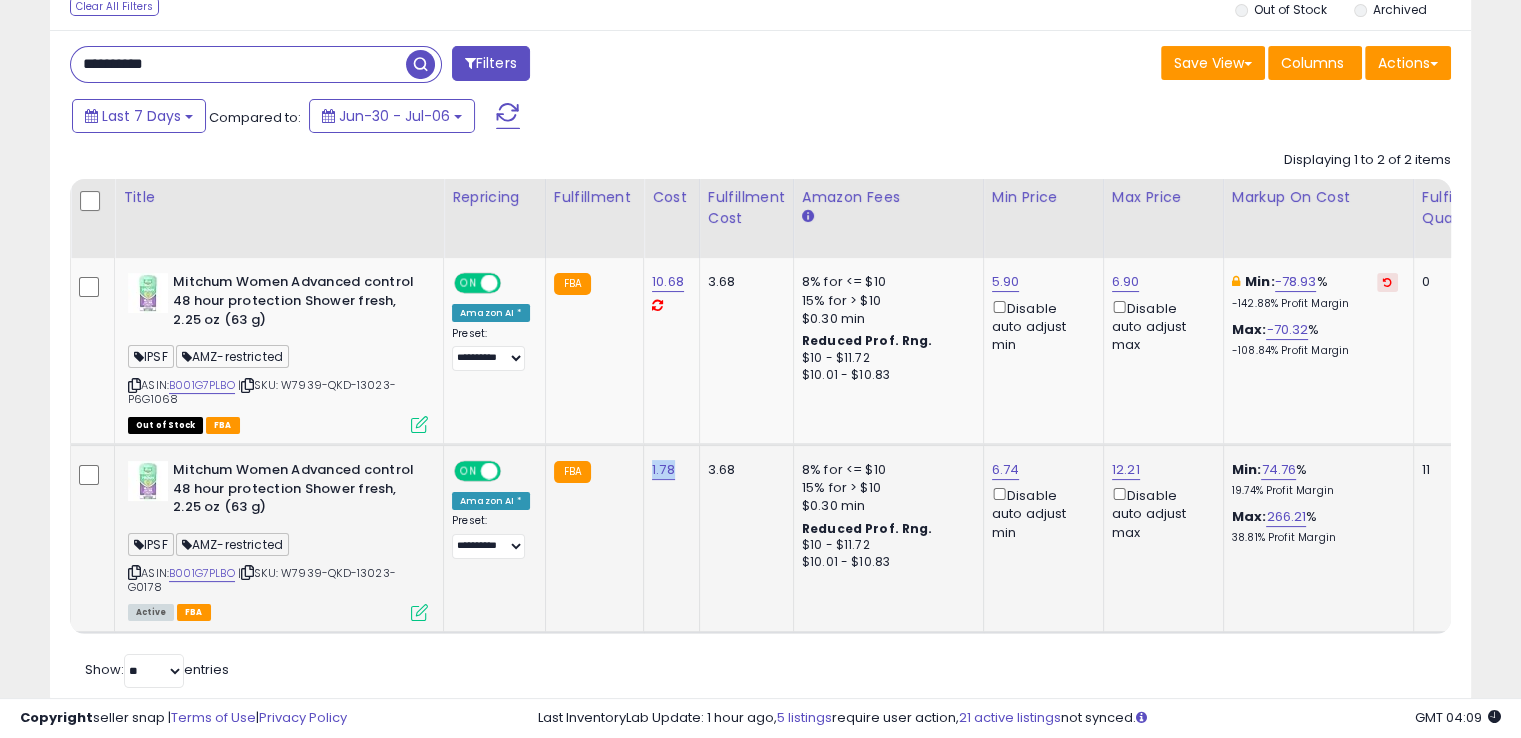 drag, startPoint x: 678, startPoint y: 465, endPoint x: 644, endPoint y: 466, distance: 34.0147 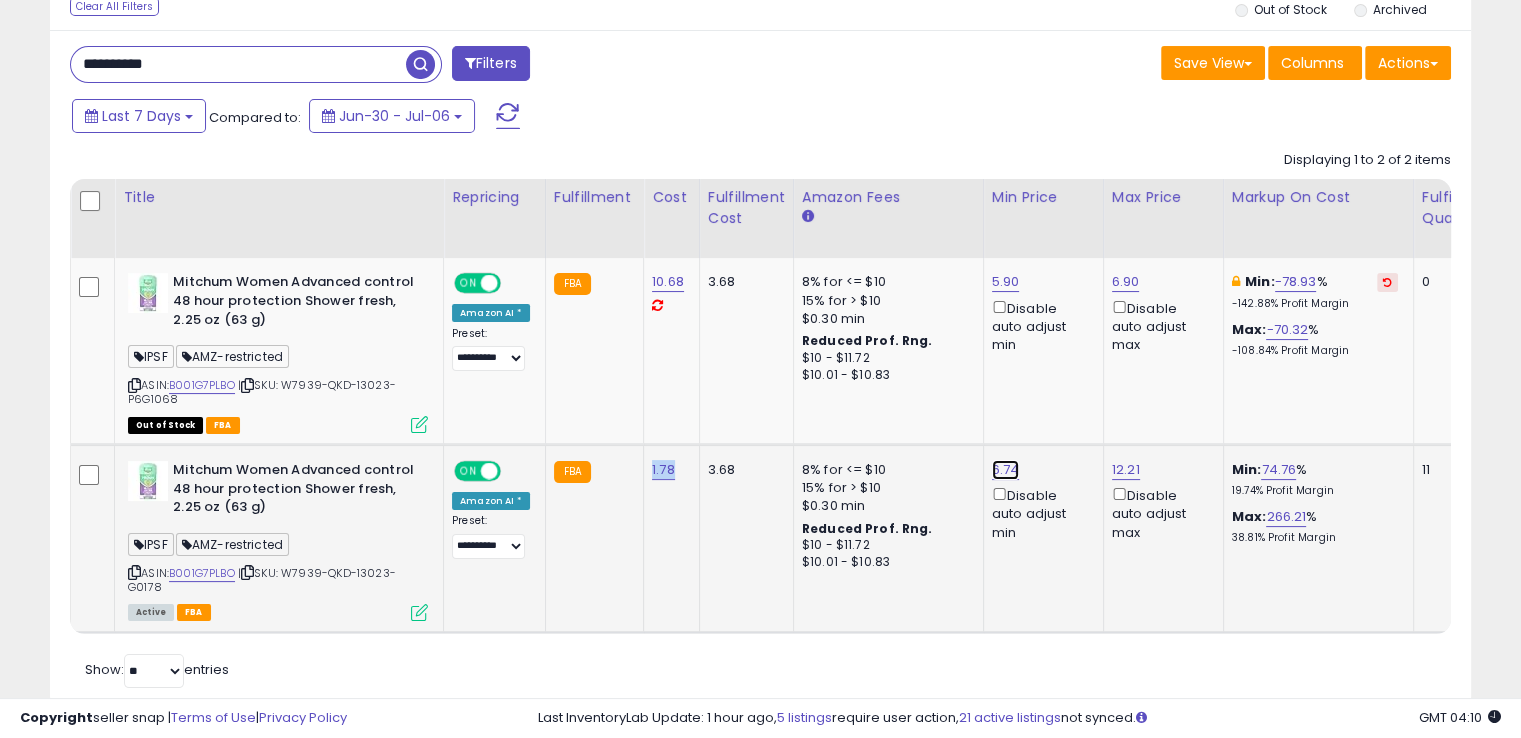 click on "6.74" at bounding box center (1006, 282) 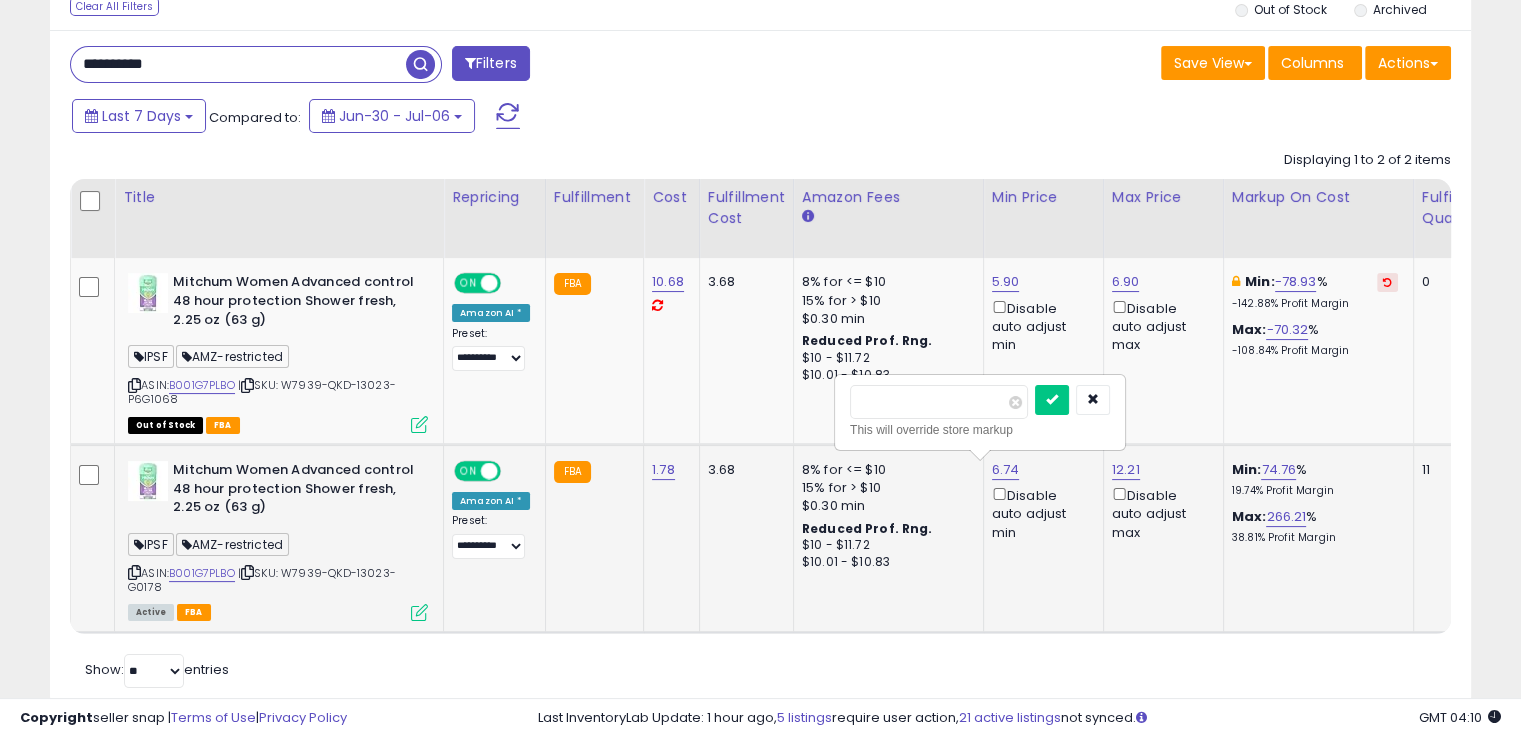drag, startPoint x: 931, startPoint y: 407, endPoint x: 852, endPoint y: 412, distance: 79.15807 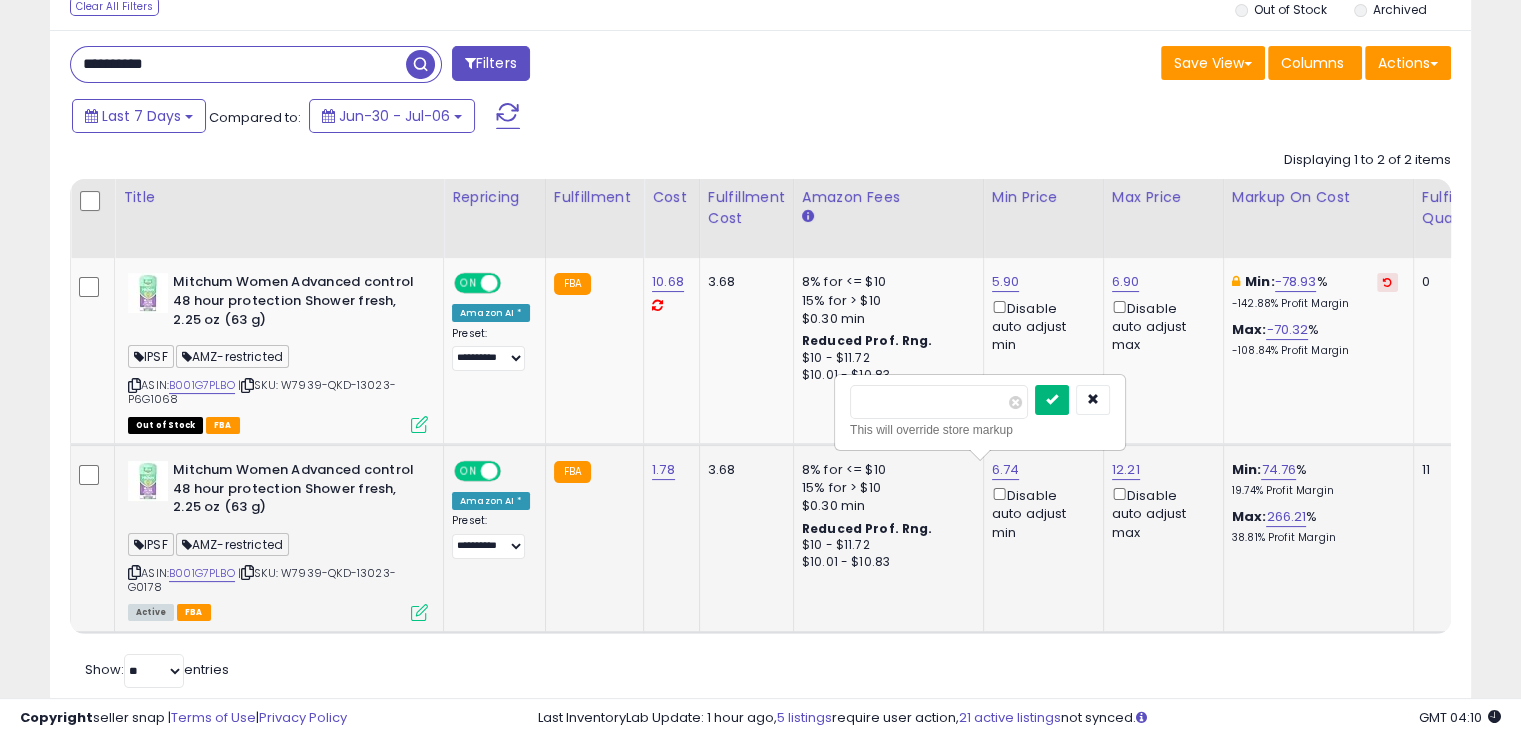 type on "****" 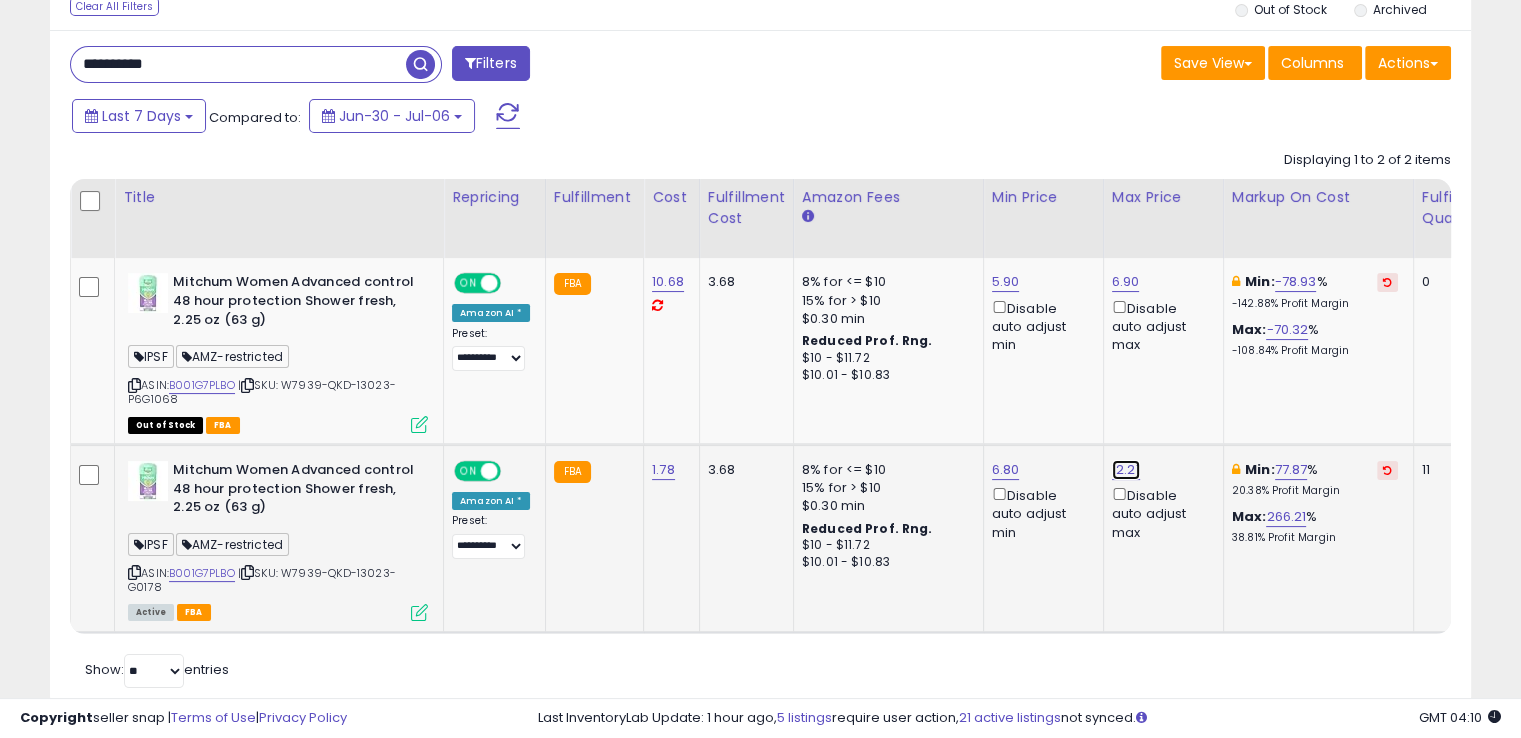 click on "12.21" at bounding box center [1126, 282] 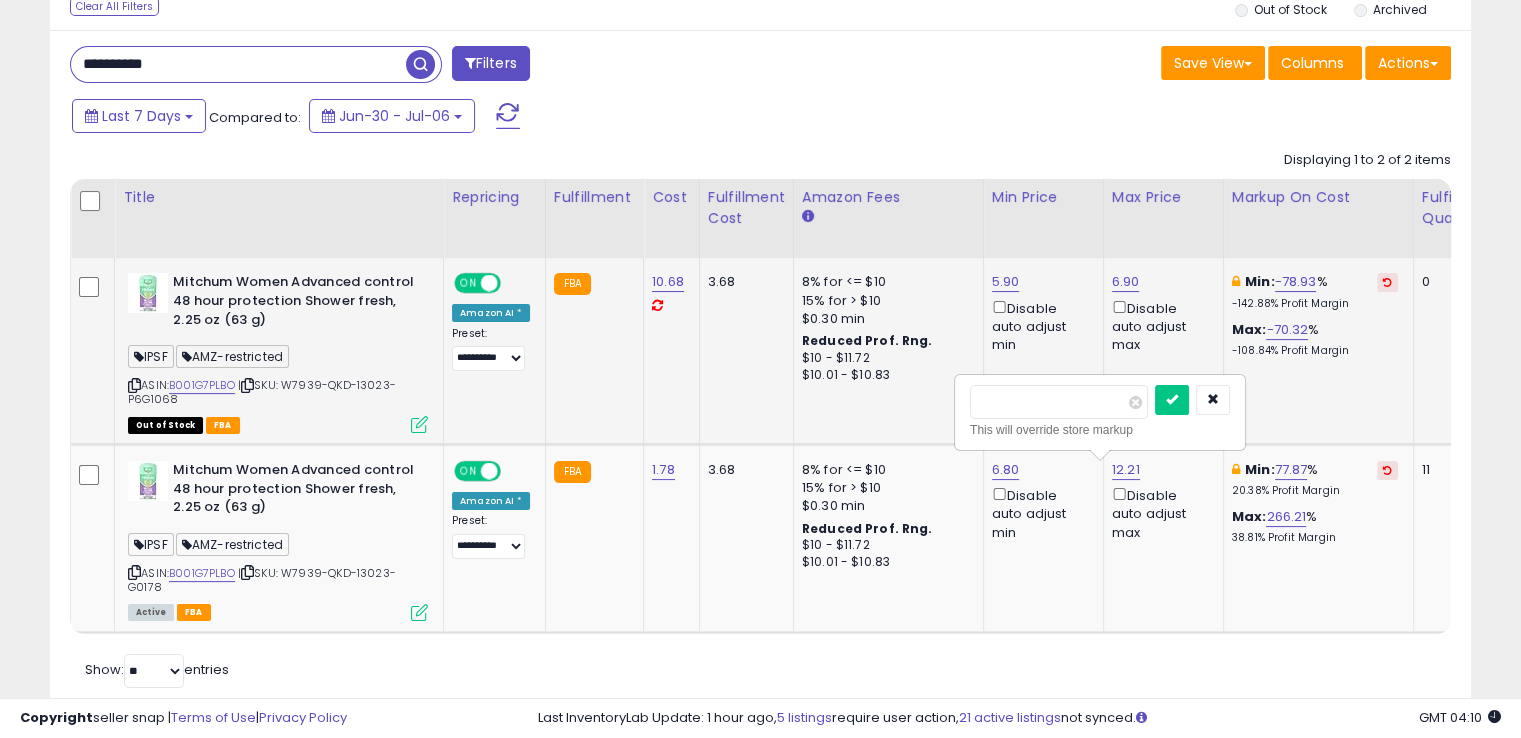 drag, startPoint x: 965, startPoint y: 419, endPoint x: 921, endPoint y: 427, distance: 44.72136 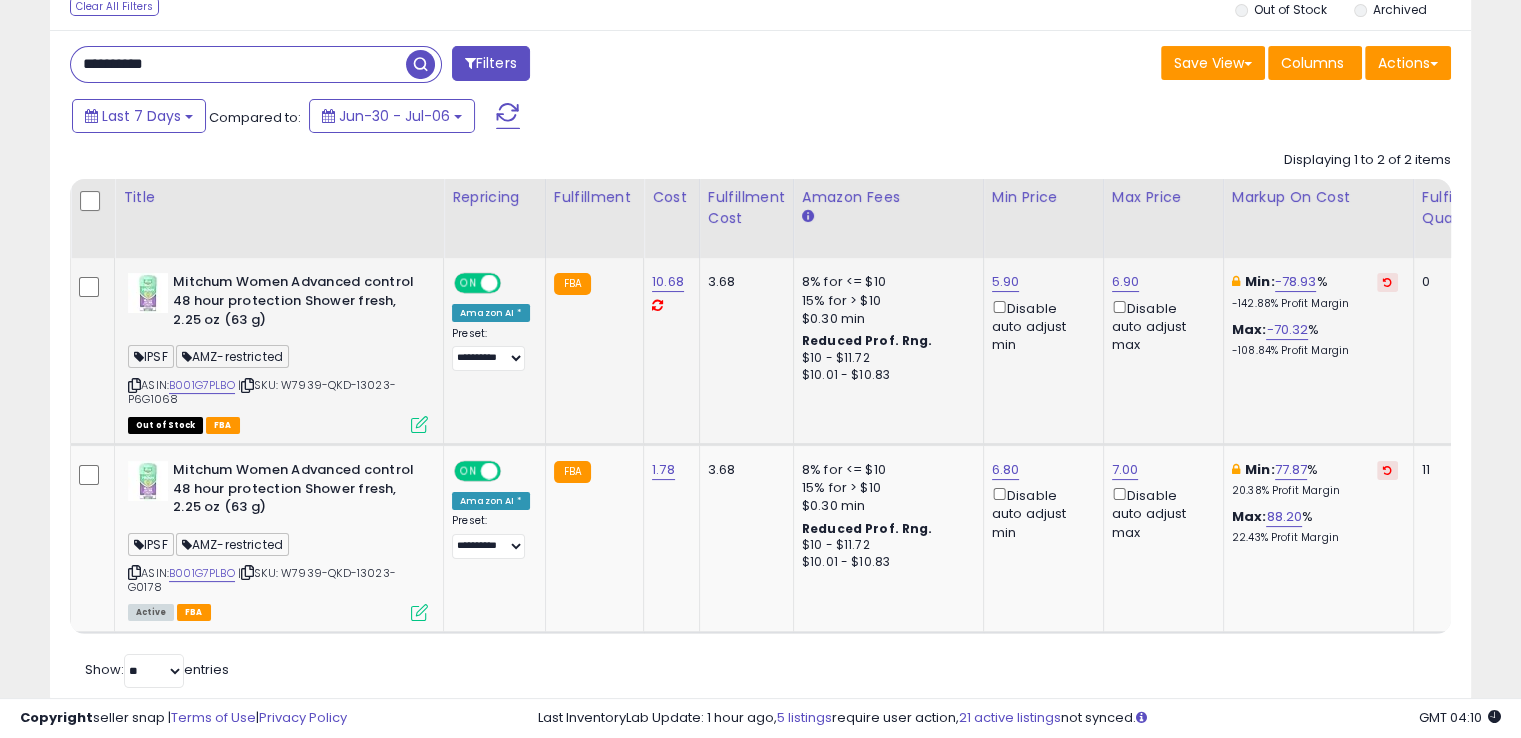 click on "ON" at bounding box center [468, 283] 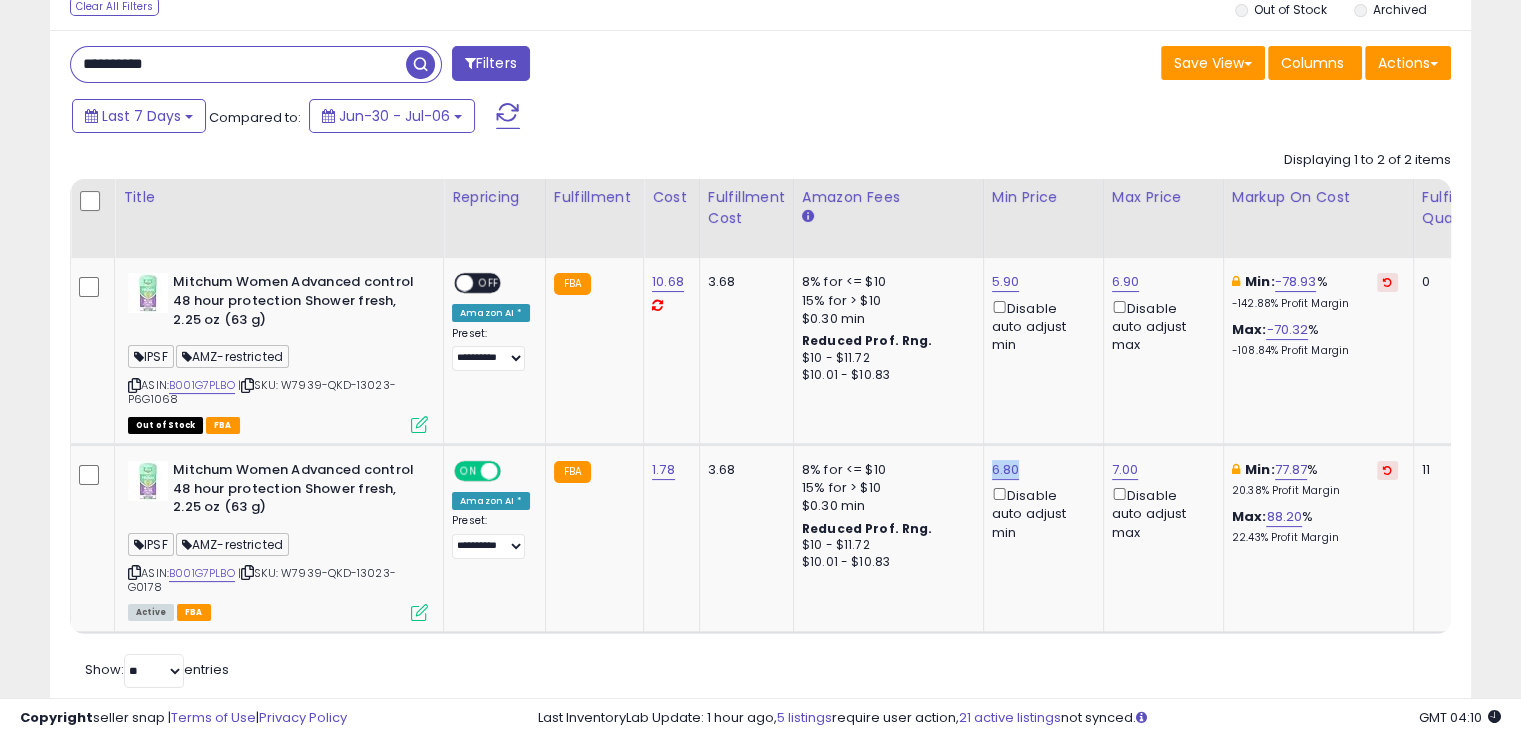 drag, startPoint x: 1005, startPoint y: 457, endPoint x: 987, endPoint y: 457, distance: 18 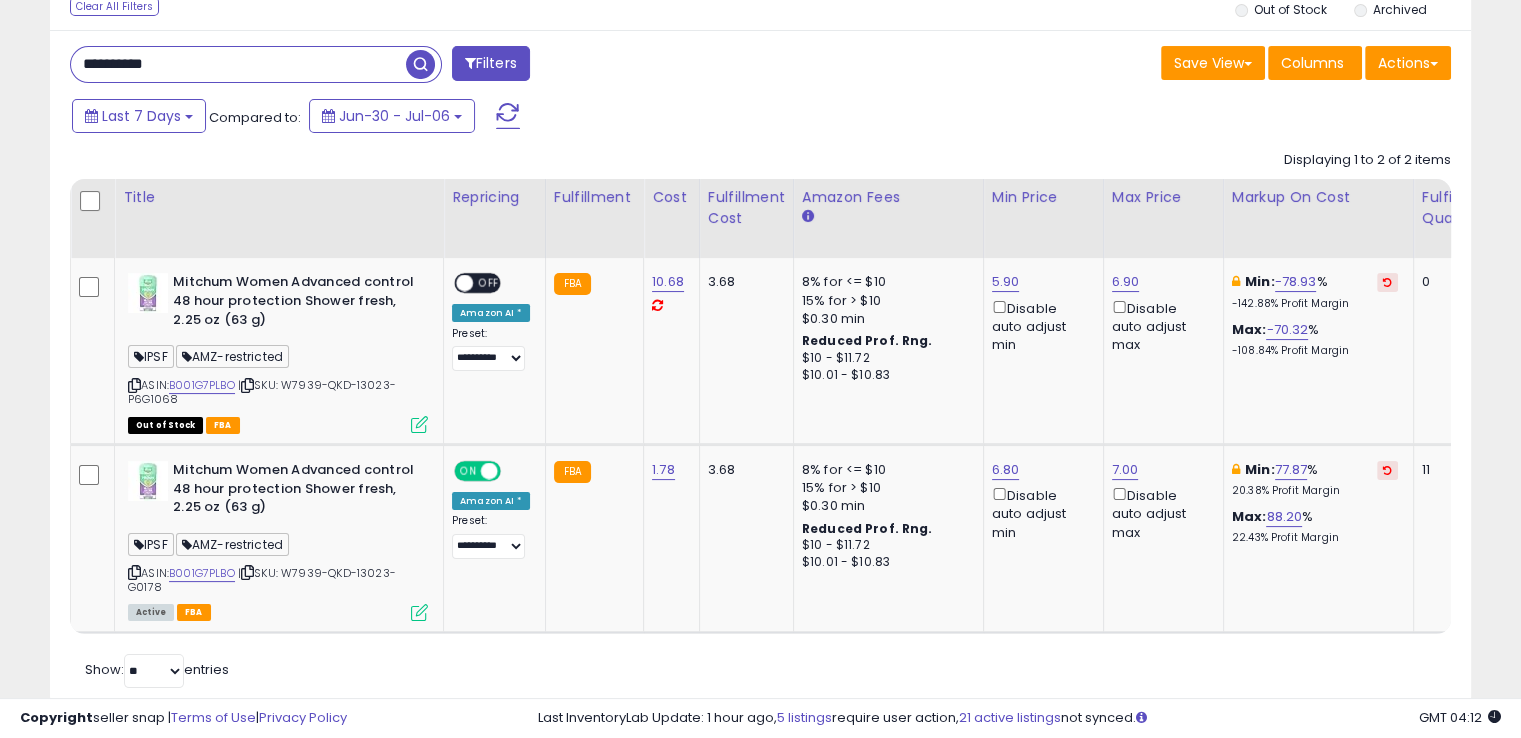 click on "**********" at bounding box center (238, 64) 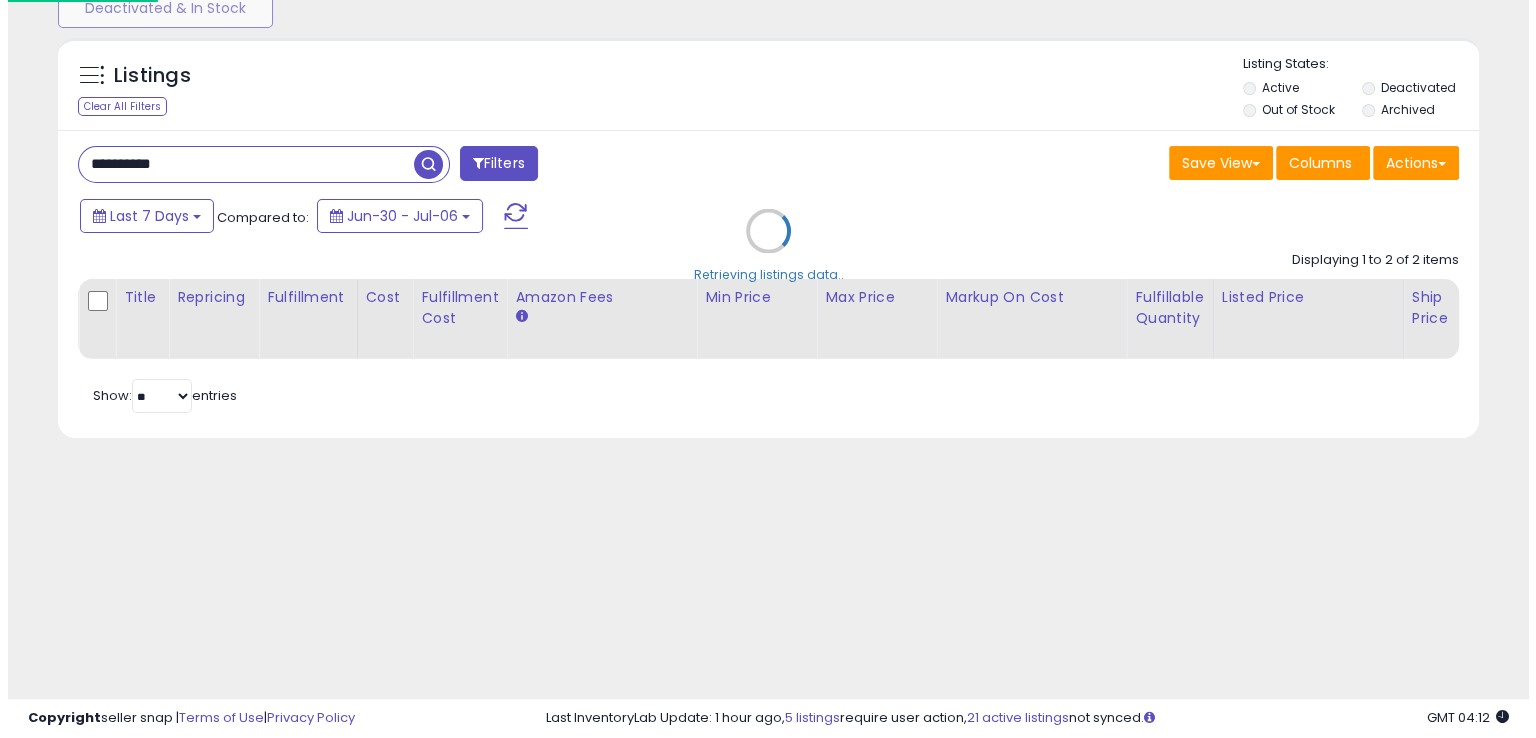 scroll, scrollTop: 157, scrollLeft: 0, axis: vertical 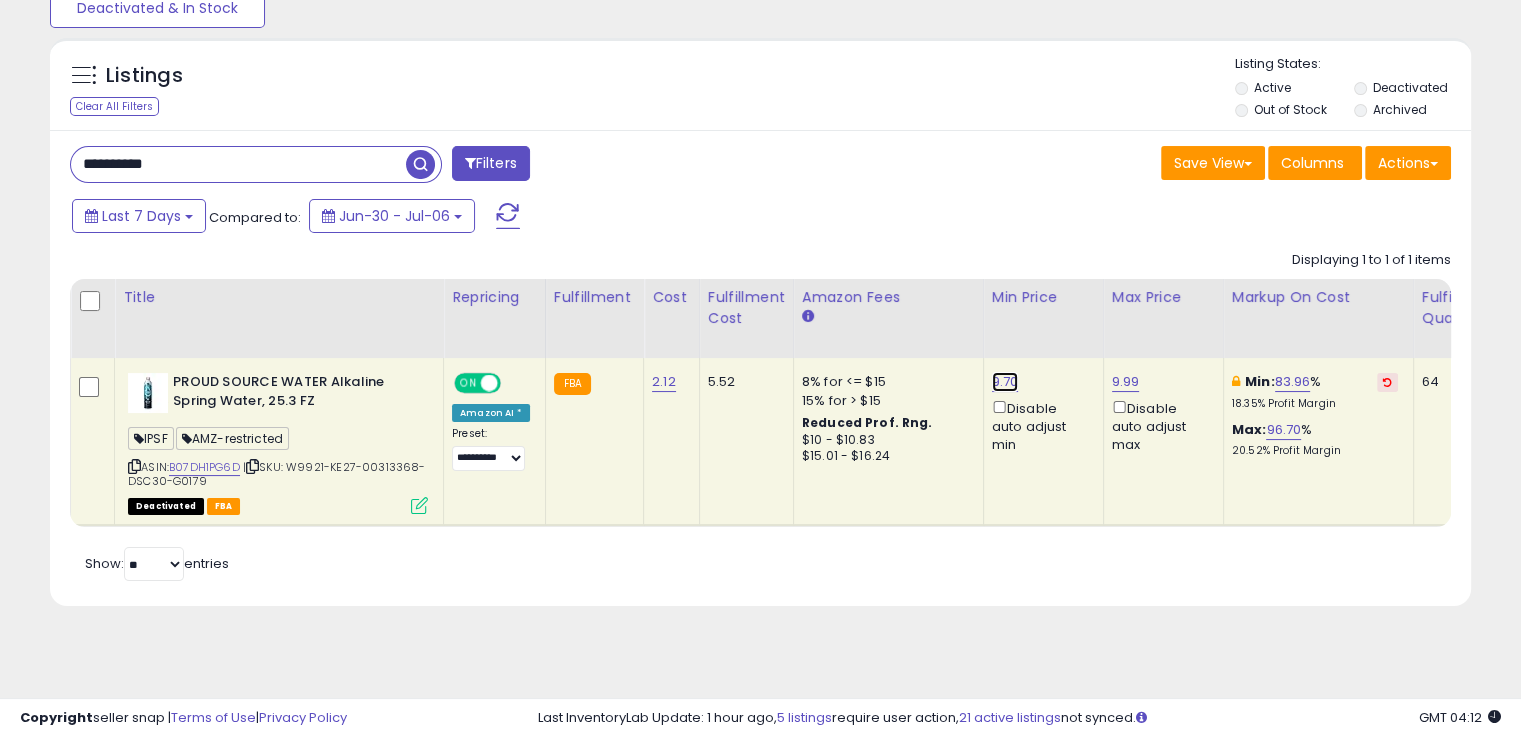 click on "9.70" at bounding box center [1005, 382] 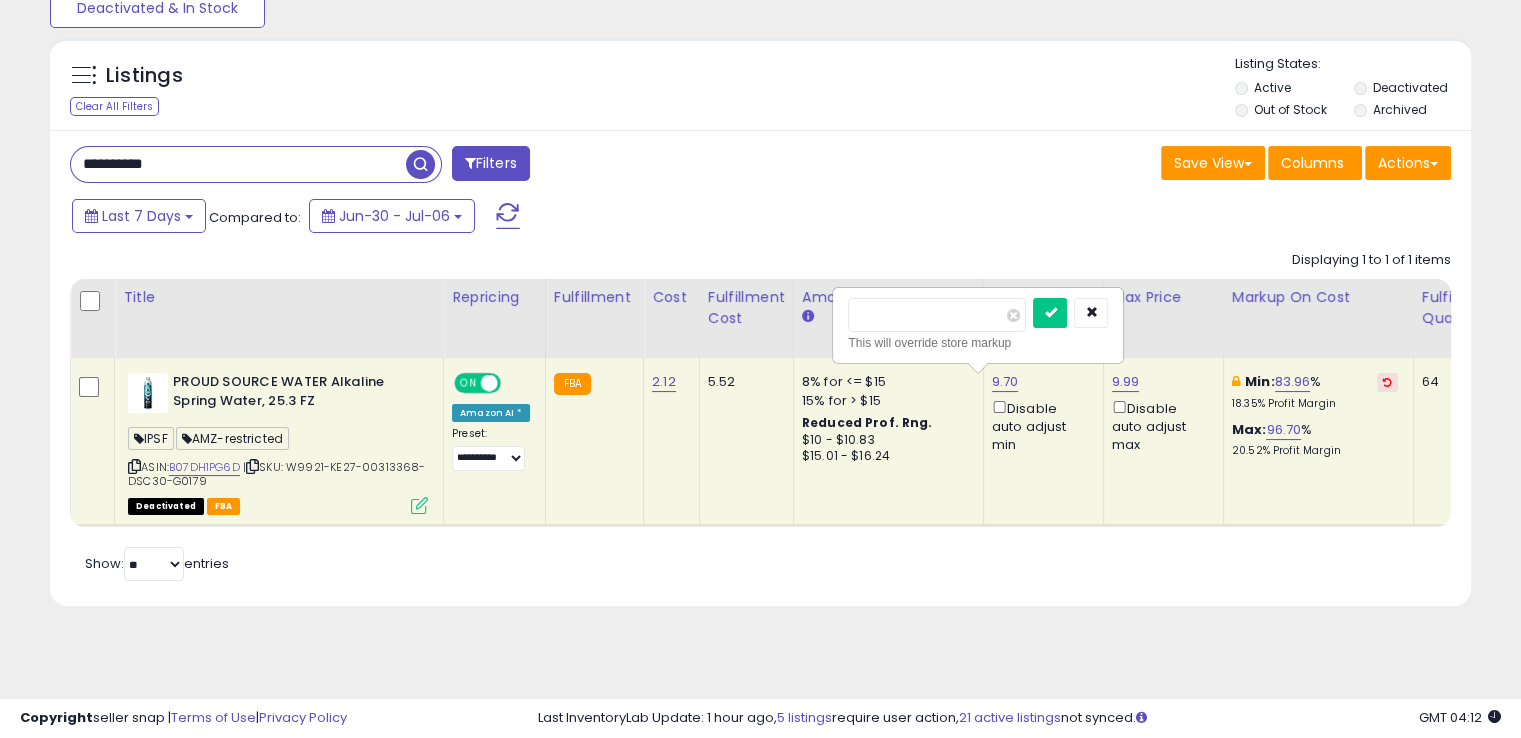 drag, startPoint x: 906, startPoint y: 315, endPoint x: 805, endPoint y: 323, distance: 101.31634 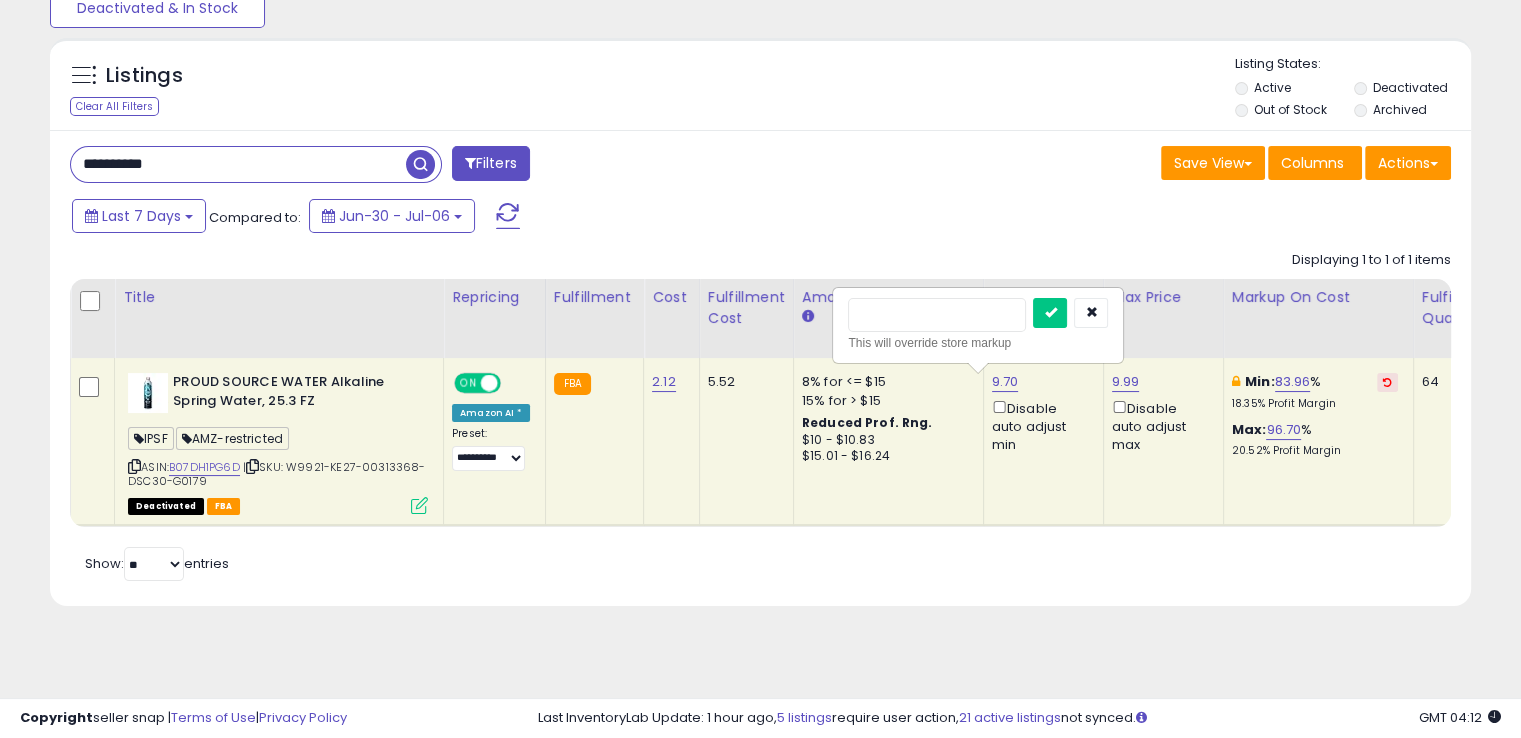 type on "****" 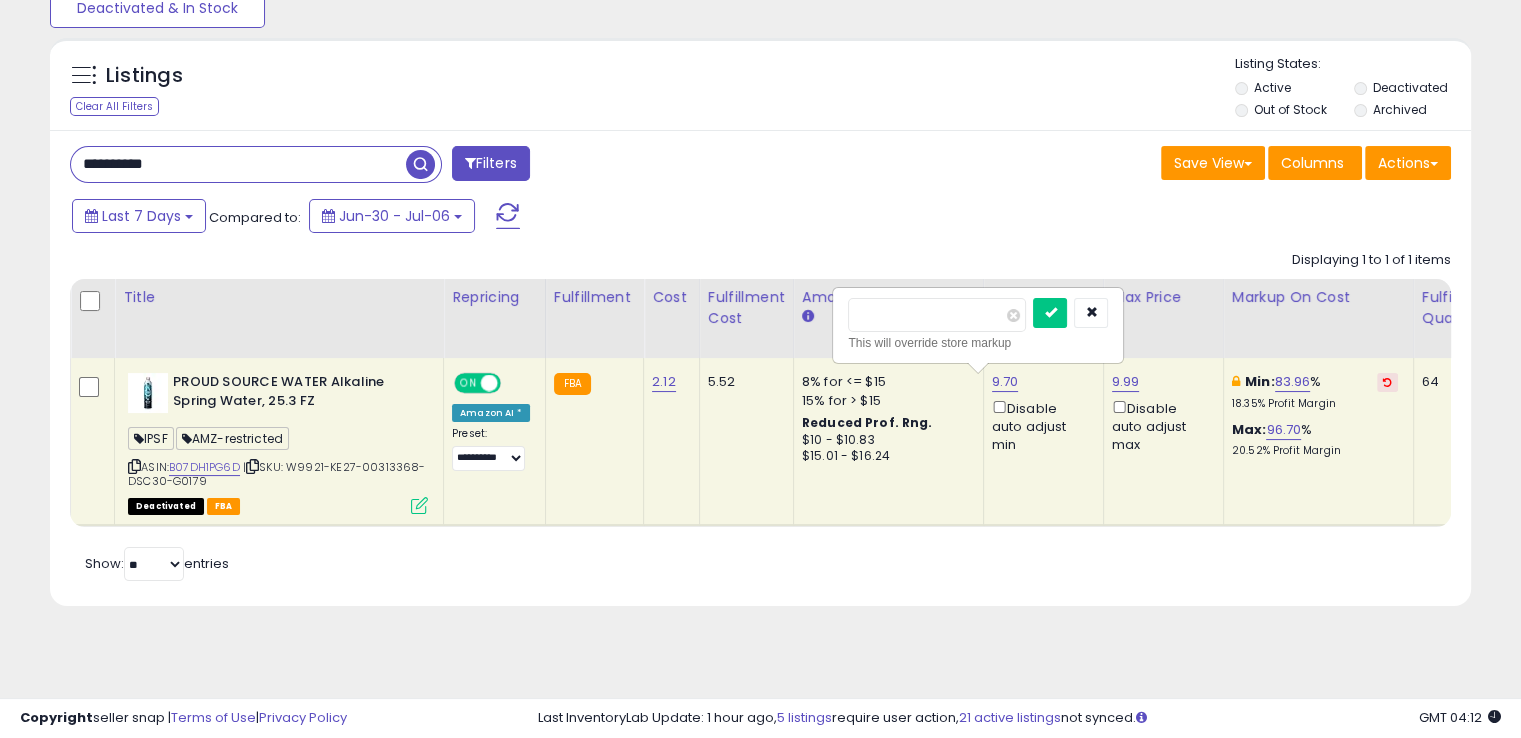 click at bounding box center (1050, 313) 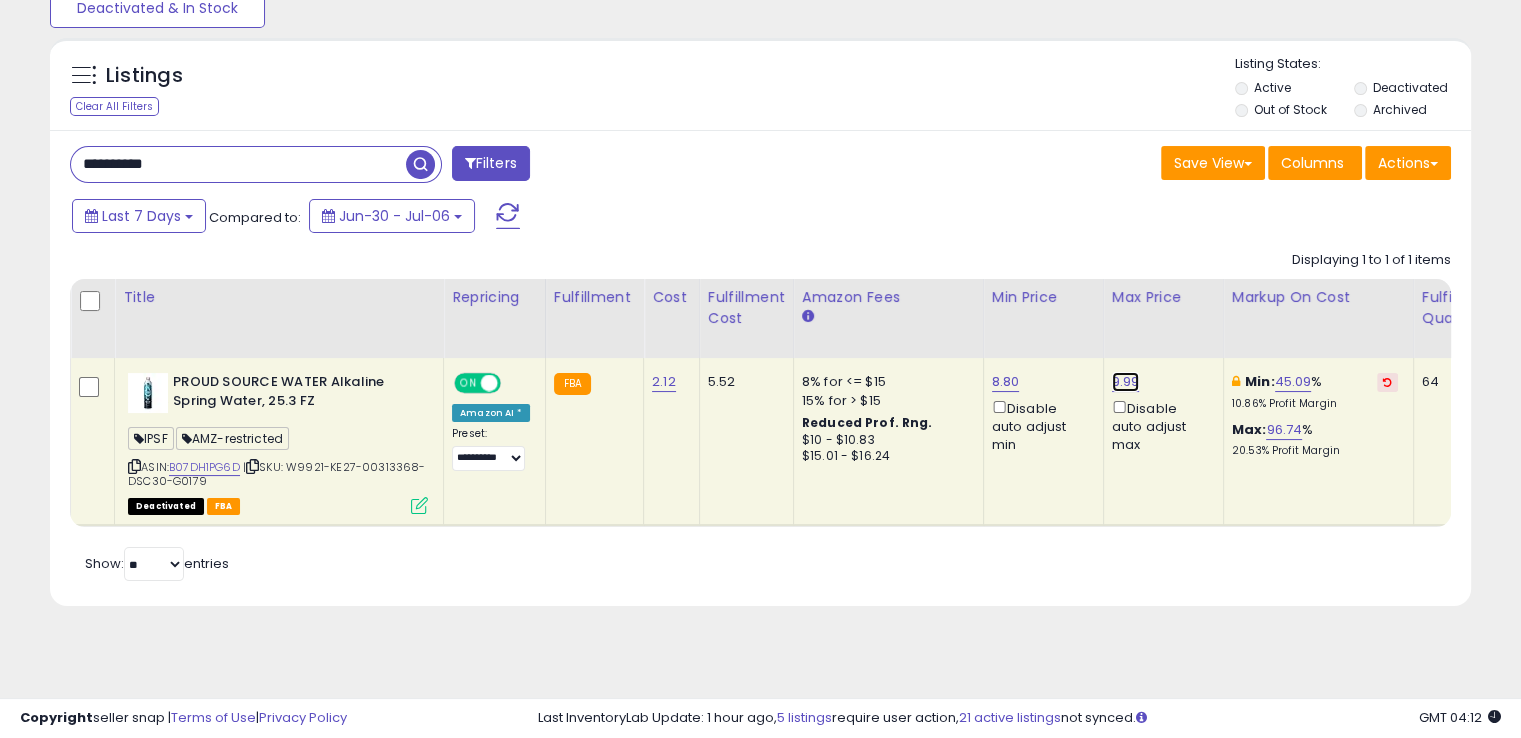click on "9.99" at bounding box center [1126, 382] 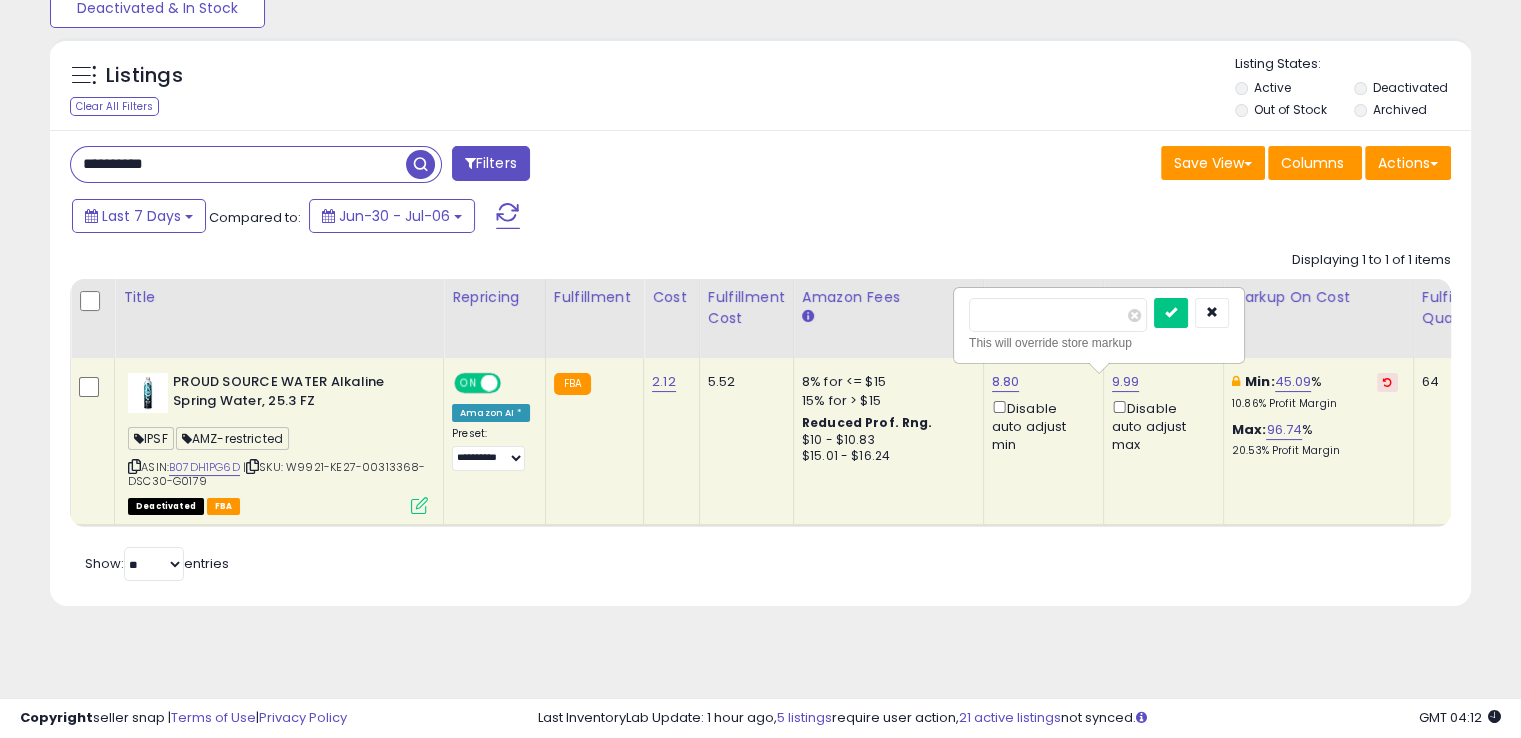 type on "*" 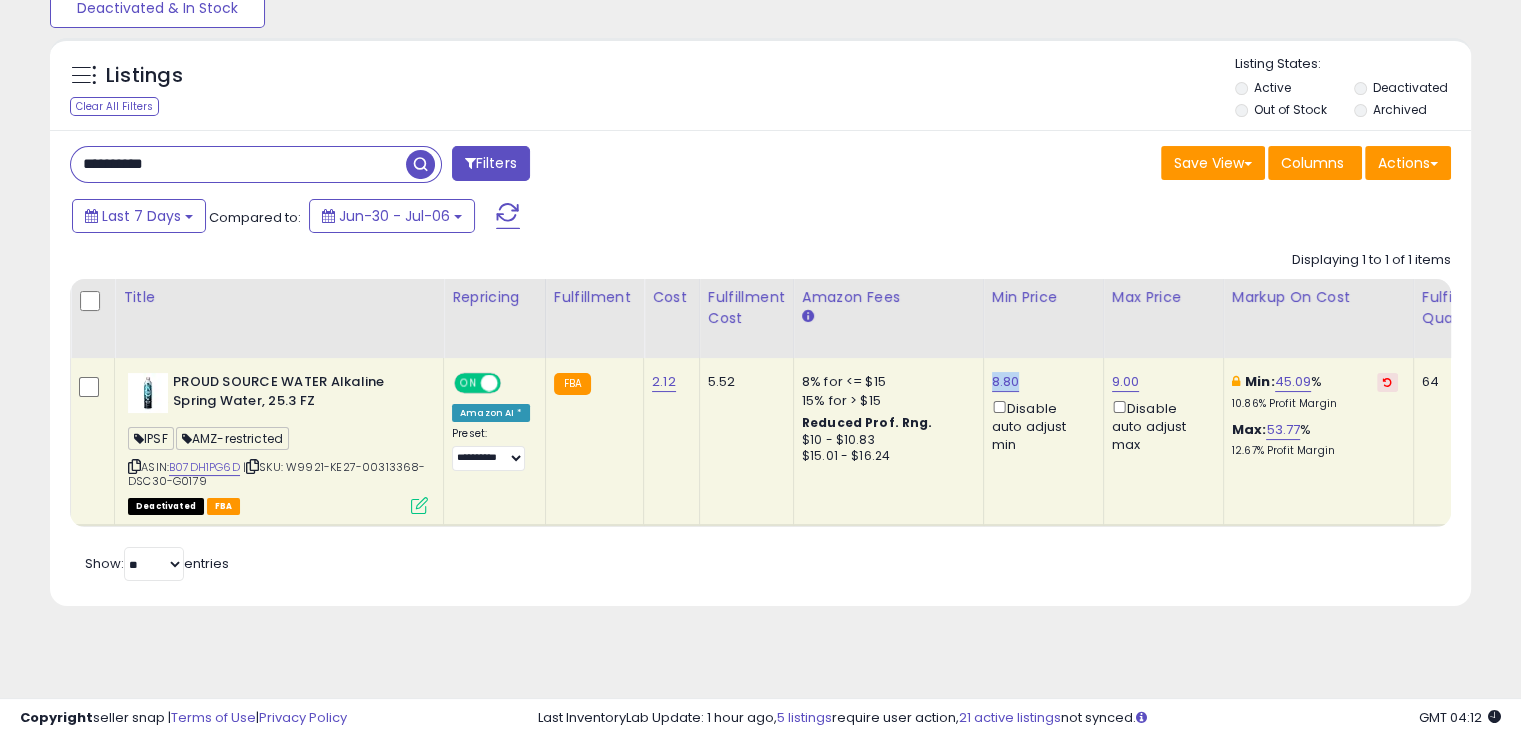 drag, startPoint x: 1020, startPoint y: 370, endPoint x: 977, endPoint y: 373, distance: 43.104523 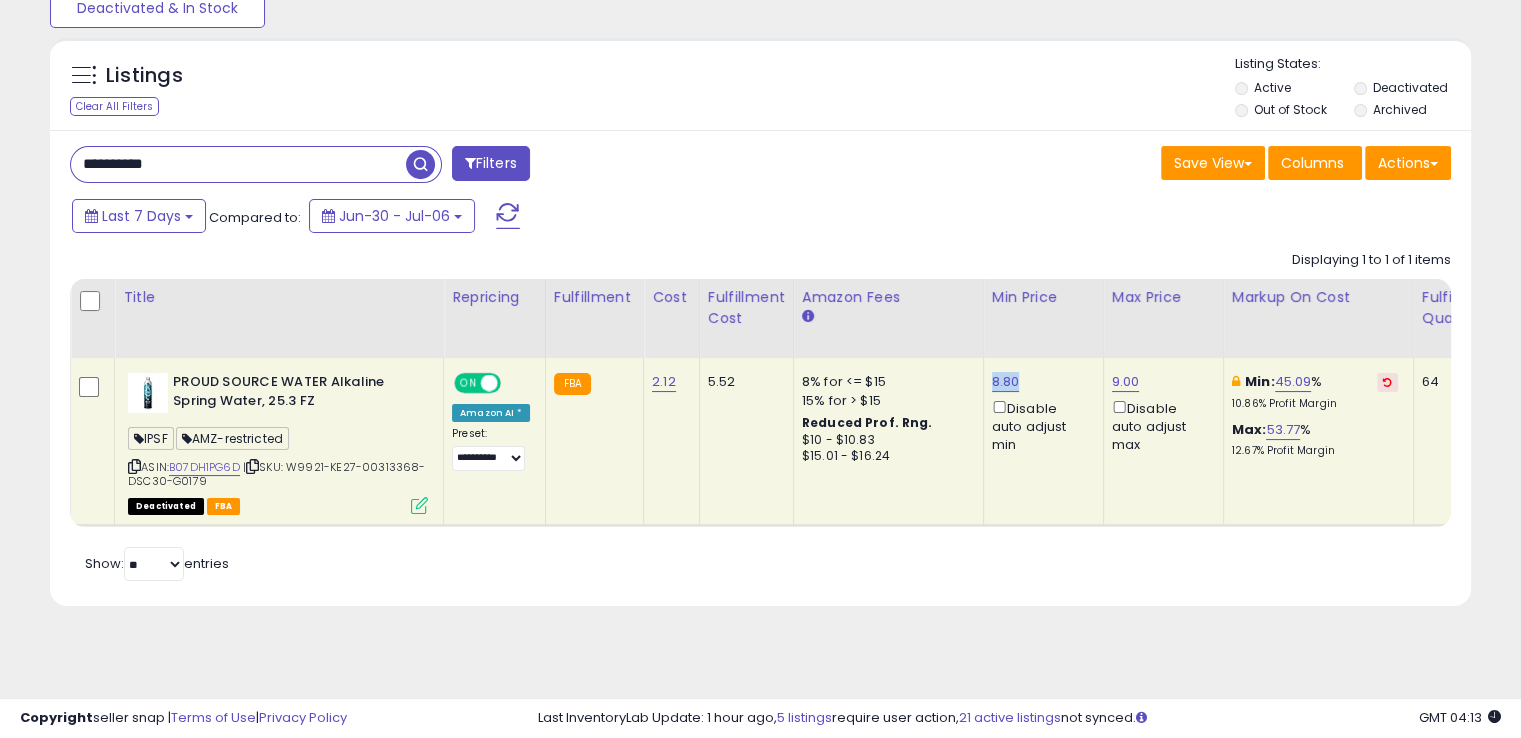 copy on "8.80" 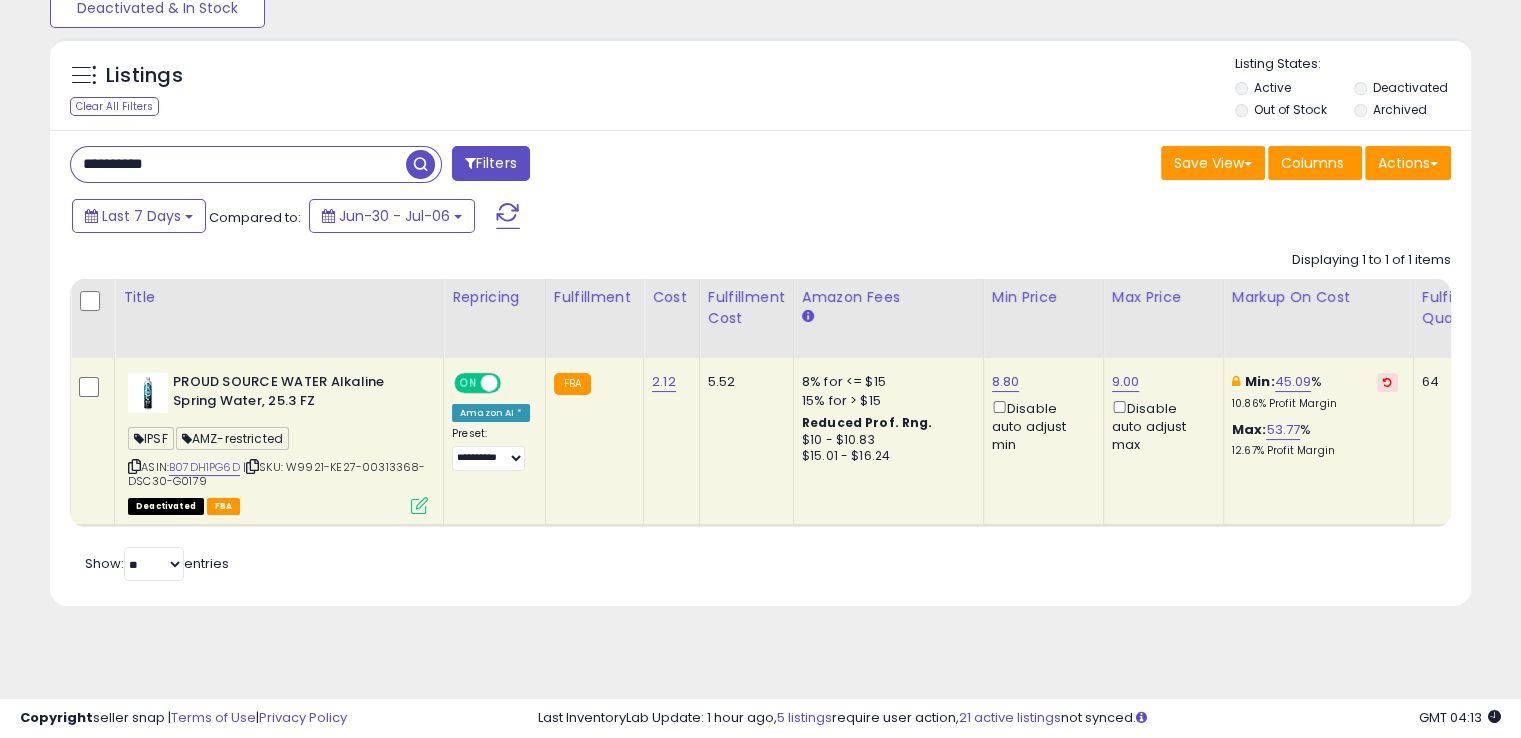 click on "**********" at bounding box center (238, 164) 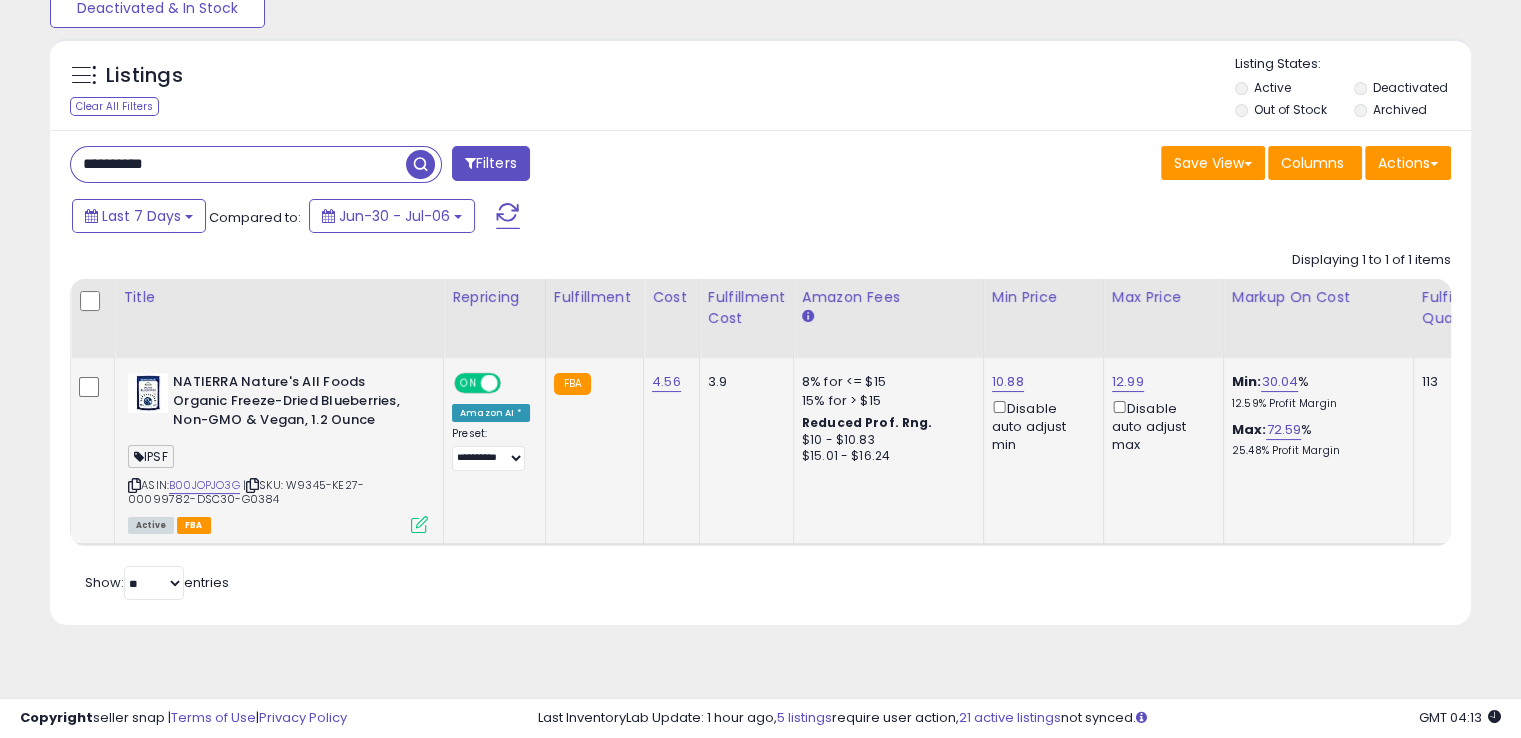 click at bounding box center (134, 485) 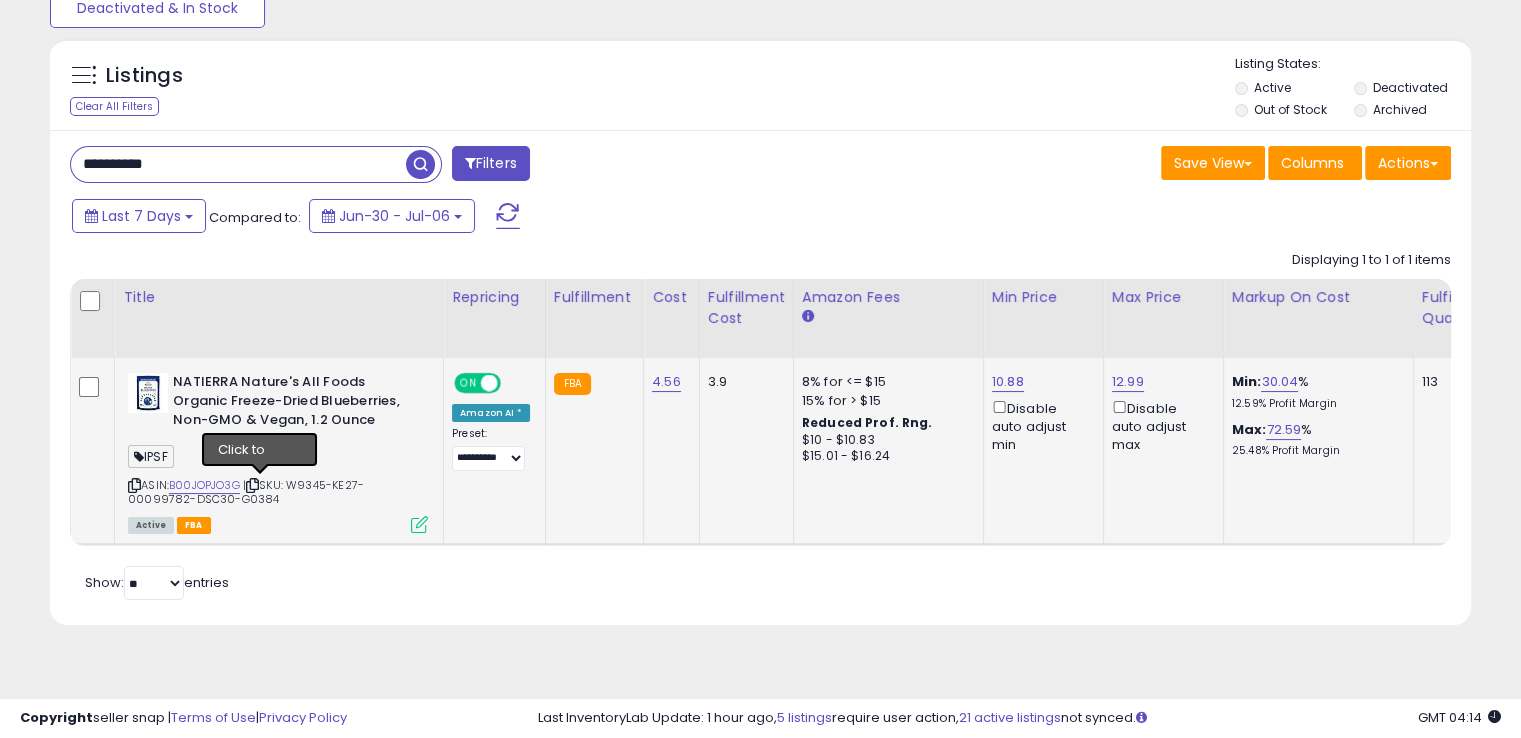 click at bounding box center [252, 485] 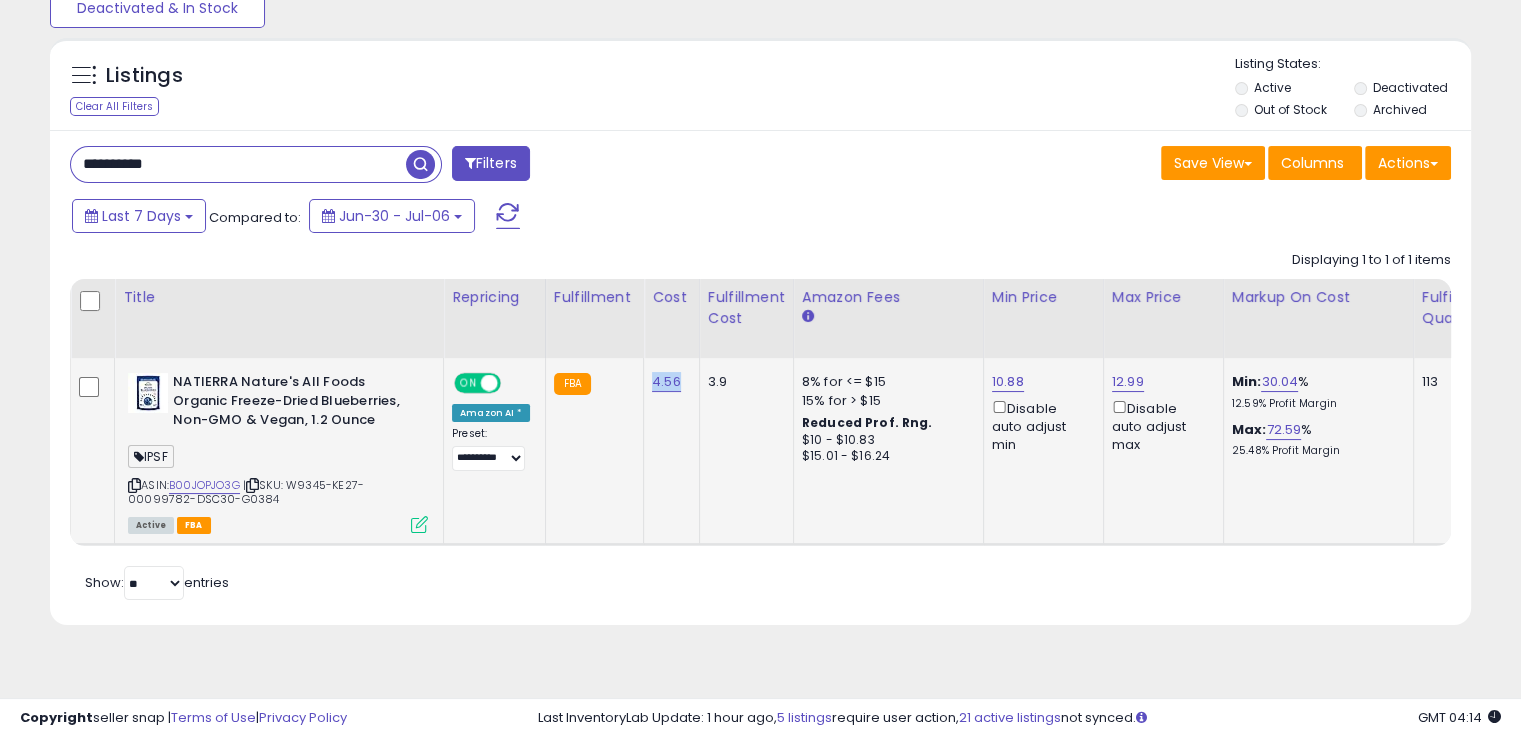 drag, startPoint x: 676, startPoint y: 378, endPoint x: 644, endPoint y: 382, distance: 32.24903 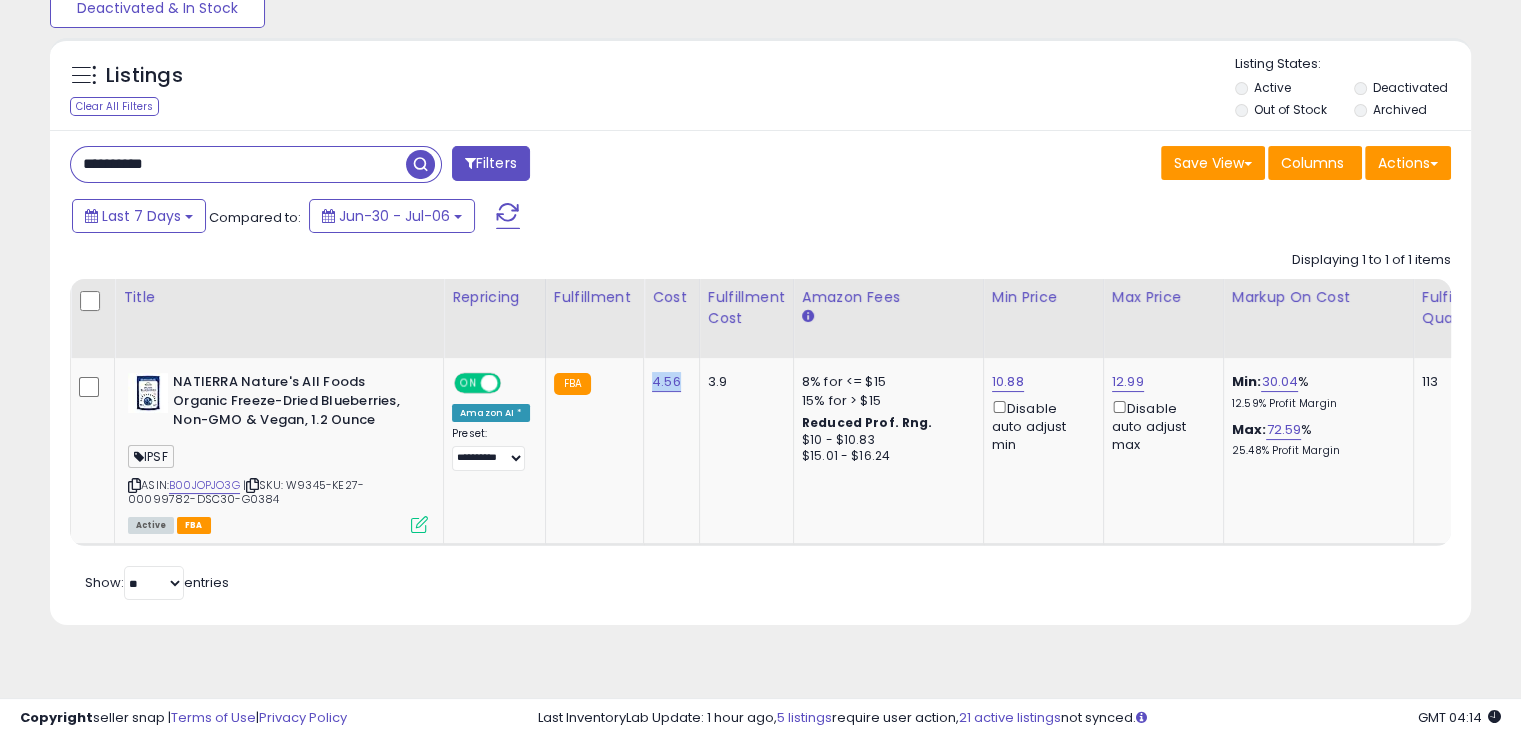 copy on "4.56" 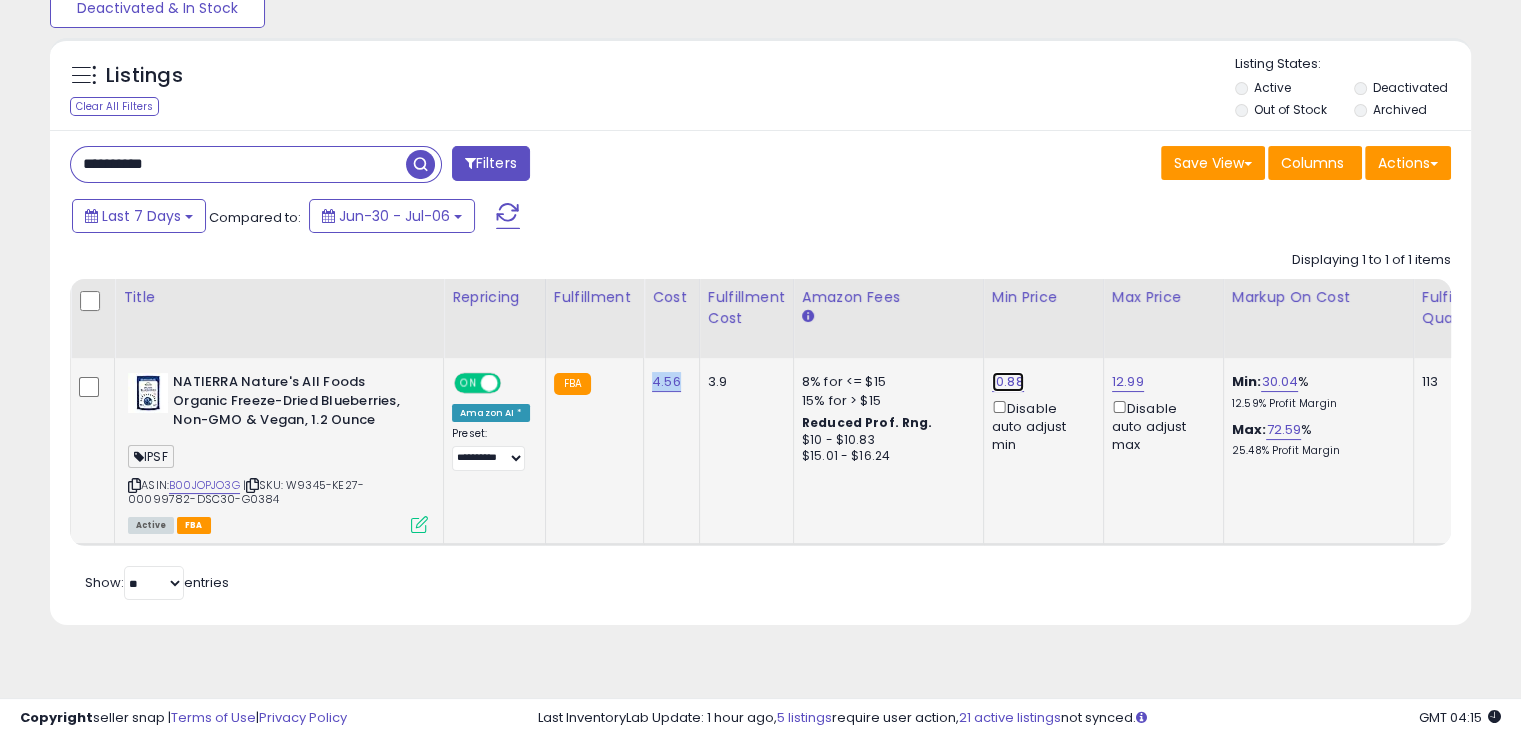 click on "10.88" at bounding box center [1008, 382] 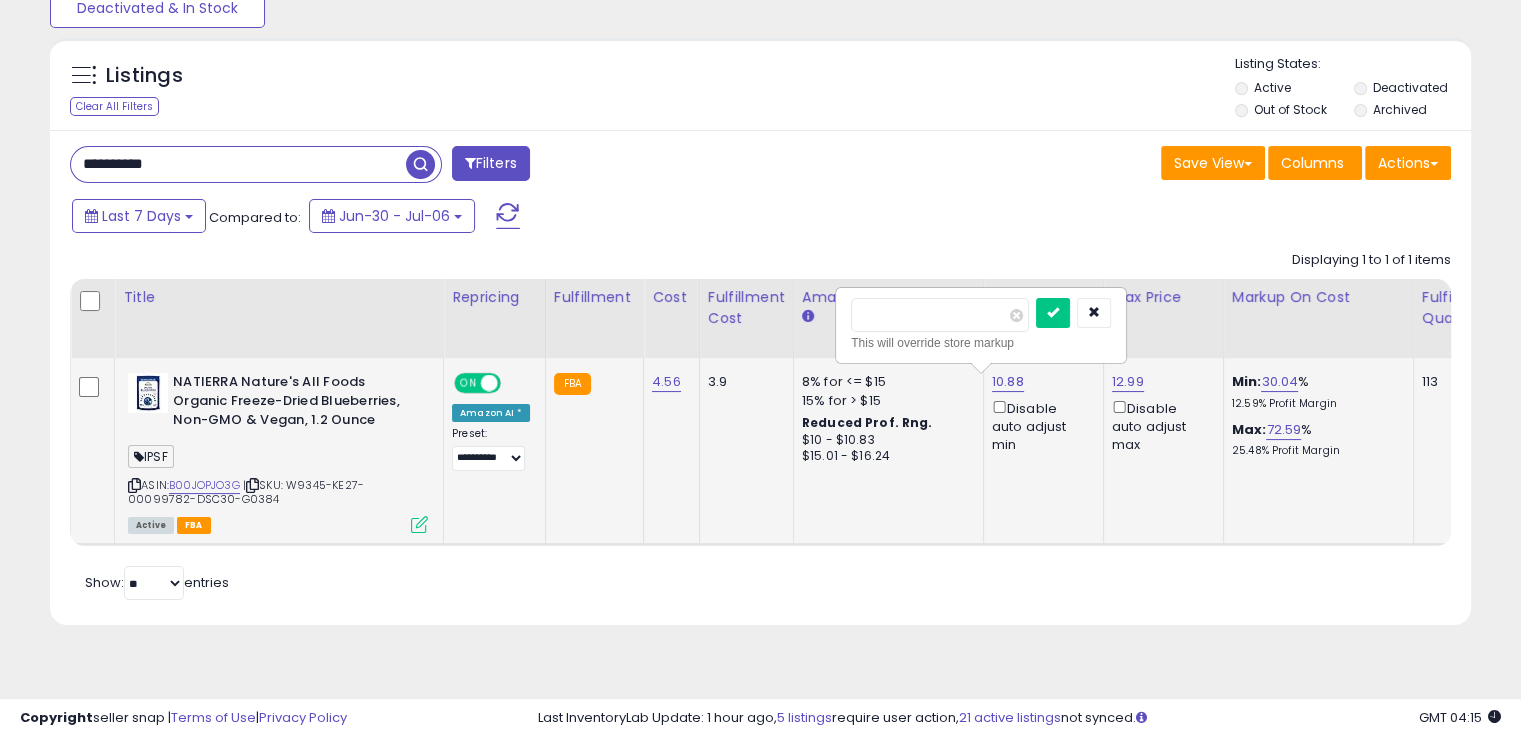 drag, startPoint x: 923, startPoint y: 303, endPoint x: 836, endPoint y: 326, distance: 89.98889 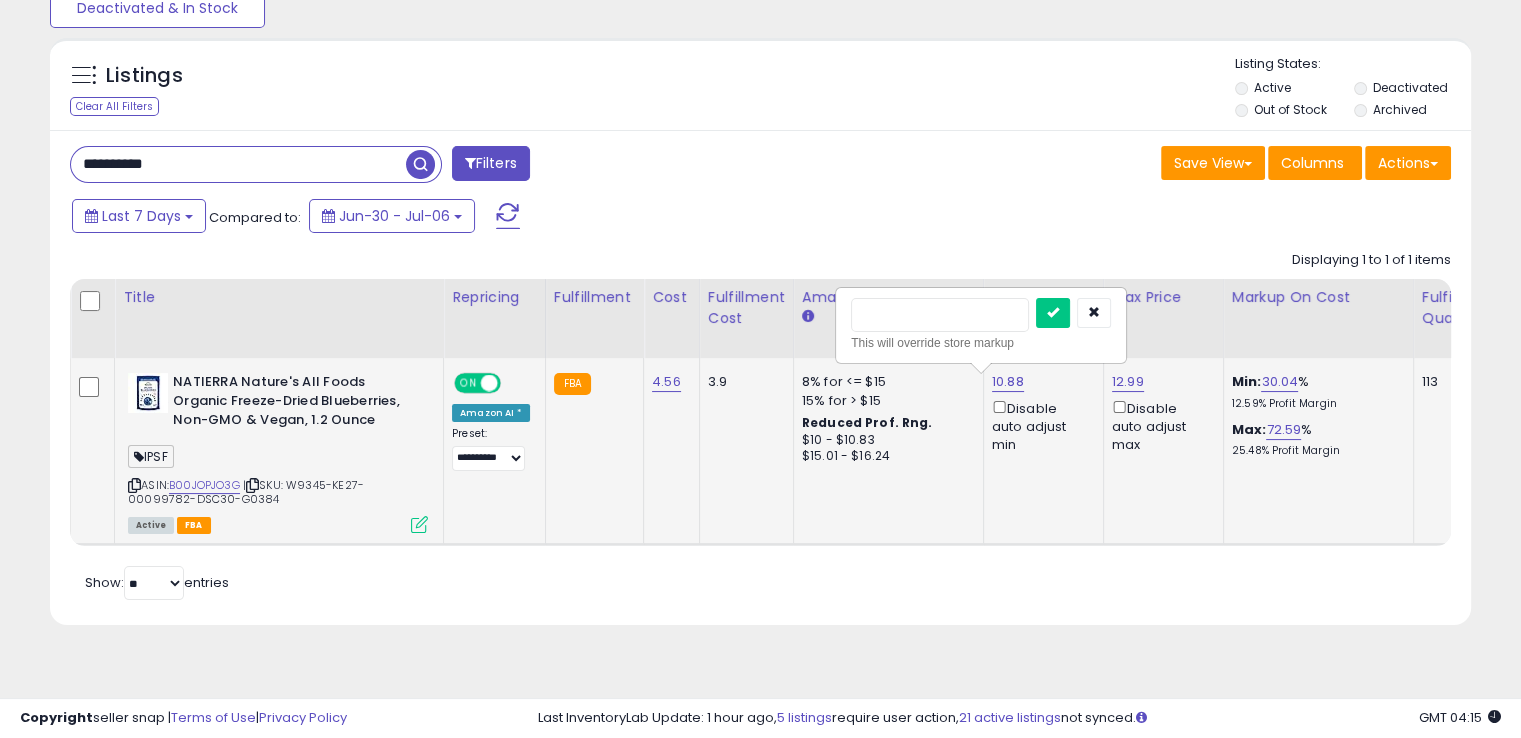 type on "***" 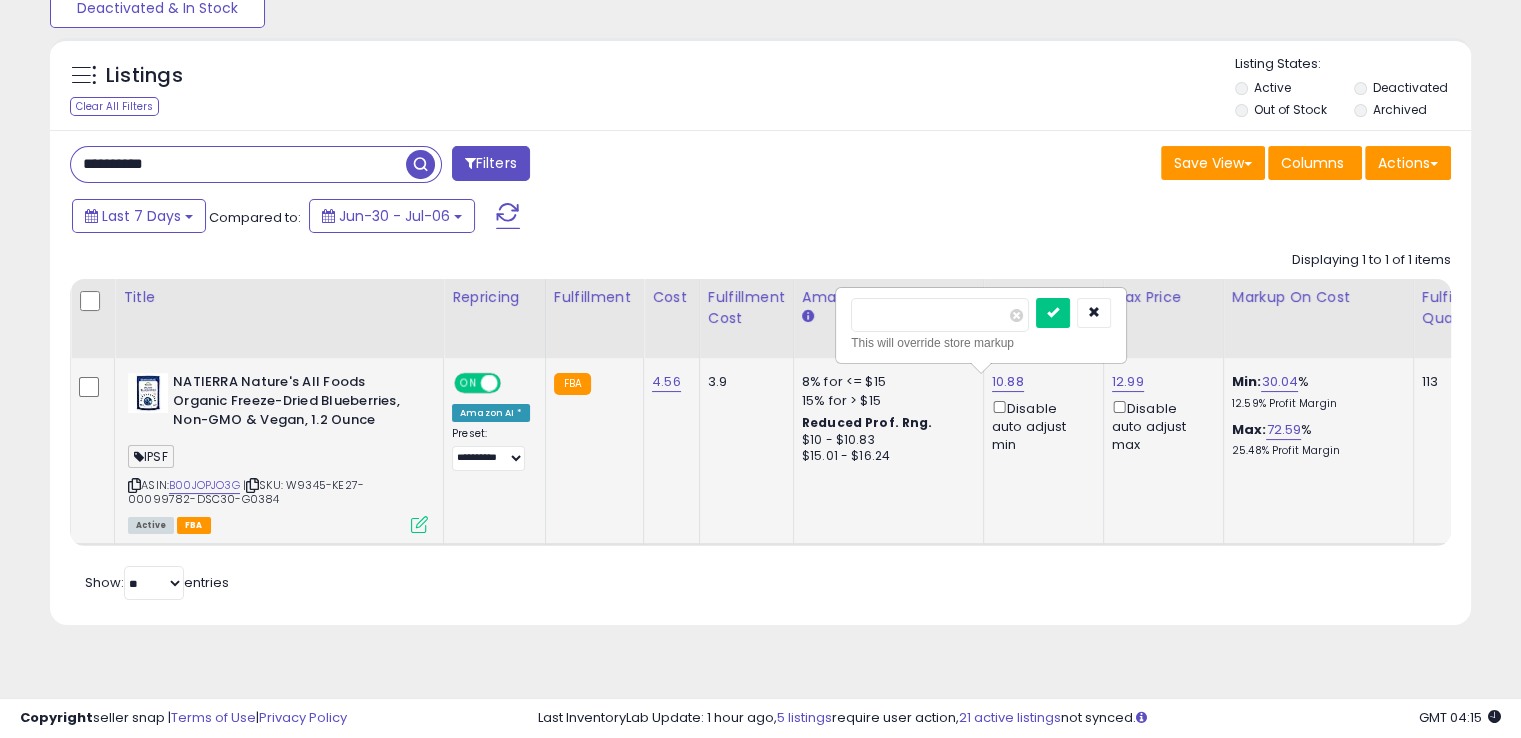 click at bounding box center (1053, 313) 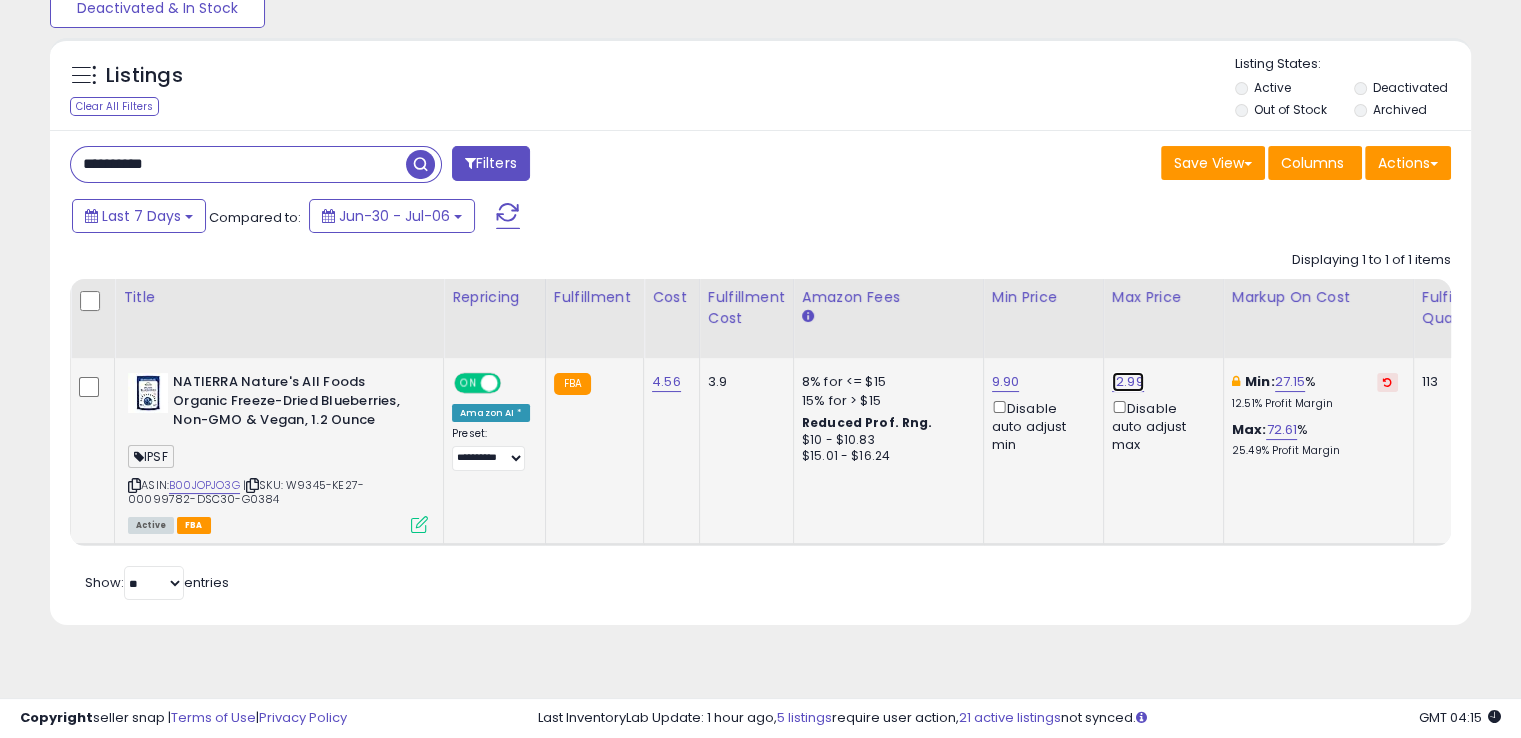 click on "12.99" at bounding box center (1128, 382) 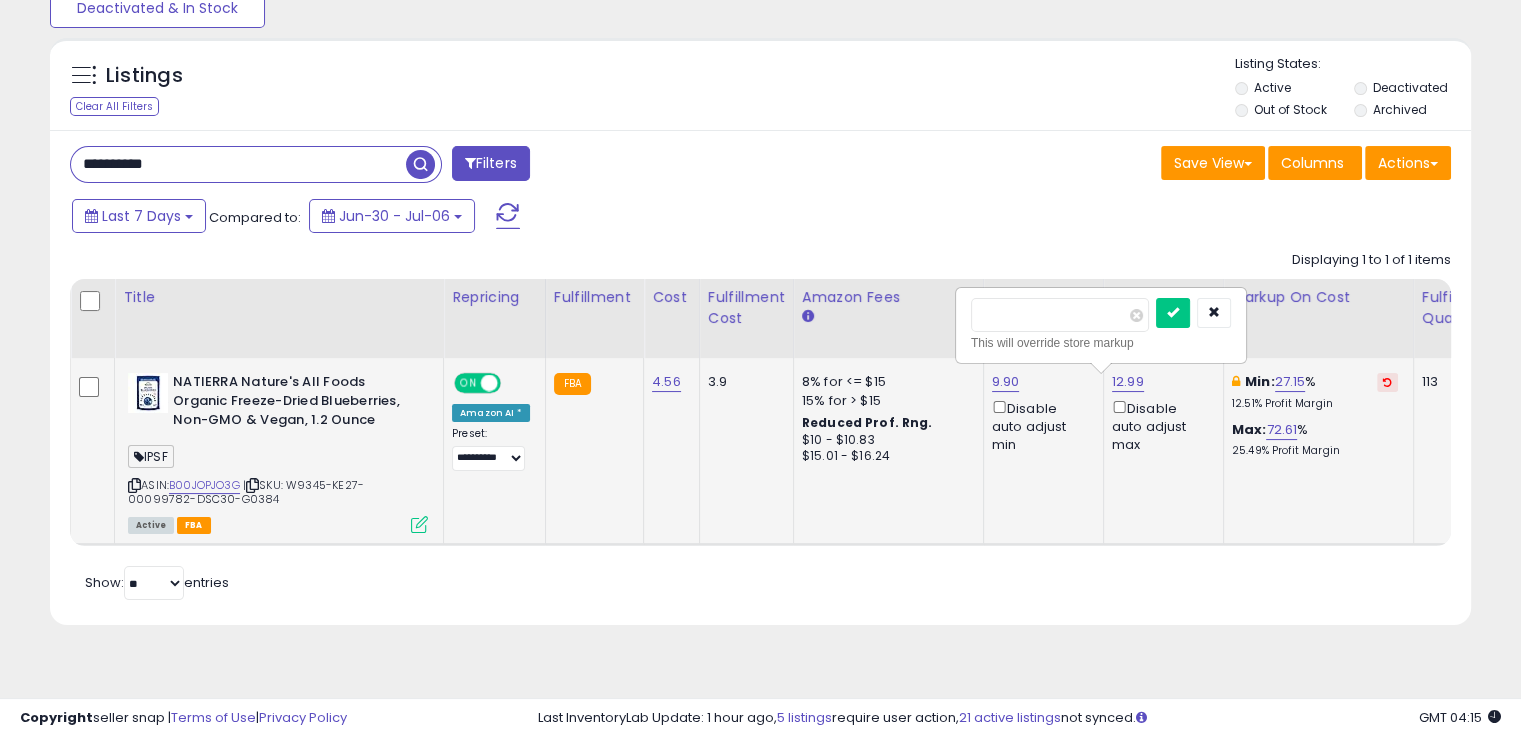 drag, startPoint x: 992, startPoint y: 311, endPoint x: 980, endPoint y: 311, distance: 12 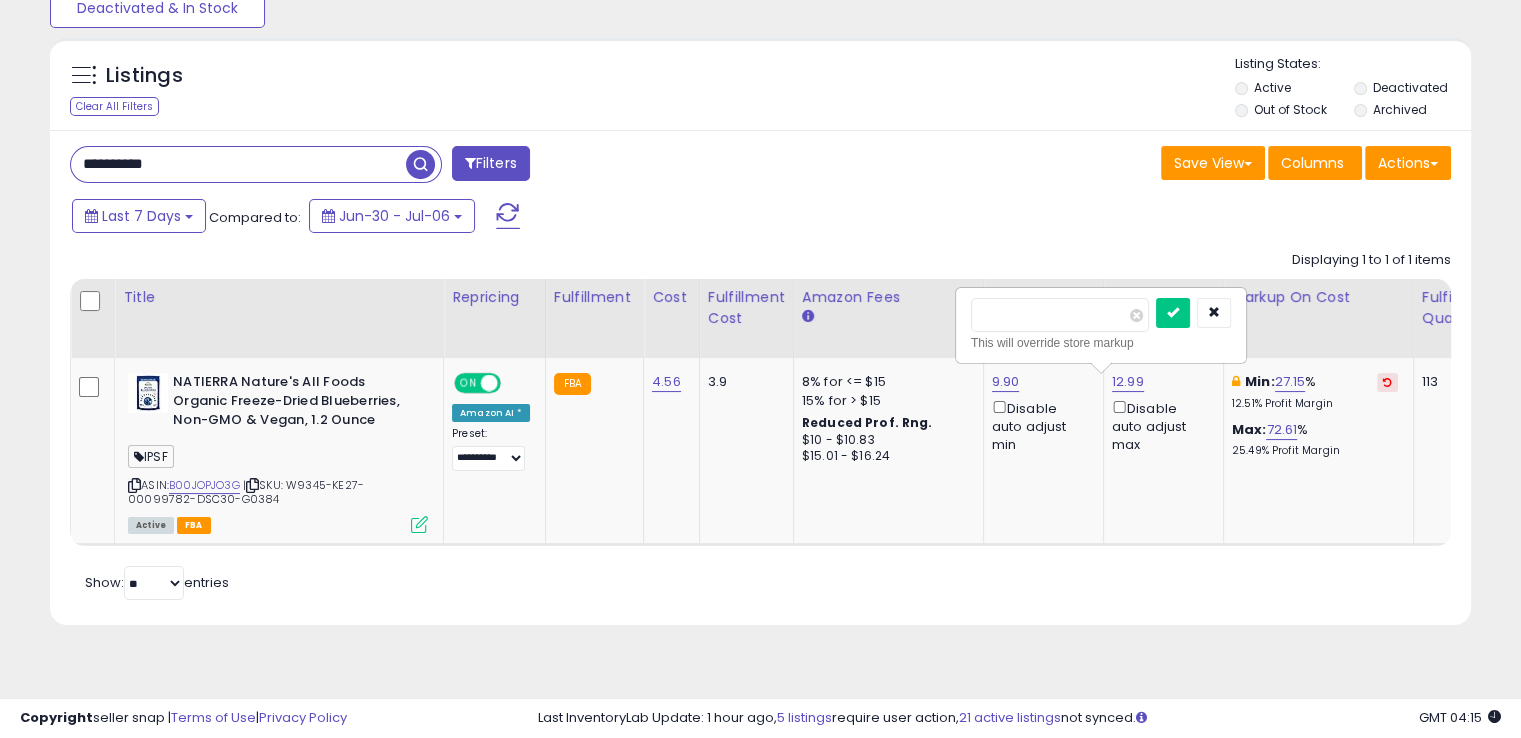 type on "****" 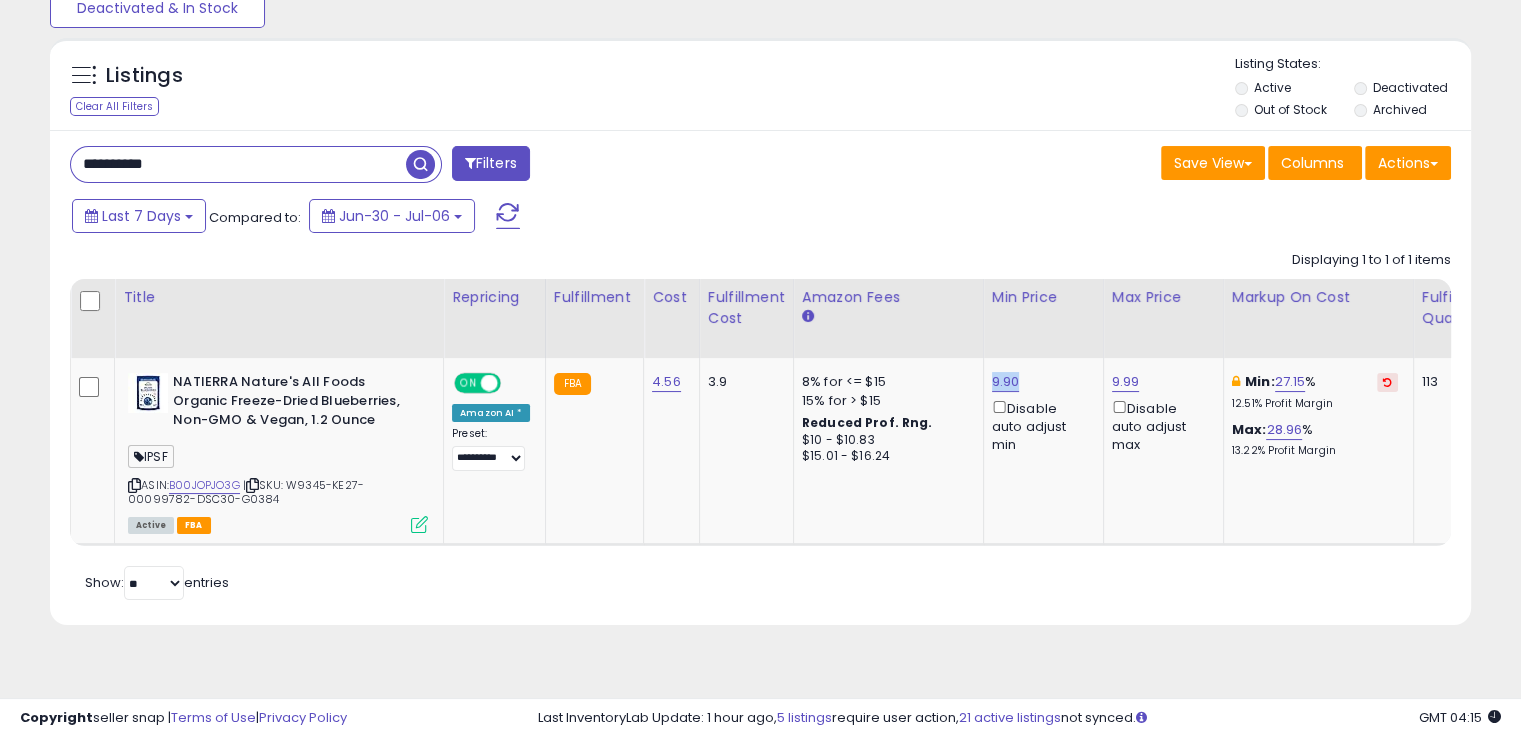drag, startPoint x: 1015, startPoint y: 381, endPoint x: 978, endPoint y: 373, distance: 37.85499 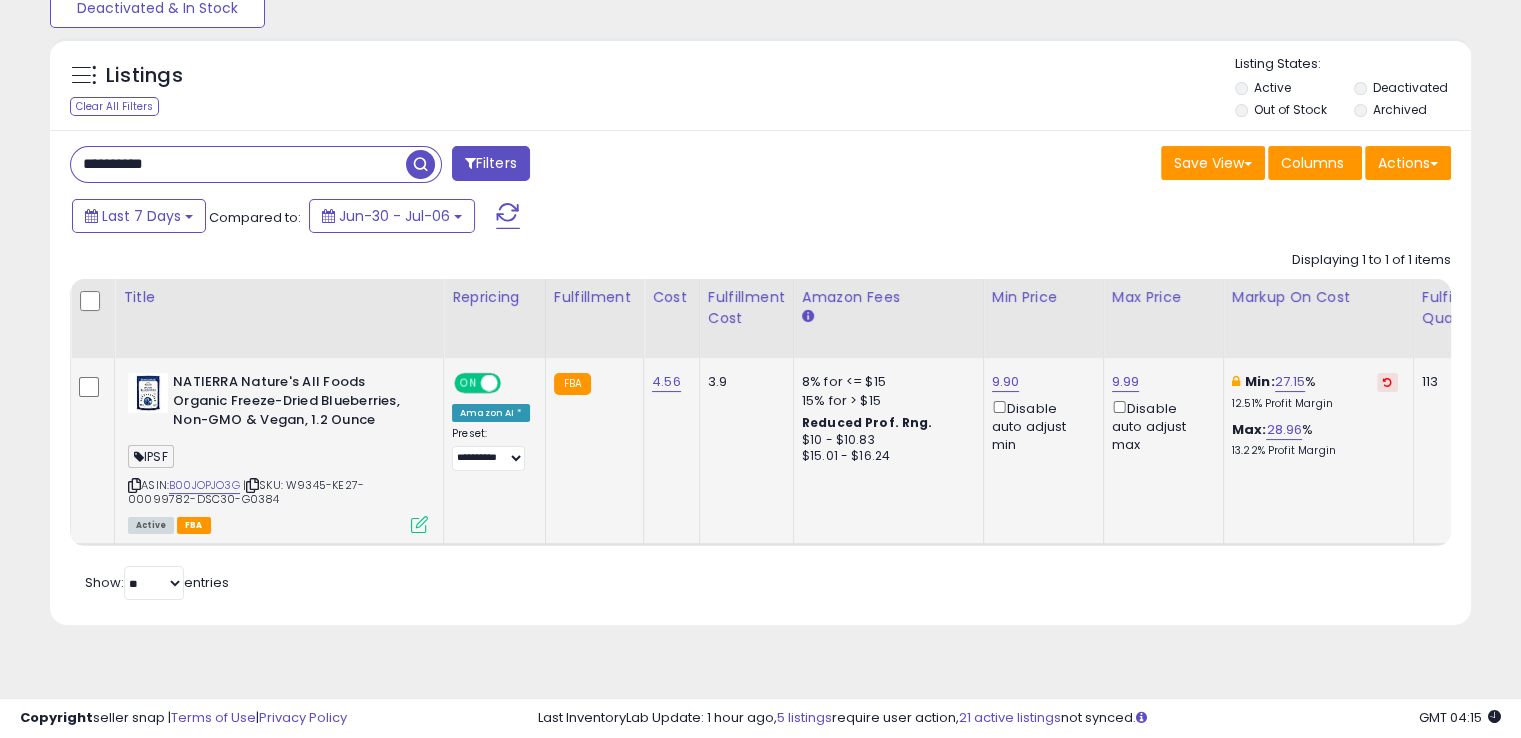 click at bounding box center [419, 524] 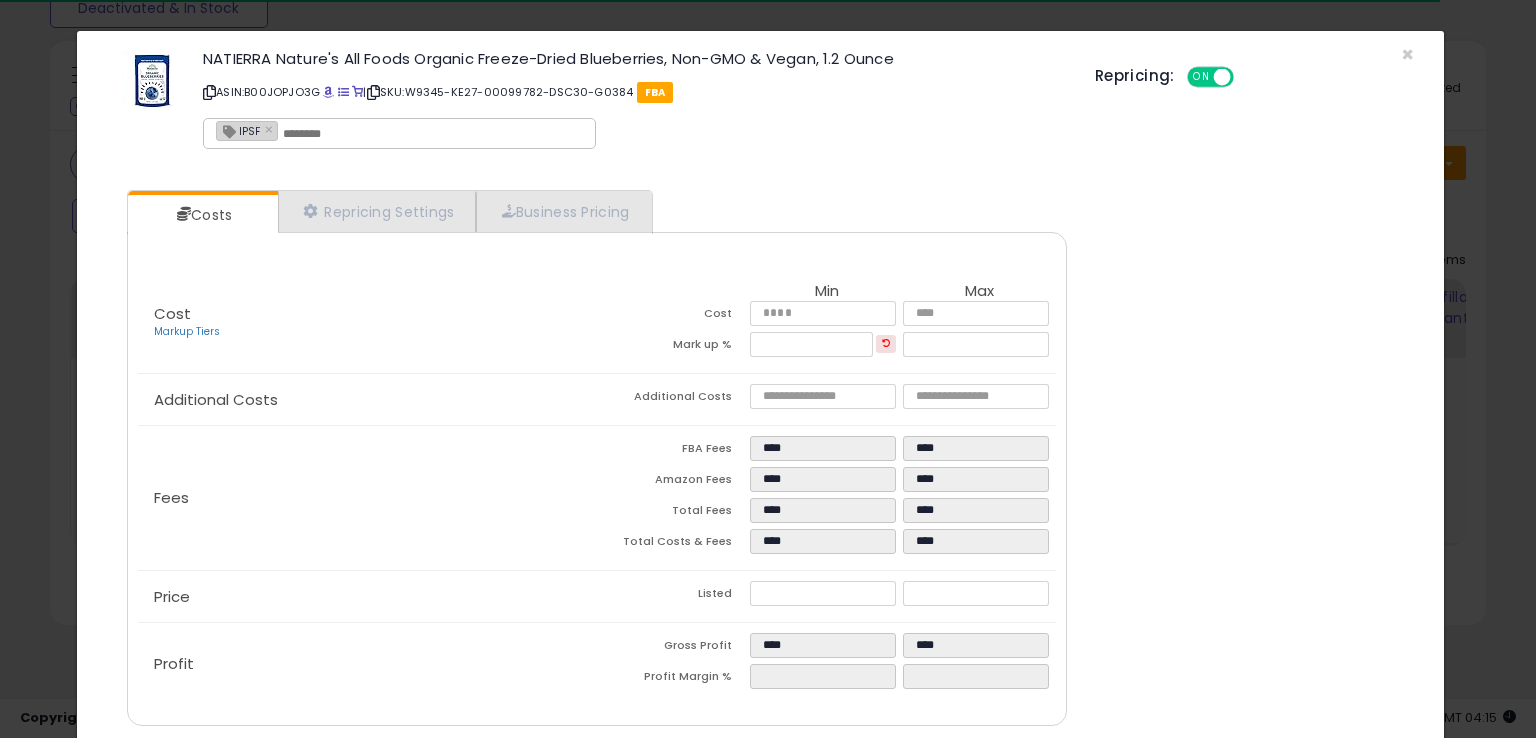 click on "NATIERRA Nature's All Foods Organic Freeze-Dried Blueberries, Non-GMO  Vegan, 1.2 Ounce
ASIN:  B00JOPJO3G
|
SKU:  W9345-KE27-00099782-DSC30-G0384
FBA
IPSF ×" 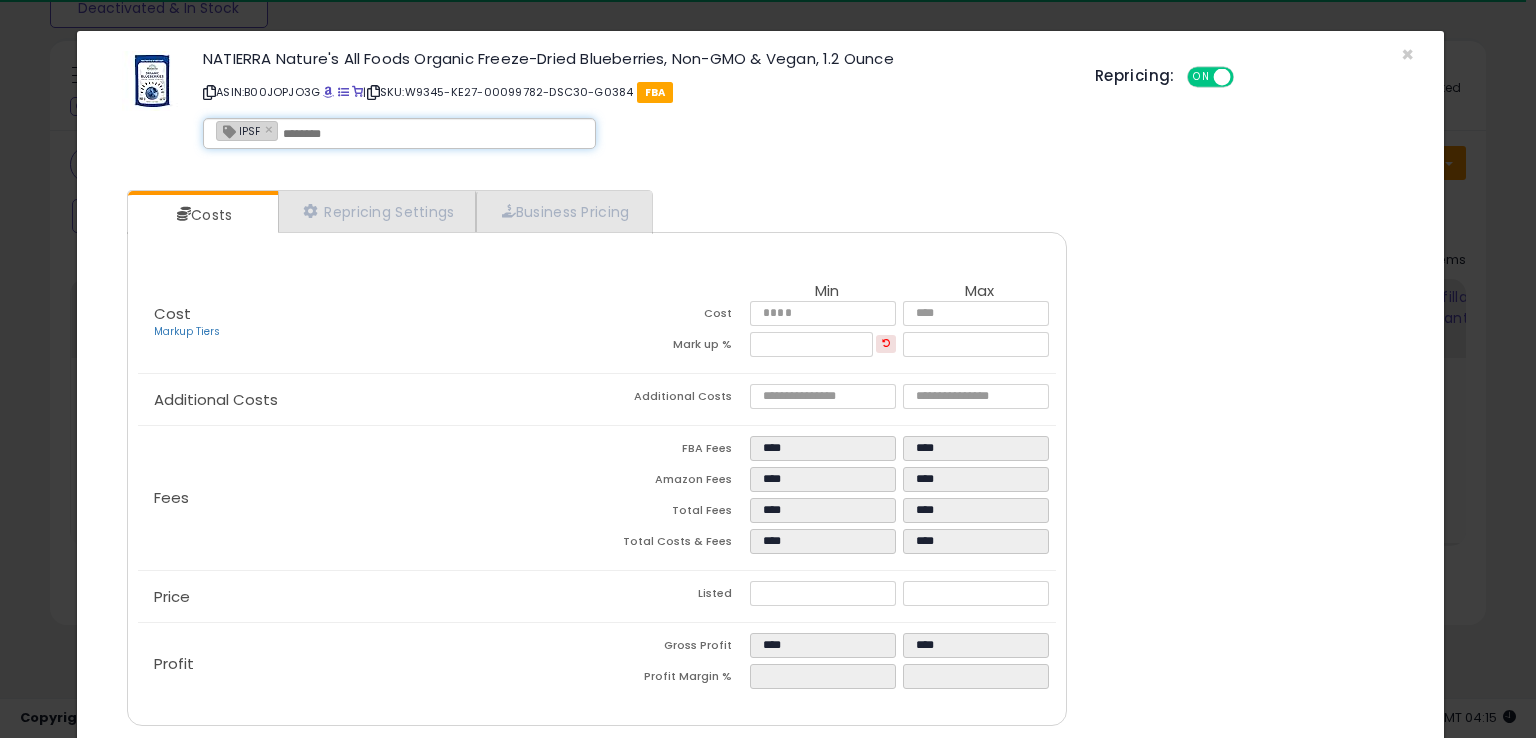 click at bounding box center (433, 134) 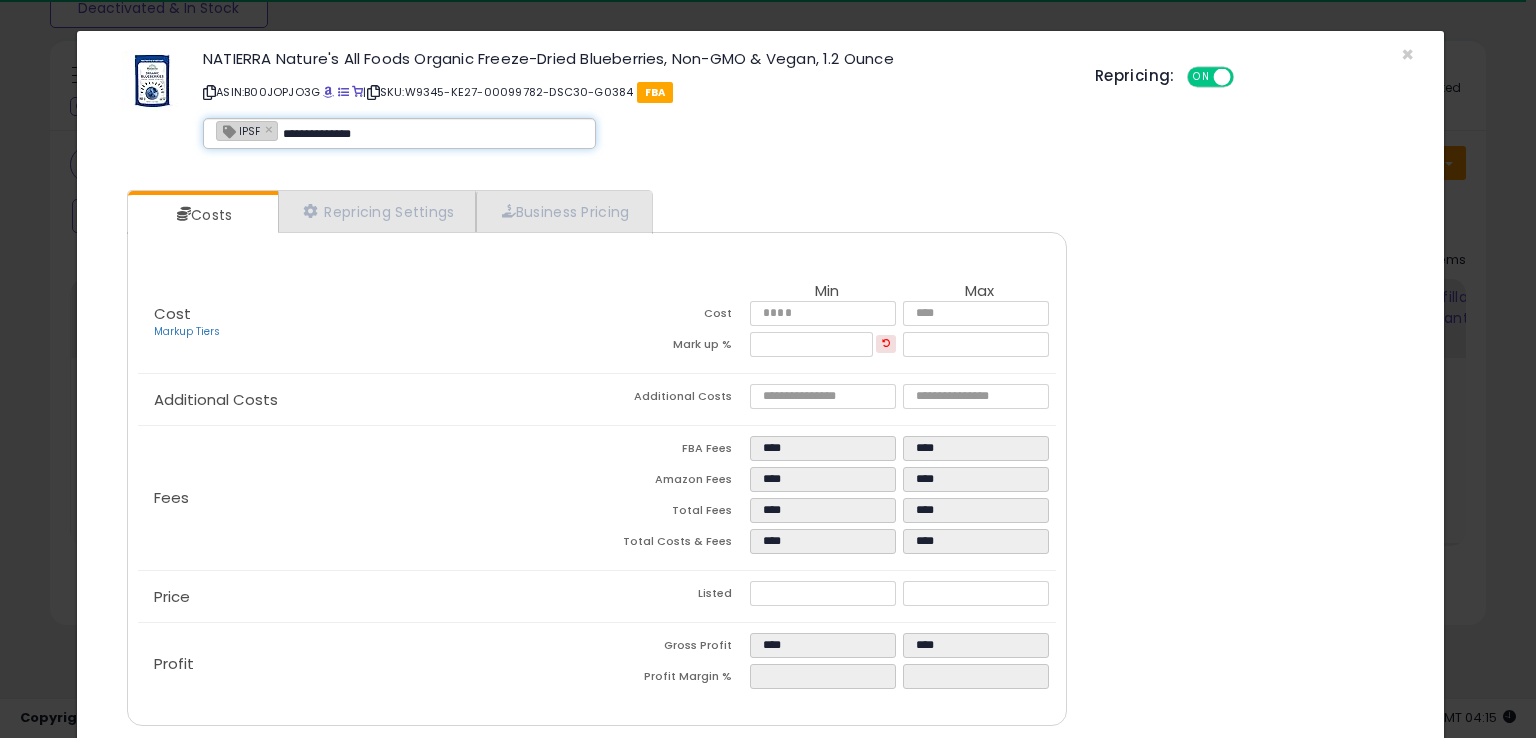 type on "**********" 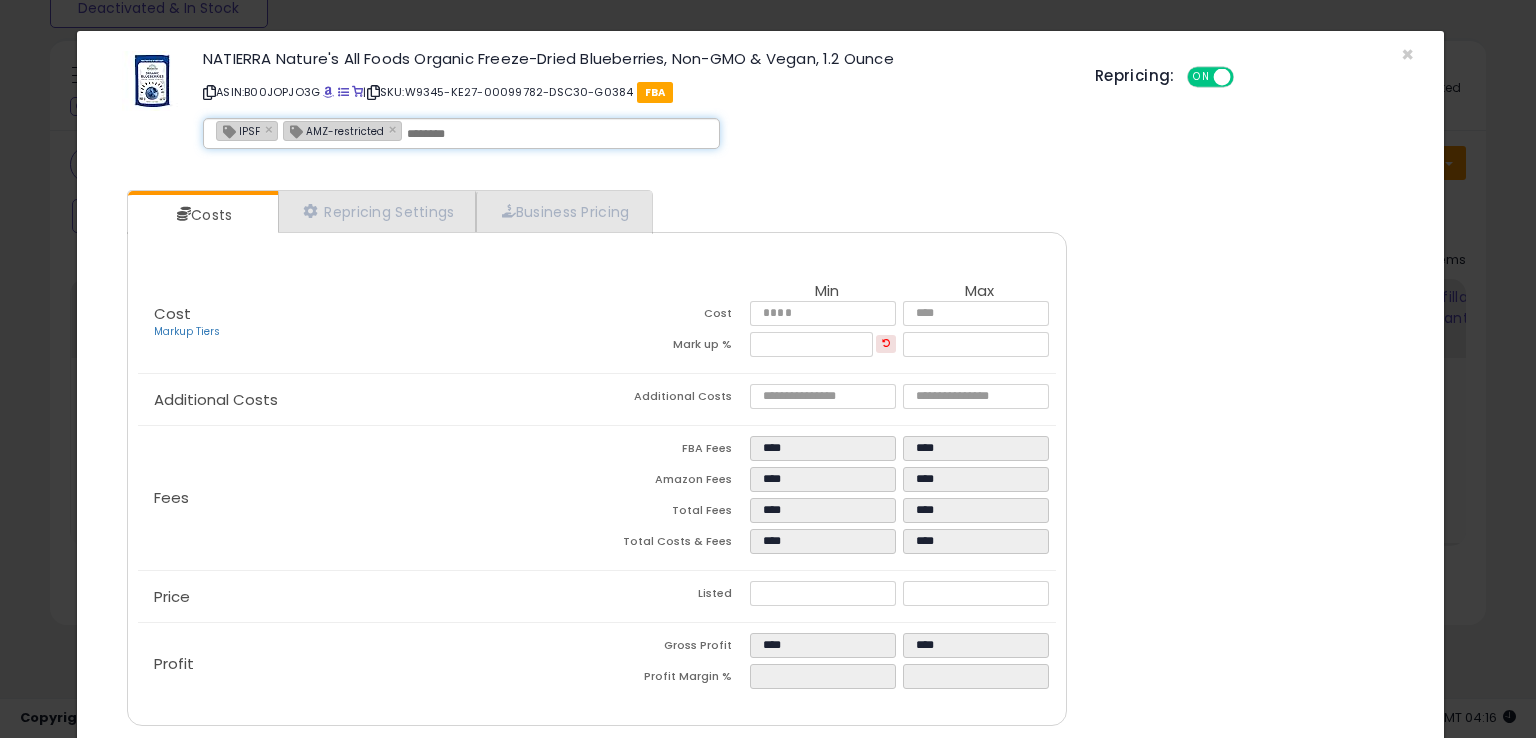 scroll, scrollTop: 71, scrollLeft: 0, axis: vertical 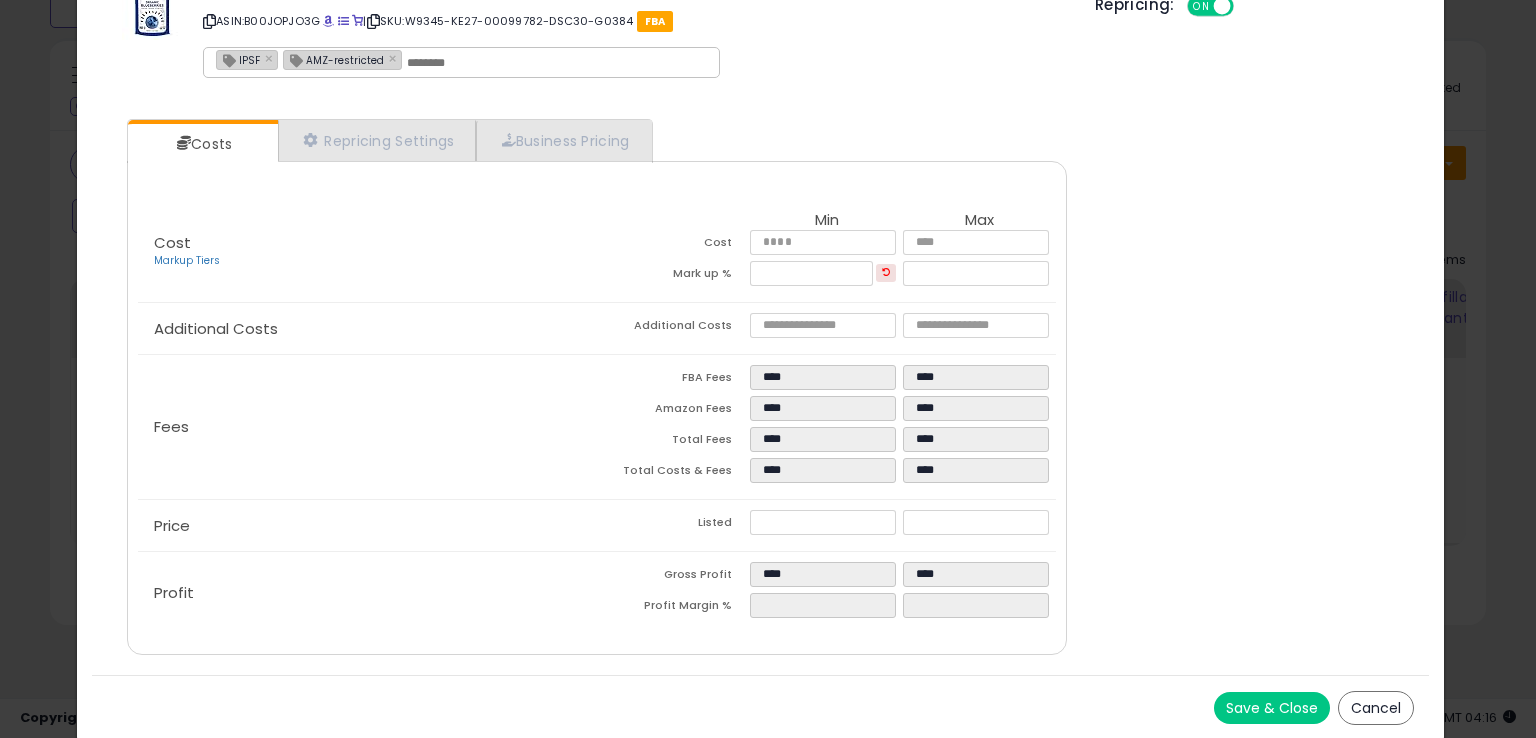 click on "Save & Close" at bounding box center (1272, 708) 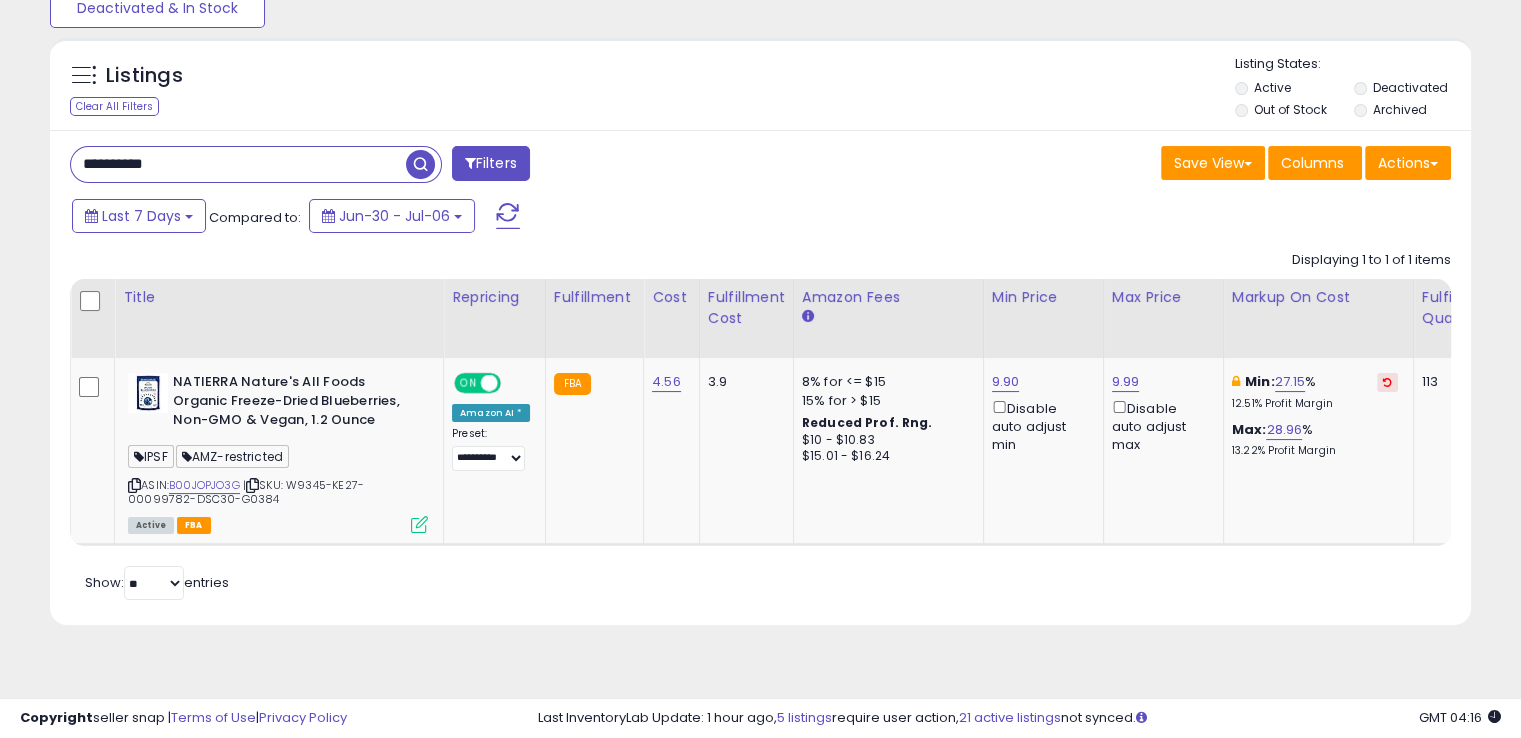 click on "**********" at bounding box center (238, 164) 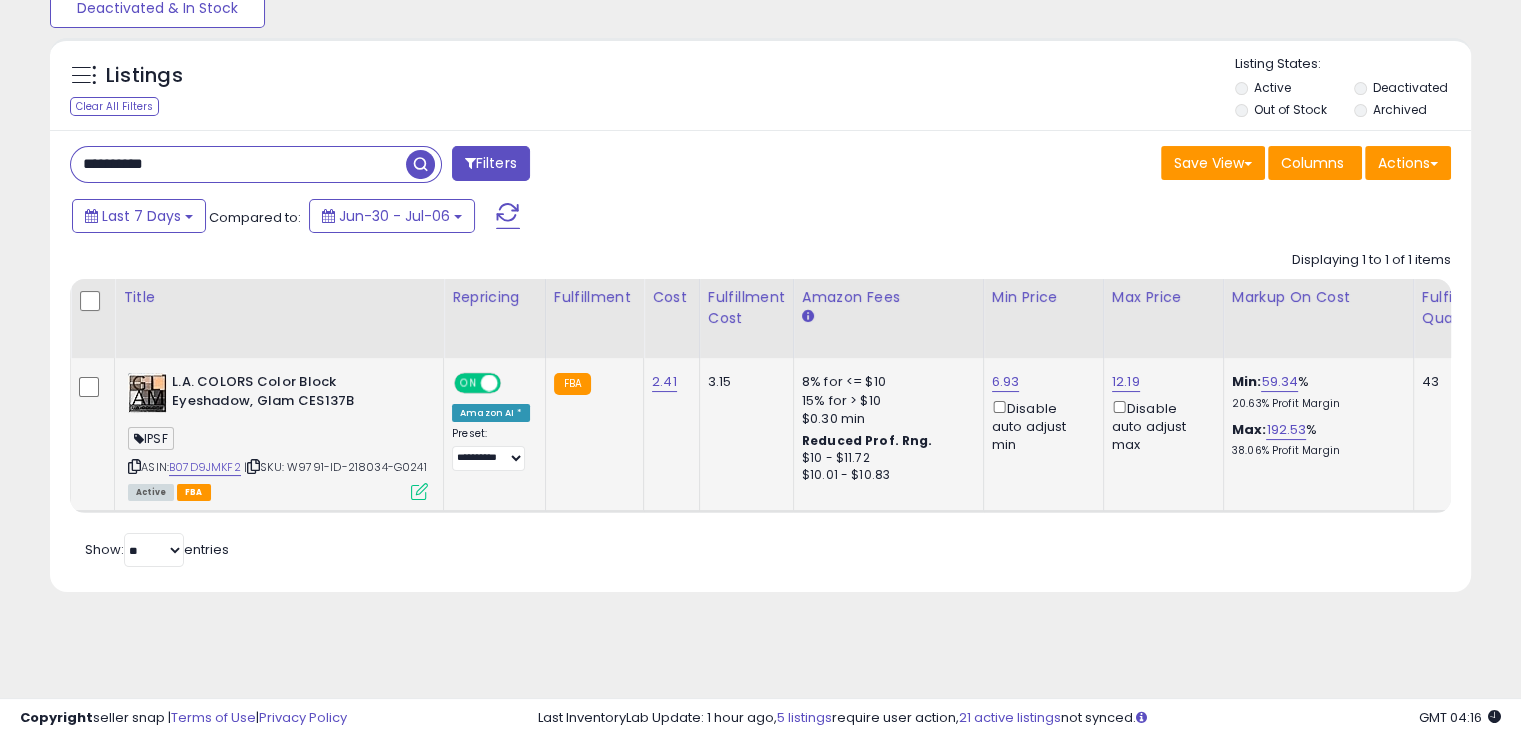 click at bounding box center (253, 466) 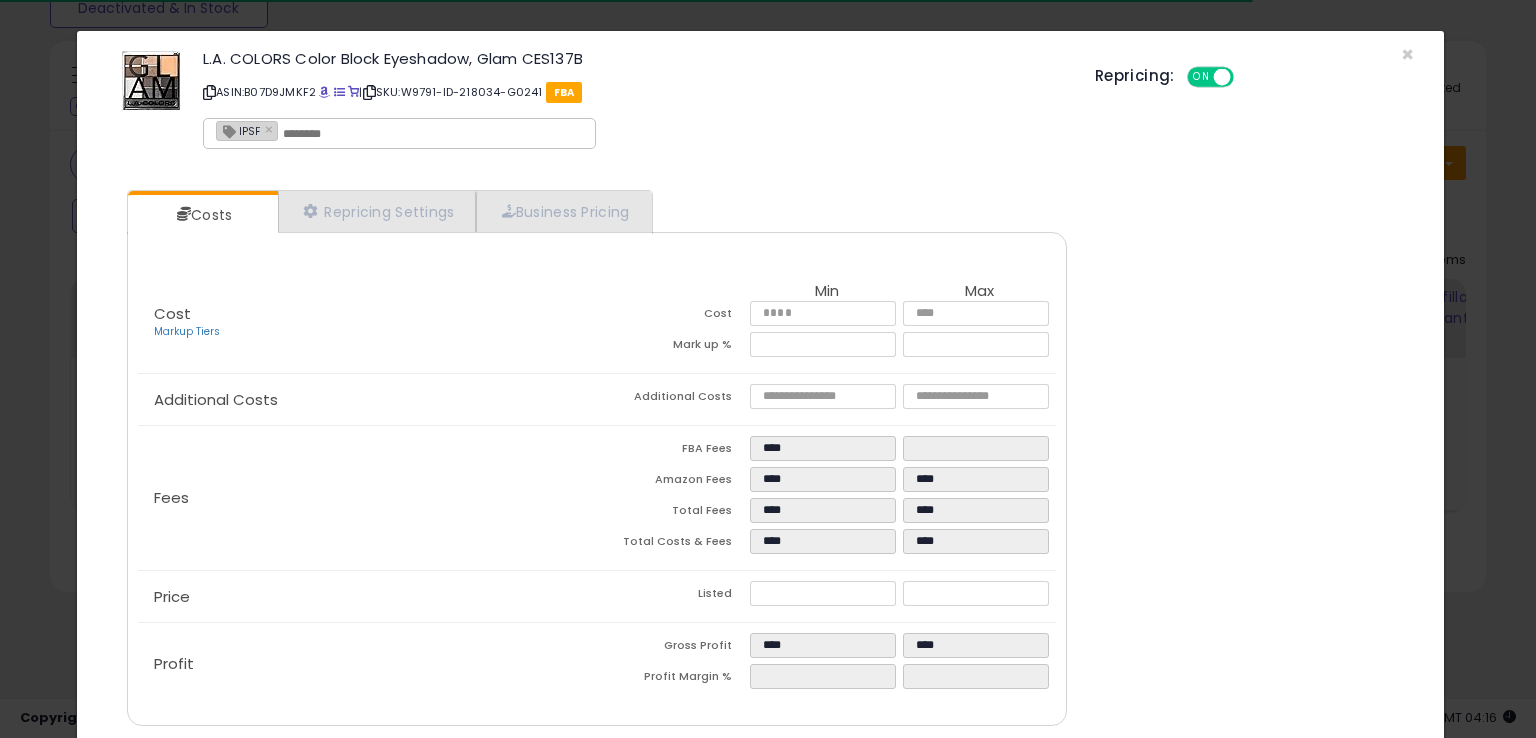 click at bounding box center [433, 134] 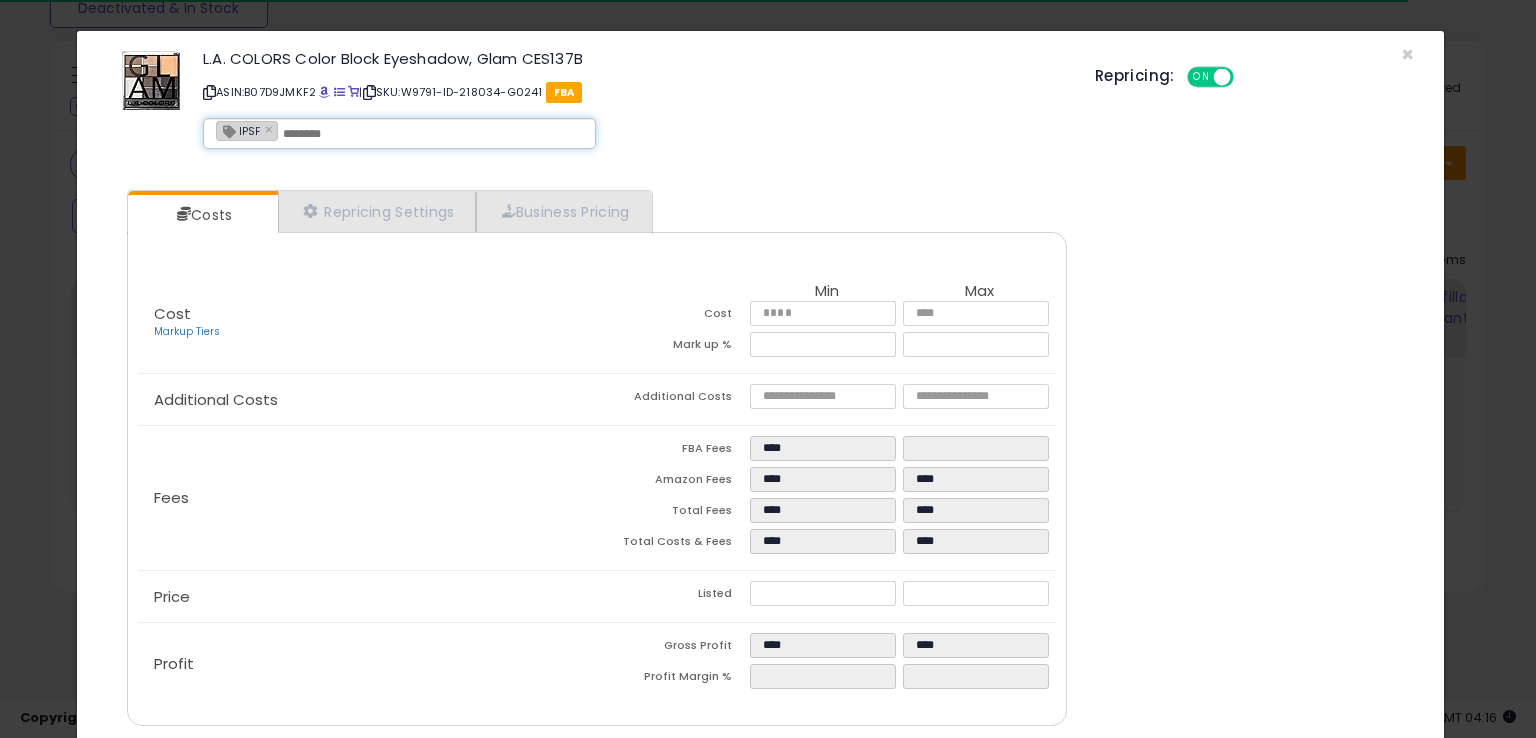 paste on "**********" 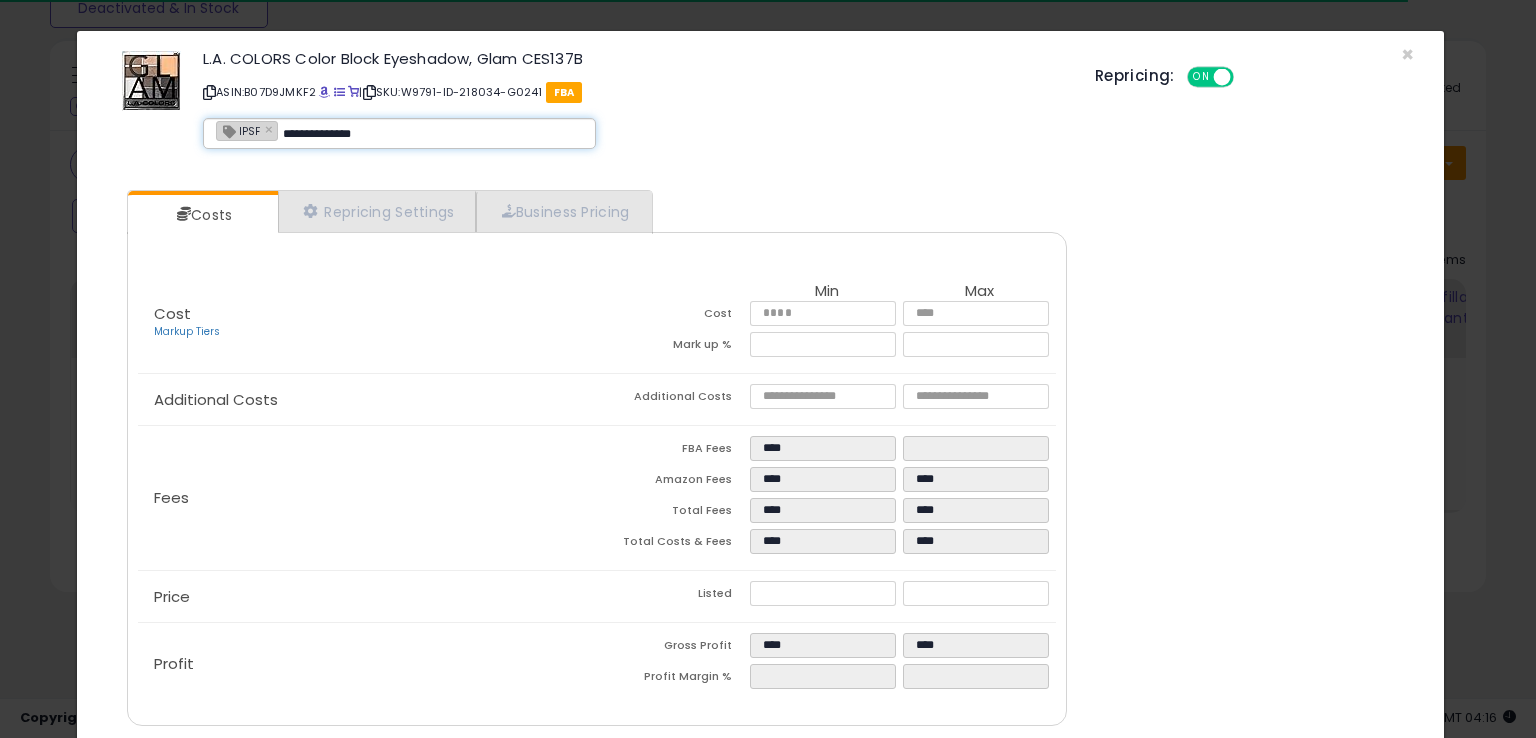 type on "**********" 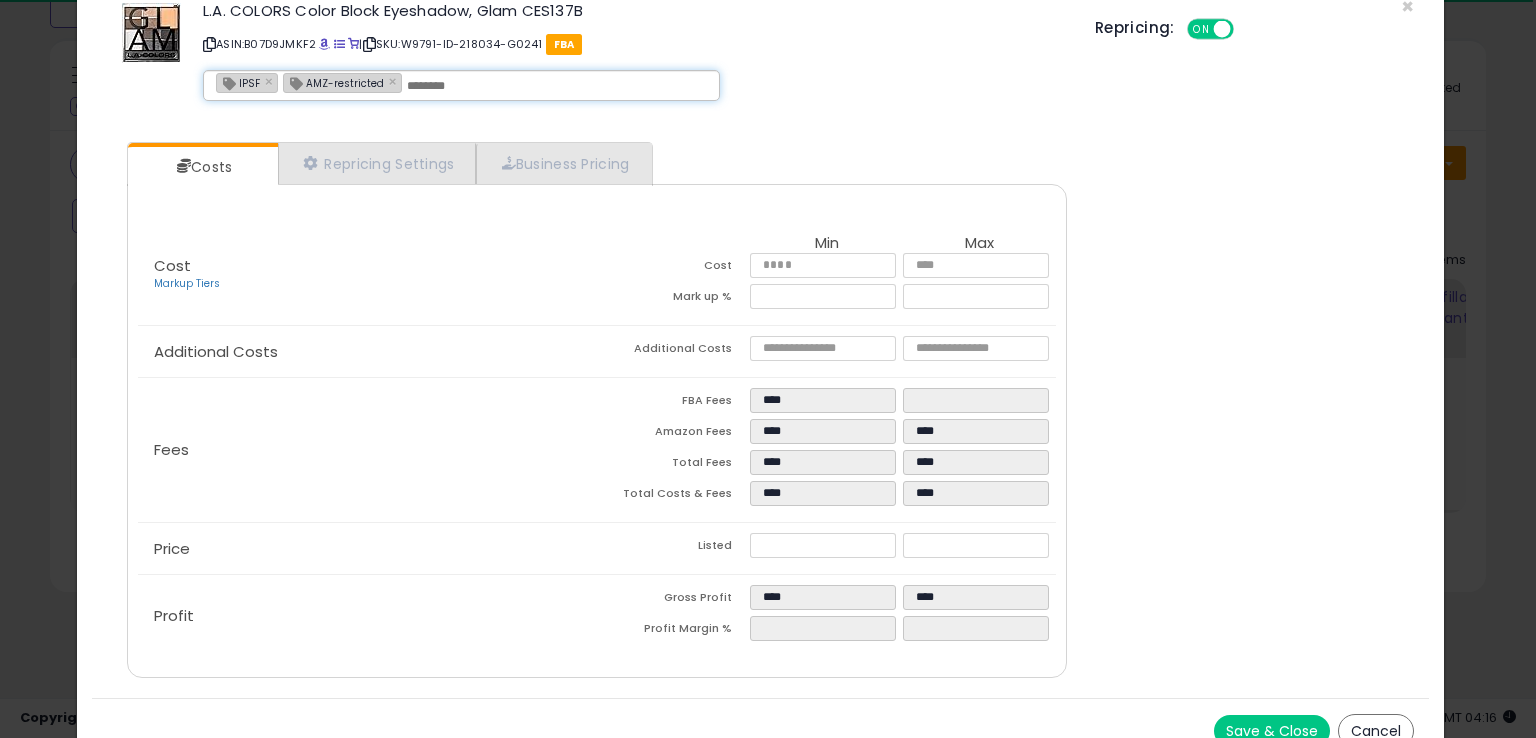 scroll, scrollTop: 71, scrollLeft: 0, axis: vertical 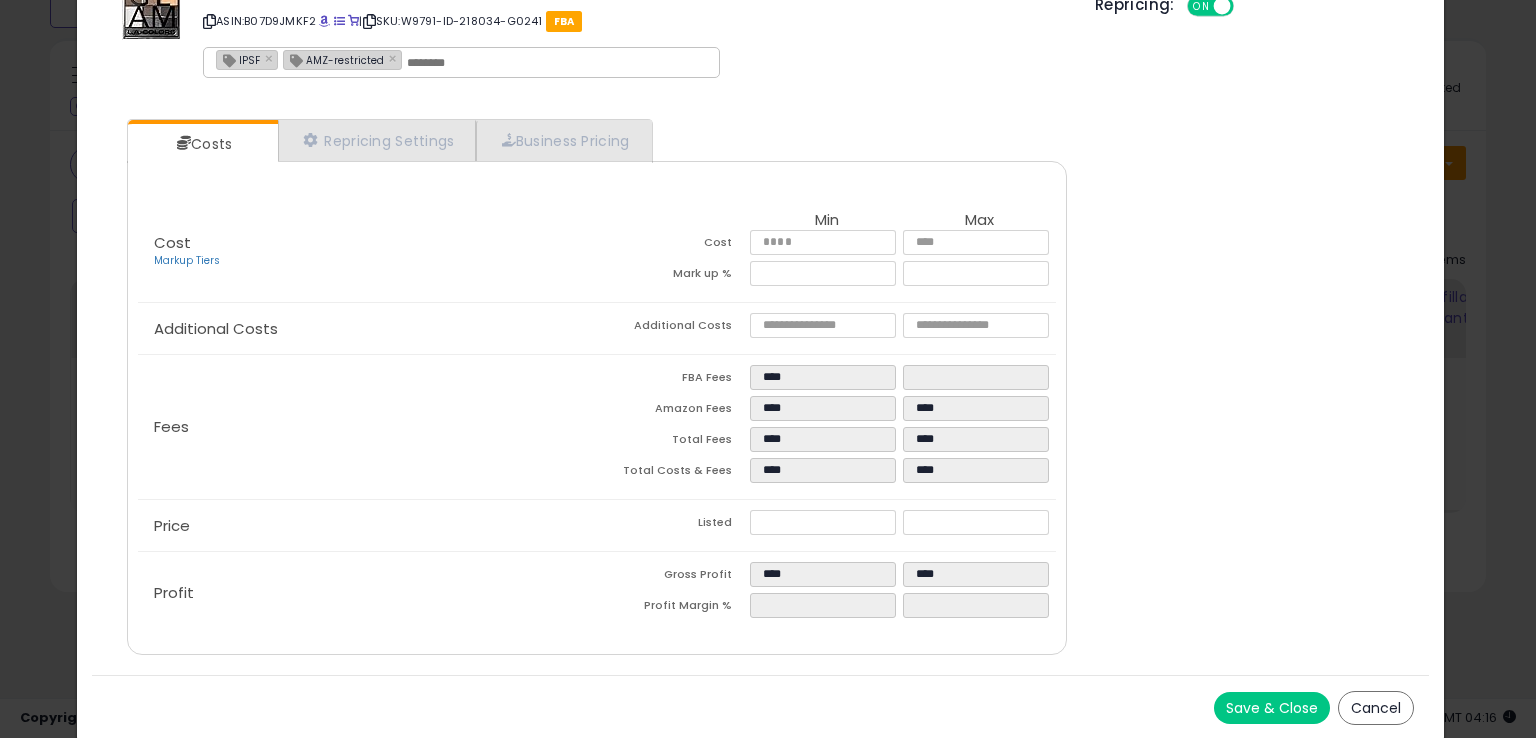 click on "Save & Close" at bounding box center (1272, 708) 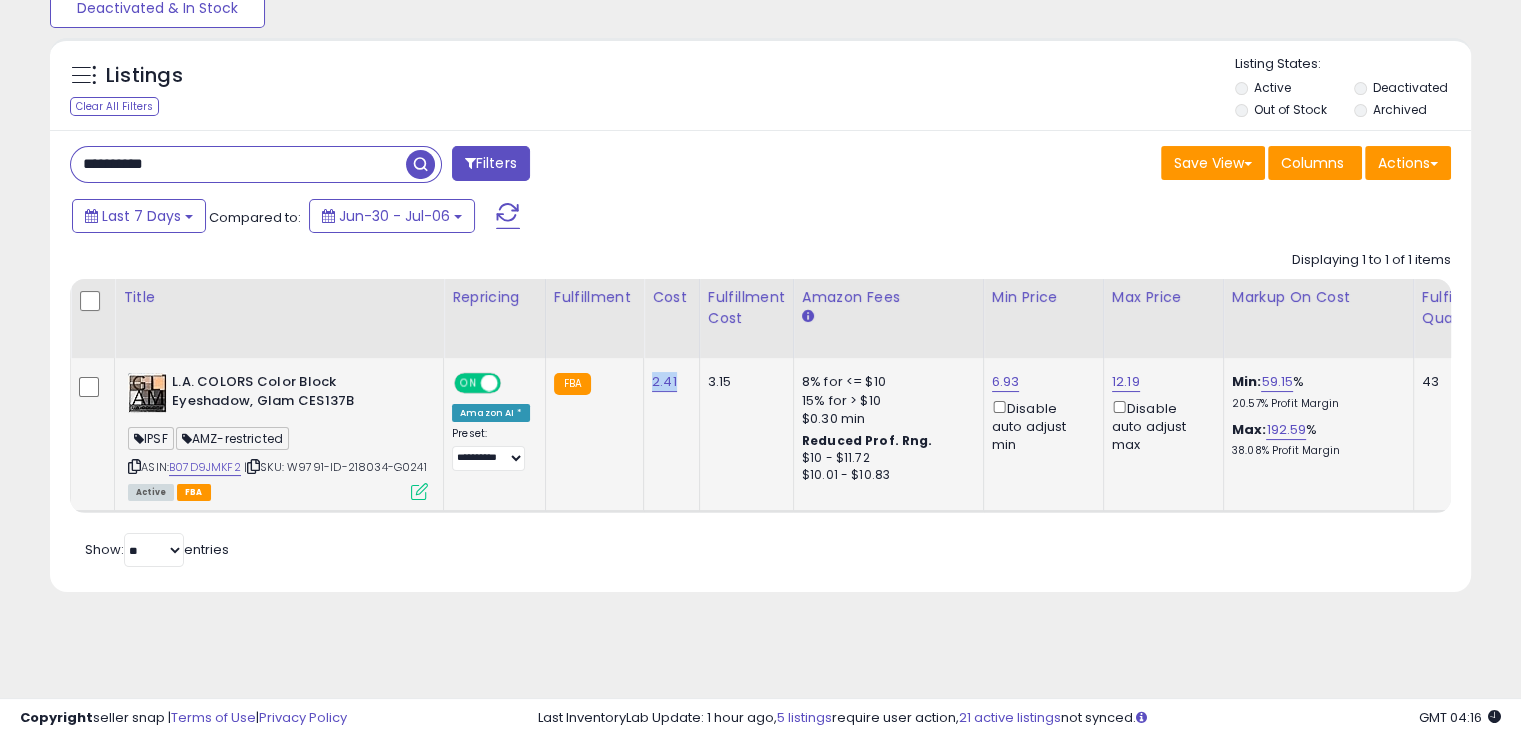 drag, startPoint x: 677, startPoint y: 384, endPoint x: 637, endPoint y: 377, distance: 40.60788 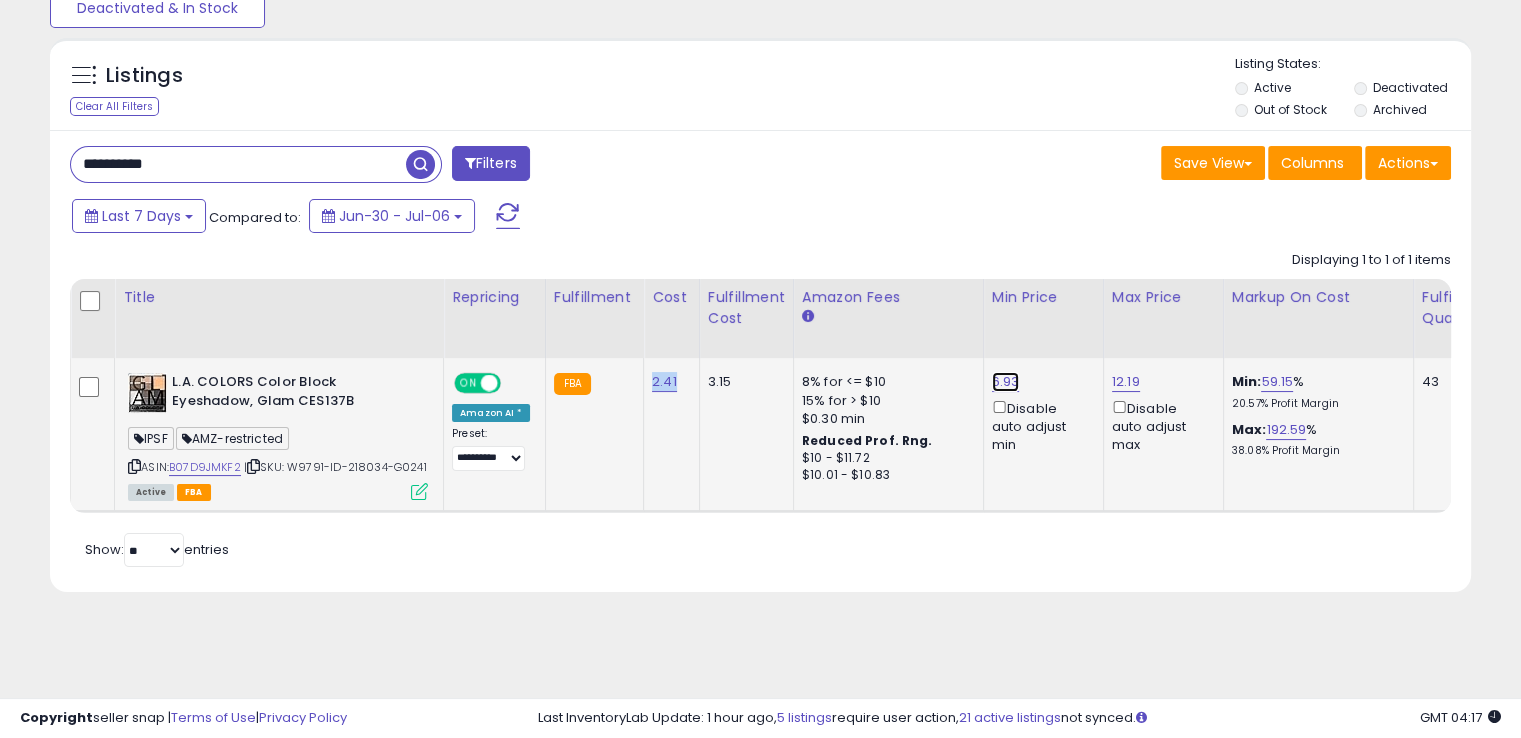 click on "6.93" at bounding box center [1006, 382] 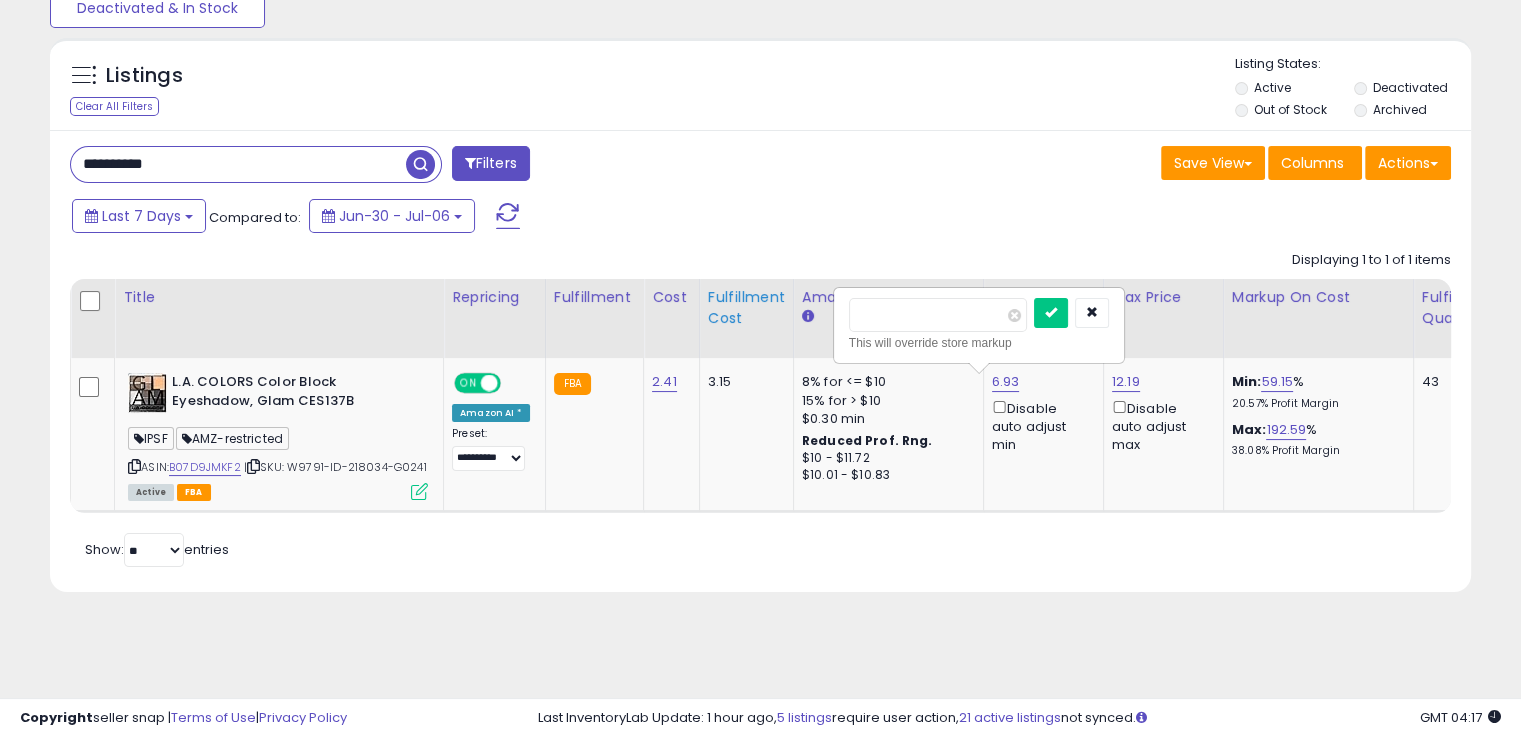drag, startPoint x: 840, startPoint y: 305, endPoint x: 772, endPoint y: 325, distance: 70.88018 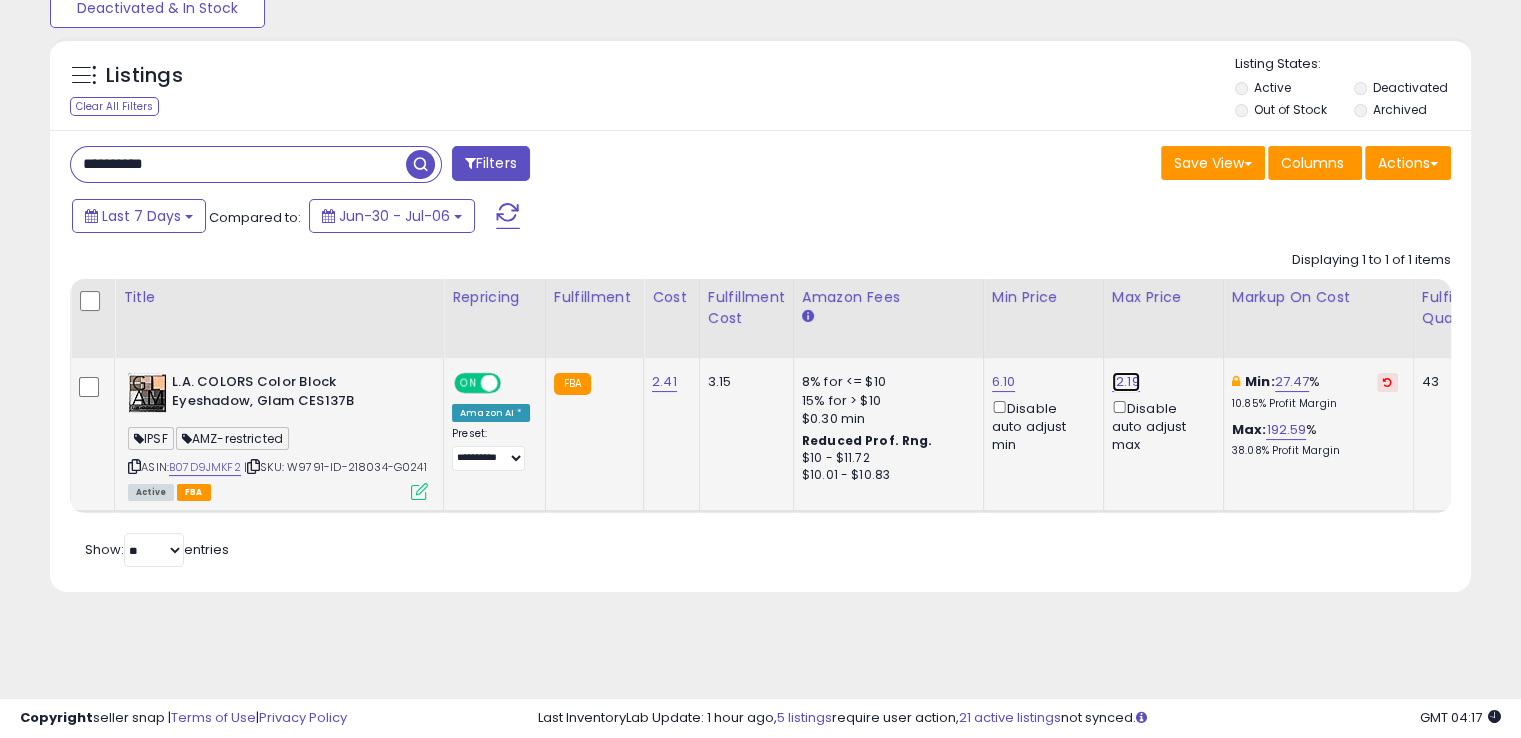click on "12.19" at bounding box center [1126, 382] 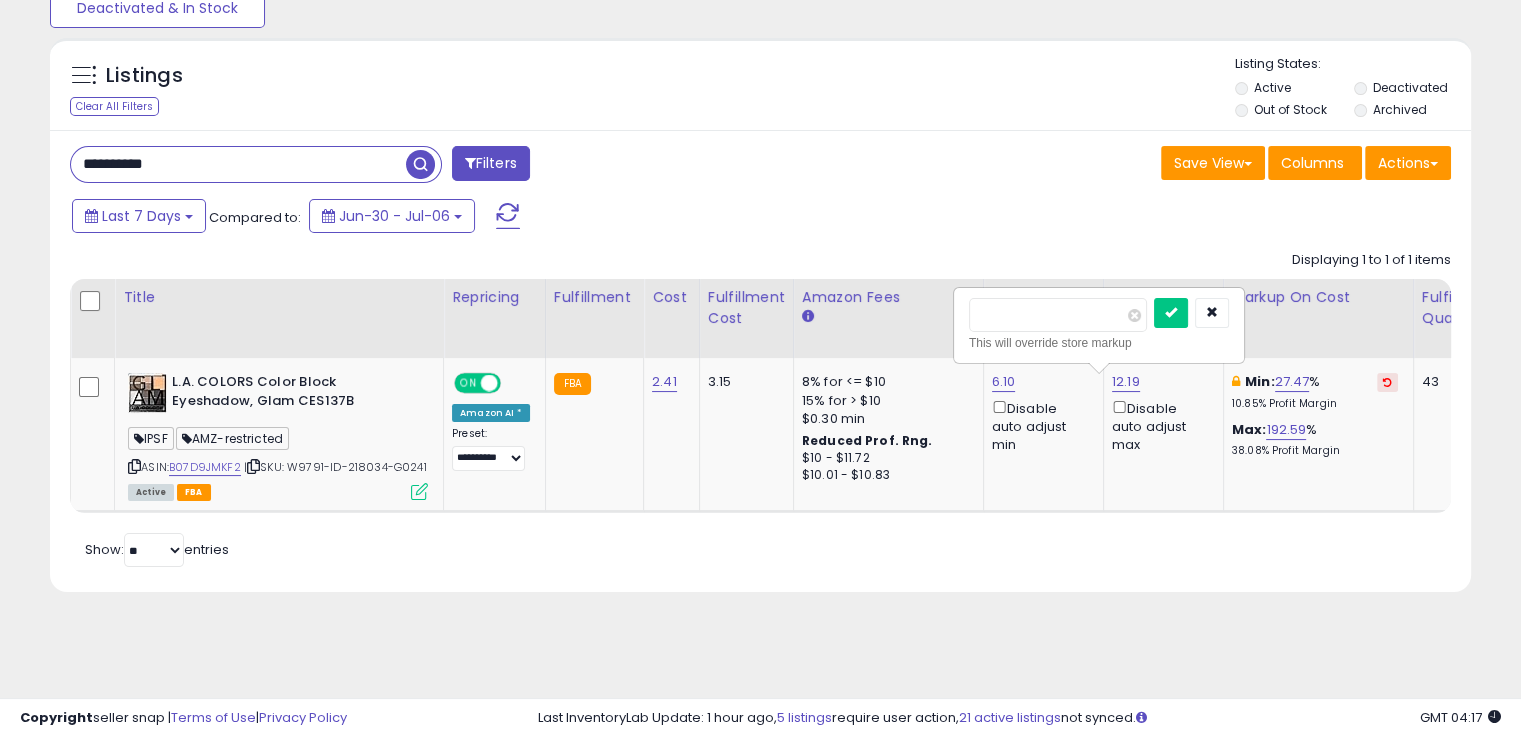 drag, startPoint x: 1087, startPoint y: 318, endPoint x: 894, endPoint y: 295, distance: 194.36563 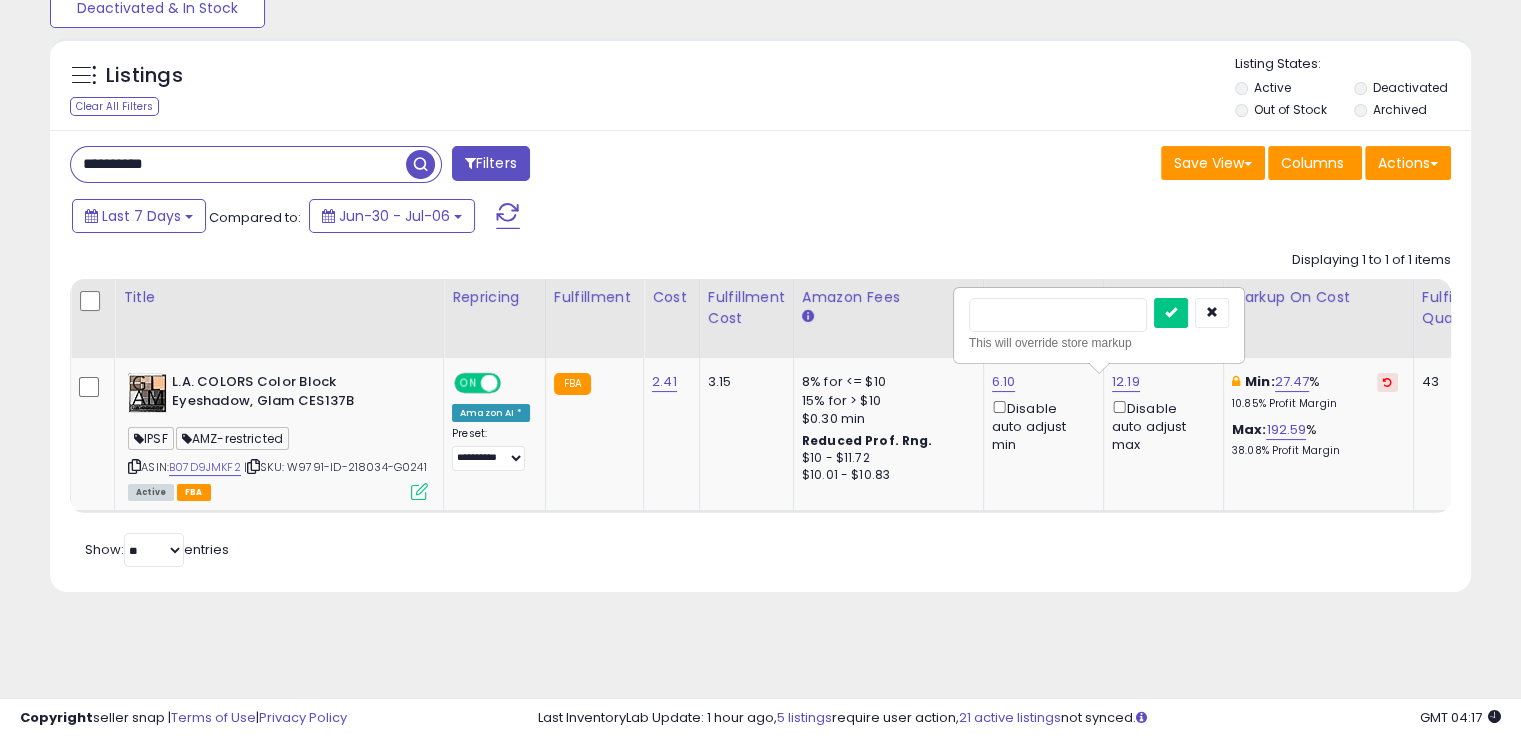 type on "***" 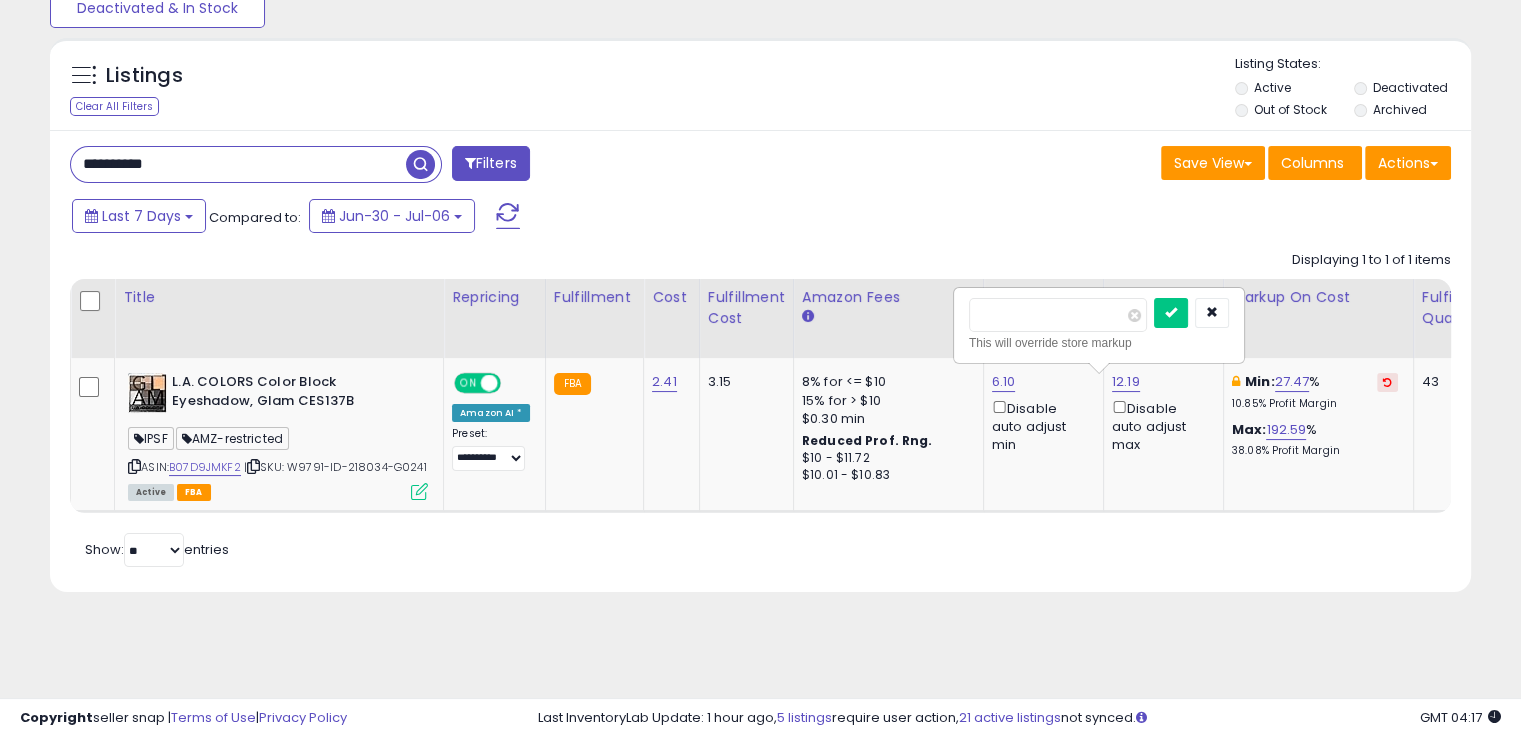 click at bounding box center [1171, 313] 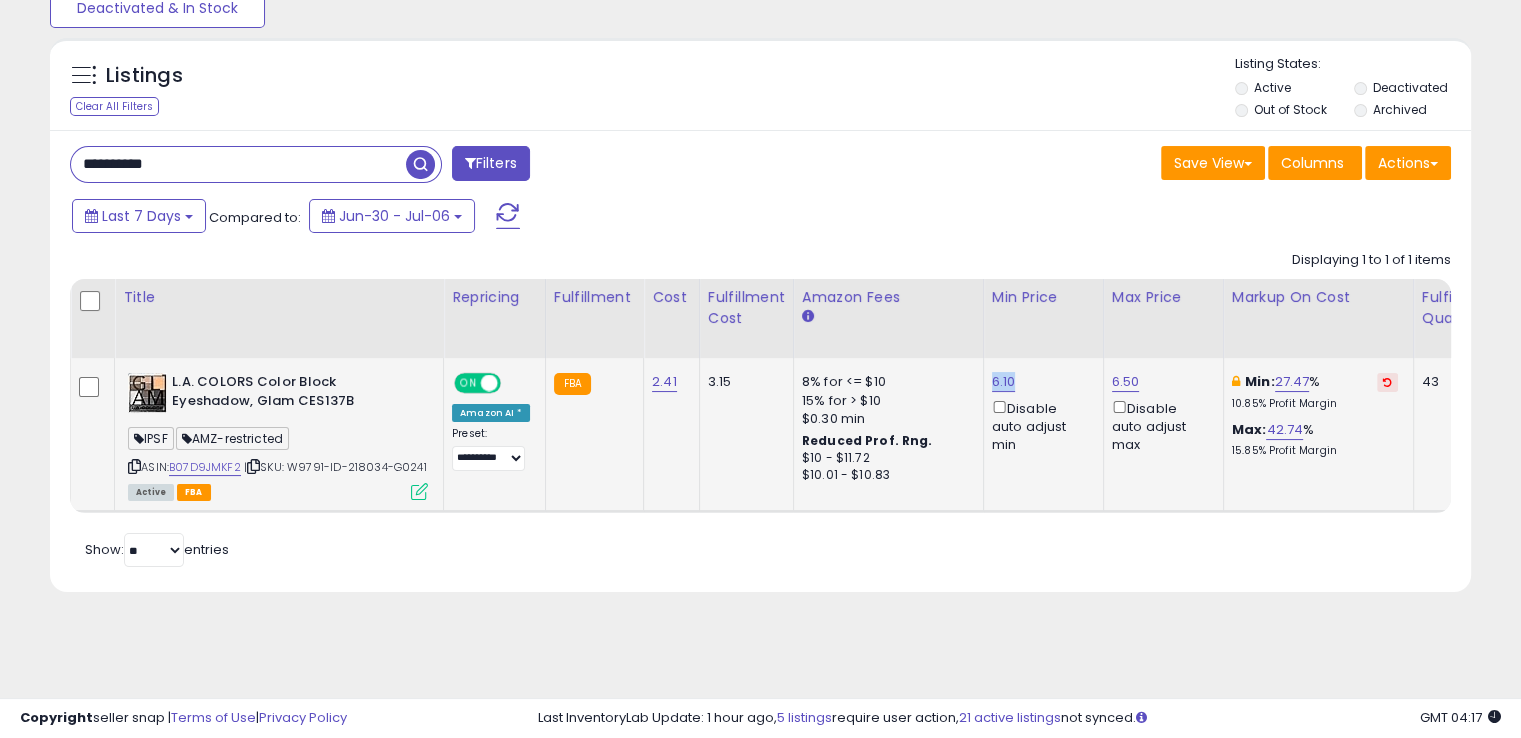 drag, startPoint x: 1030, startPoint y: 382, endPoint x: 982, endPoint y: 382, distance: 48 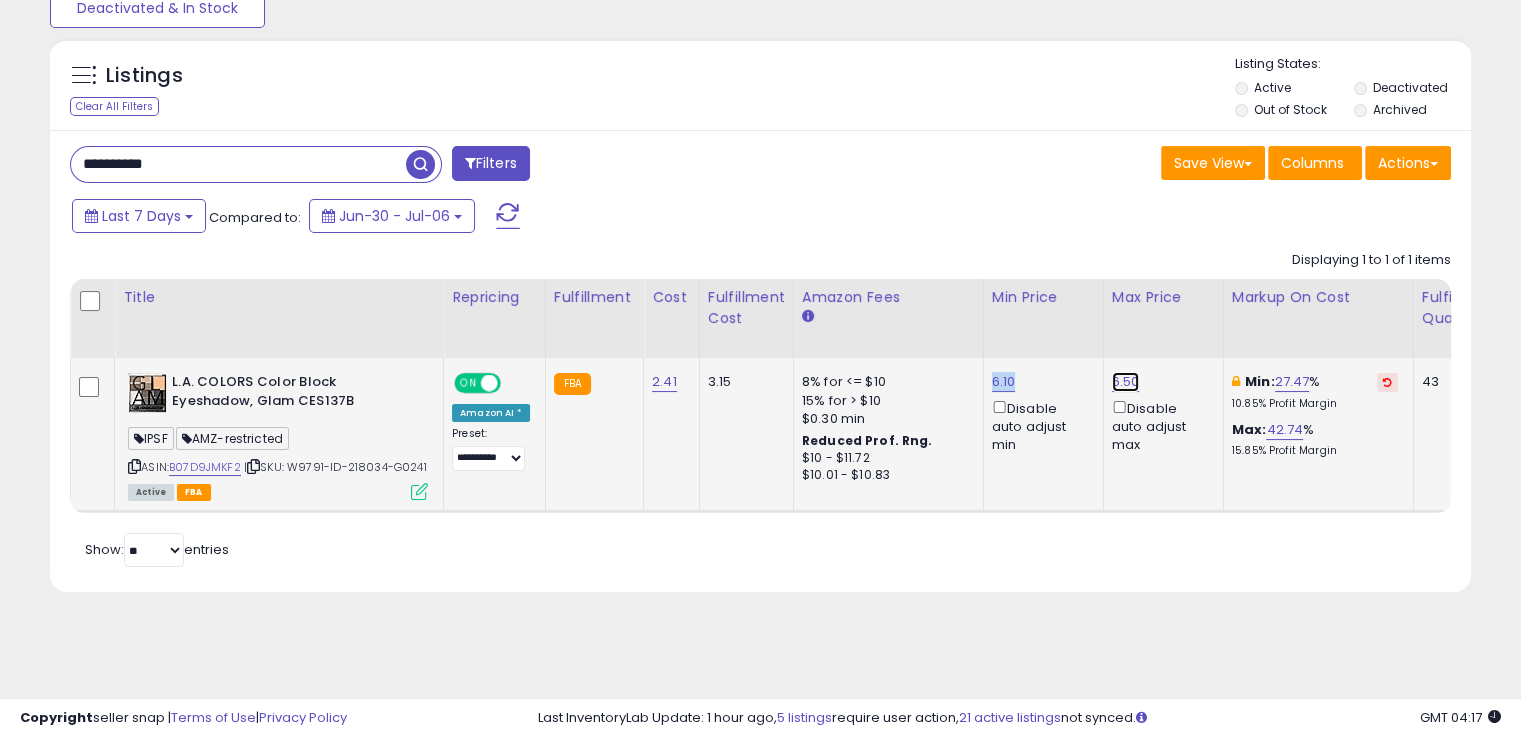 click on "6.50" at bounding box center (1126, 382) 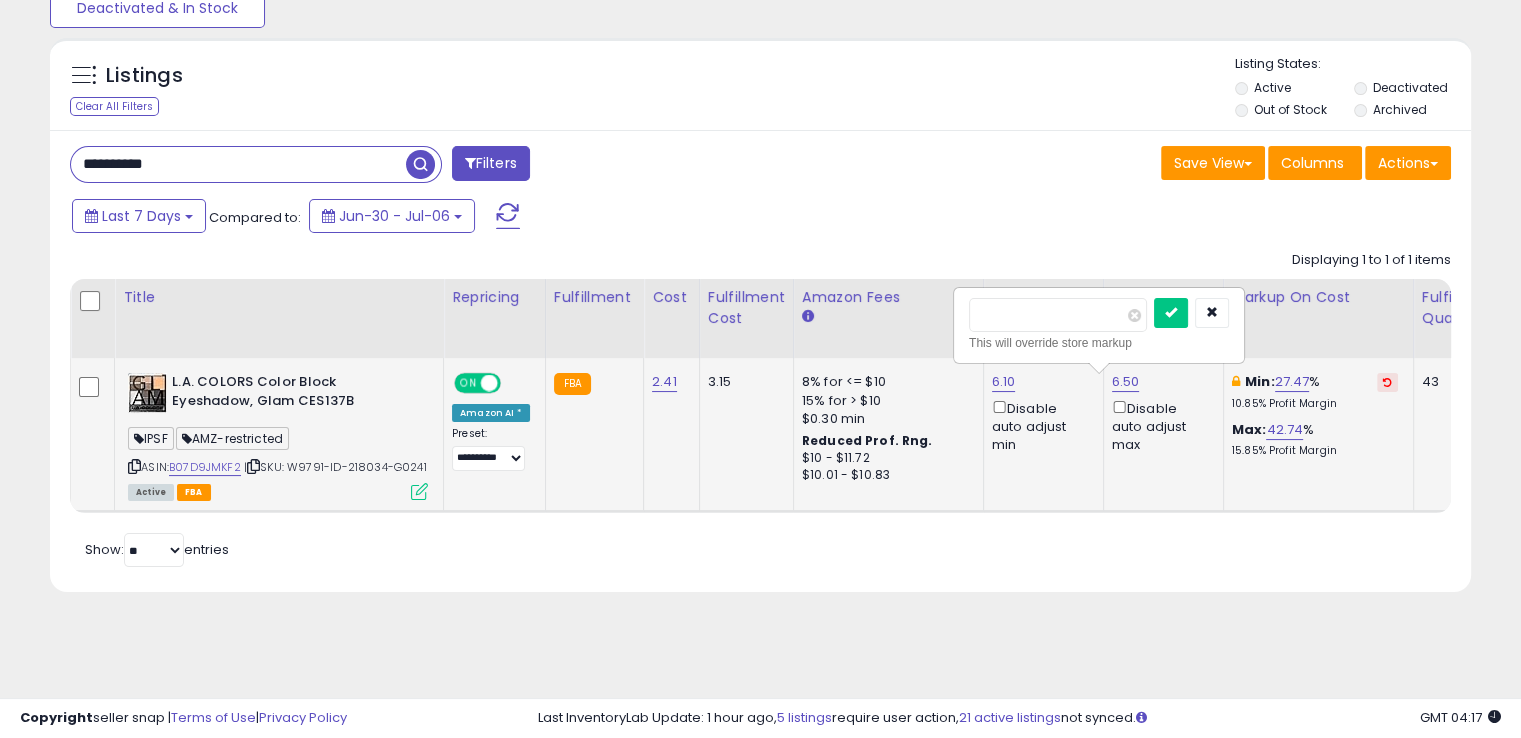 drag, startPoint x: 1049, startPoint y: 305, endPoint x: 994, endPoint y: 316, distance: 56.089214 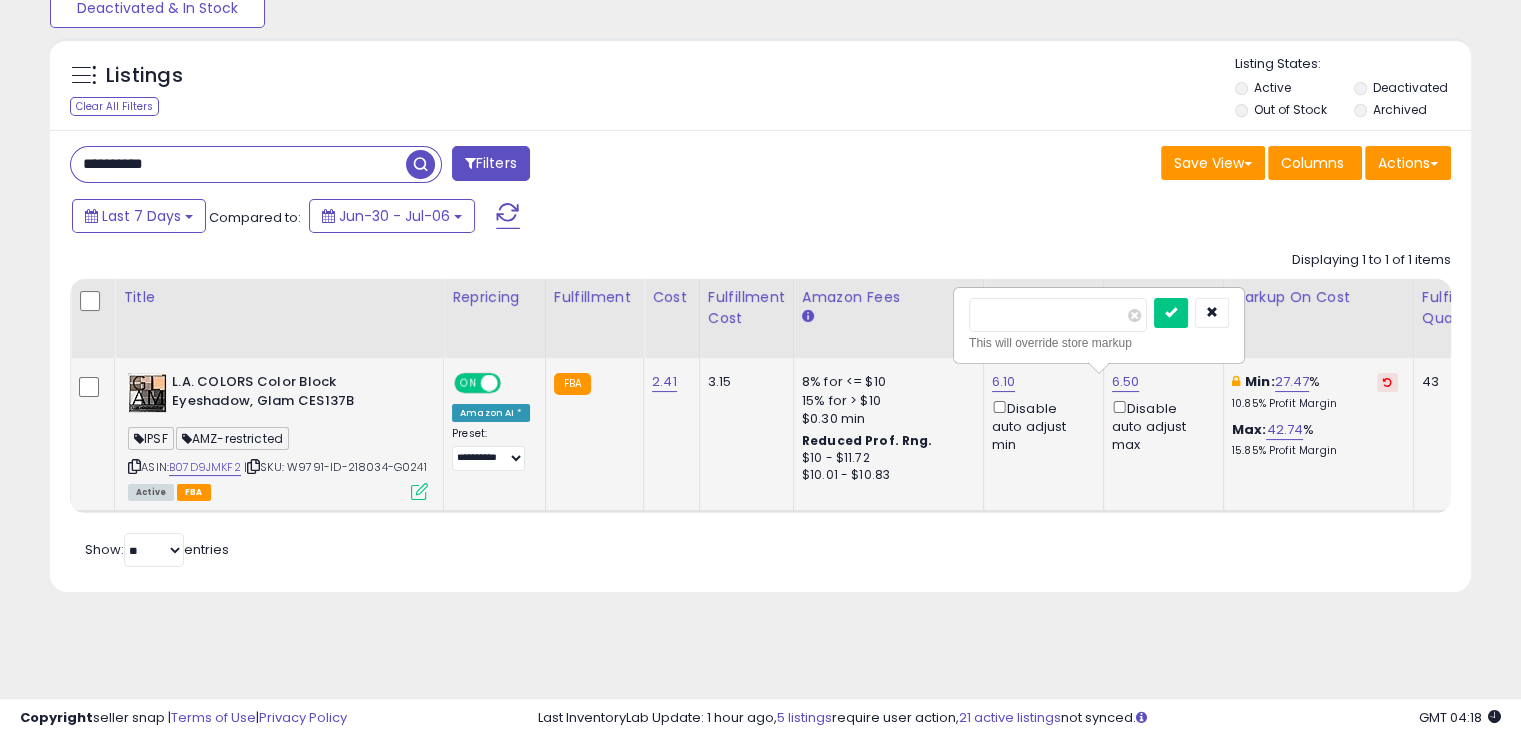 type on "****" 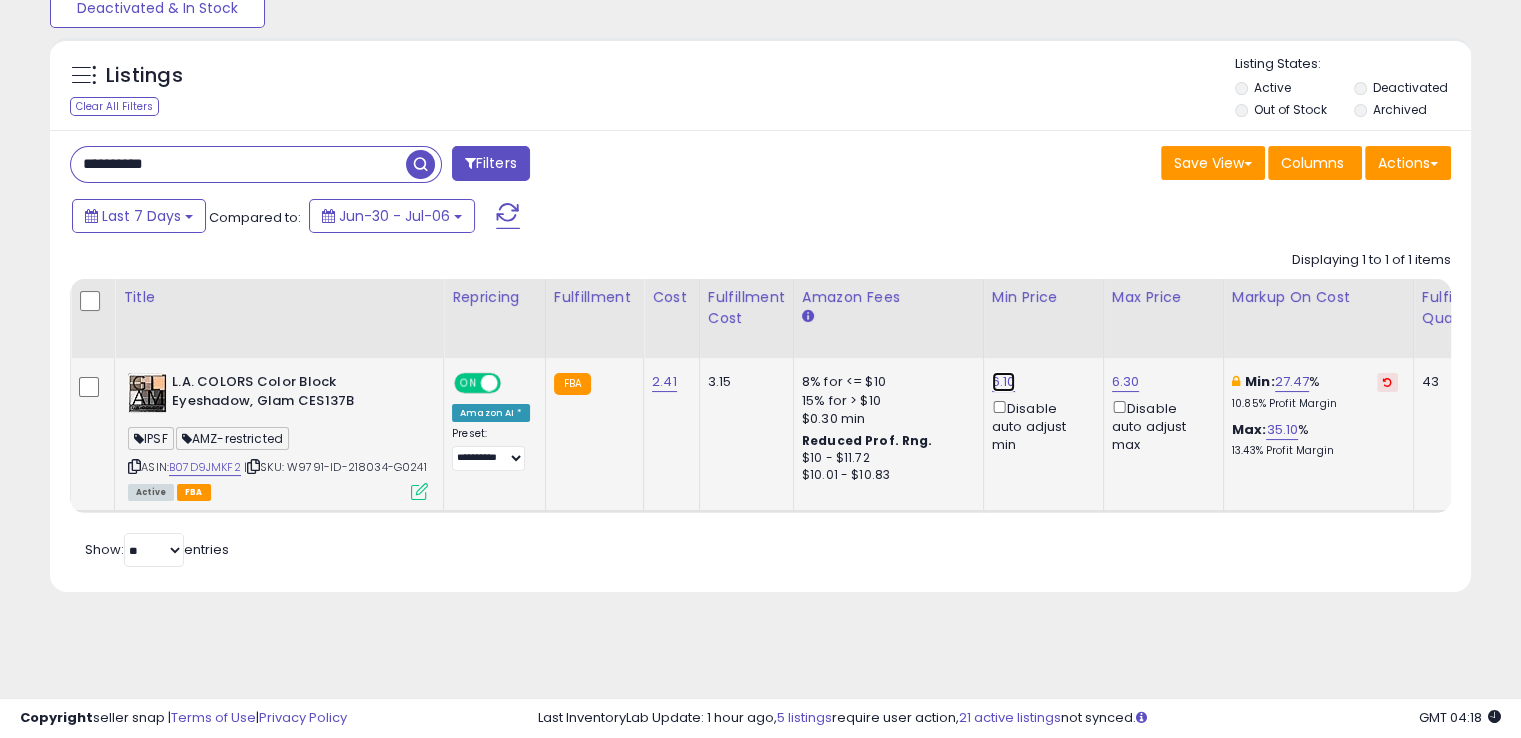 click on "6.10" at bounding box center [1004, 382] 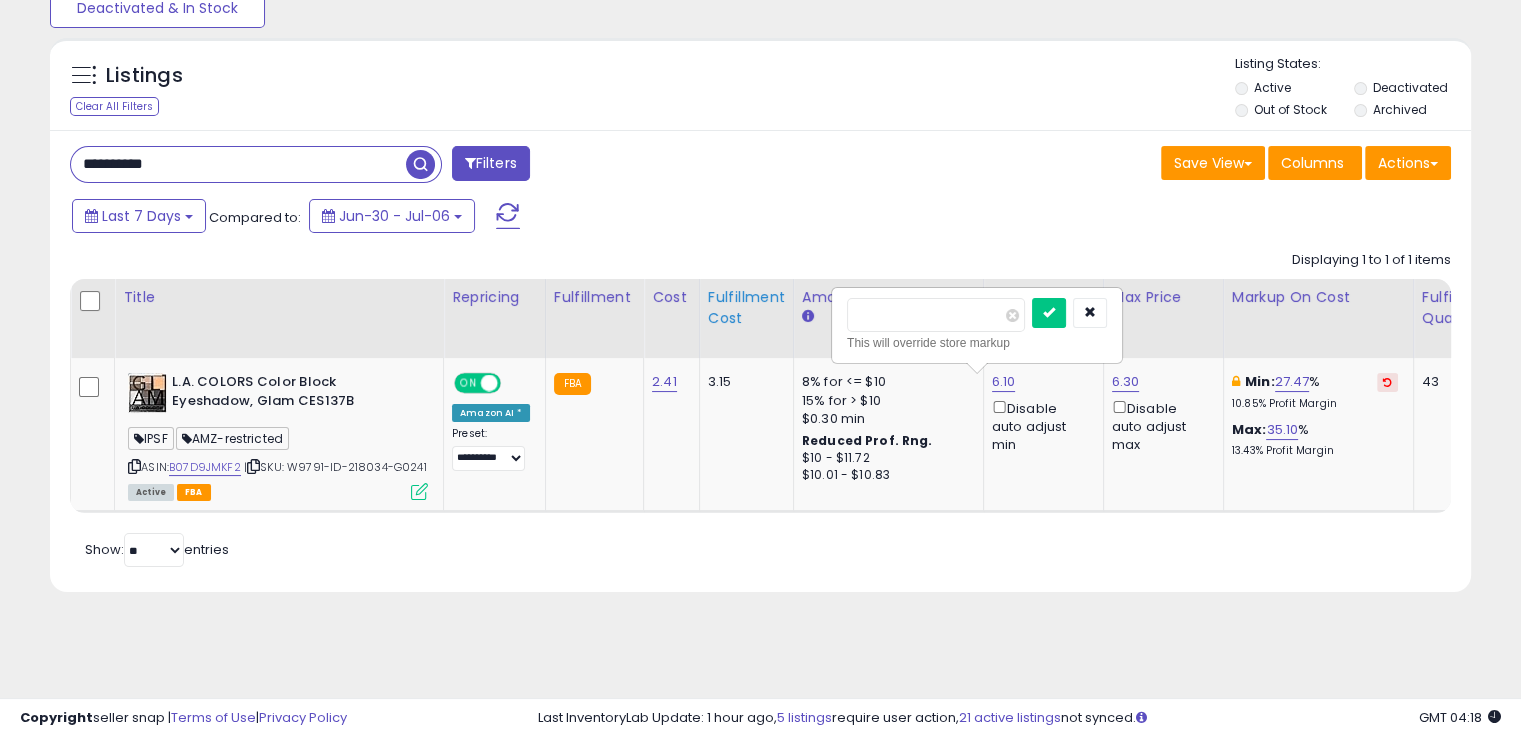 drag, startPoint x: 917, startPoint y: 305, endPoint x: 724, endPoint y: 316, distance: 193.31322 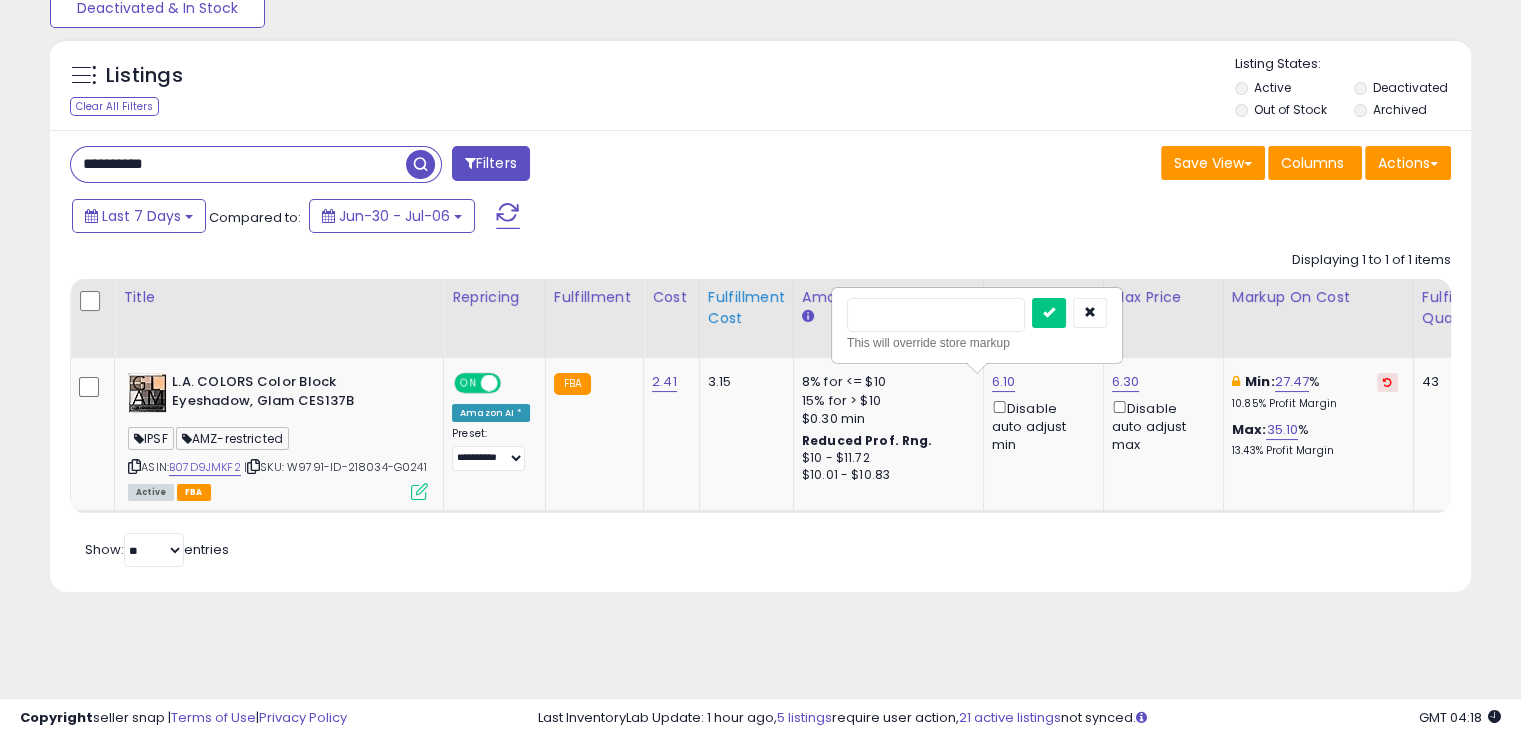 click at bounding box center [1049, 313] 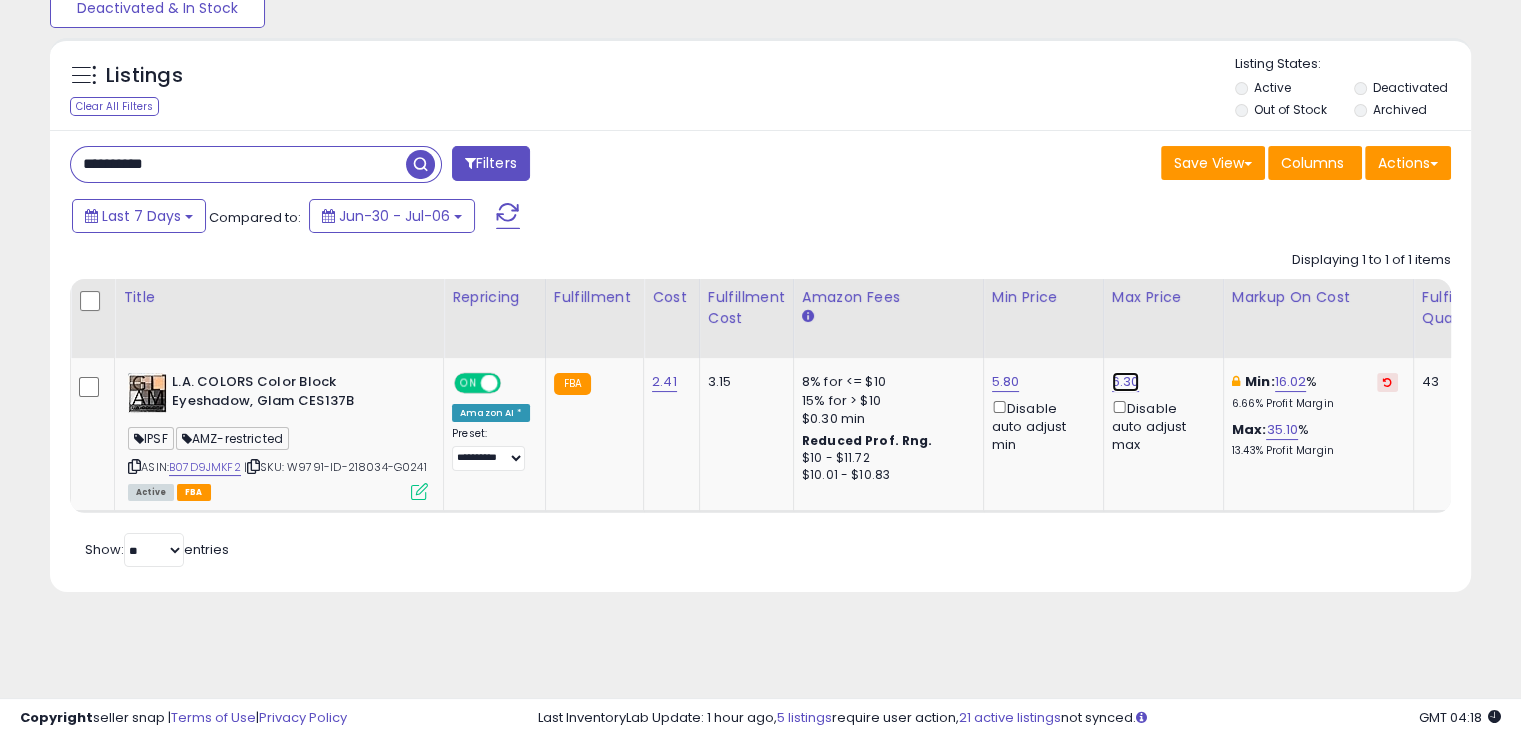 click on "6.30" at bounding box center [1126, 382] 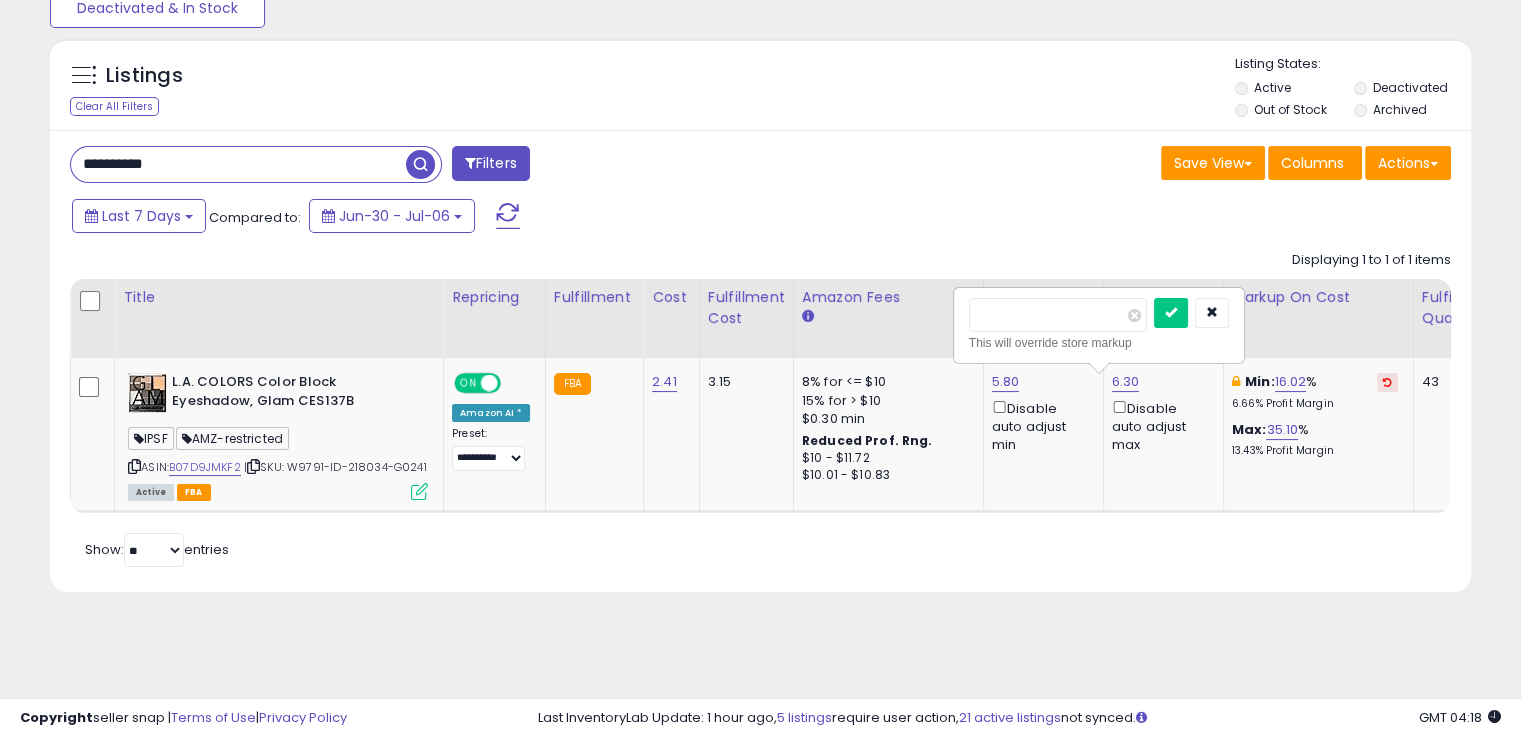 drag, startPoint x: 1007, startPoint y: 310, endPoint x: 993, endPoint y: 311, distance: 14.035668 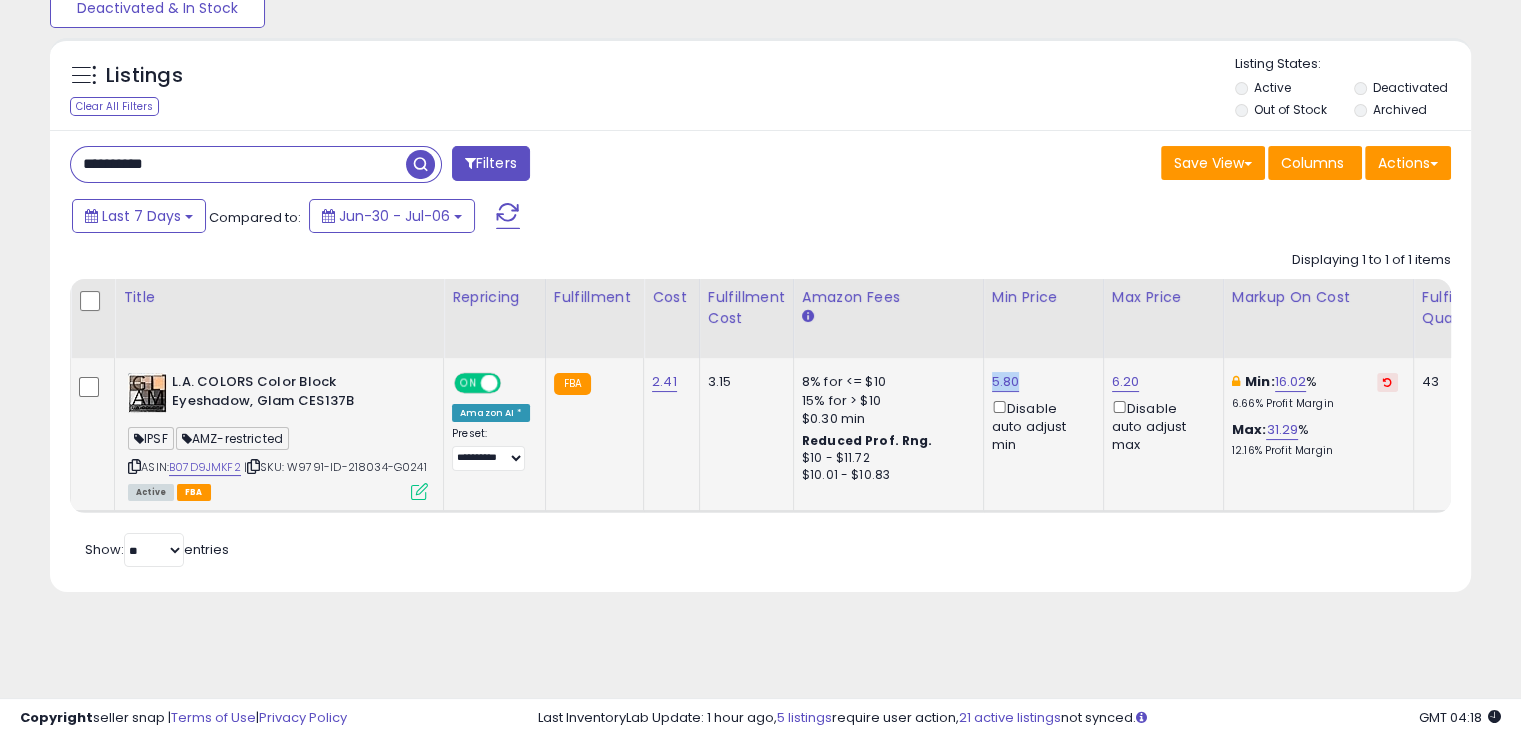 drag, startPoint x: 1018, startPoint y: 378, endPoint x: 979, endPoint y: 376, distance: 39.051247 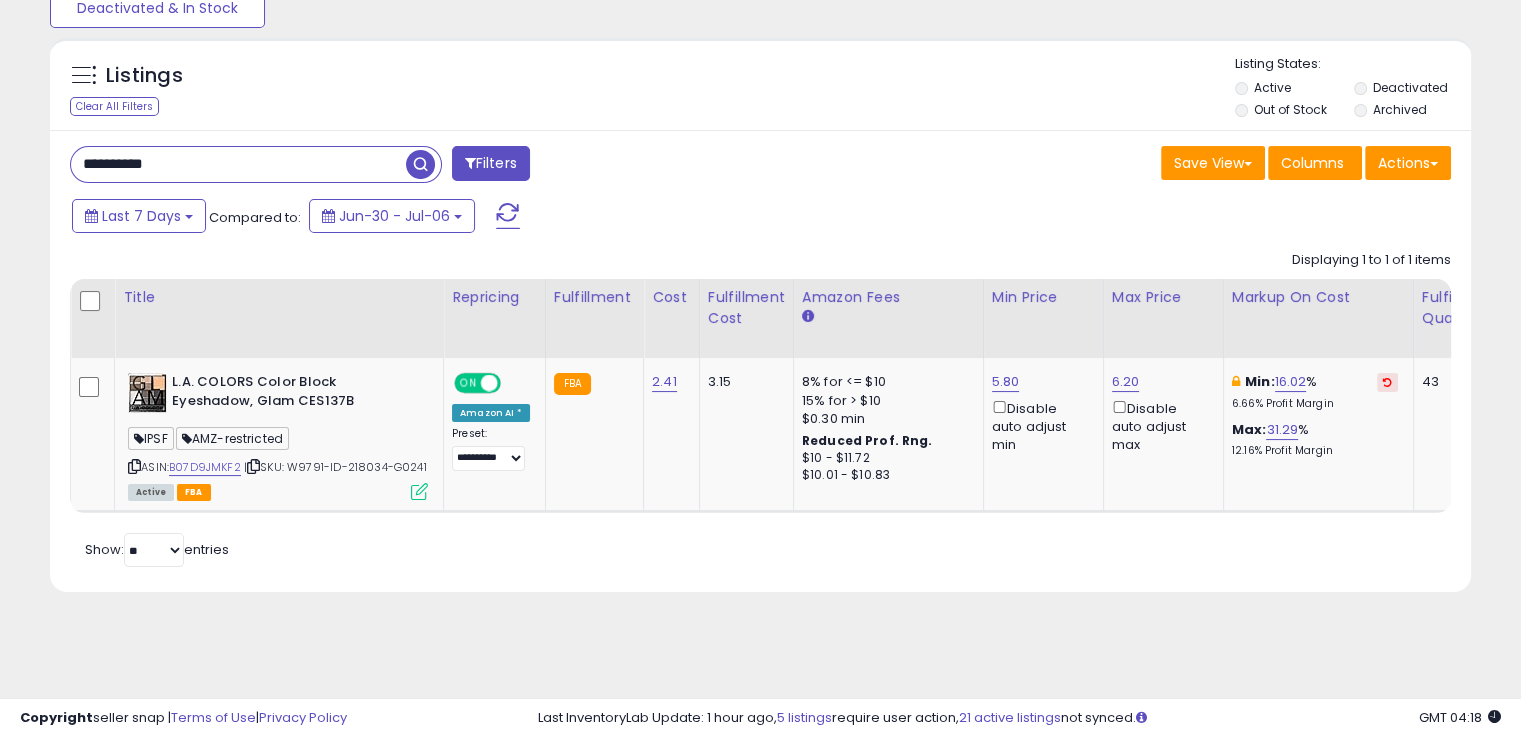 click on "Retrieving listings data..
Displaying 1 to 1 of 1 items
Title
Repricing" at bounding box center (760, 406) 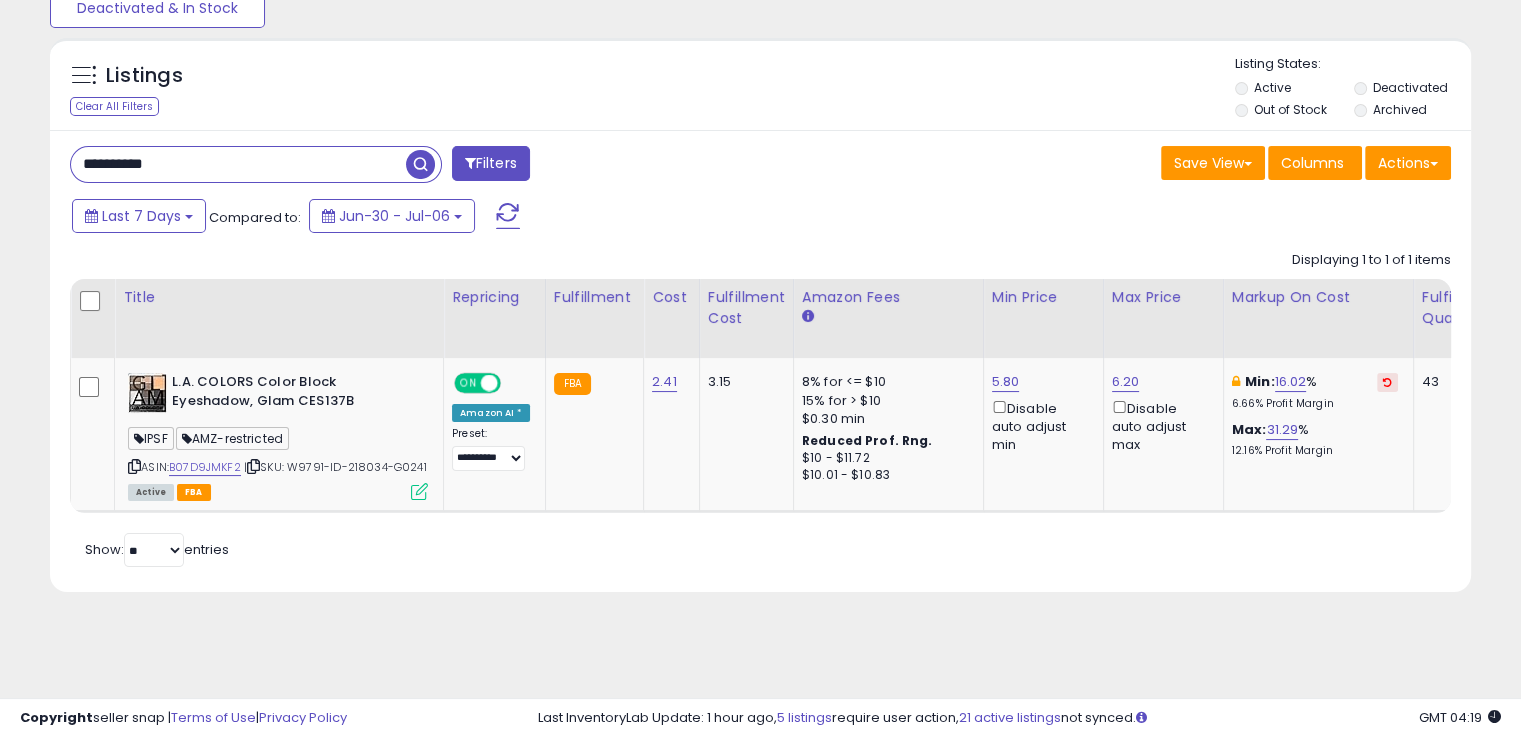 click on "**********" at bounding box center (238, 164) 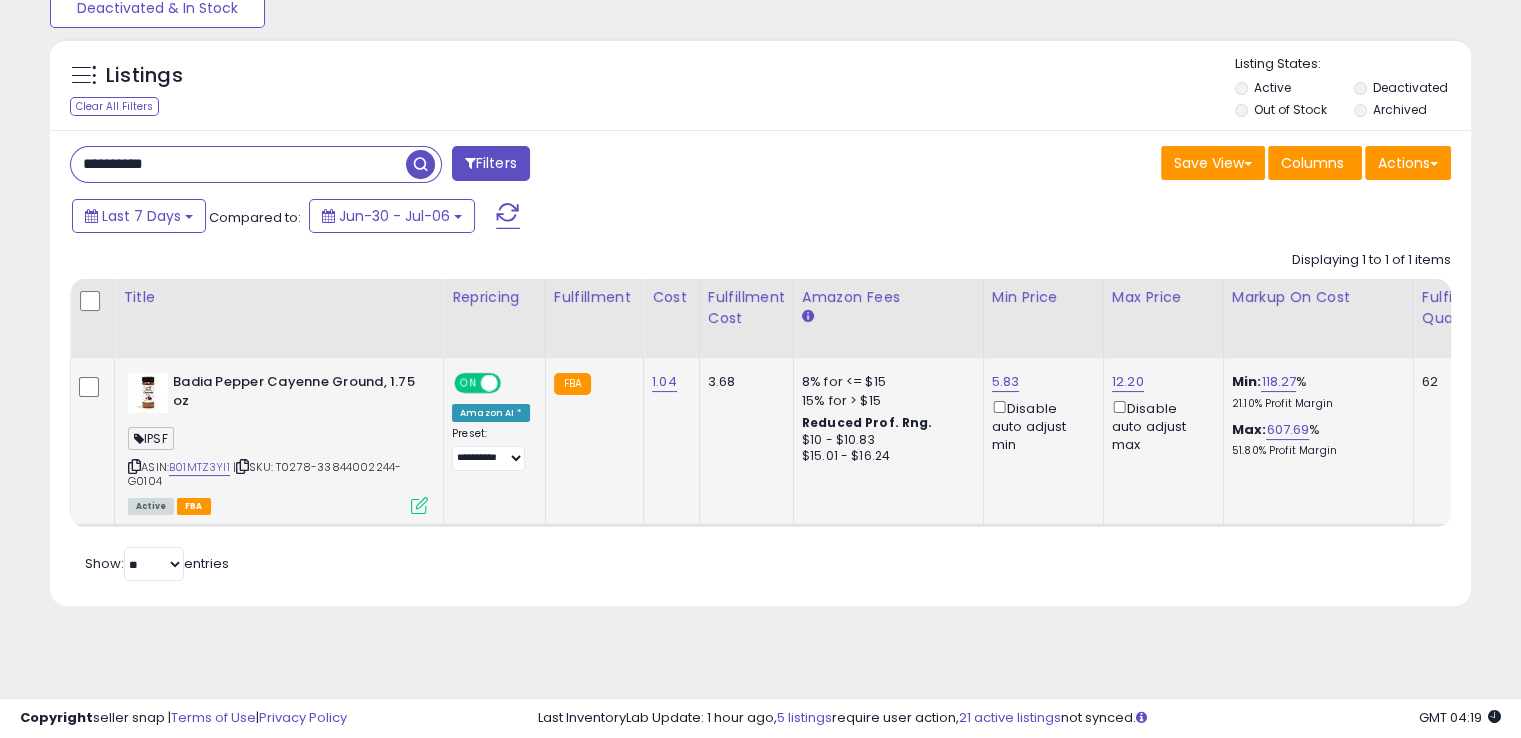 click at bounding box center [419, 505] 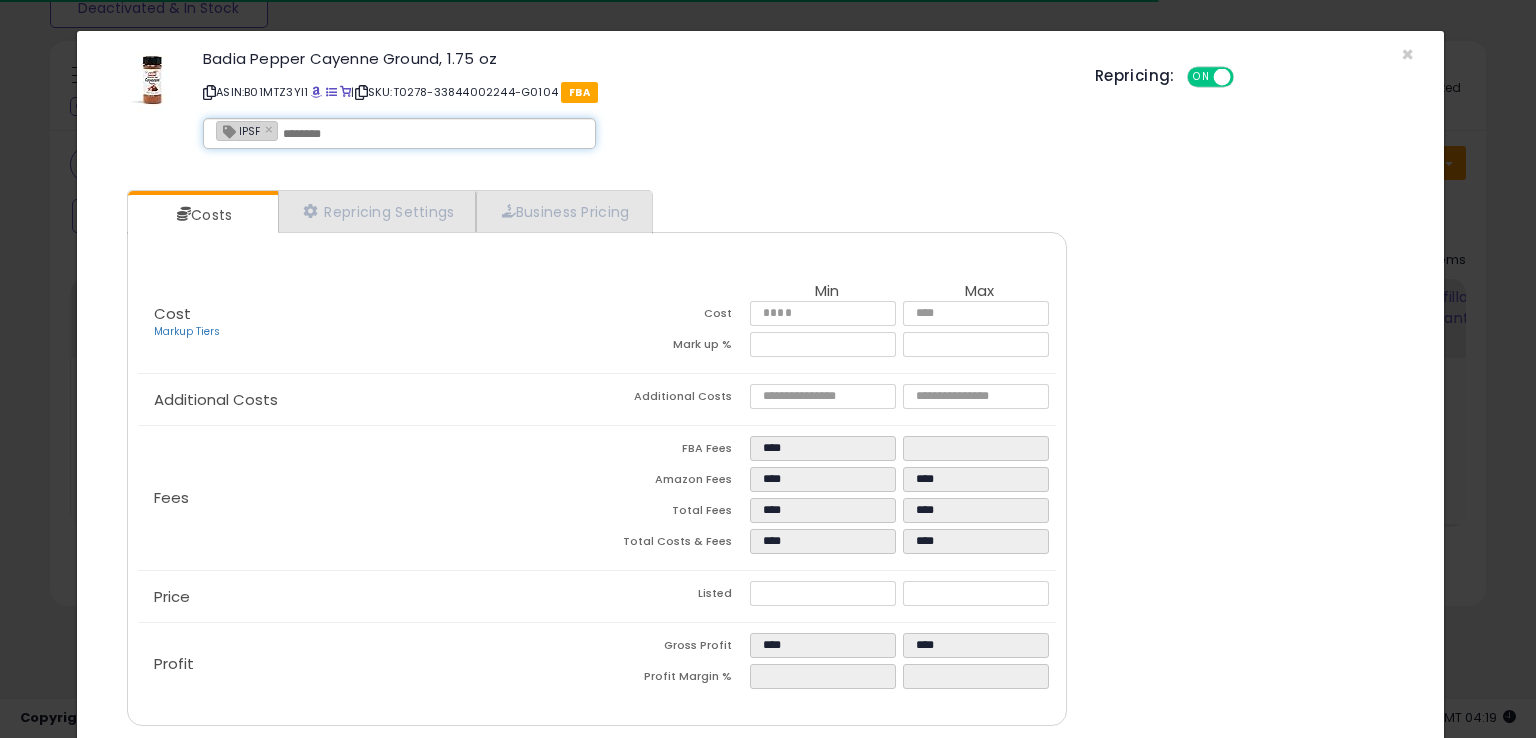 click at bounding box center [433, 134] 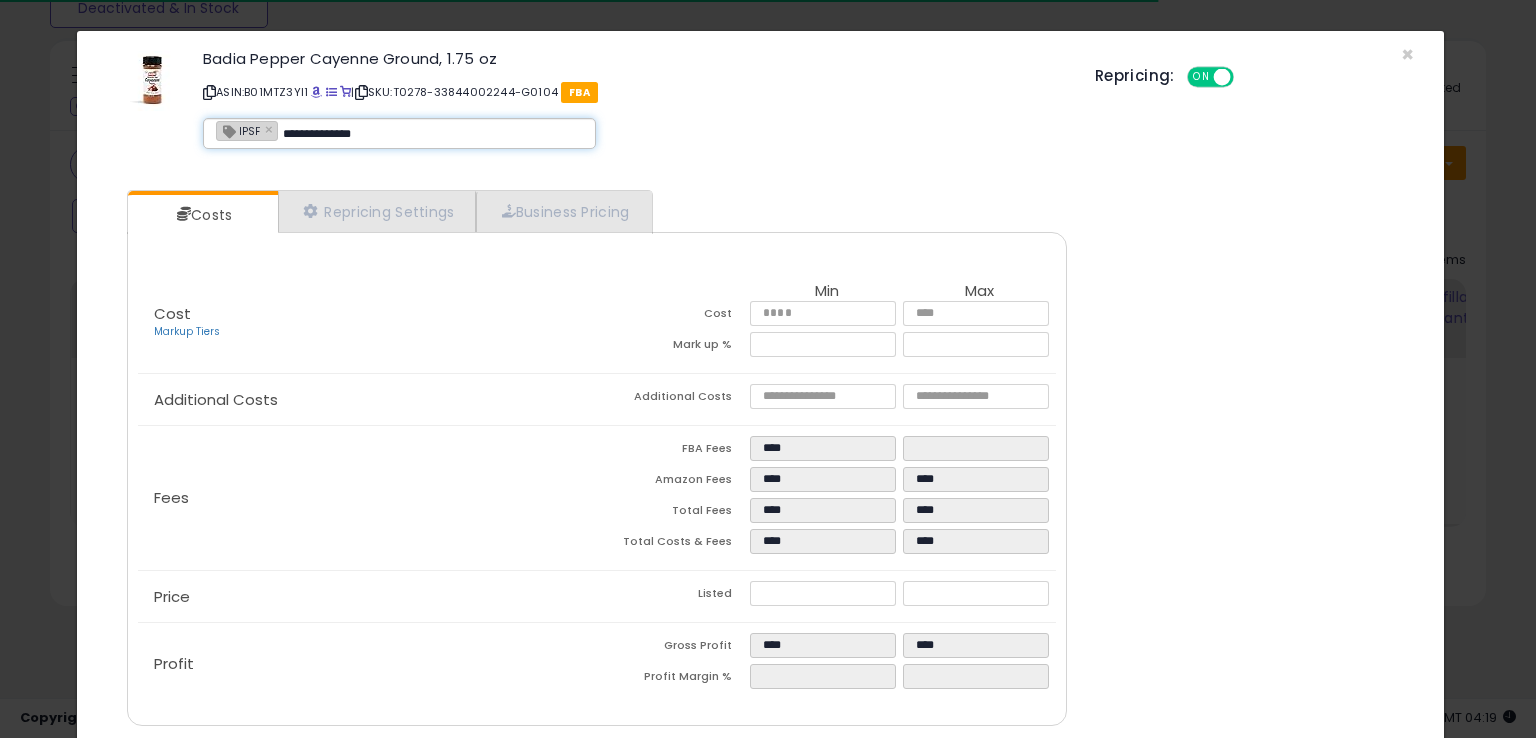 type on "**********" 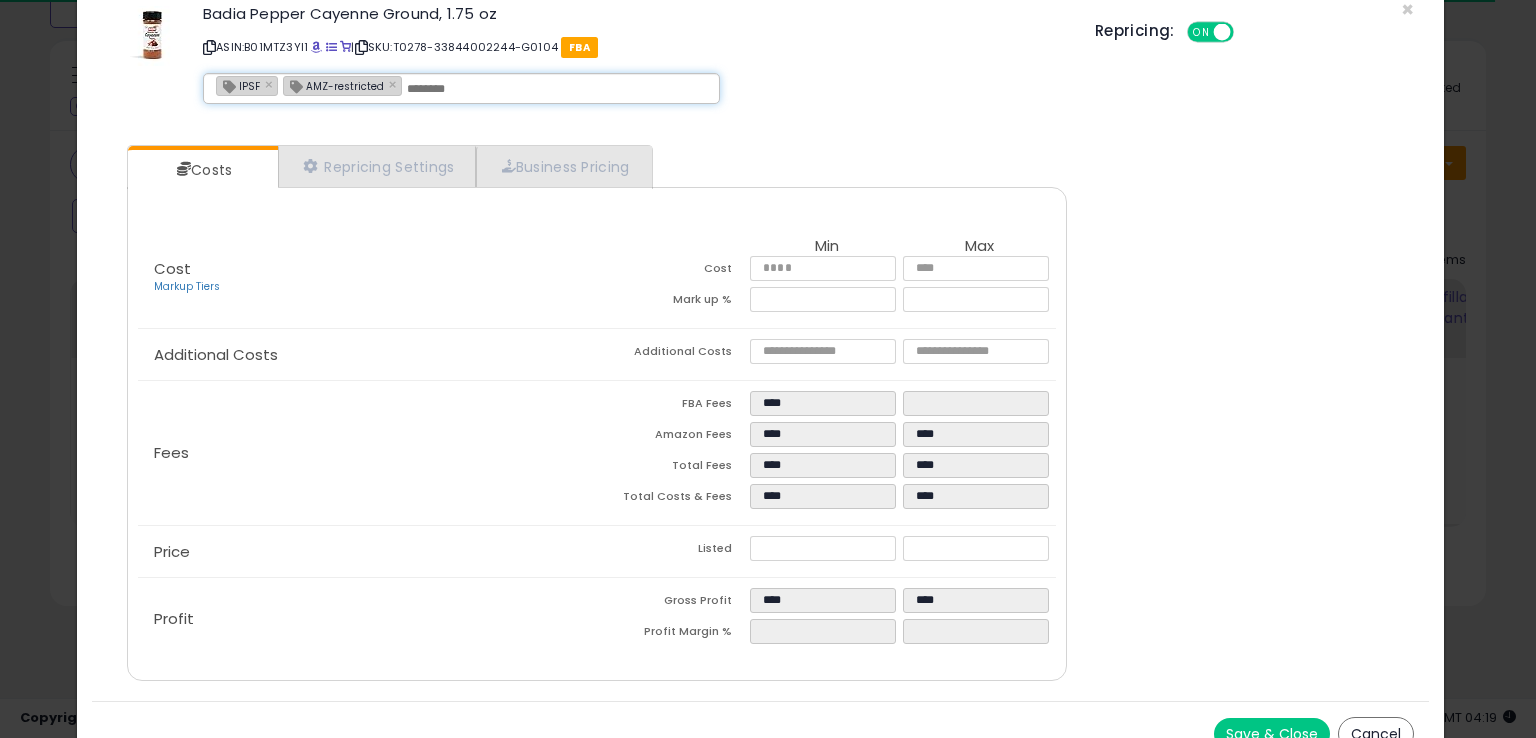 scroll, scrollTop: 71, scrollLeft: 0, axis: vertical 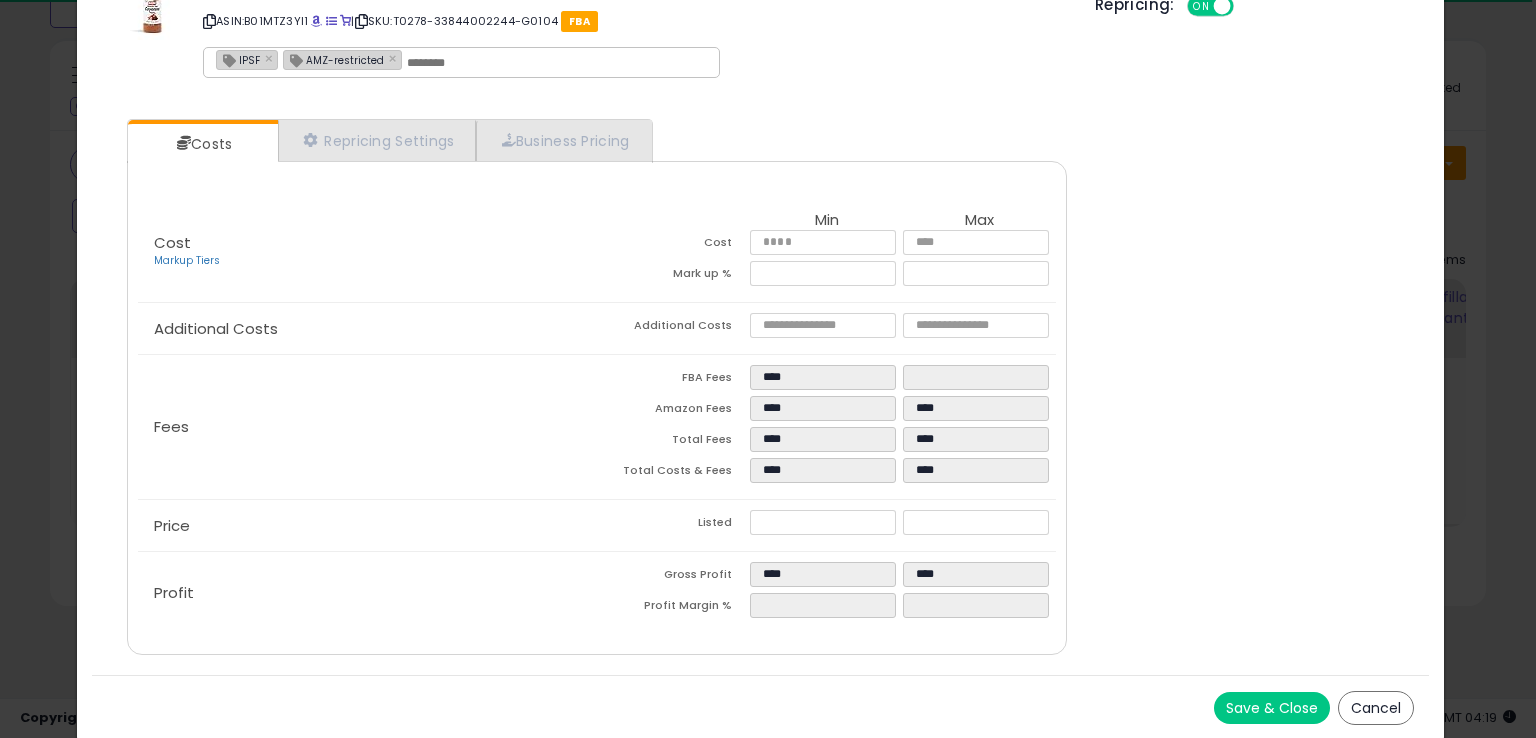 click on "Save & Close" at bounding box center [1272, 708] 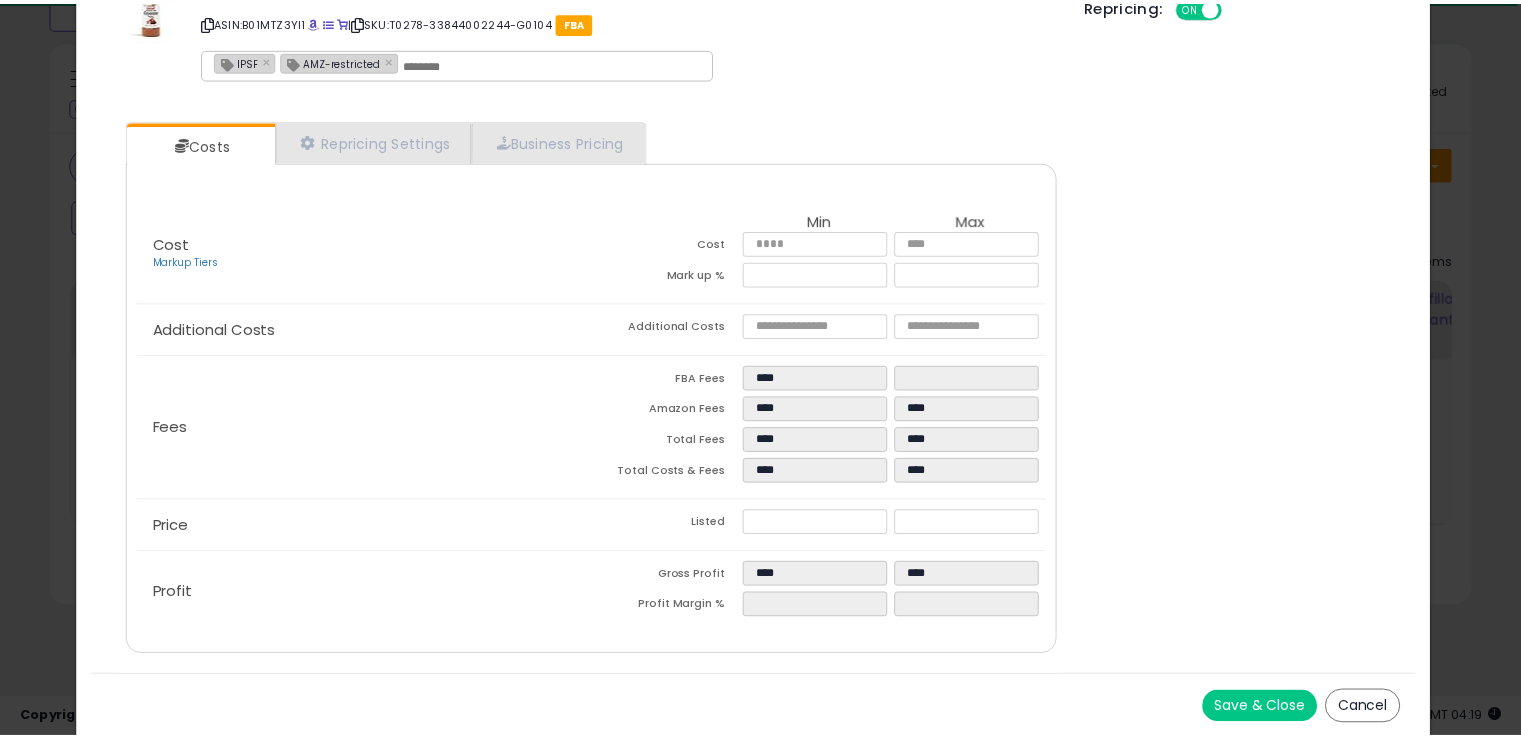 scroll, scrollTop: 0, scrollLeft: 0, axis: both 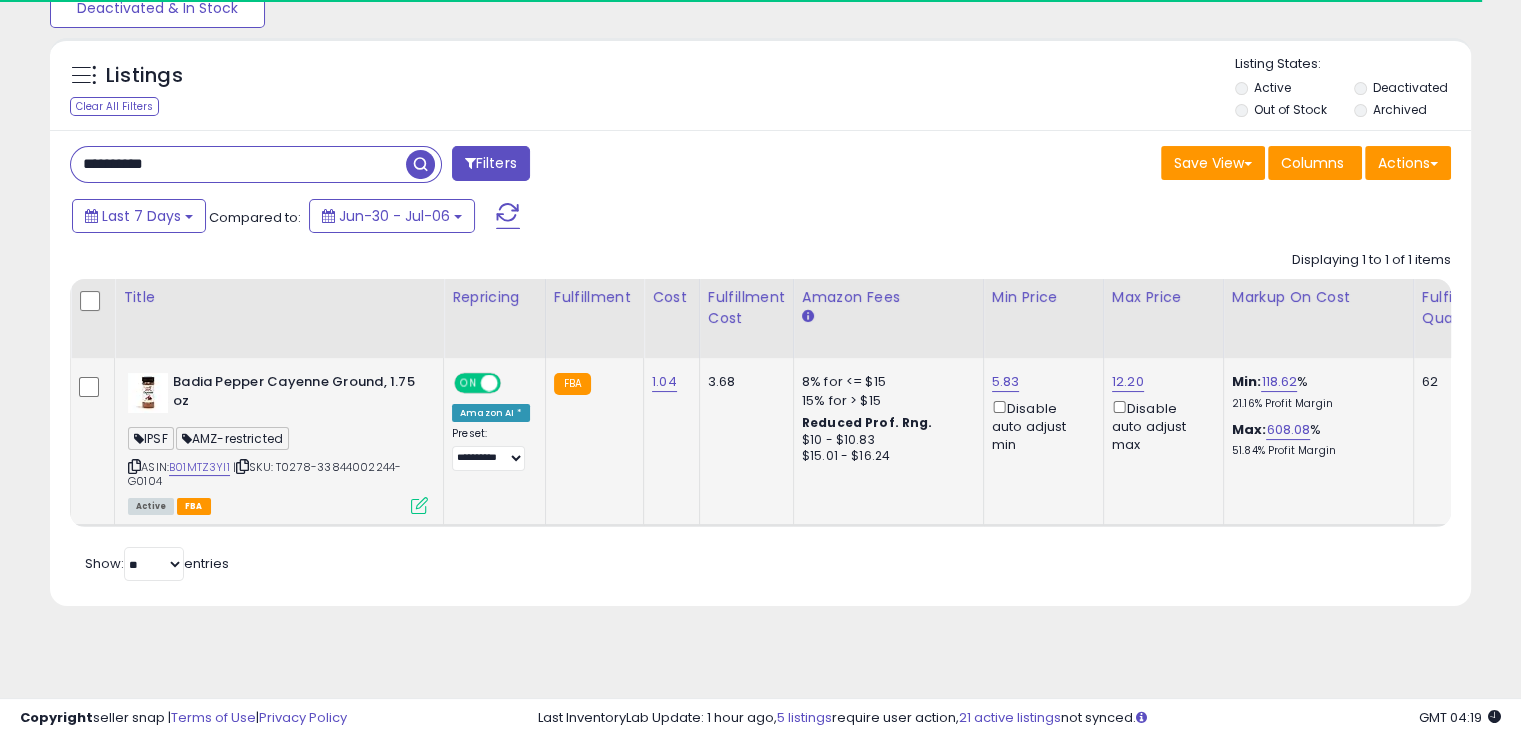 click at bounding box center [419, 505] 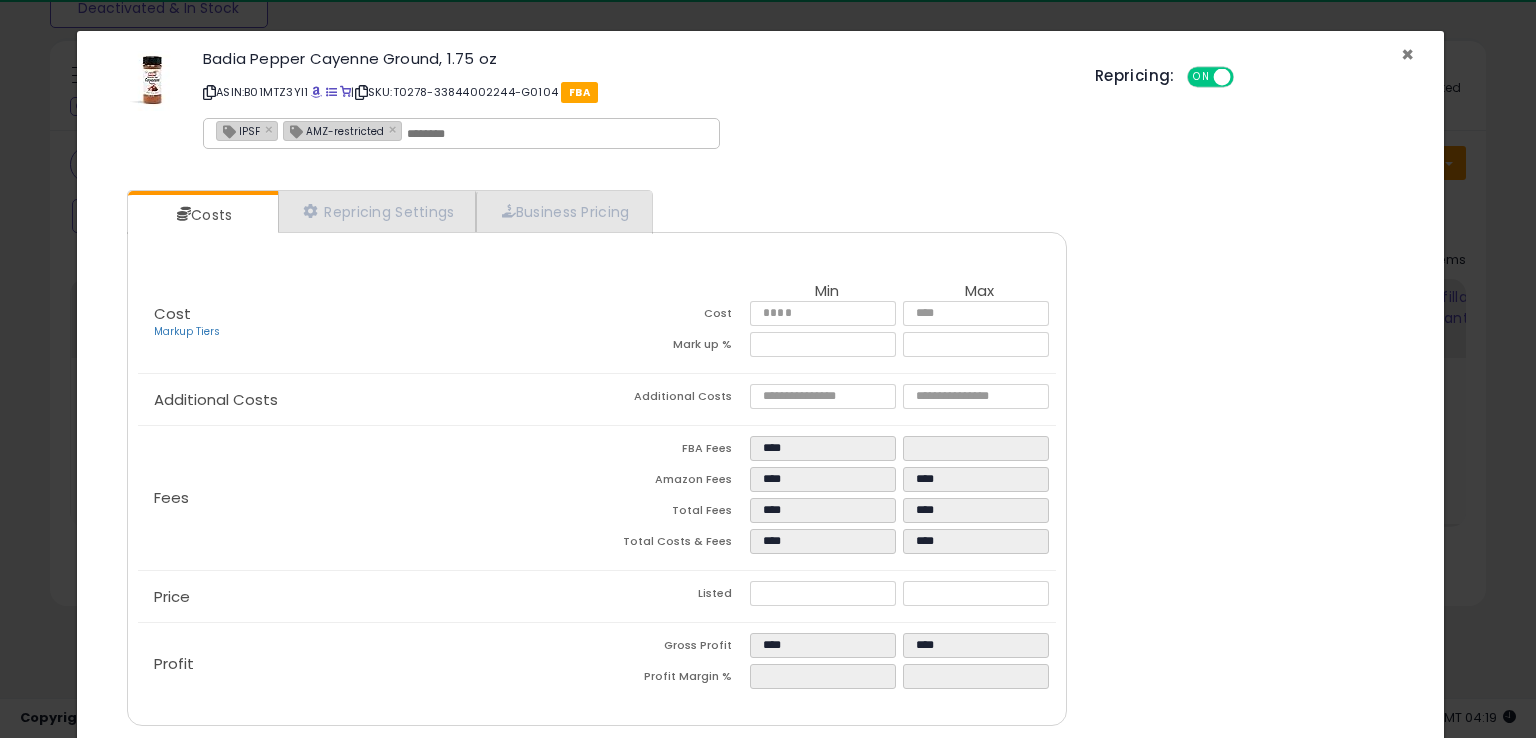 click on "×" at bounding box center [1407, 54] 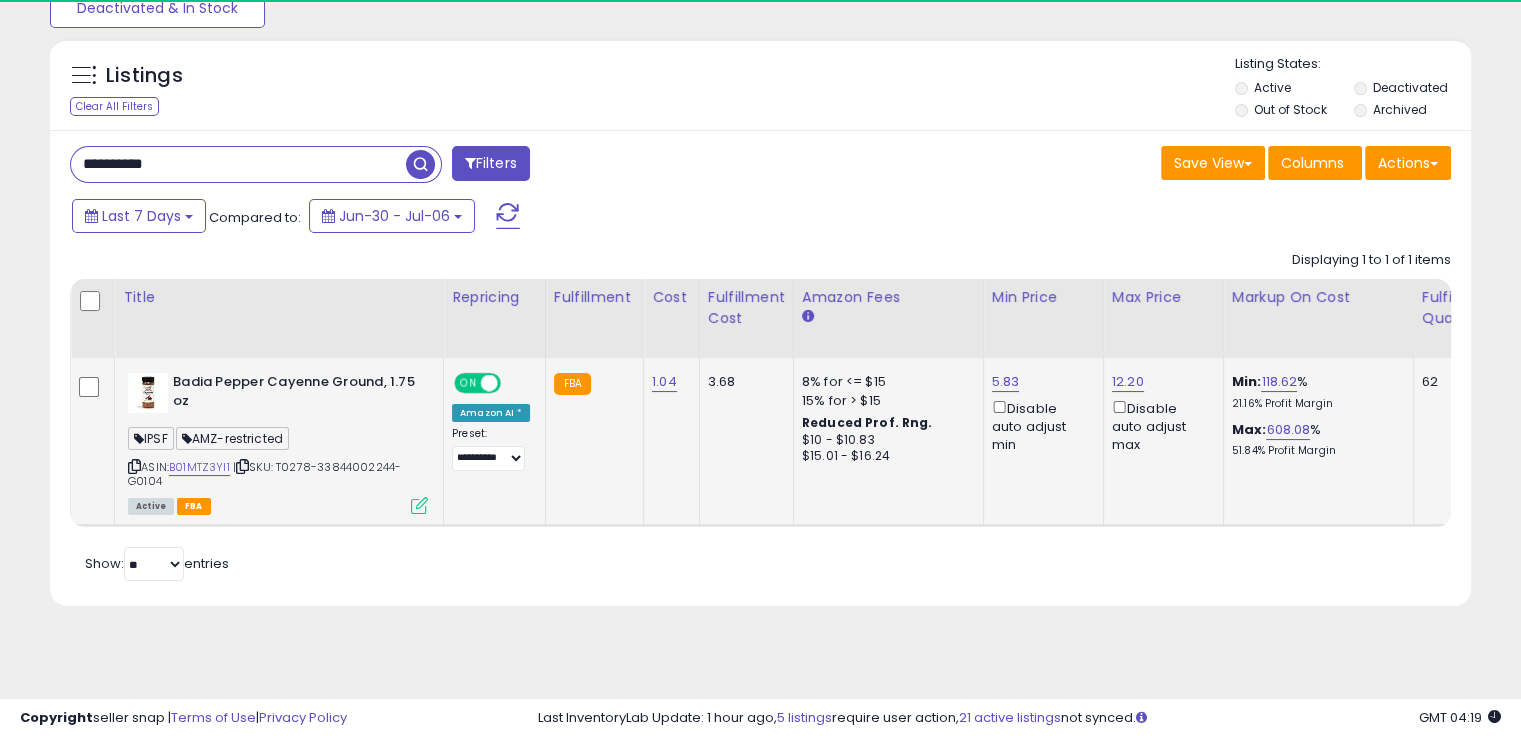 click at bounding box center (242, 466) 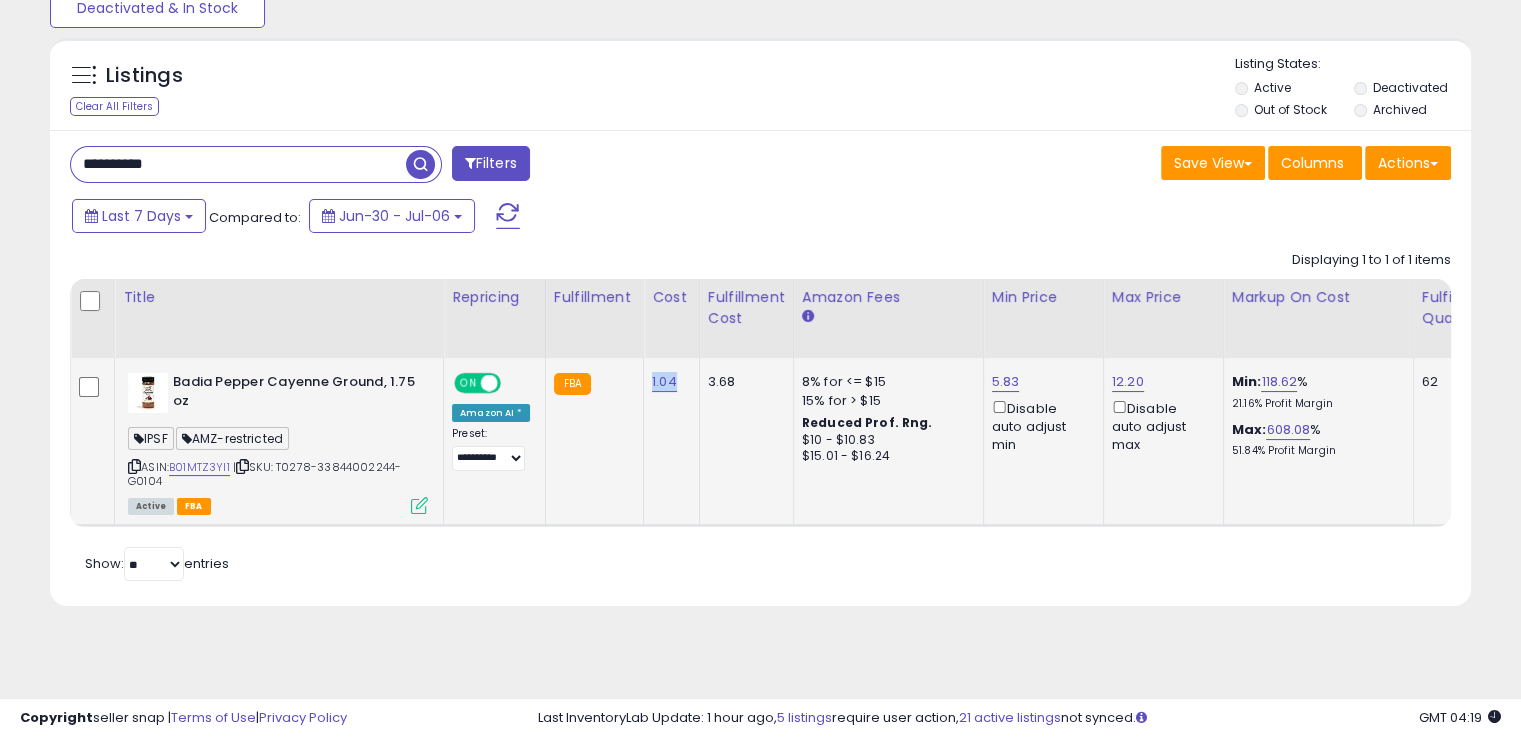 drag, startPoint x: 671, startPoint y: 385, endPoint x: 639, endPoint y: 384, distance: 32.01562 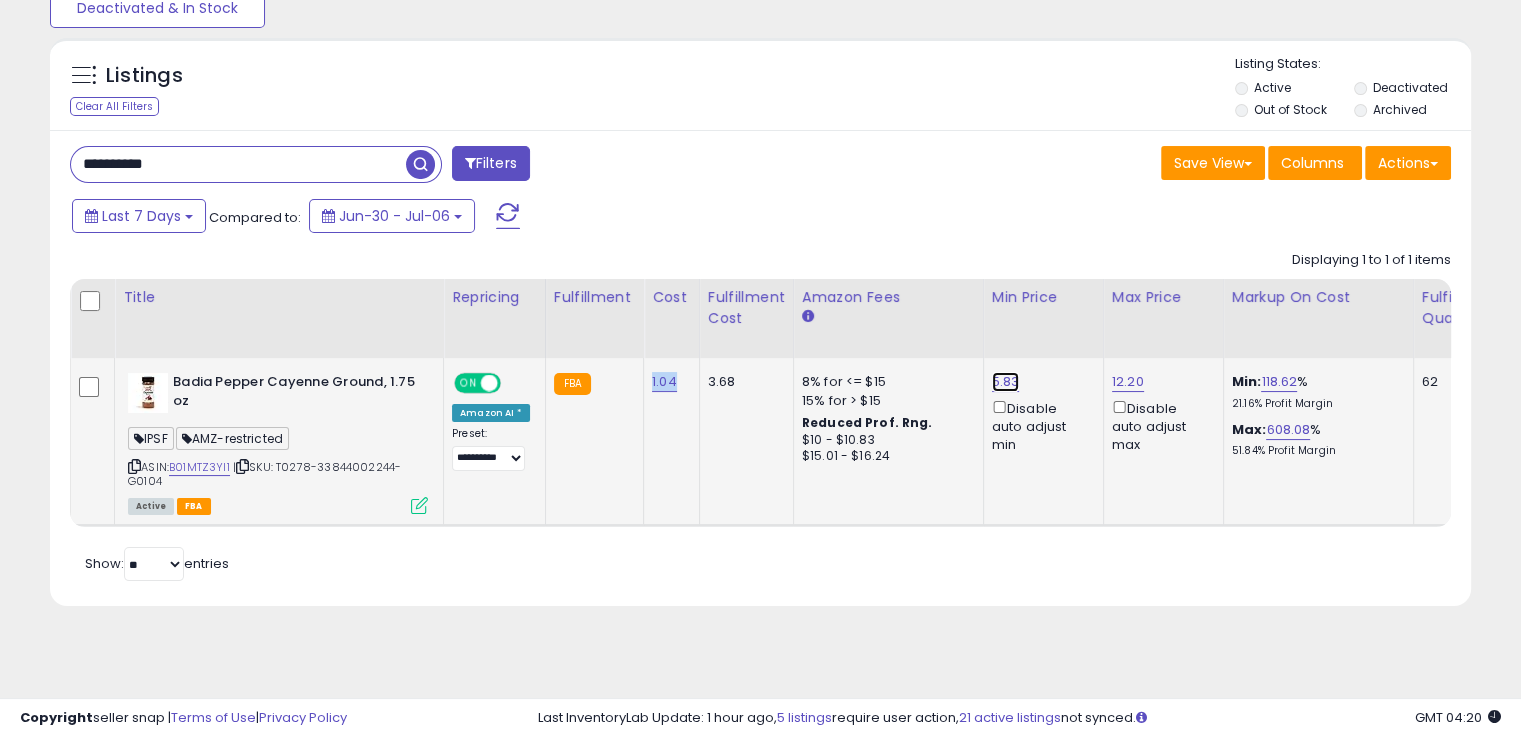 click on "5.83" at bounding box center [1006, 382] 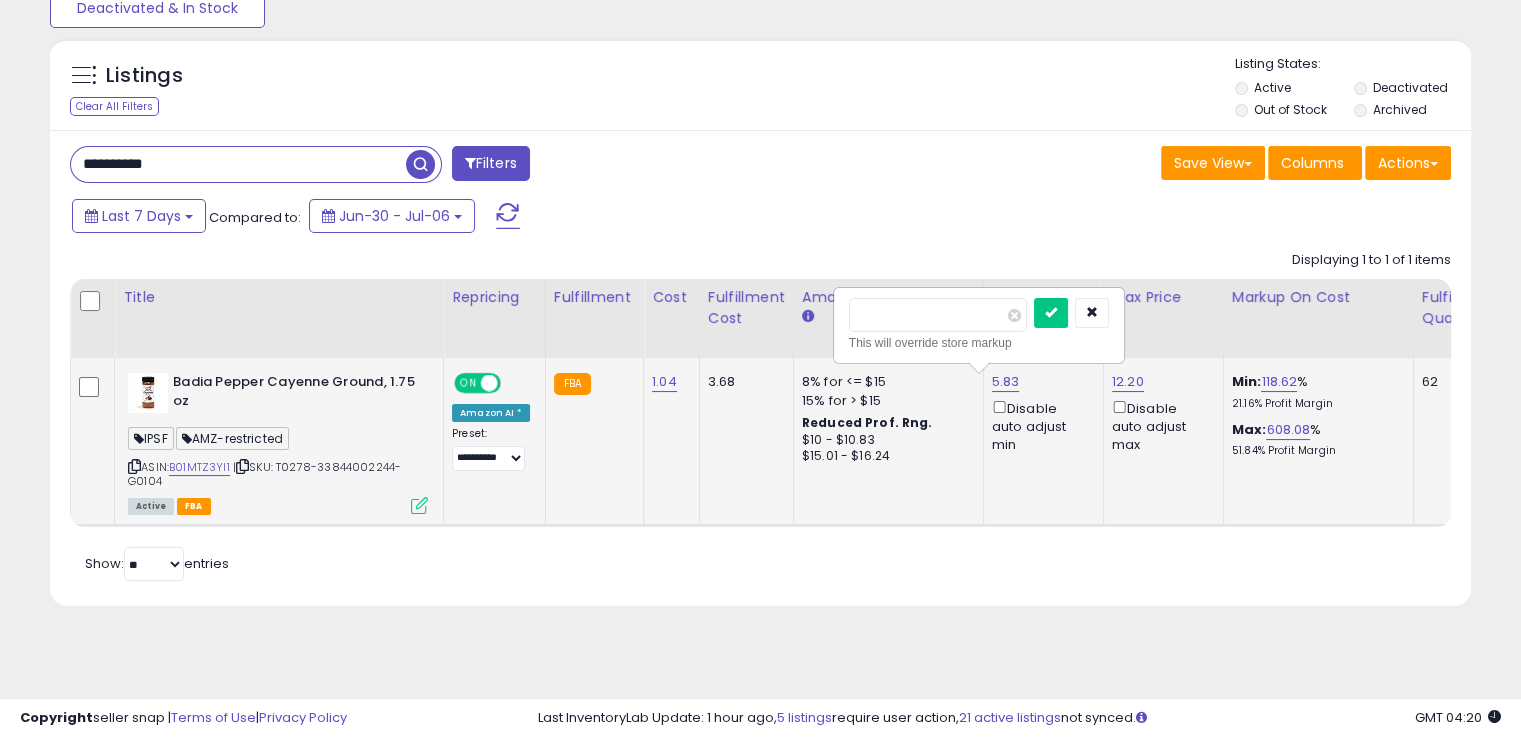 drag, startPoint x: 927, startPoint y: 300, endPoint x: 842, endPoint y: 321, distance: 87.555695 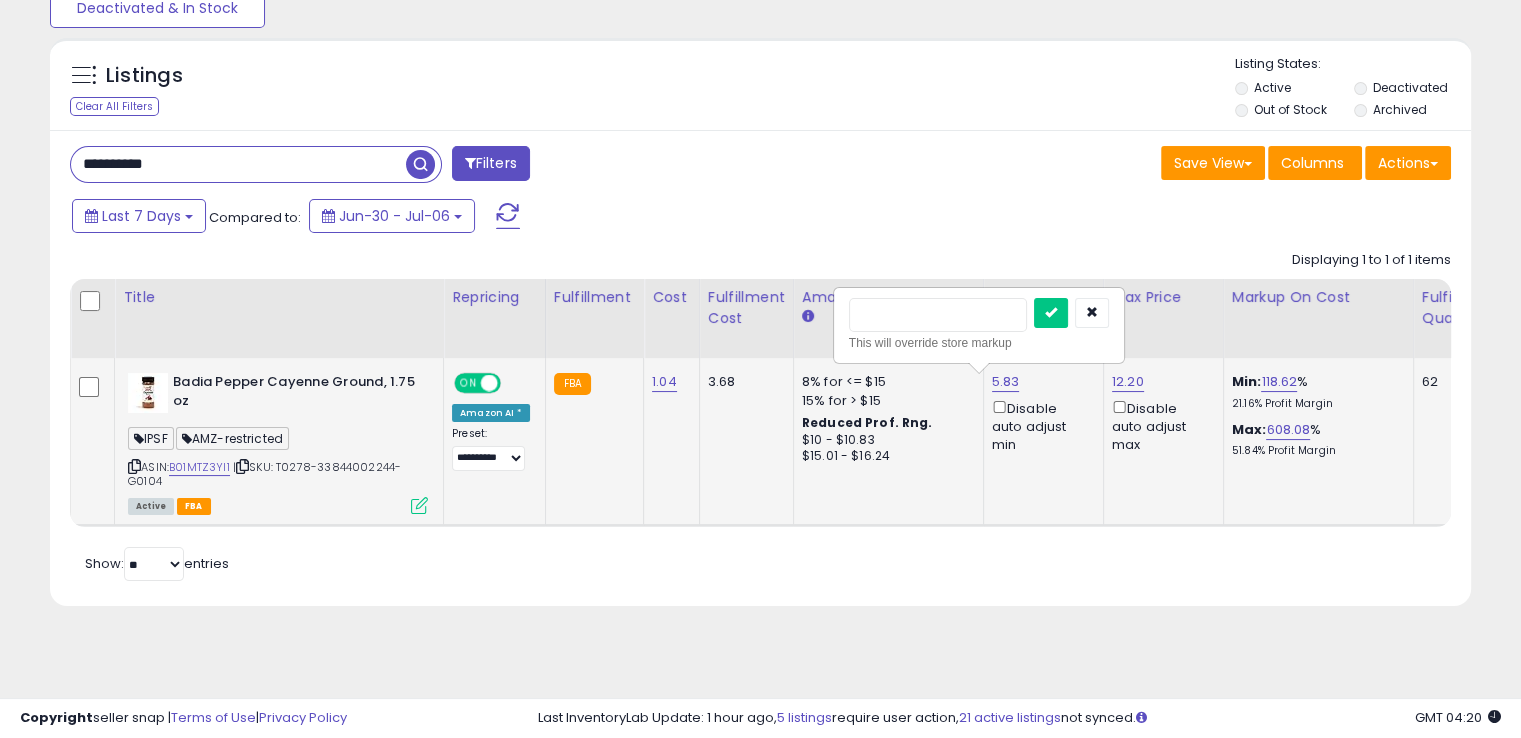 type on "*" 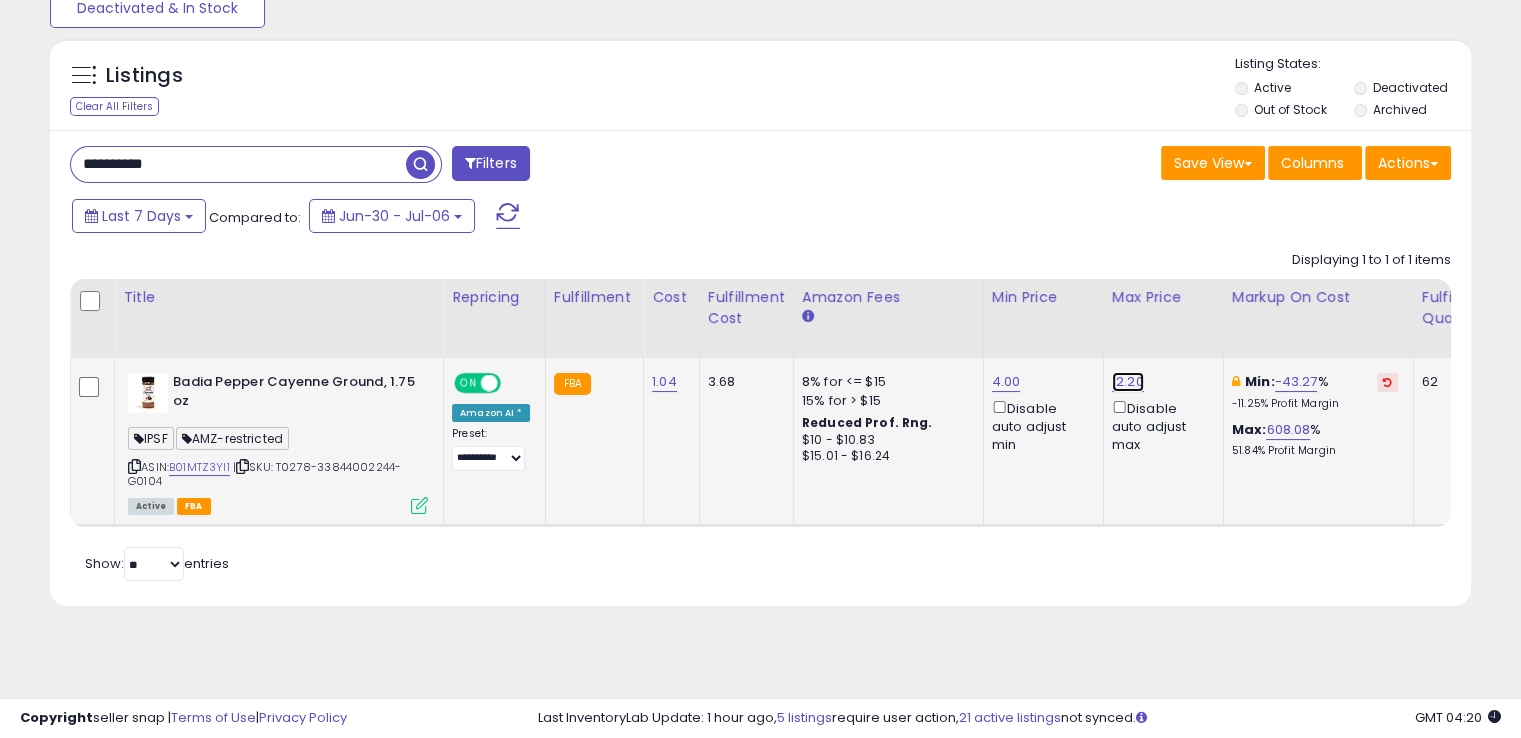click on "12.20" at bounding box center (1128, 382) 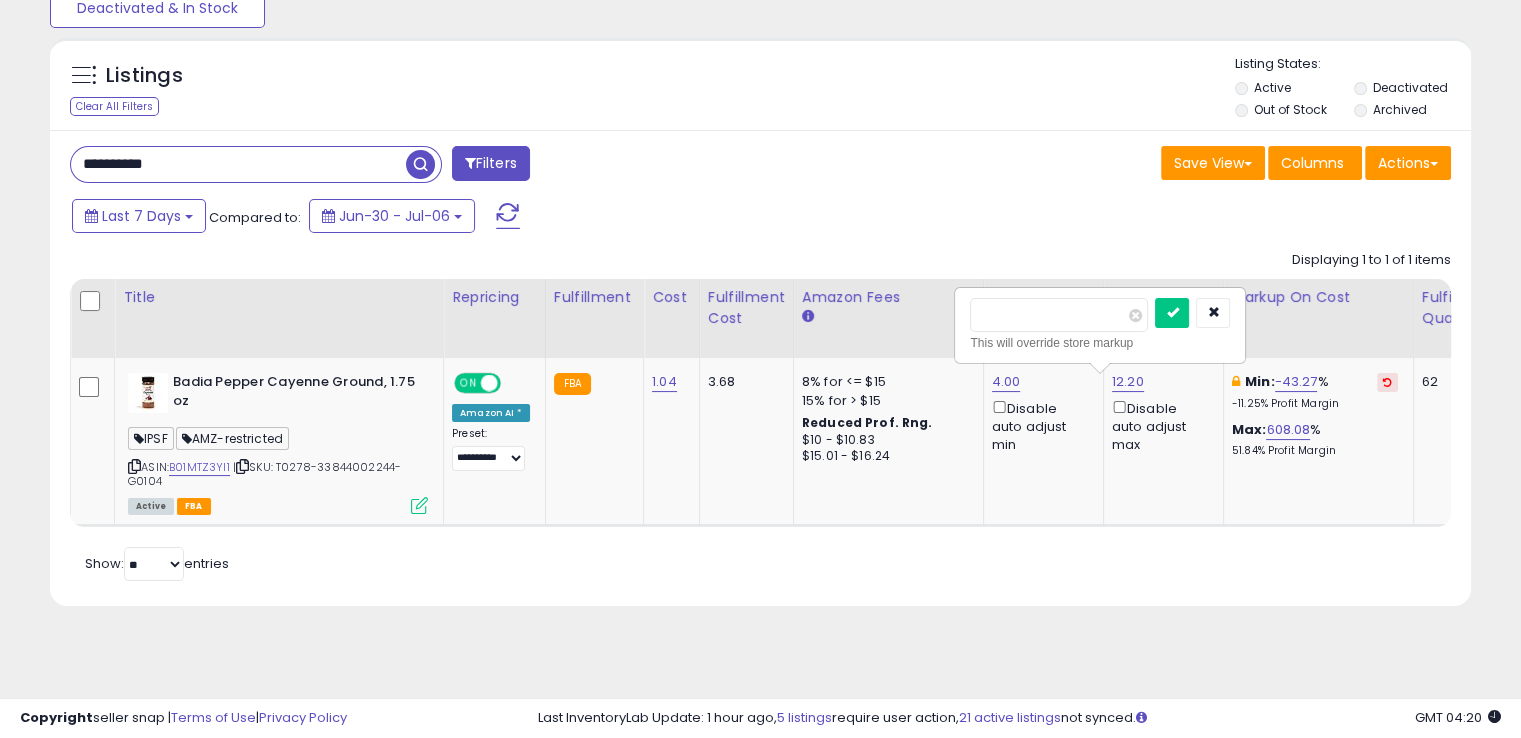 drag, startPoint x: 982, startPoint y: 306, endPoint x: 849, endPoint y: 305, distance: 133.00375 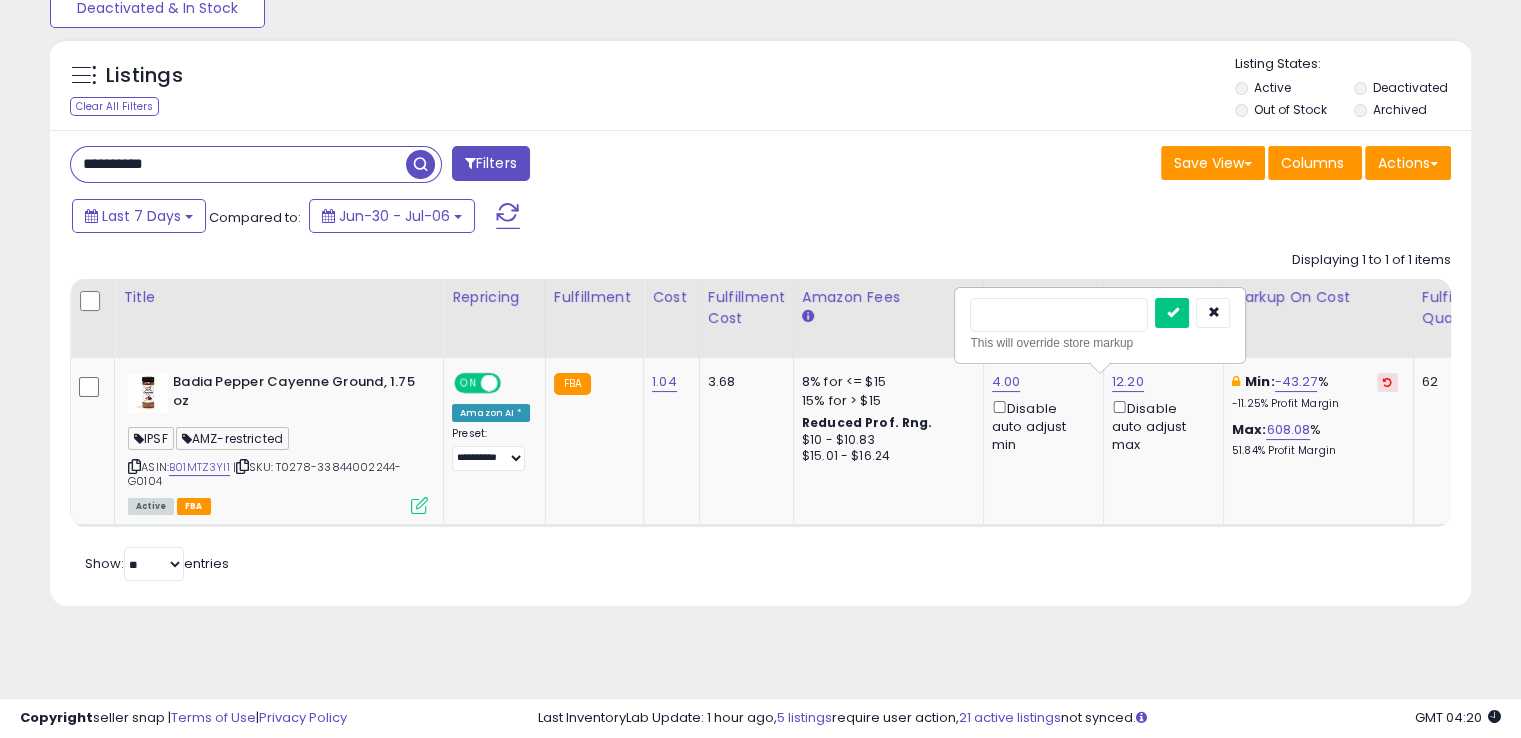 type on "****" 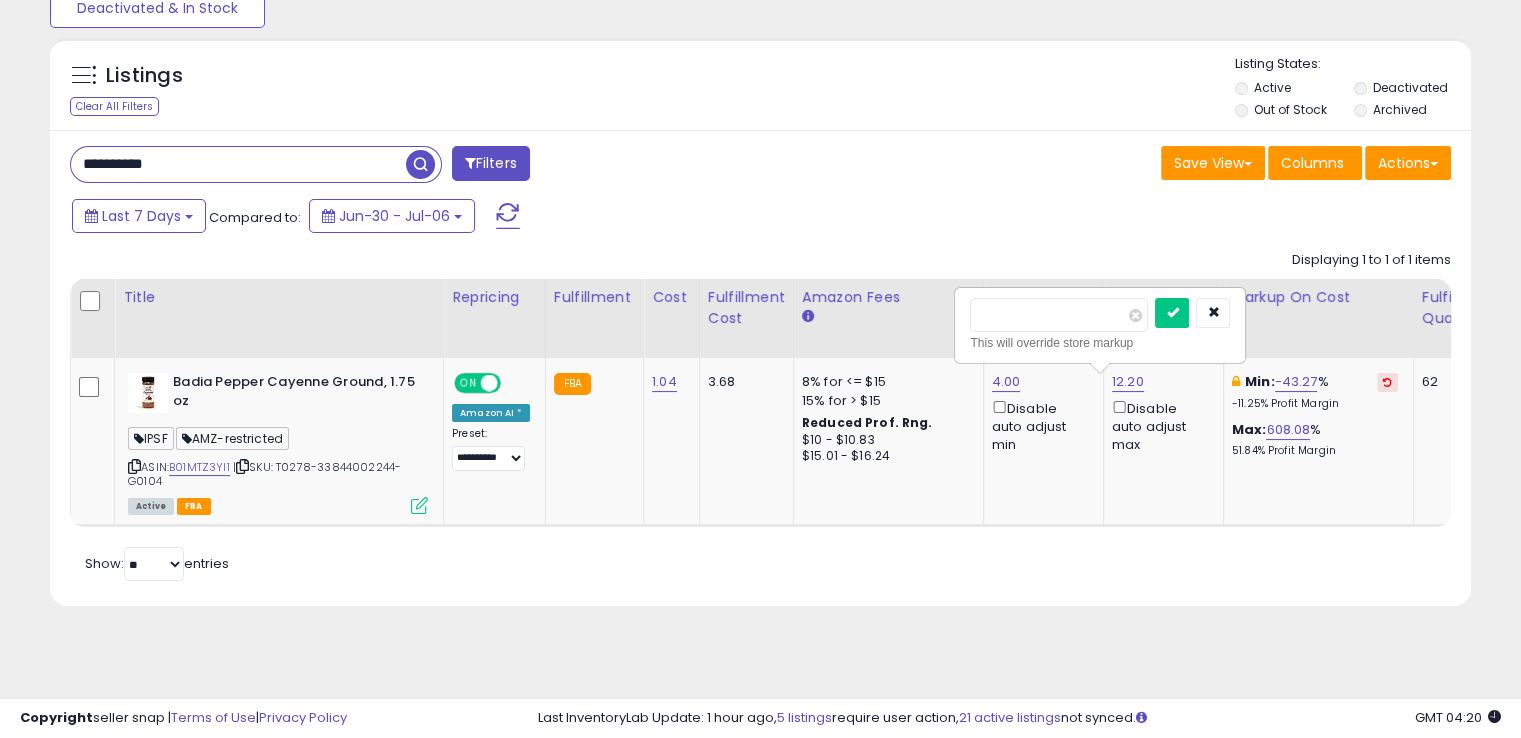 click at bounding box center (1172, 313) 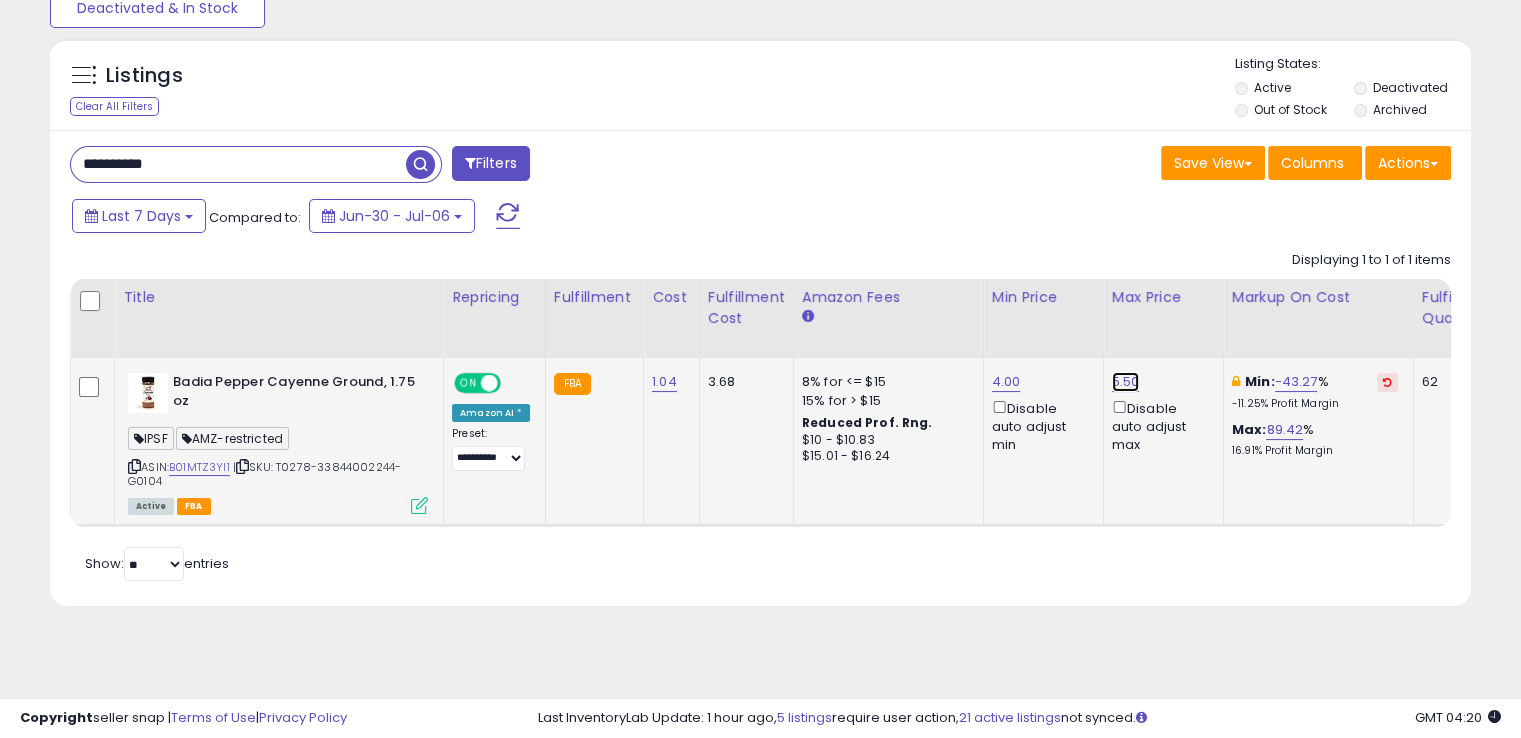click on "5.50" at bounding box center [1126, 382] 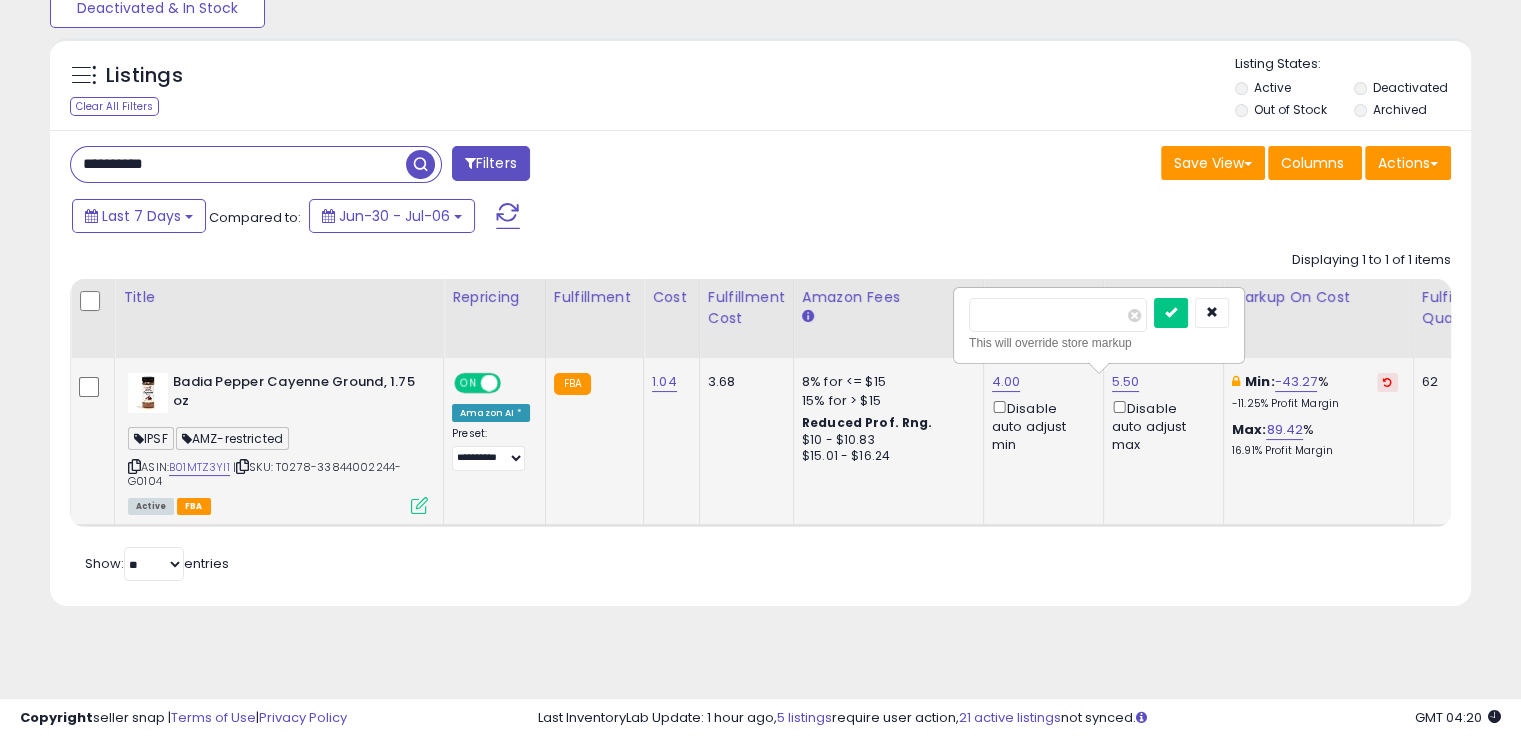click on "****" at bounding box center [1058, 315] 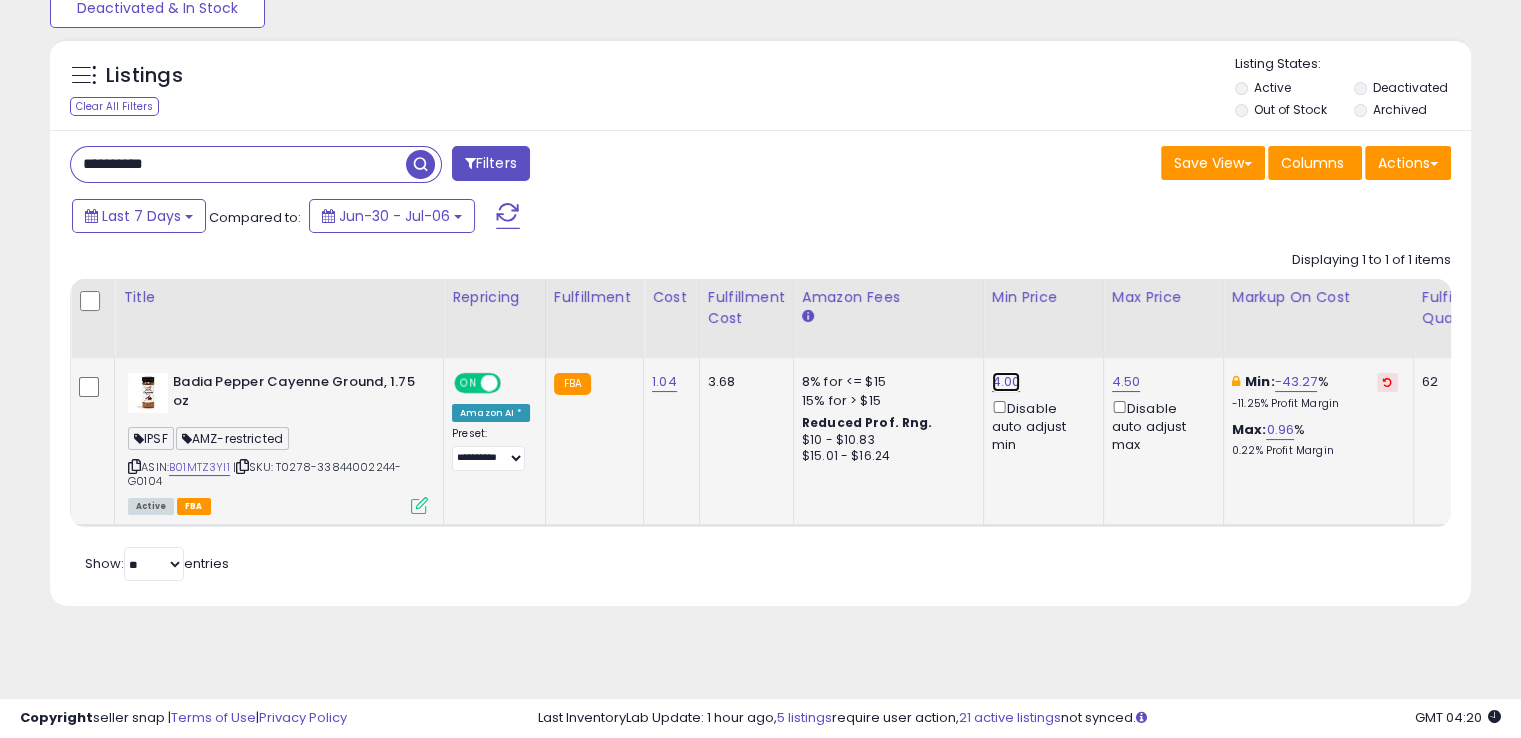 click on "4.00" at bounding box center (1006, 382) 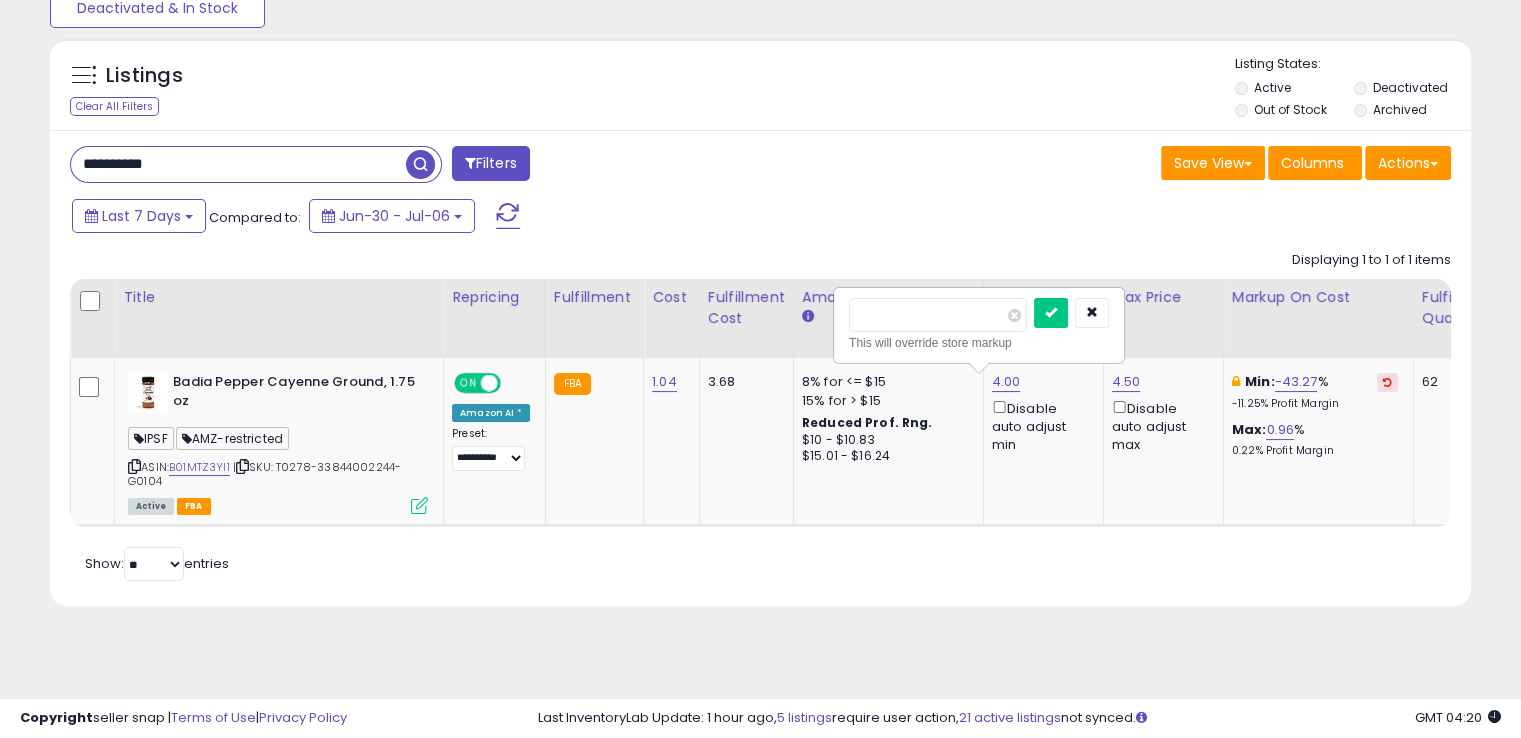 drag, startPoint x: 943, startPoint y: 313, endPoint x: 791, endPoint y: 329, distance: 152.83978 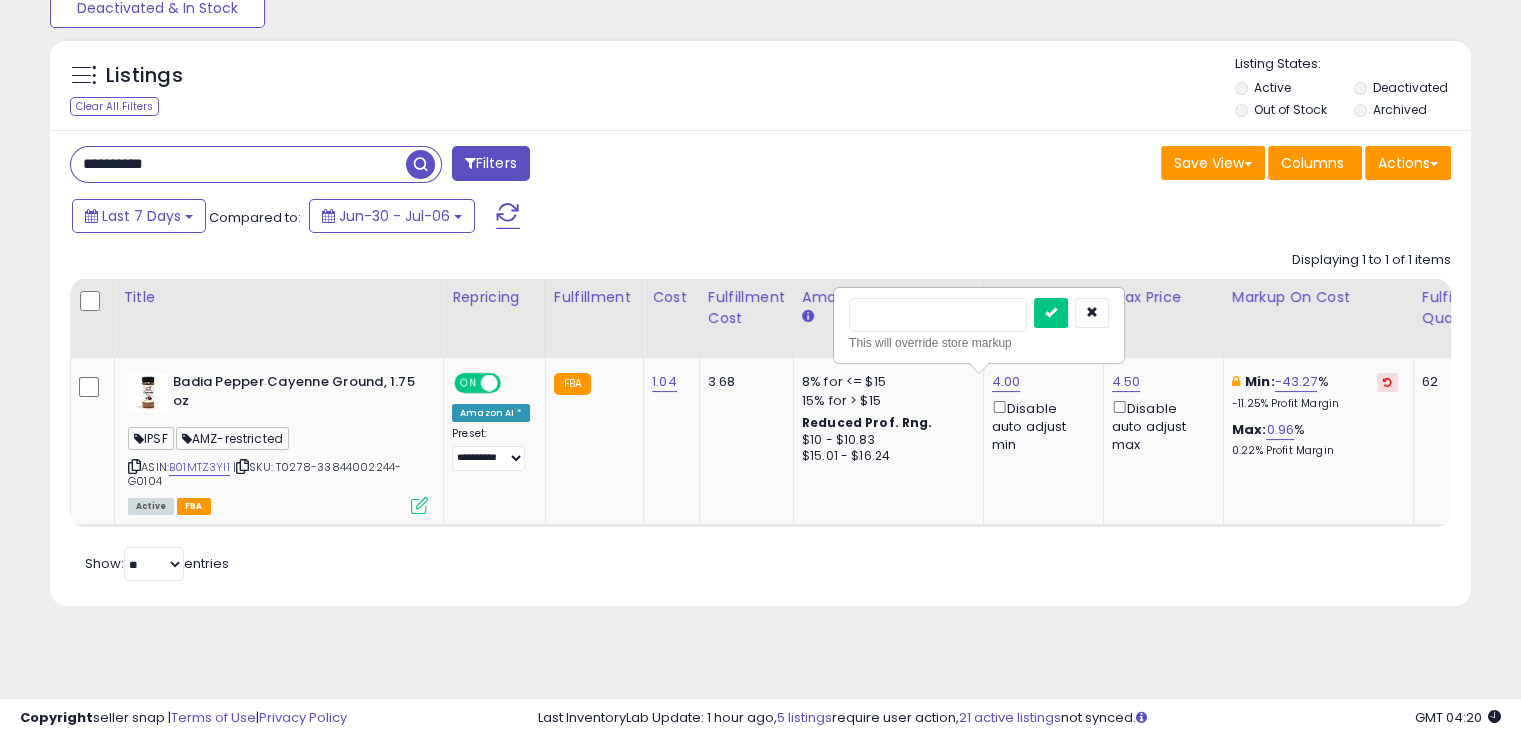 type on "****" 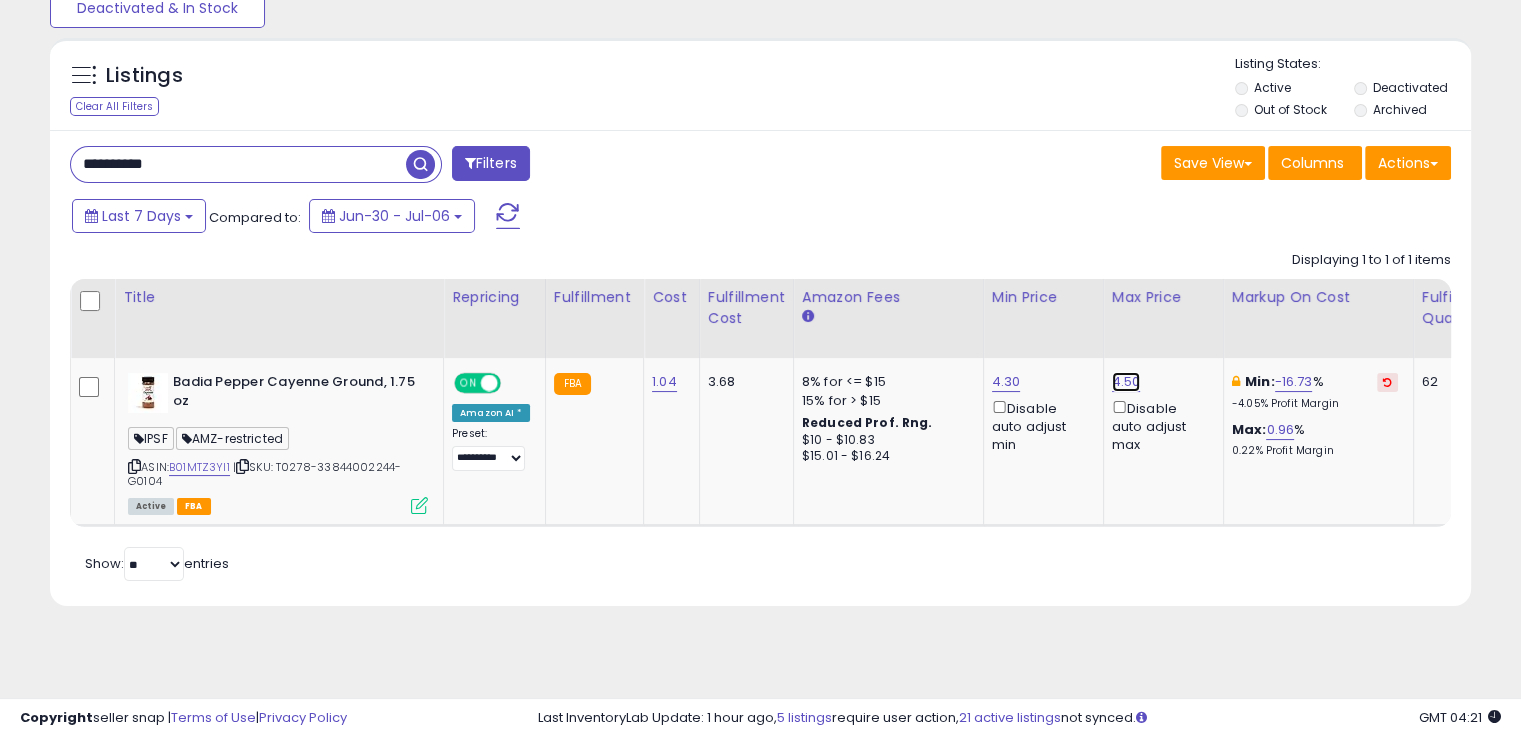 click on "4.50" at bounding box center [1126, 382] 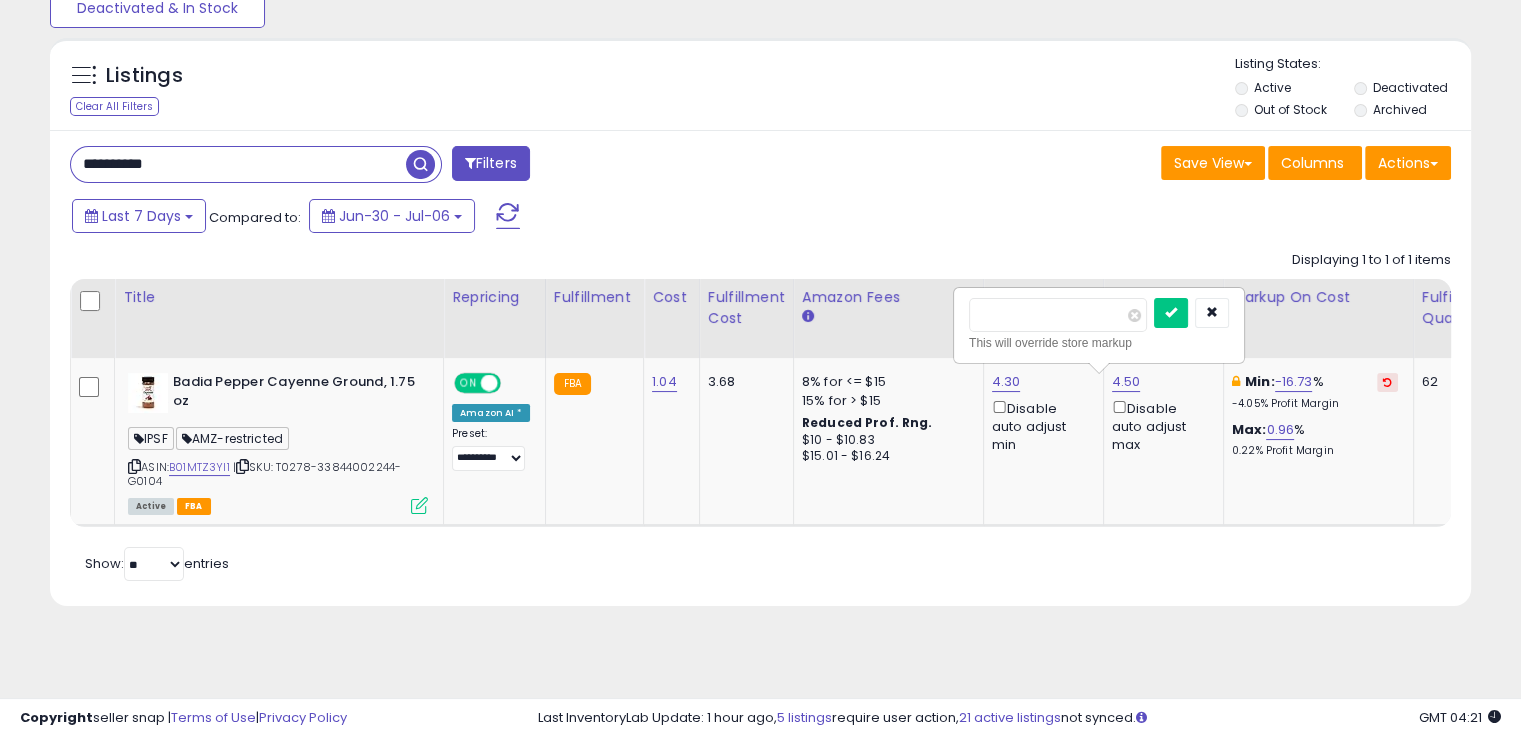 click on "Title
Repricing" at bounding box center (1564, 403) 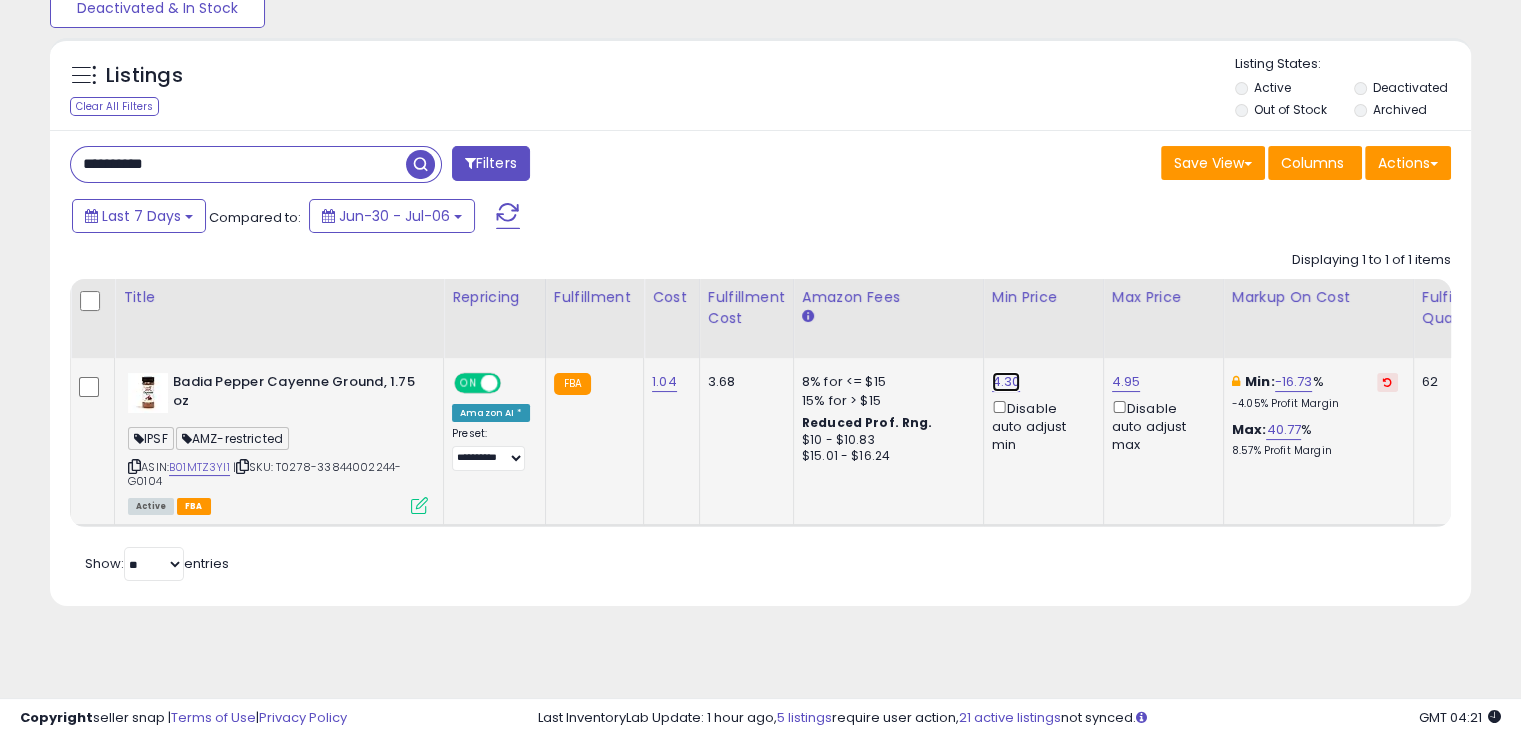 click on "4.30" at bounding box center [1006, 382] 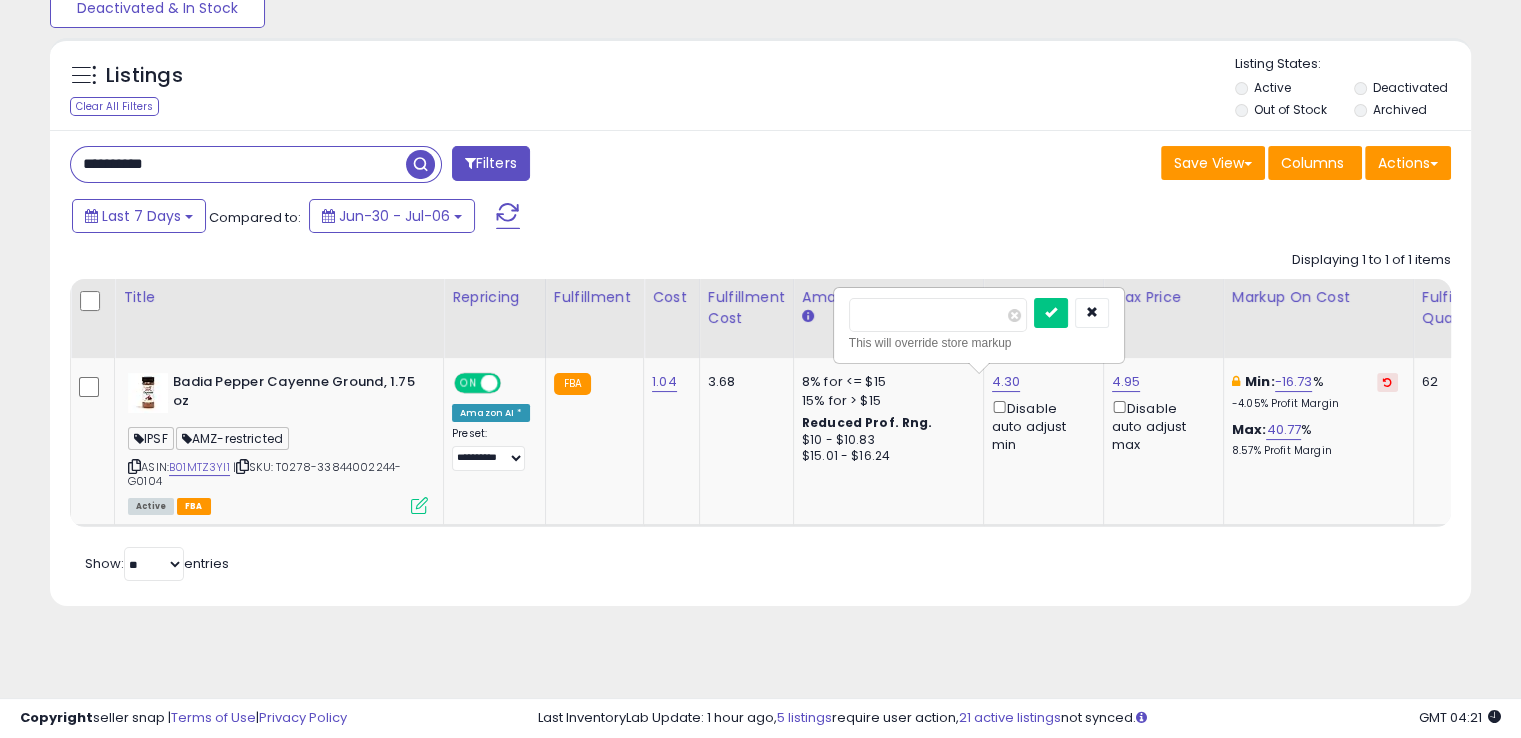 drag, startPoint x: 940, startPoint y: 314, endPoint x: 808, endPoint y: 309, distance: 132.09467 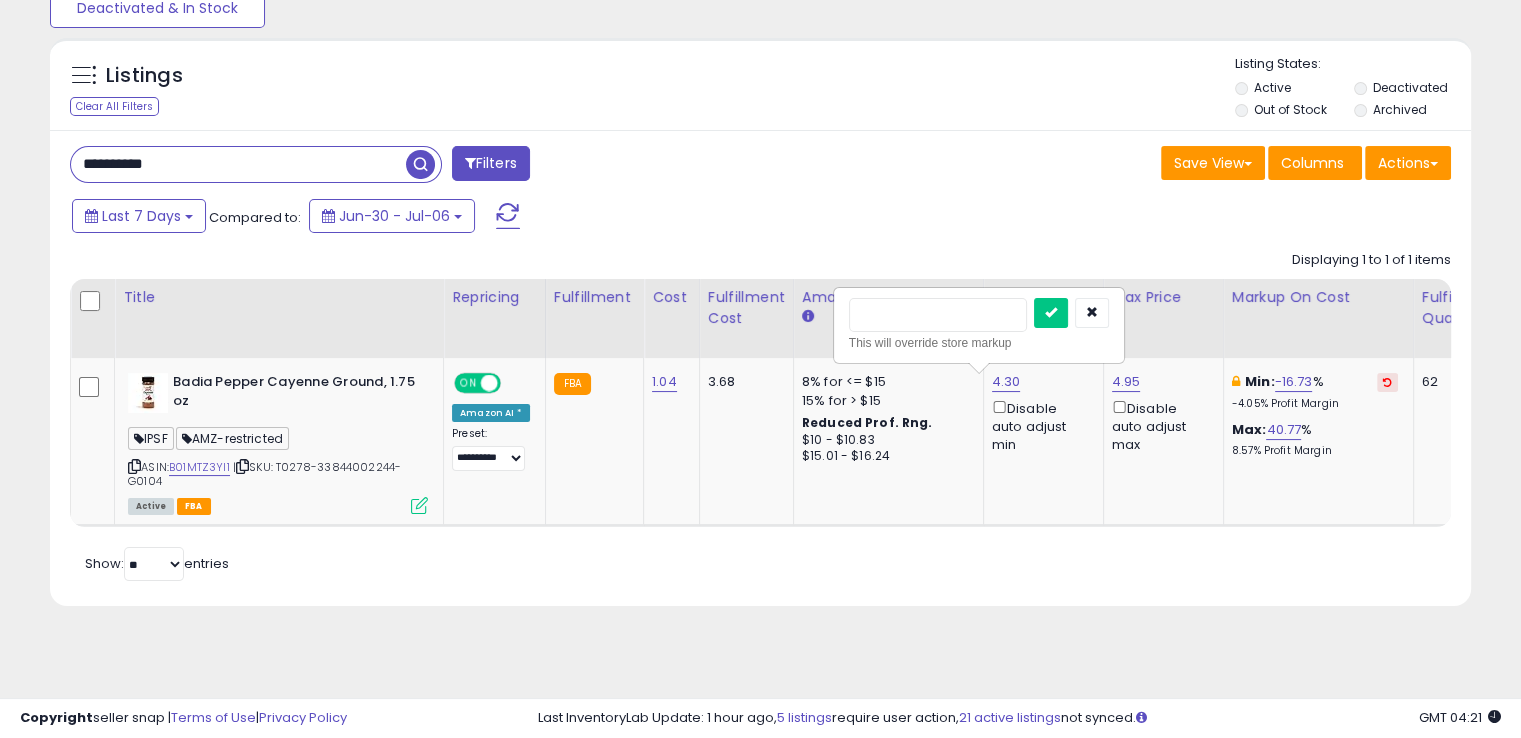 type on "****" 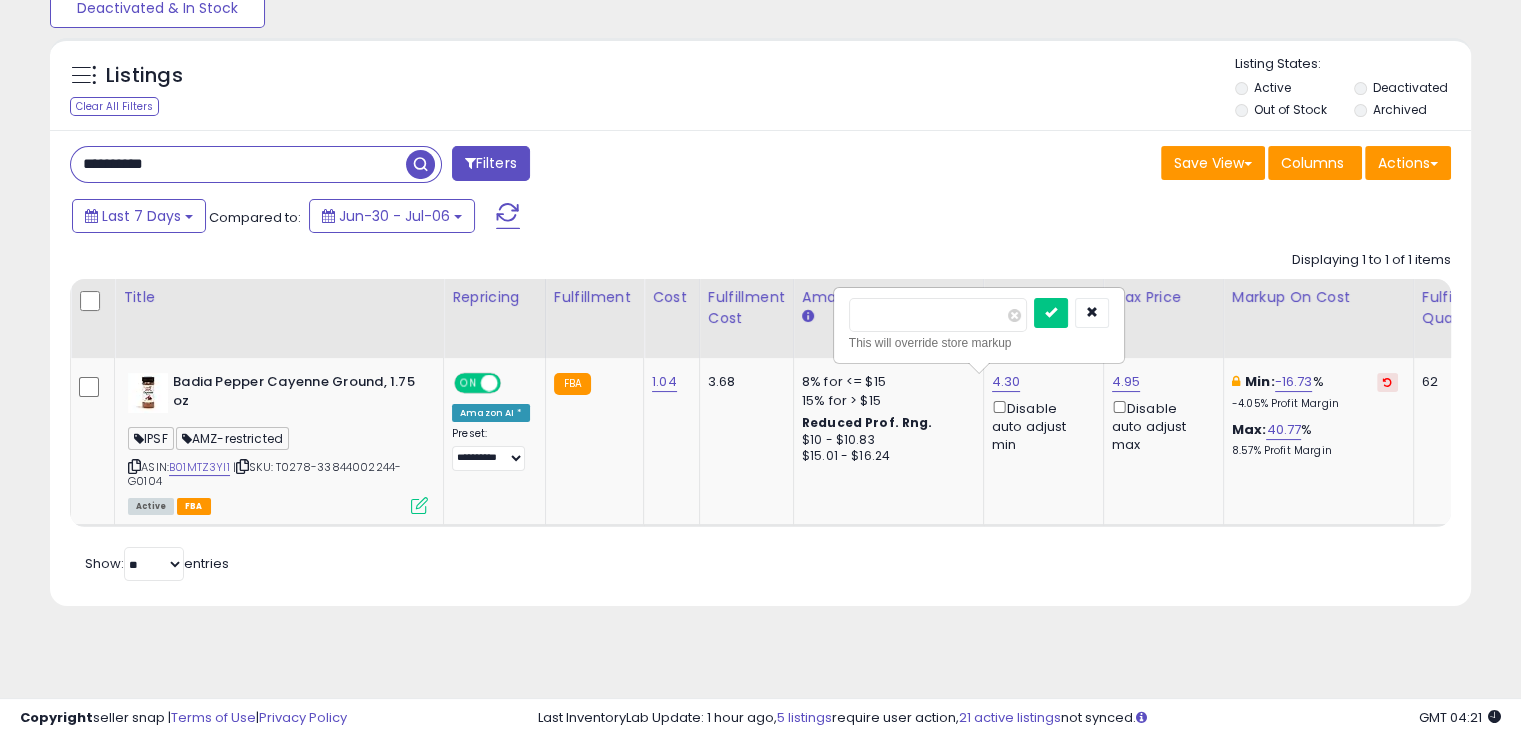 click at bounding box center [1051, 313] 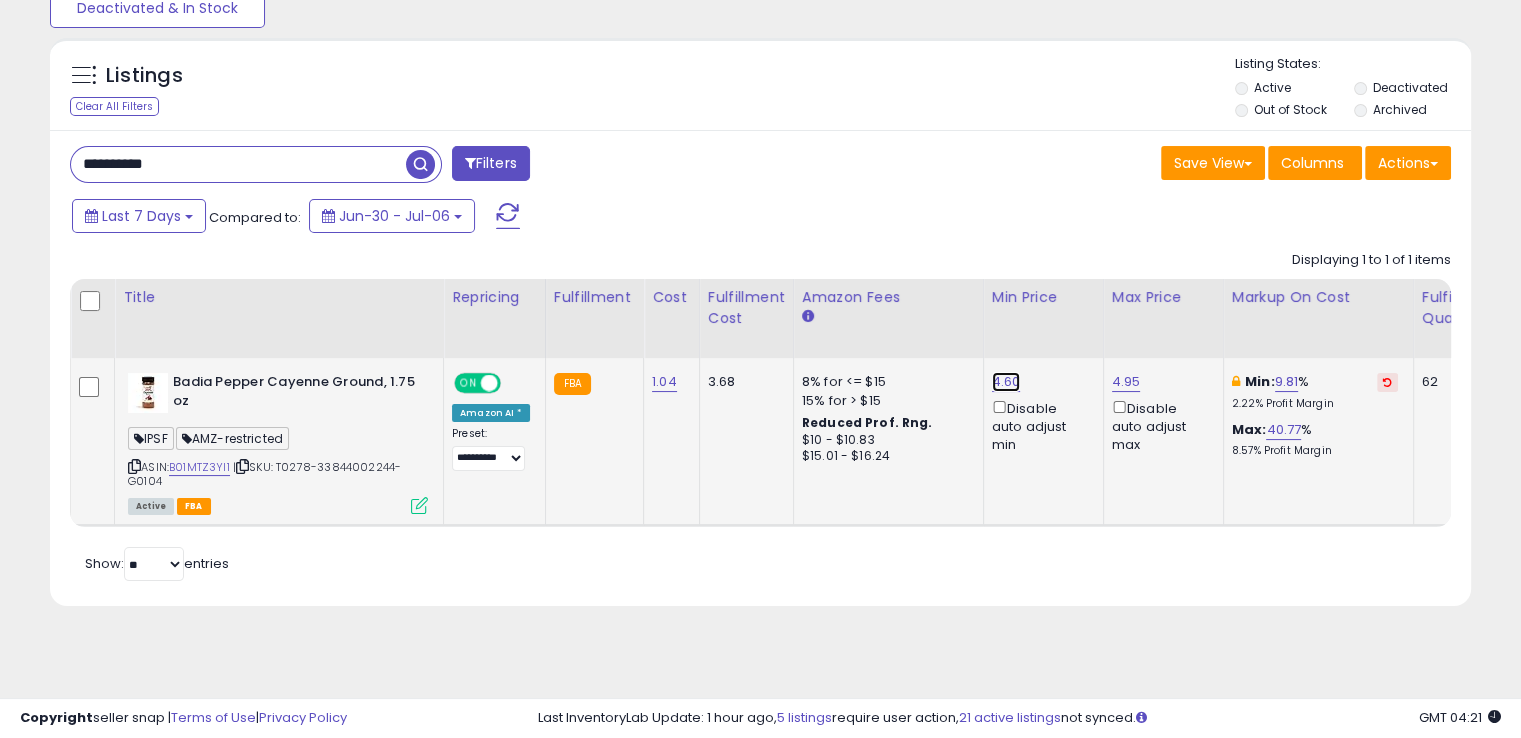 click on "4.60" at bounding box center (1006, 382) 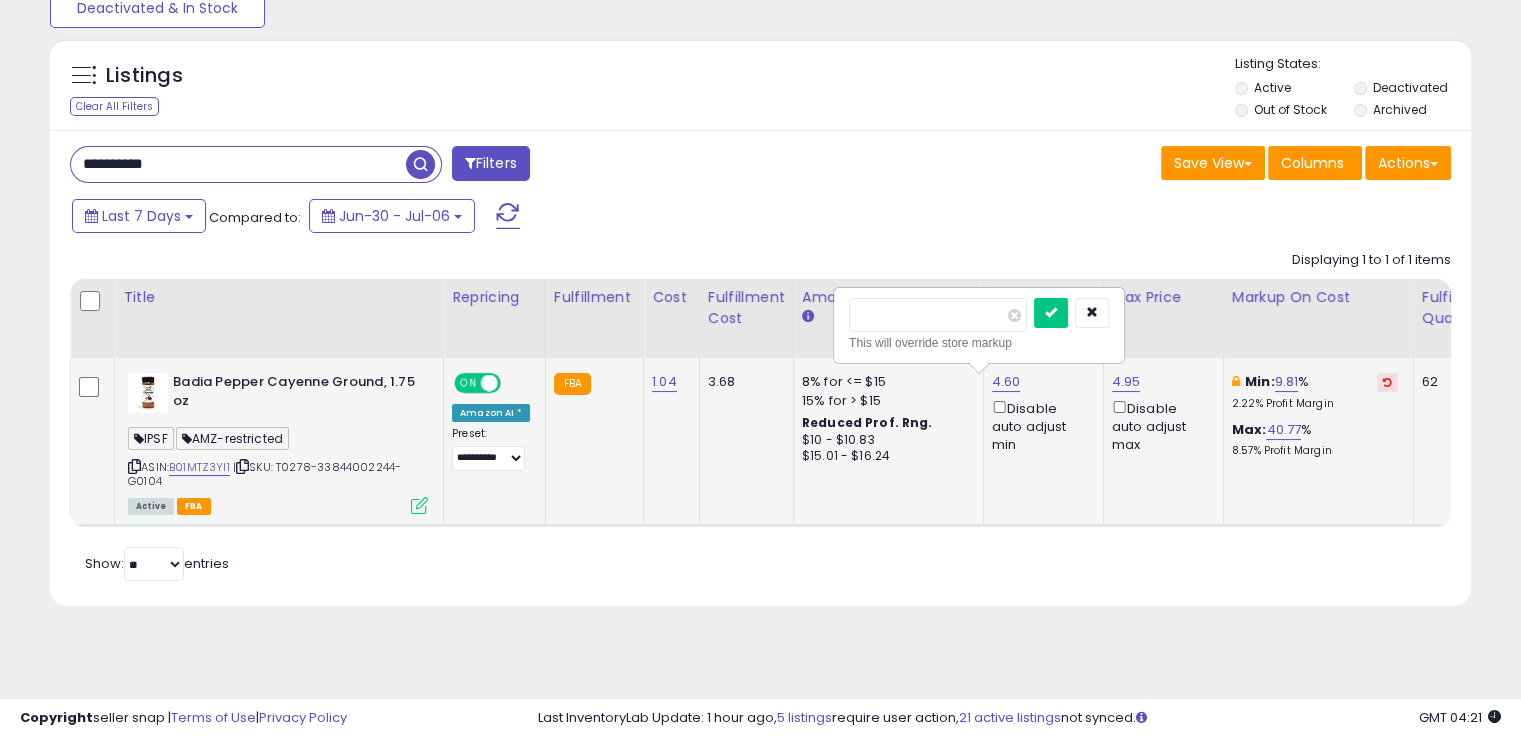 drag, startPoint x: 888, startPoint y: 309, endPoint x: 875, endPoint y: 308, distance: 13.038404 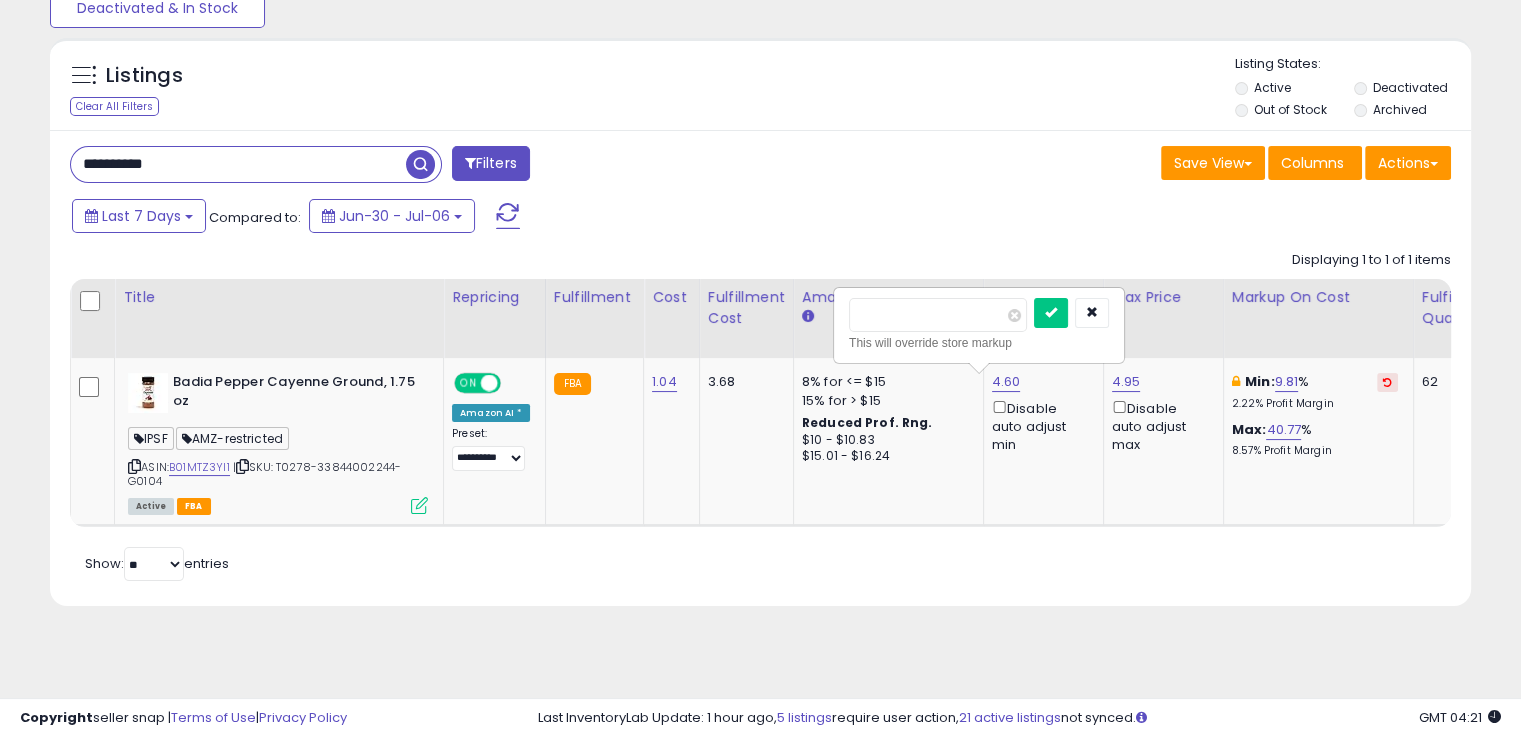 type on "****" 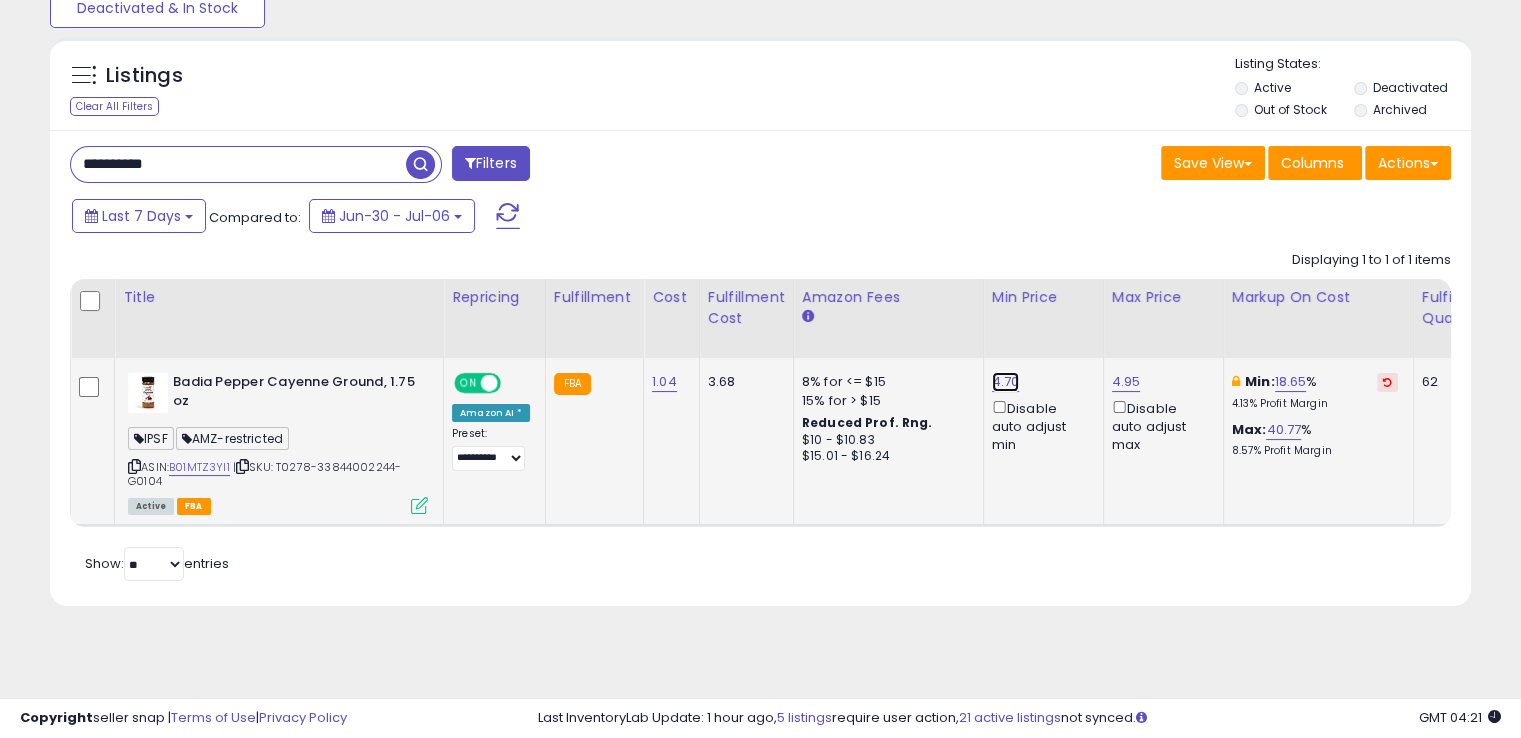 click on "4.70" at bounding box center (1006, 382) 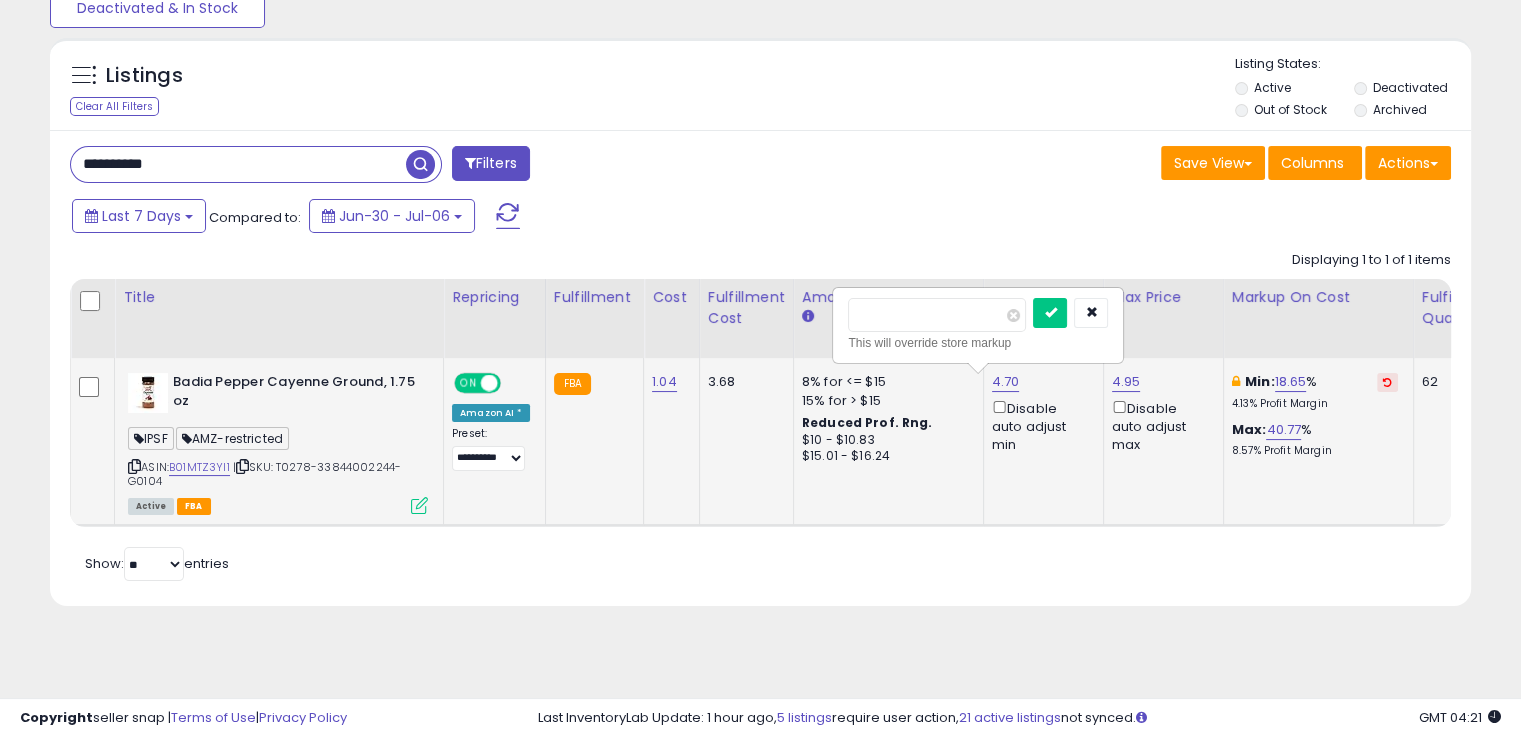 click on "****" at bounding box center (937, 315) 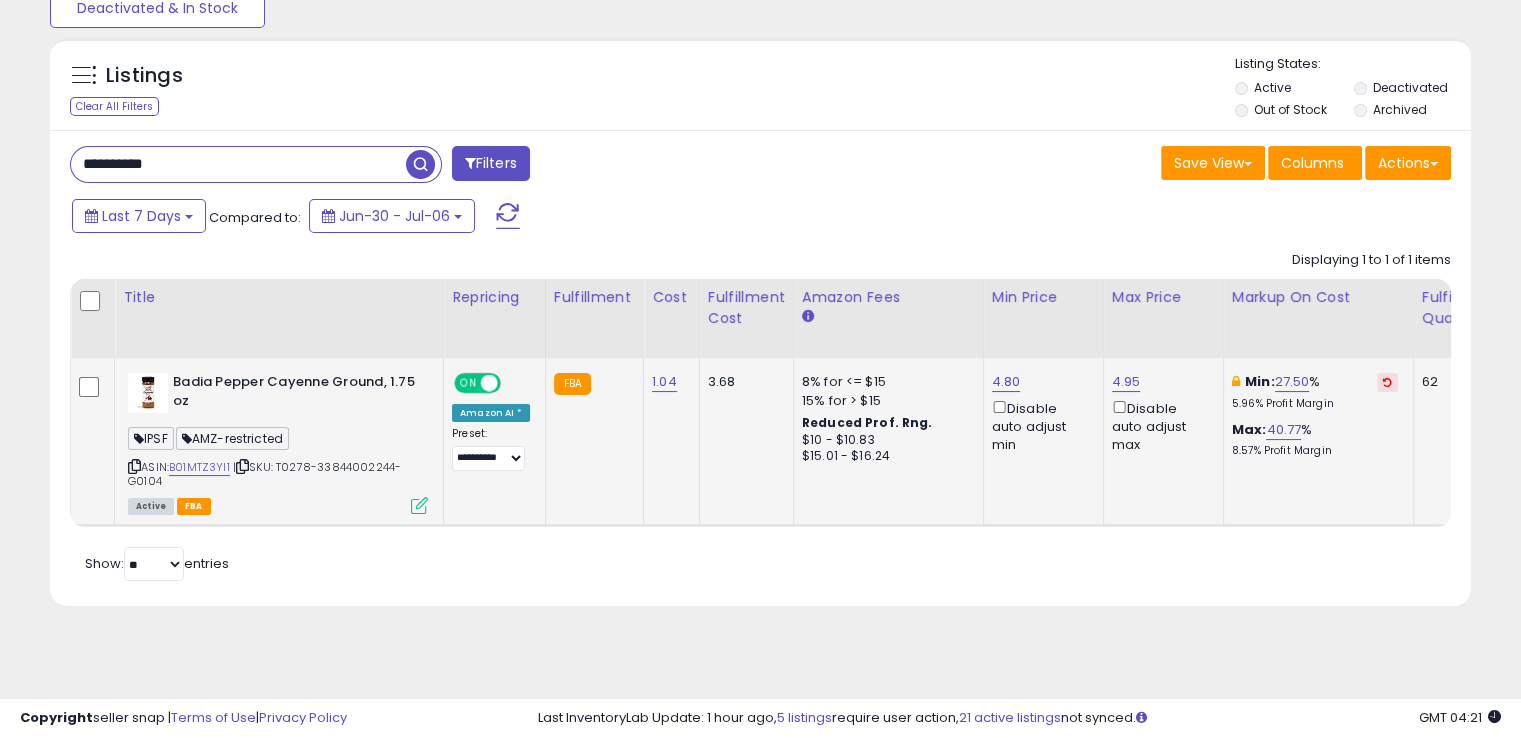 scroll, scrollTop: 0, scrollLeft: 1208, axis: horizontal 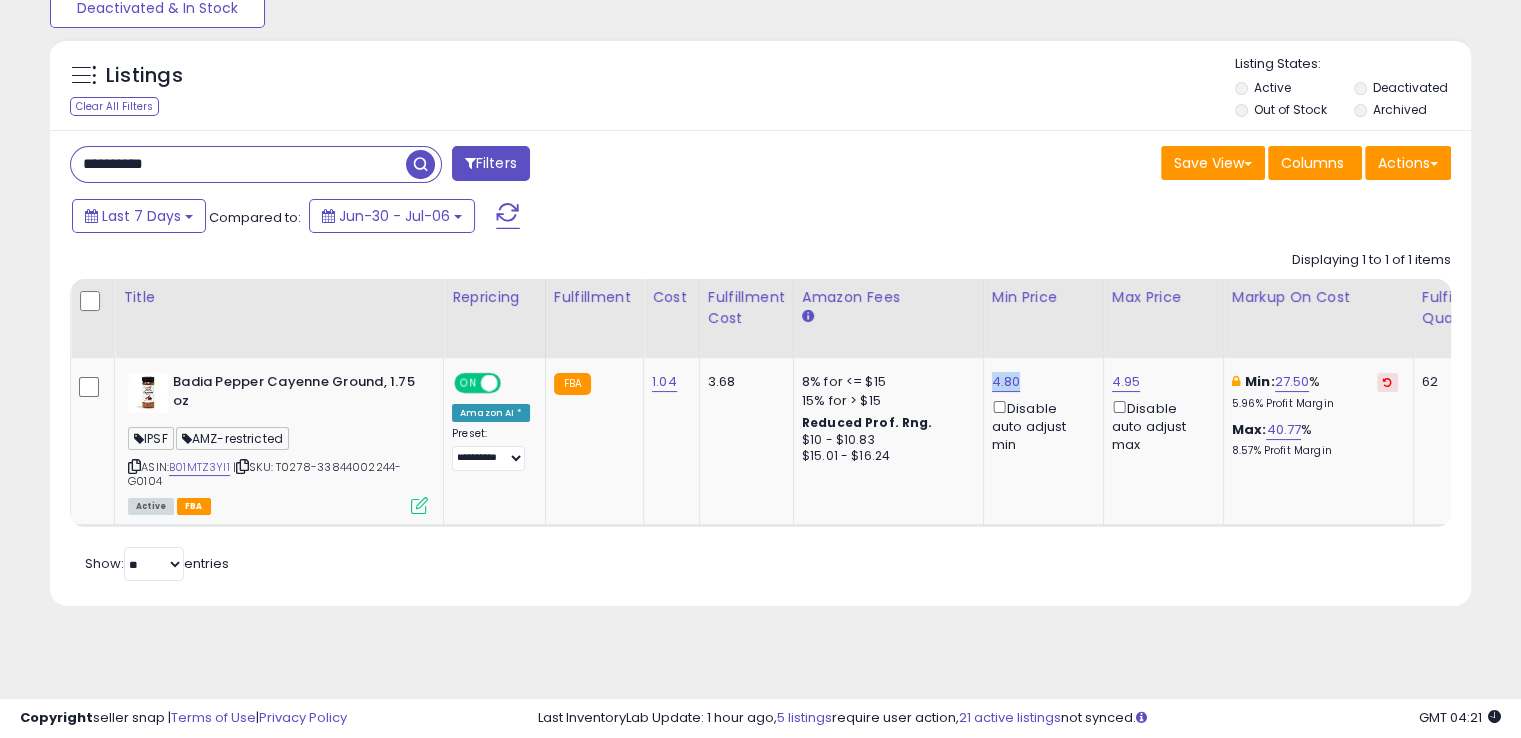drag, startPoint x: 1022, startPoint y: 378, endPoint x: 974, endPoint y: 369, distance: 48.83646 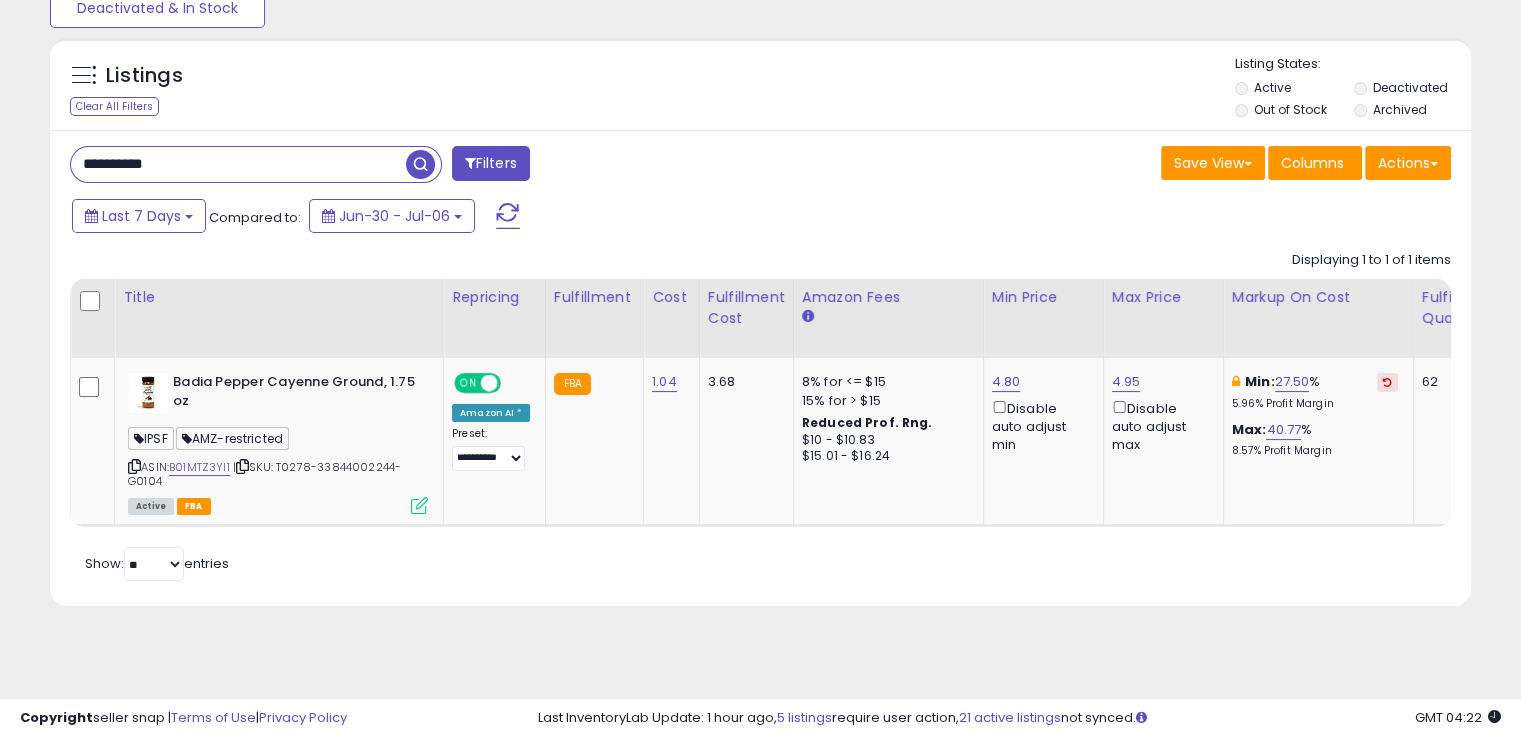 click on "**********" at bounding box center (238, 164) 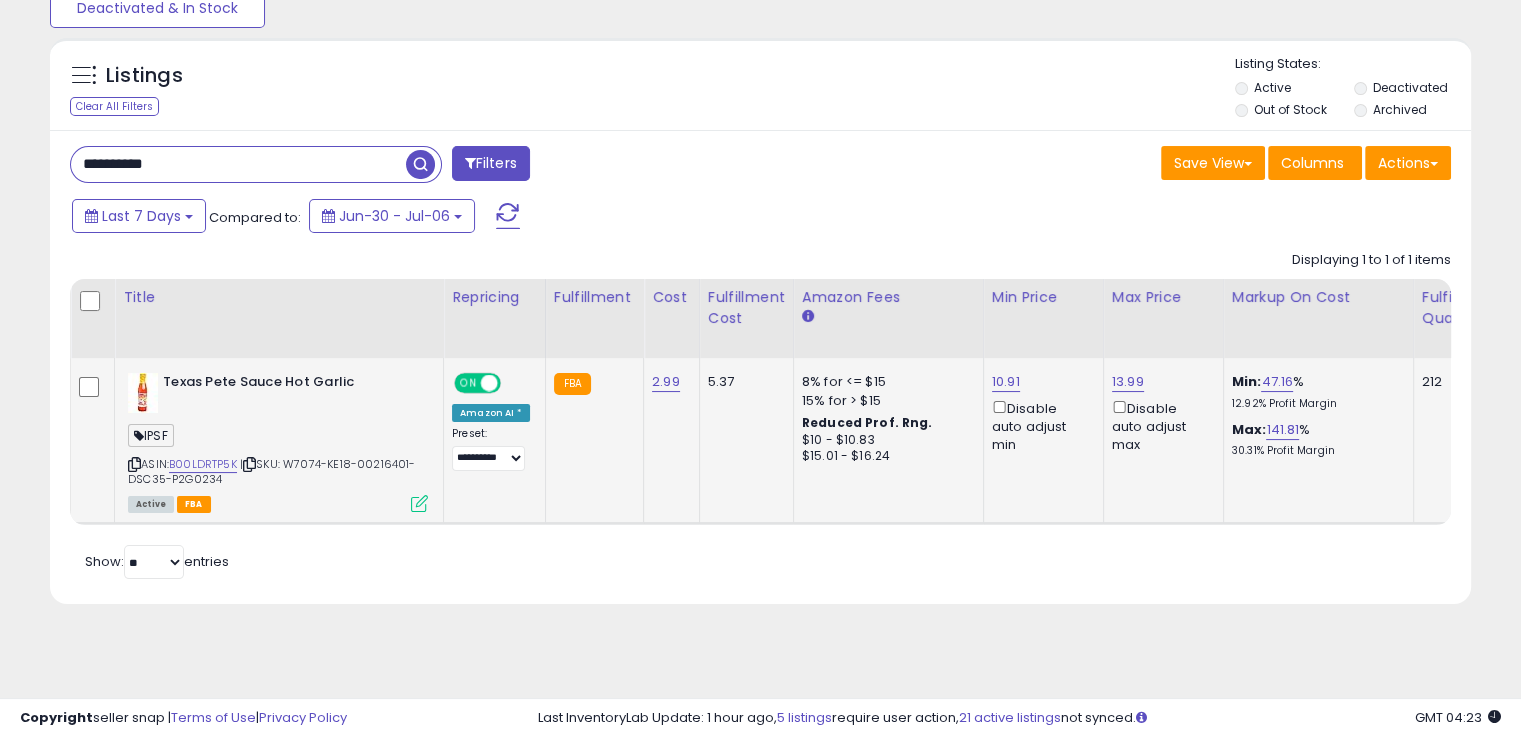 click at bounding box center (249, 464) 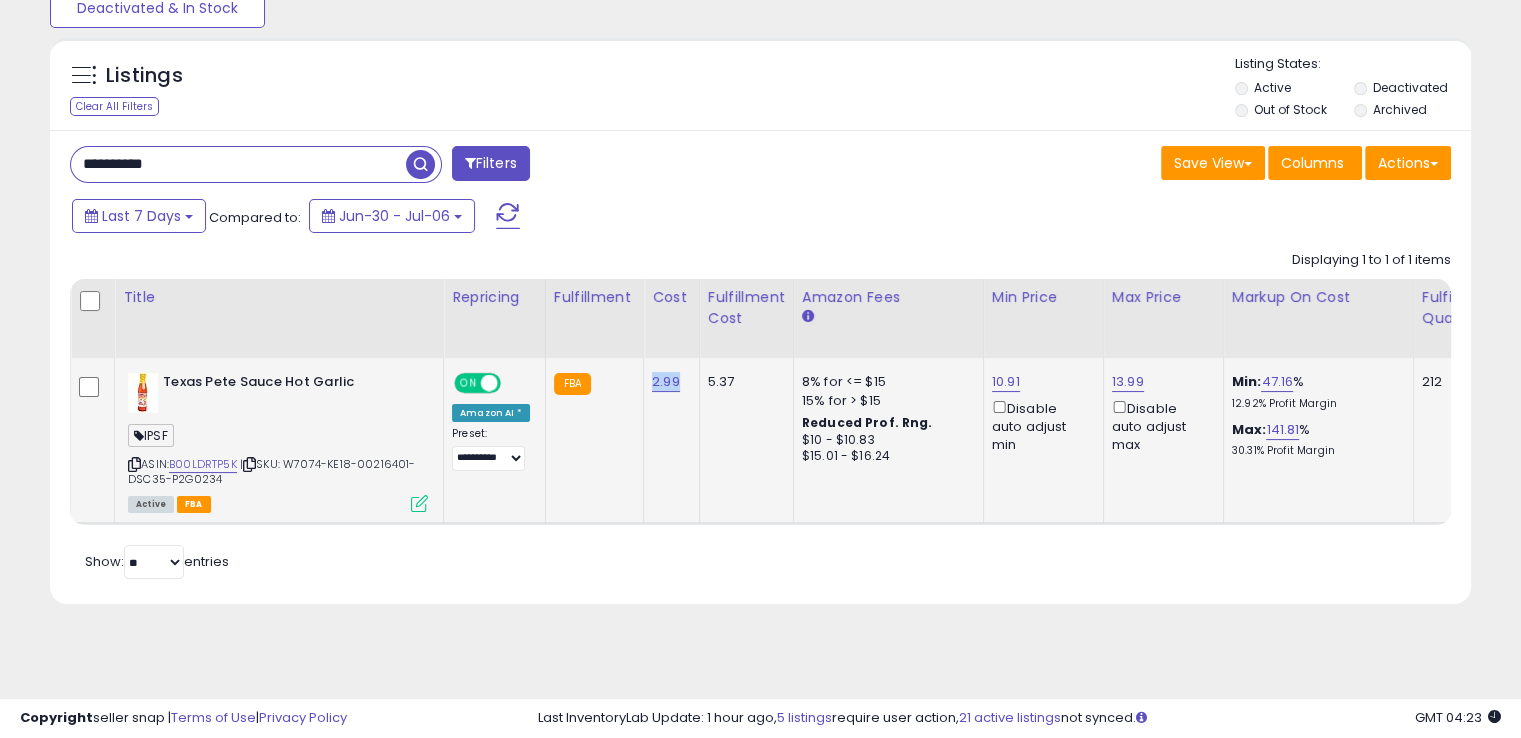 drag, startPoint x: 677, startPoint y: 383, endPoint x: 640, endPoint y: 383, distance: 37 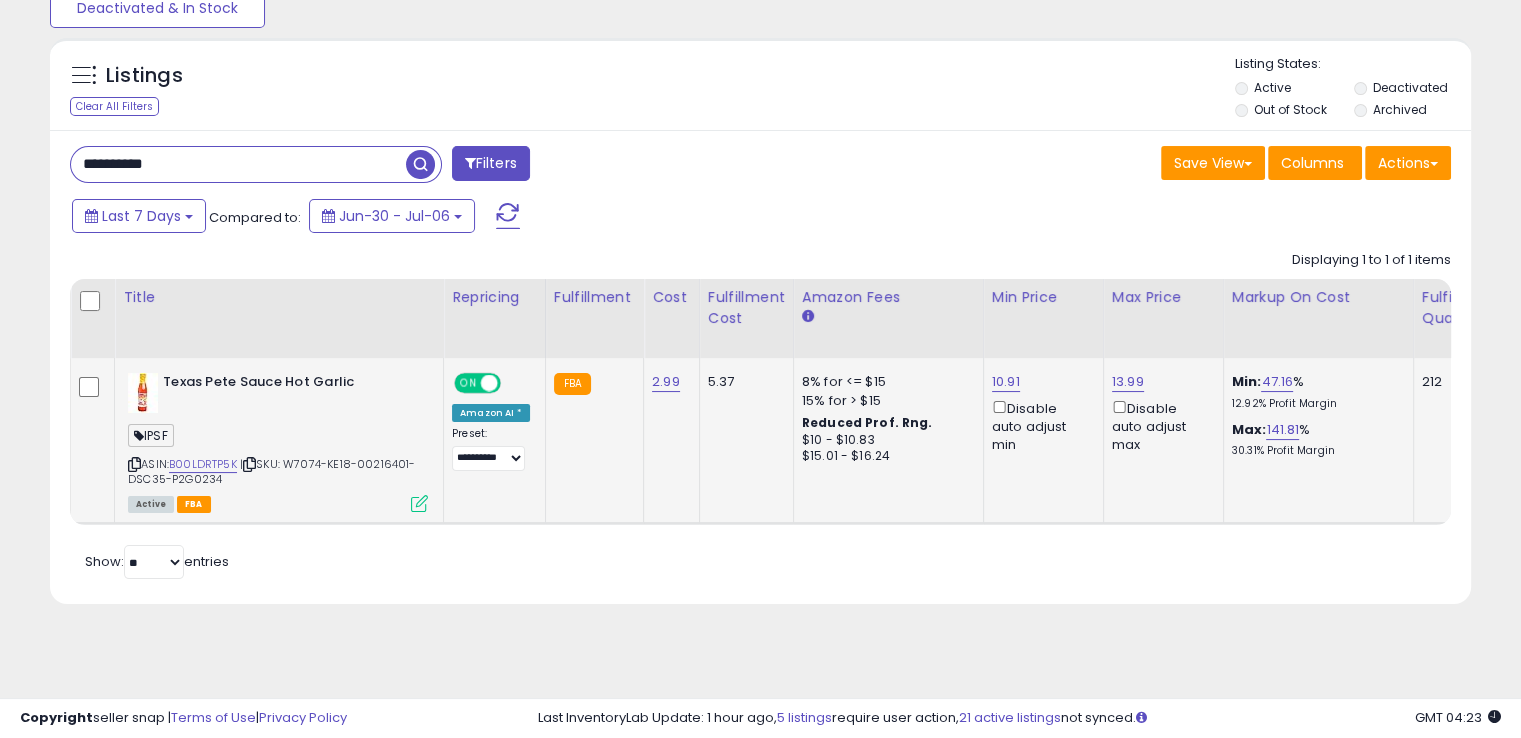 click at bounding box center [419, 503] 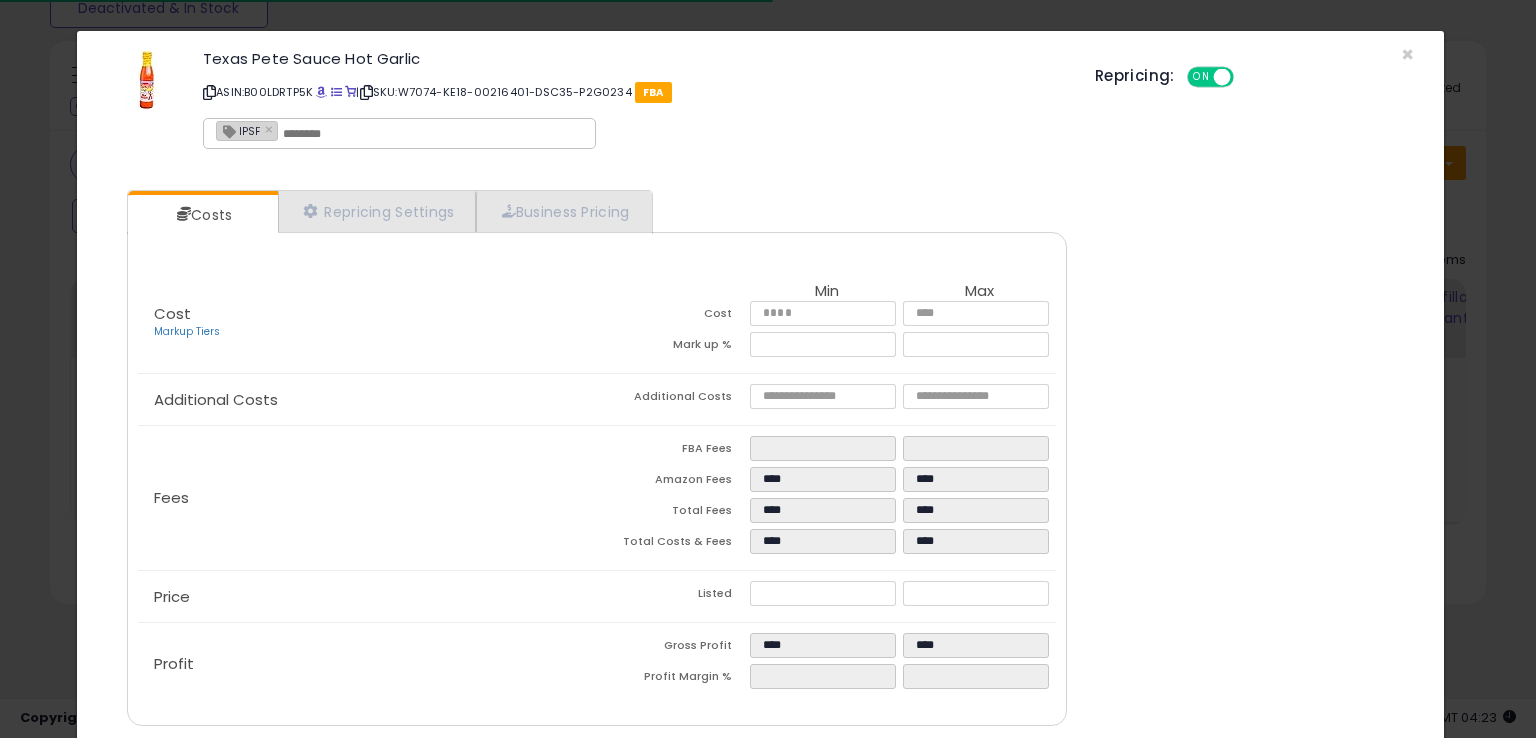 click at bounding box center (433, 134) 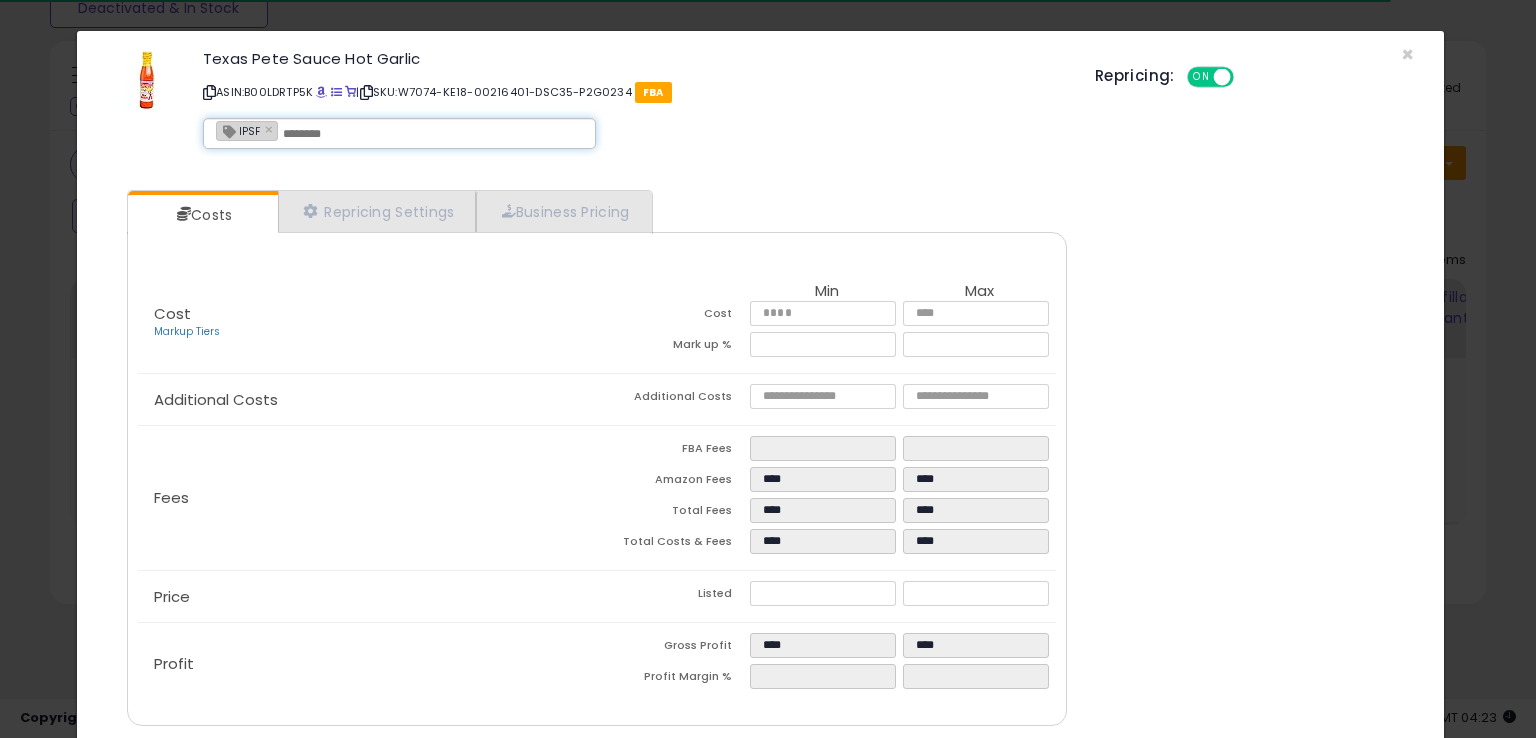 paste on "**********" 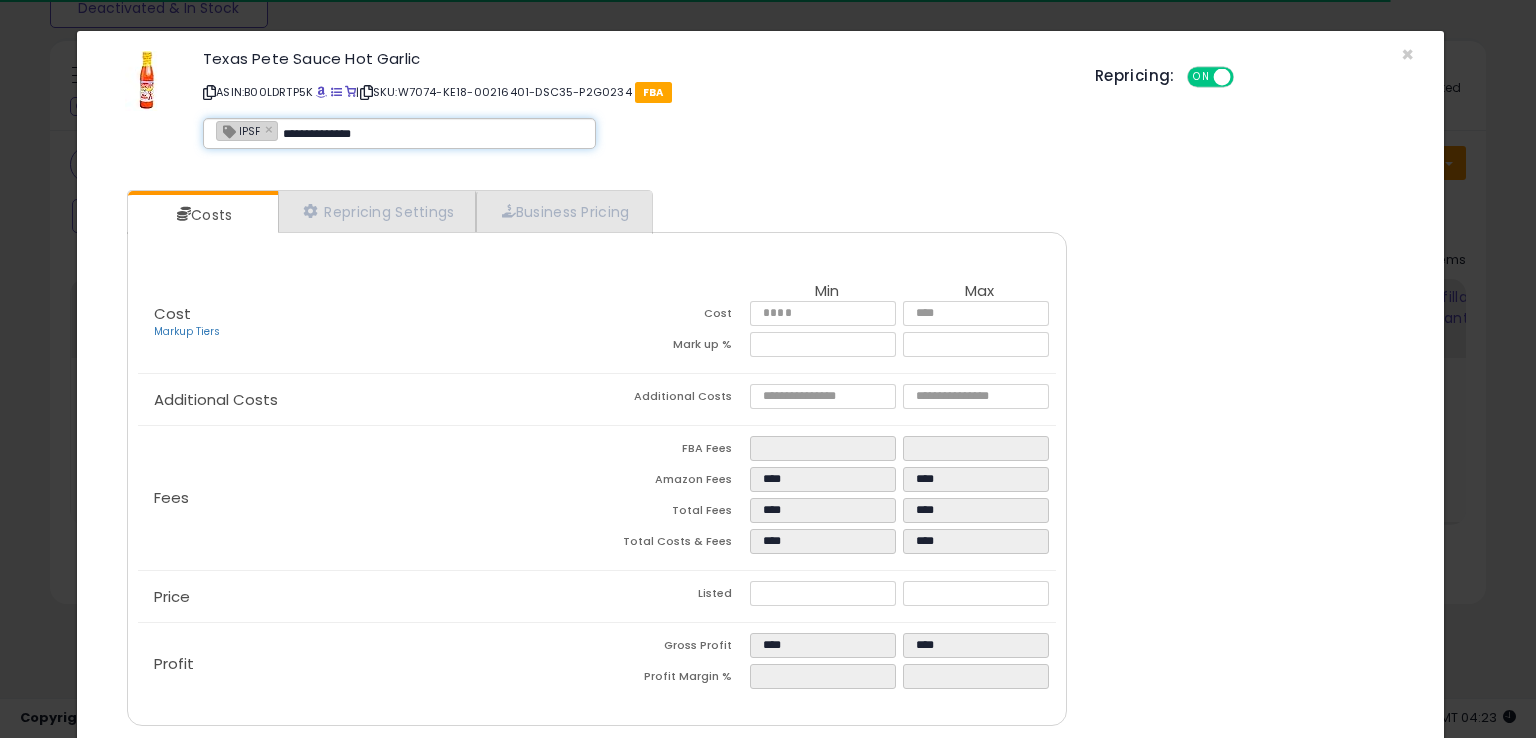 type on "**********" 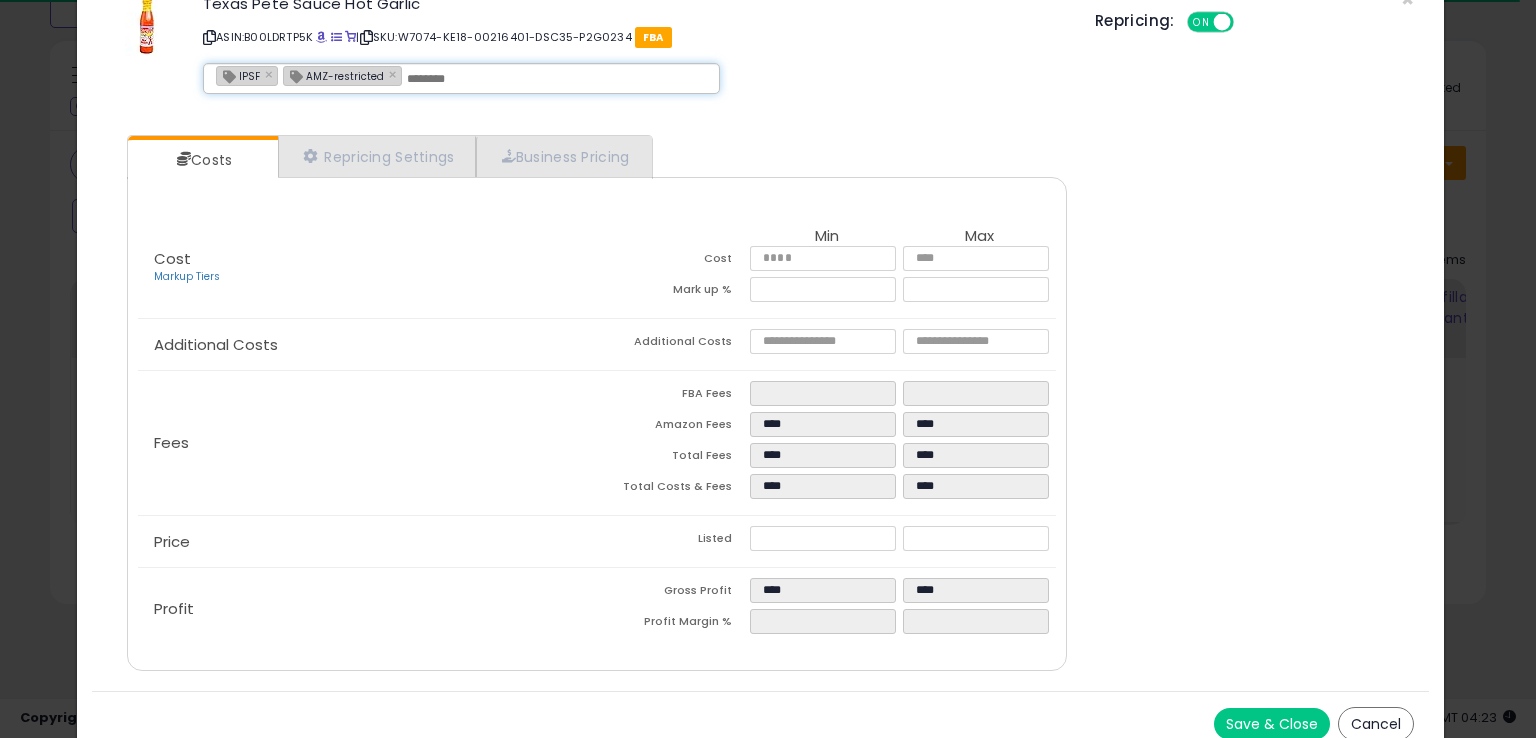 scroll, scrollTop: 71, scrollLeft: 0, axis: vertical 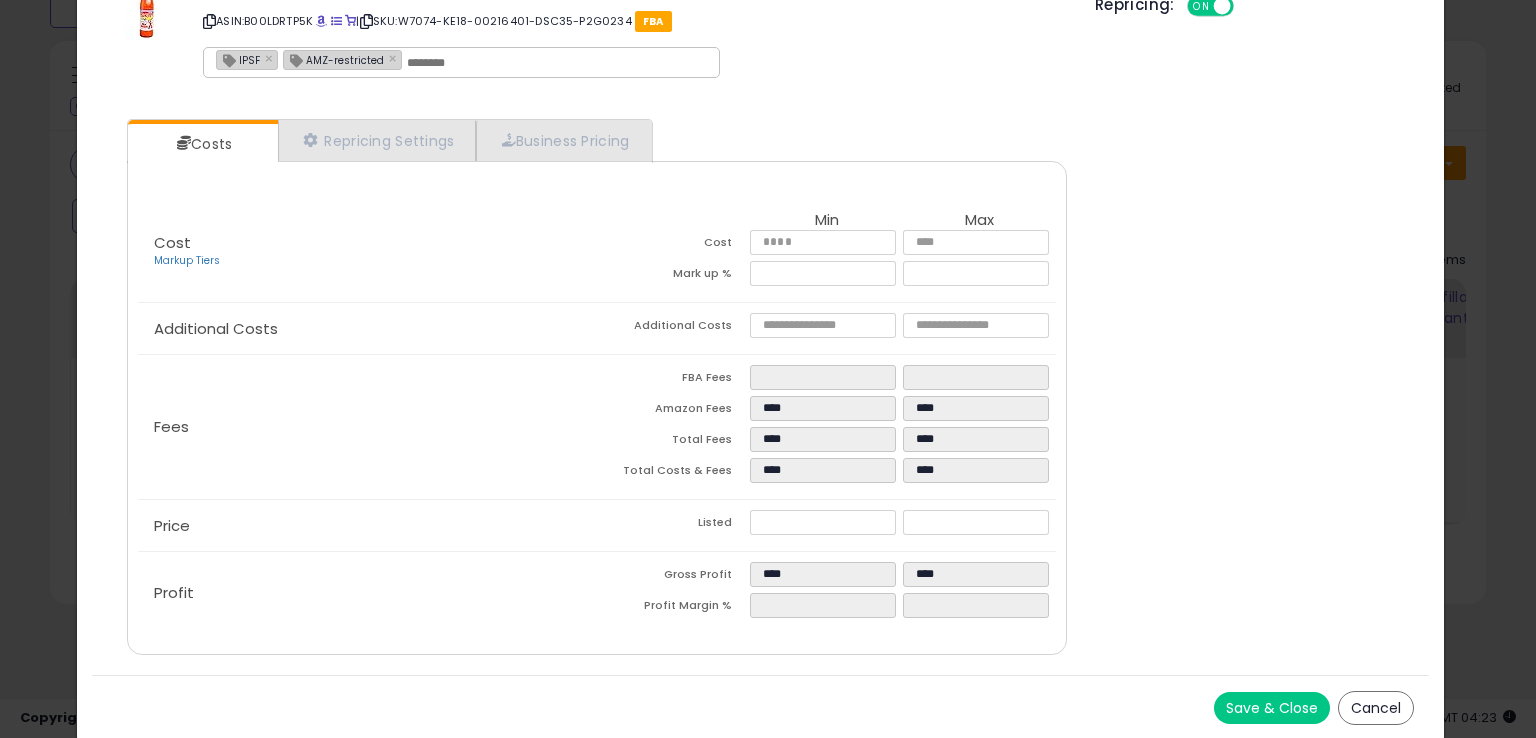 click on "Save & Close" at bounding box center [1272, 708] 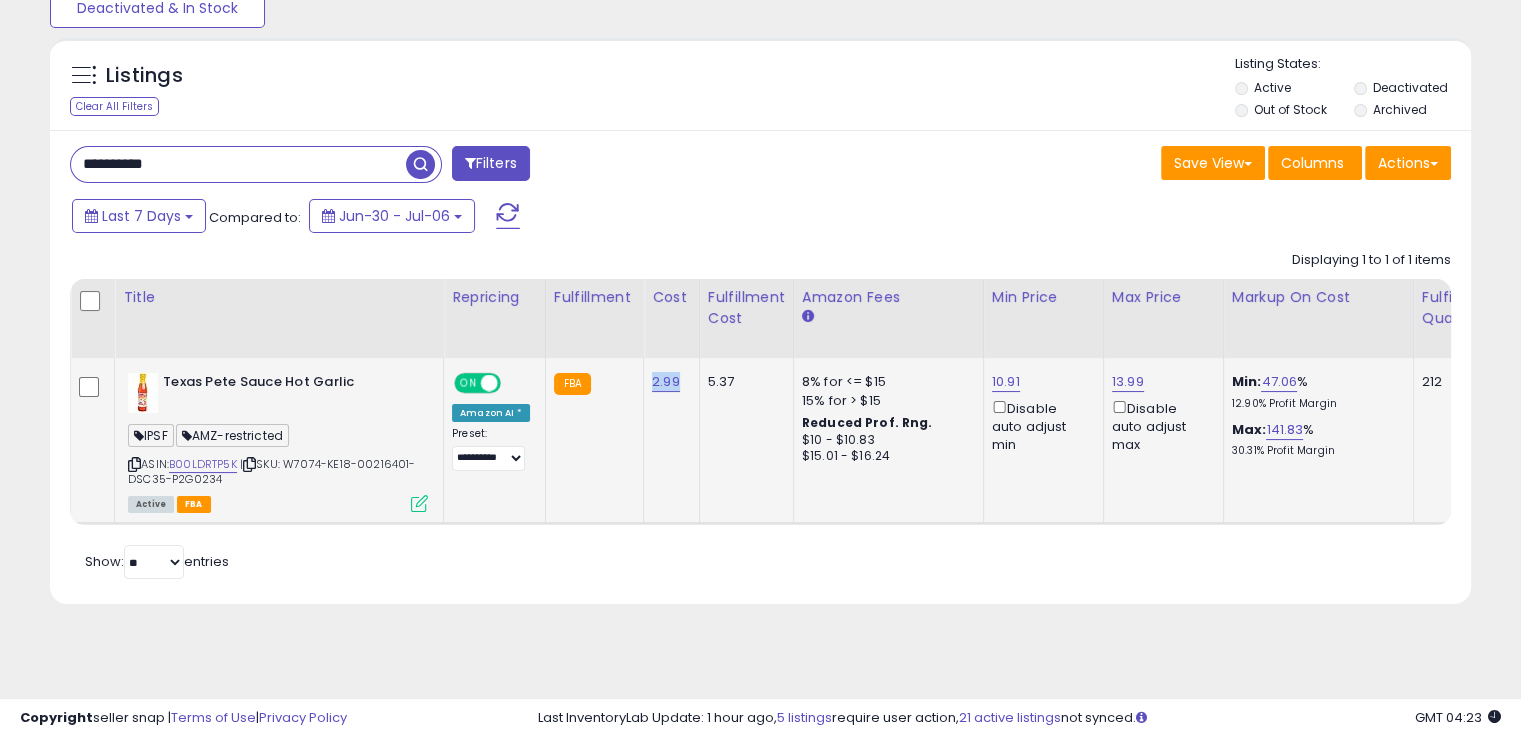 drag, startPoint x: 679, startPoint y: 380, endPoint x: 643, endPoint y: 377, distance: 36.124783 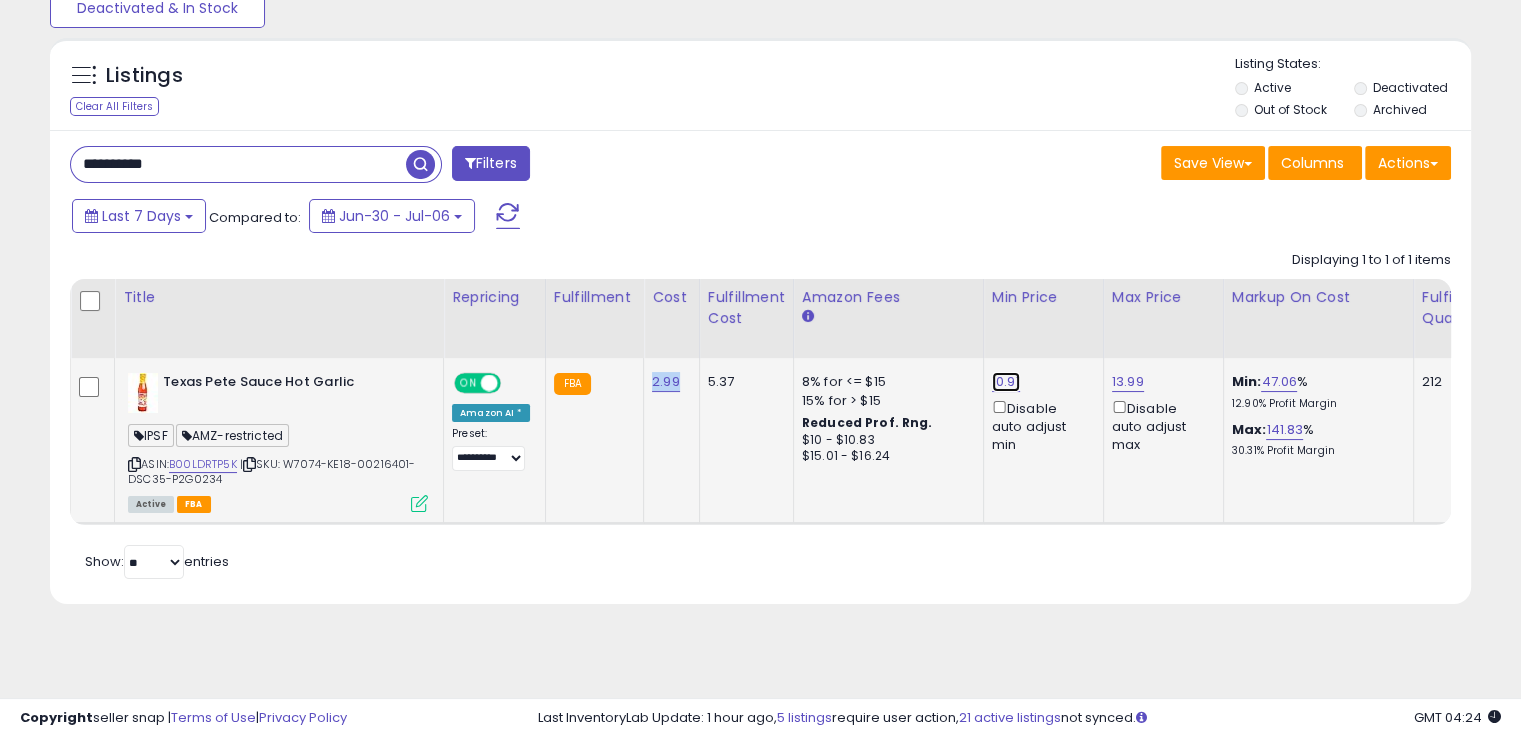click on "10.91" at bounding box center (1006, 382) 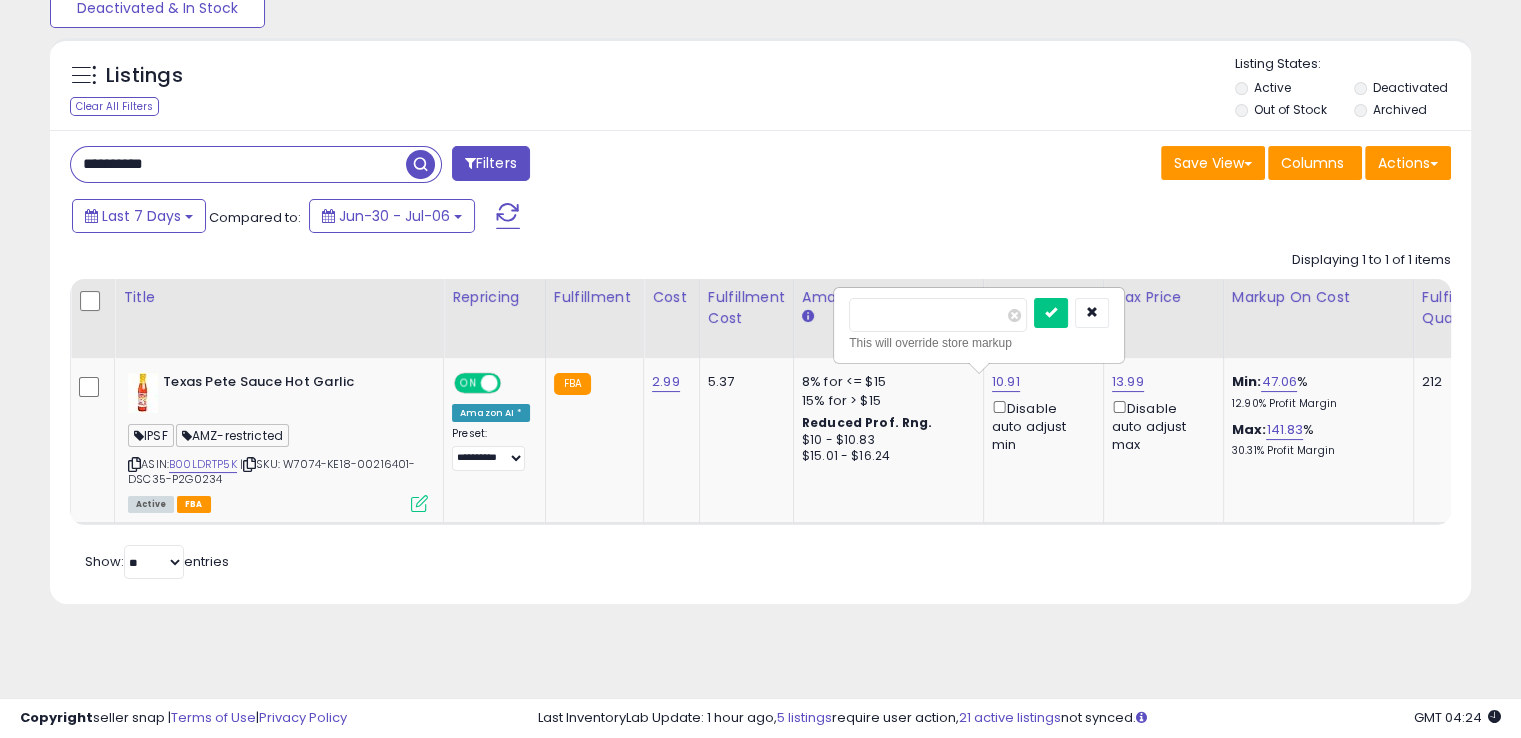 drag, startPoint x: 950, startPoint y: 305, endPoint x: 818, endPoint y: 331, distance: 134.53624 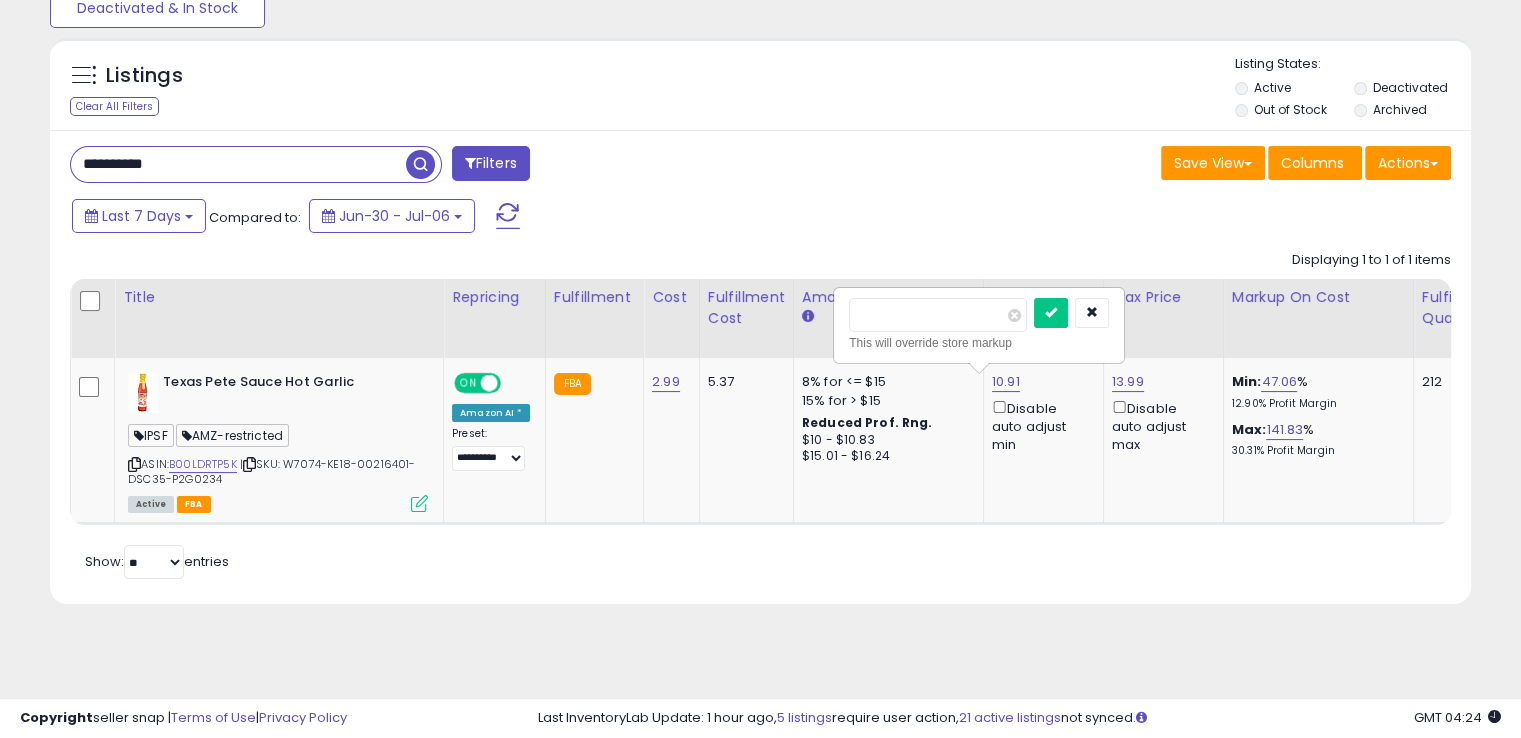type on "*" 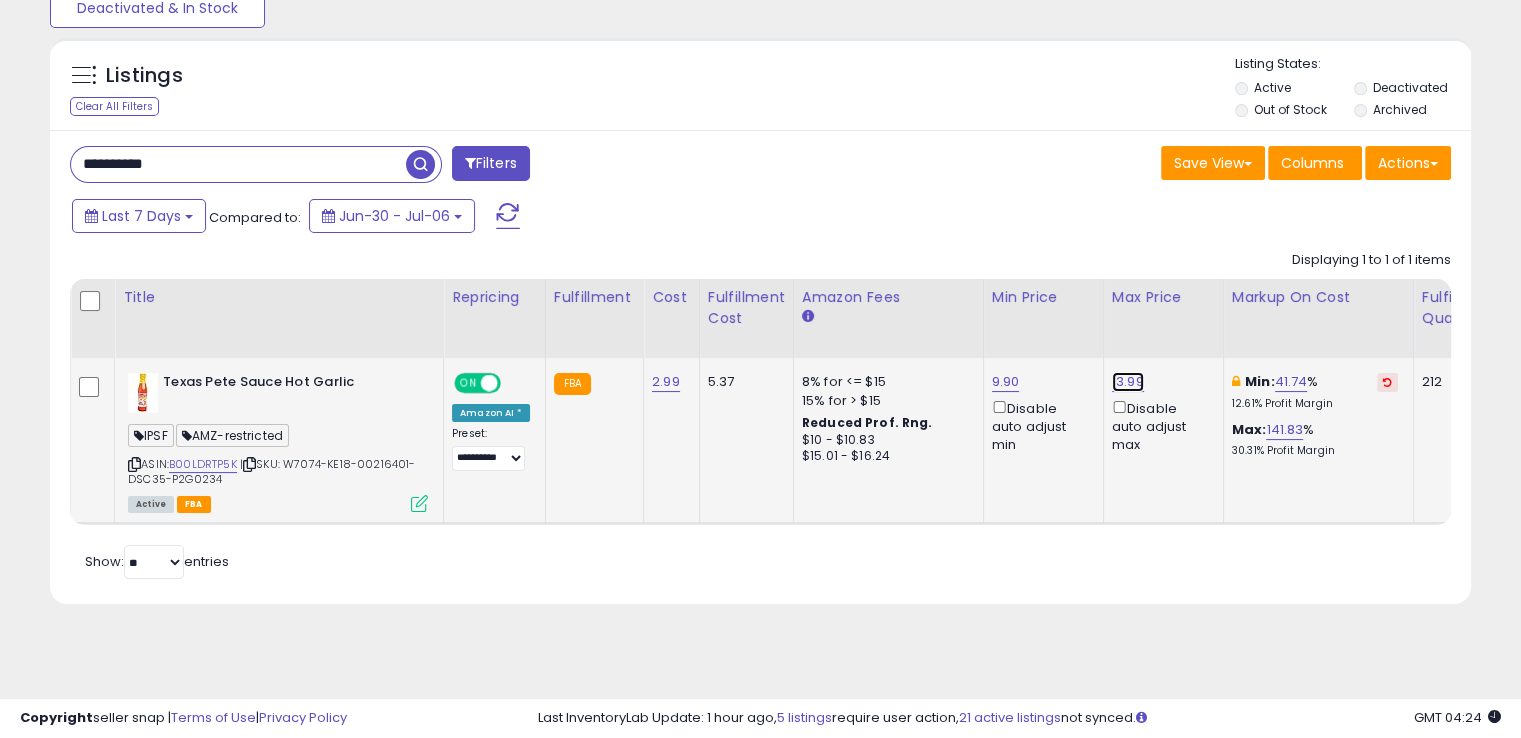 click on "13.99" at bounding box center (1128, 382) 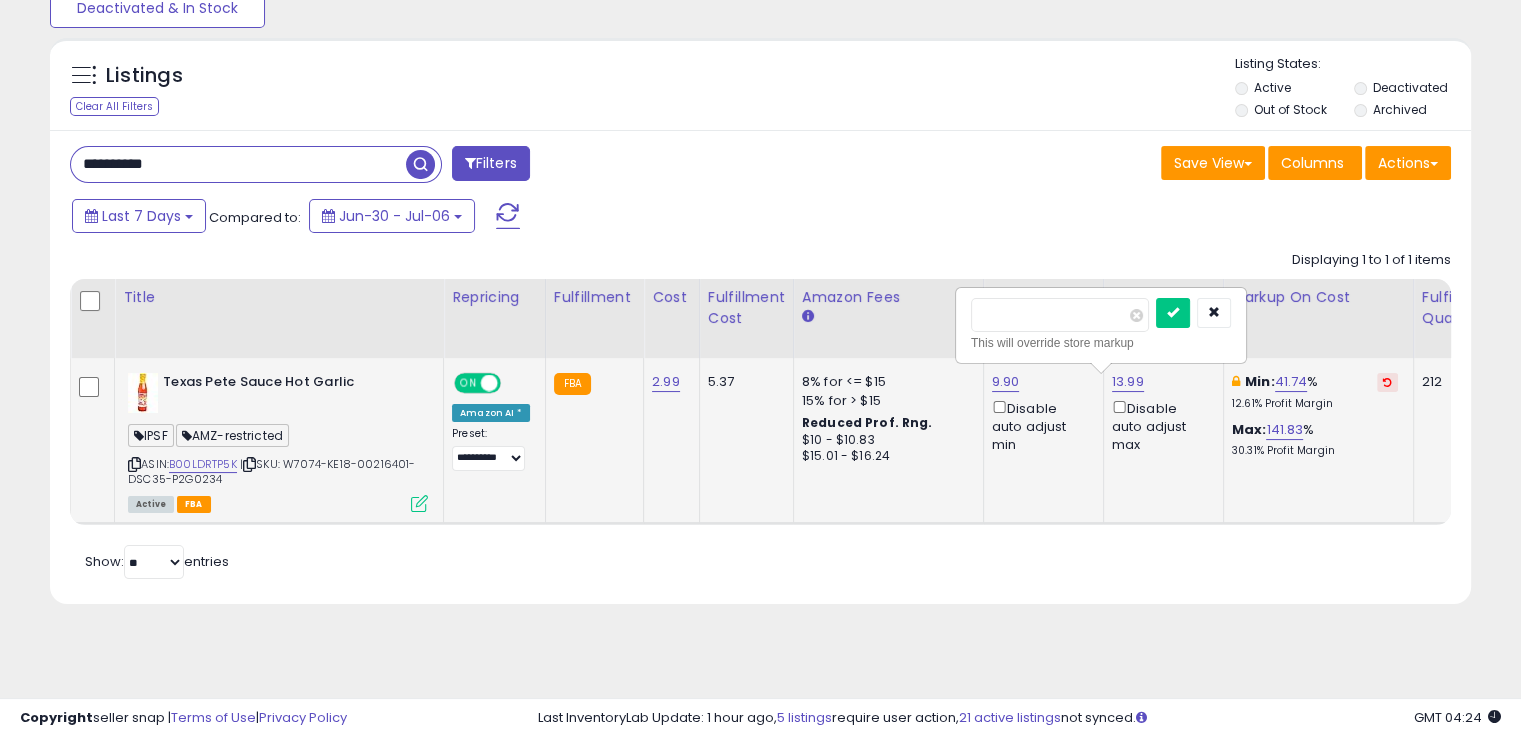 drag, startPoint x: 999, startPoint y: 315, endPoint x: 976, endPoint y: 314, distance: 23.021729 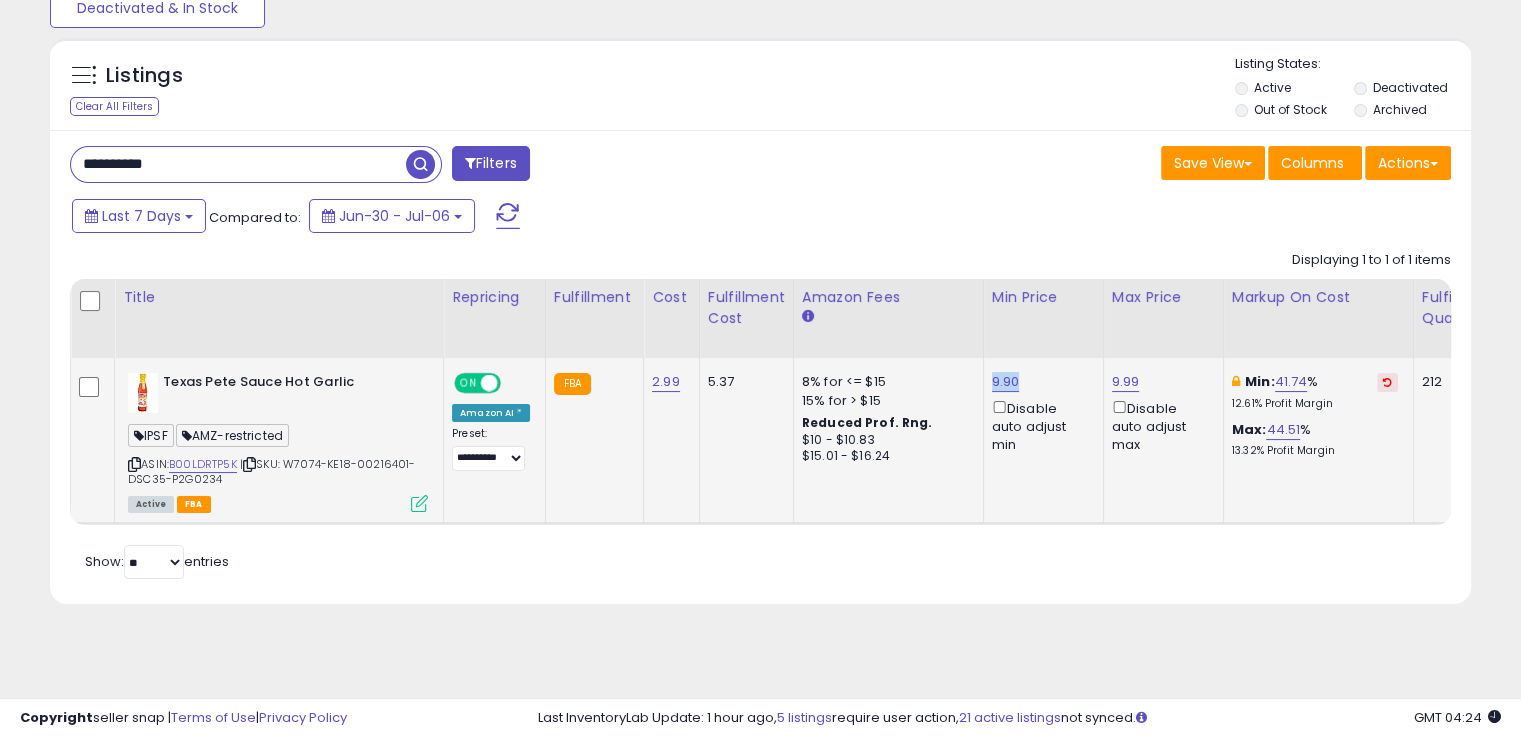 drag, startPoint x: 1012, startPoint y: 377, endPoint x: 975, endPoint y: 376, distance: 37.01351 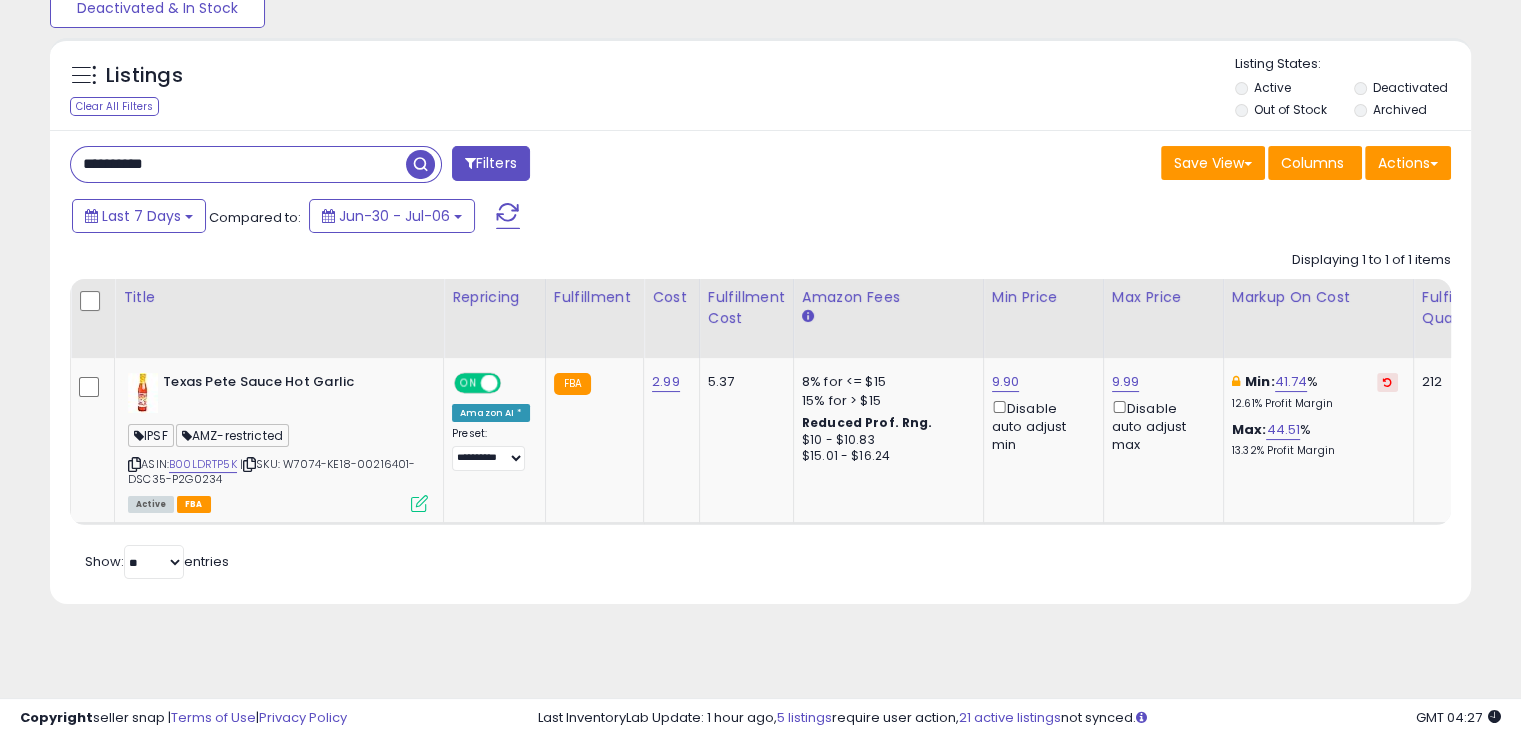 click on "**********" at bounding box center (238, 164) 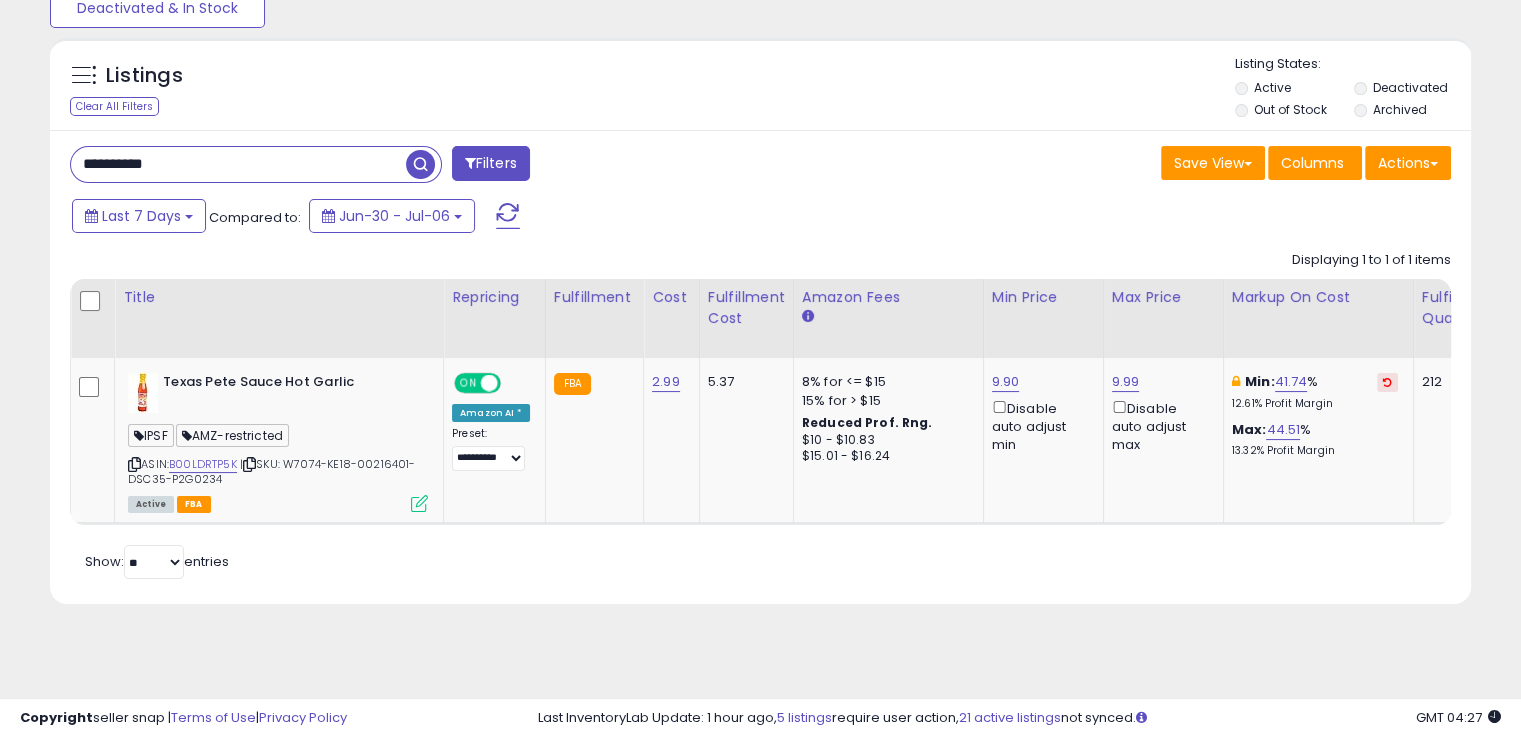 paste 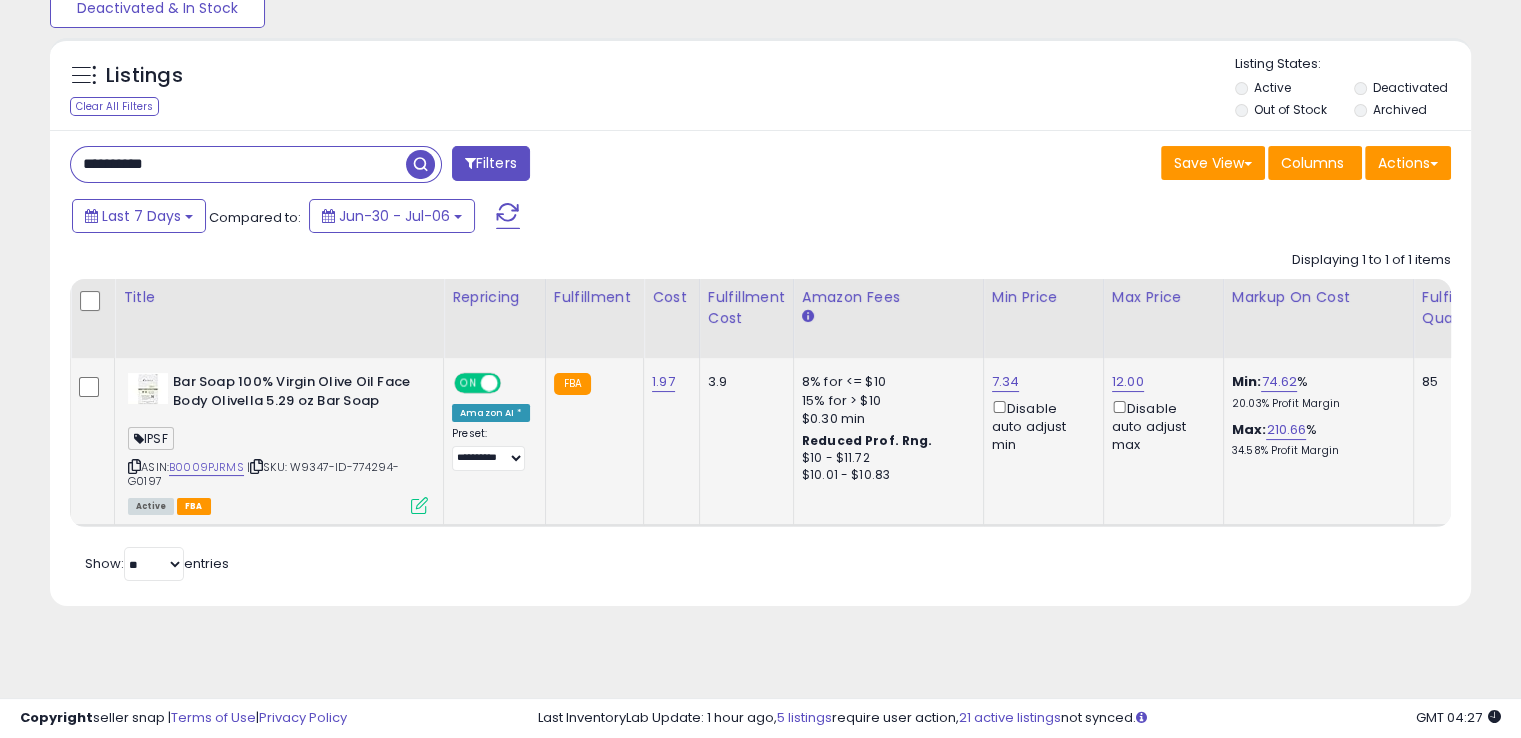 click at bounding box center [419, 505] 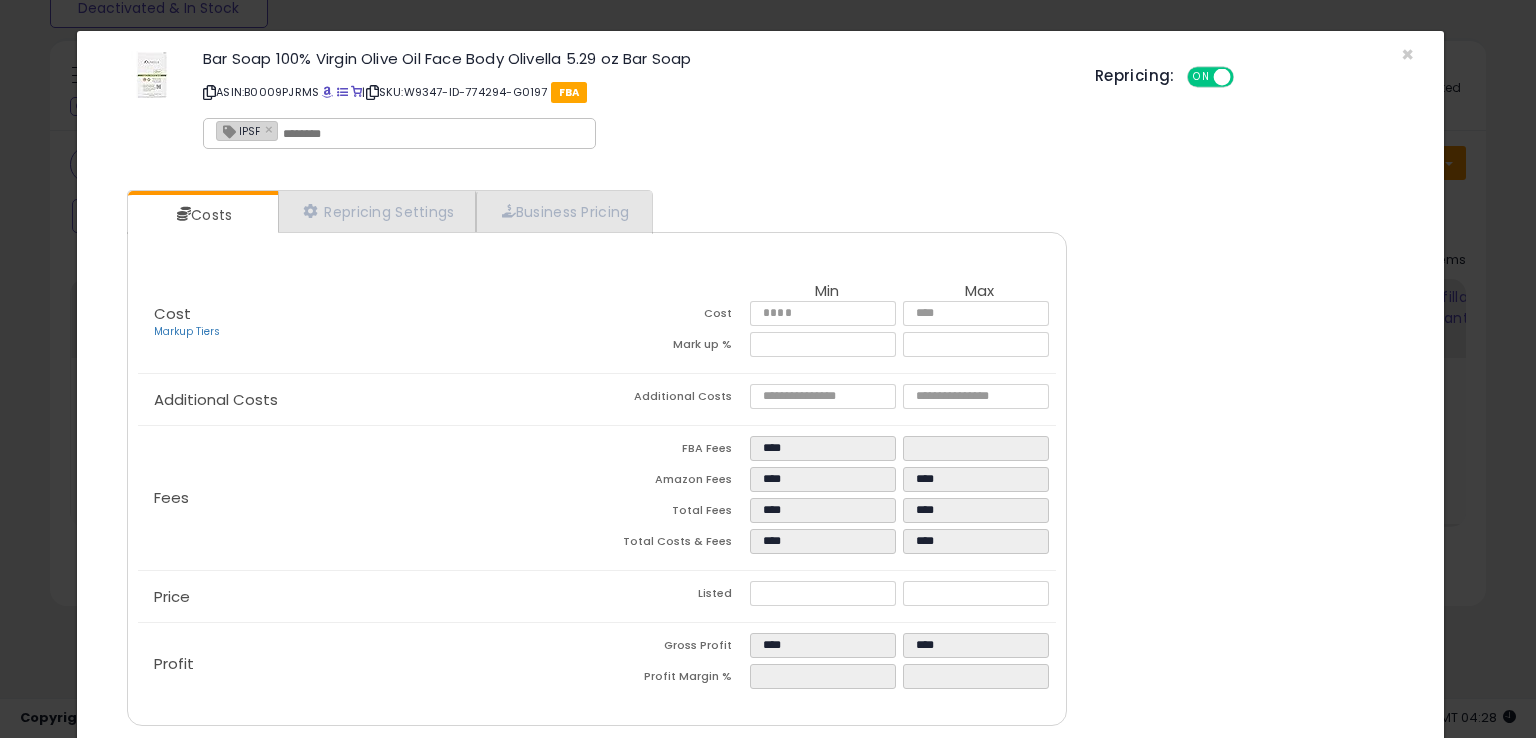 click at bounding box center [433, 134] 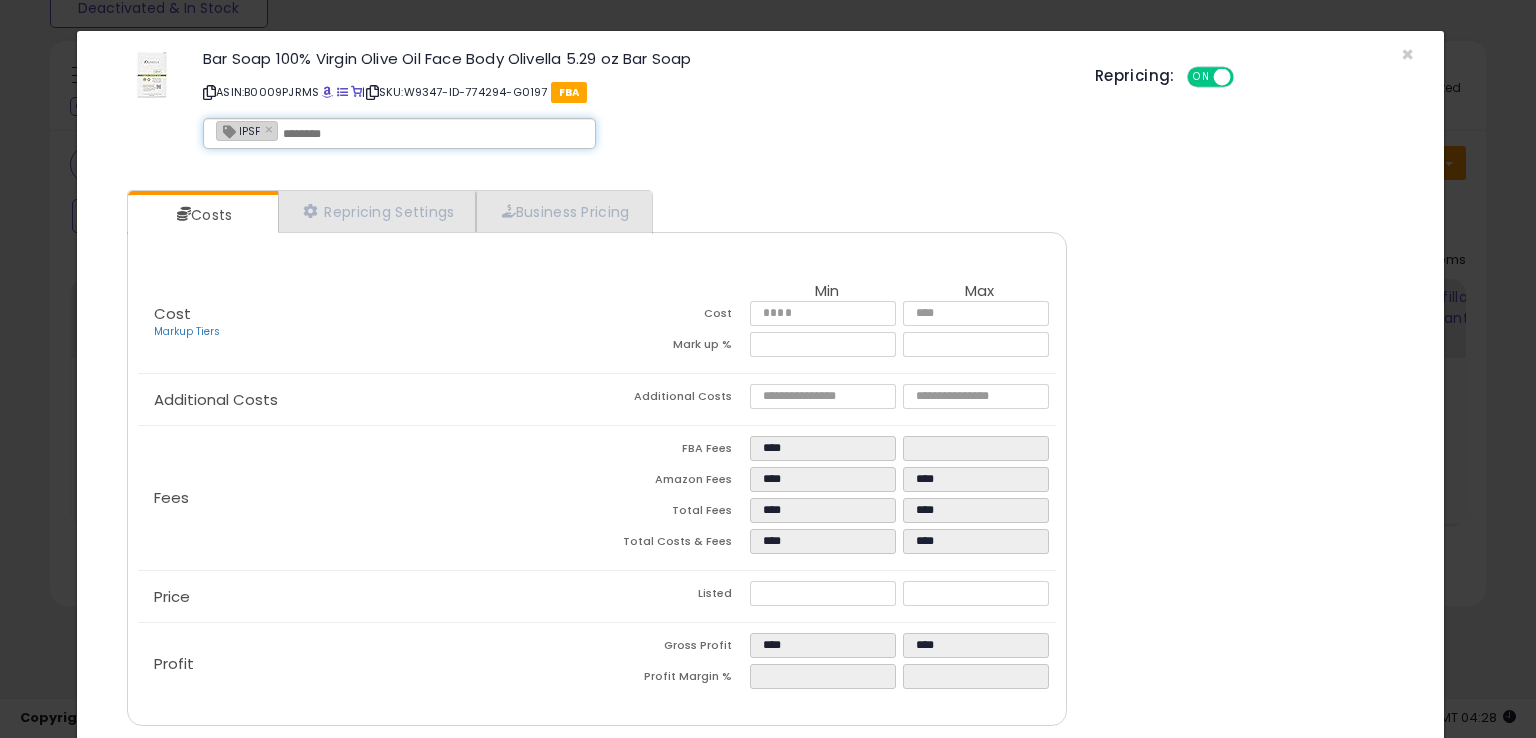 paste on "**********" 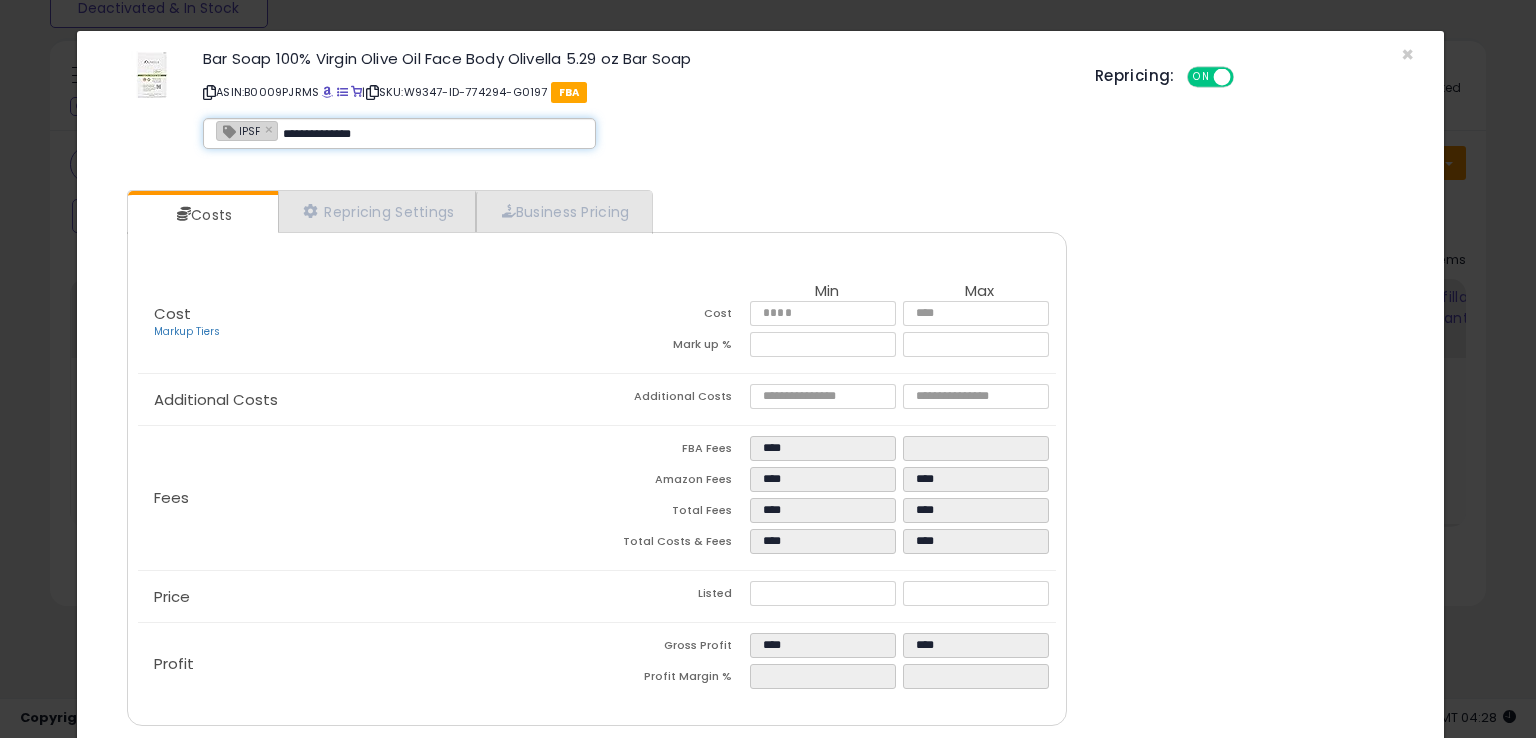 type on "**********" 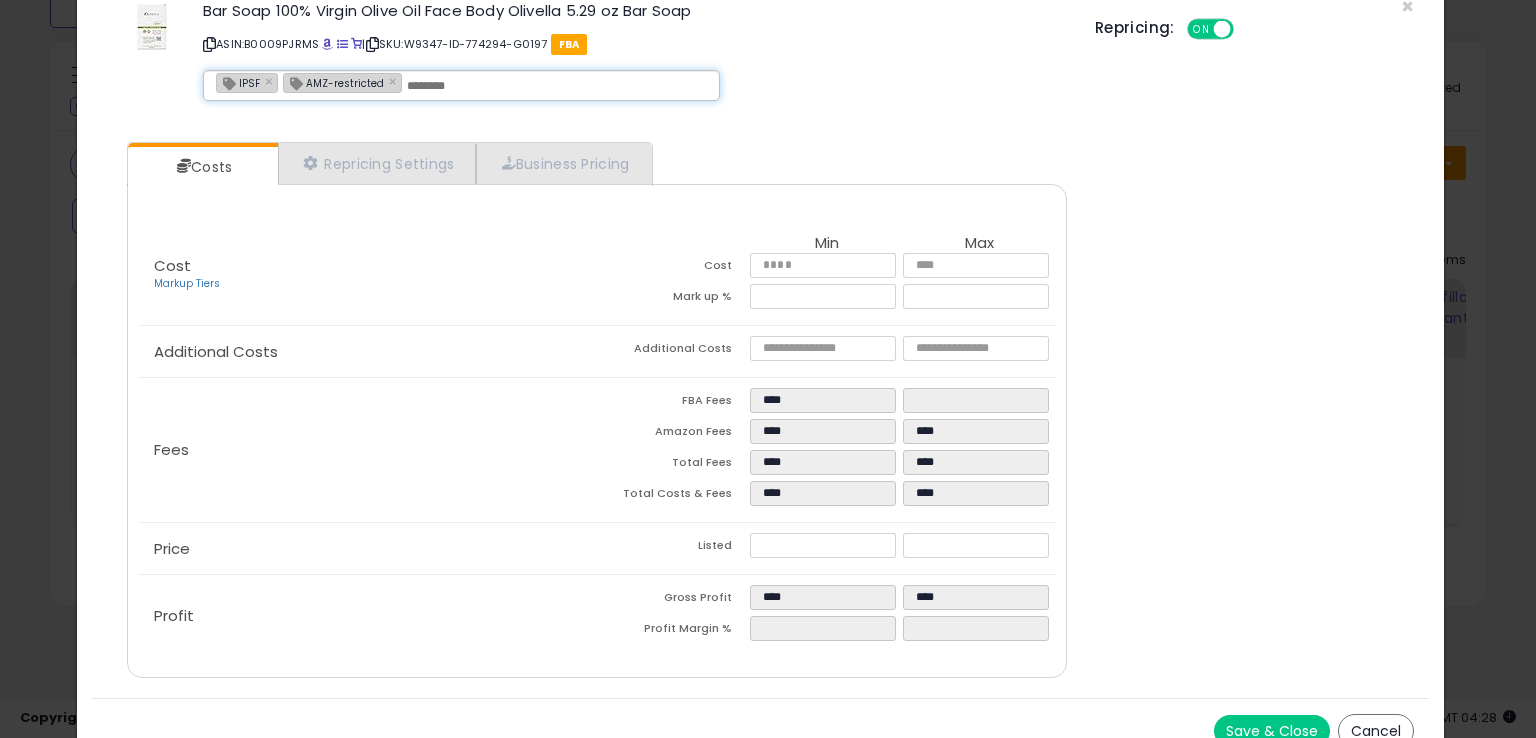 scroll, scrollTop: 71, scrollLeft: 0, axis: vertical 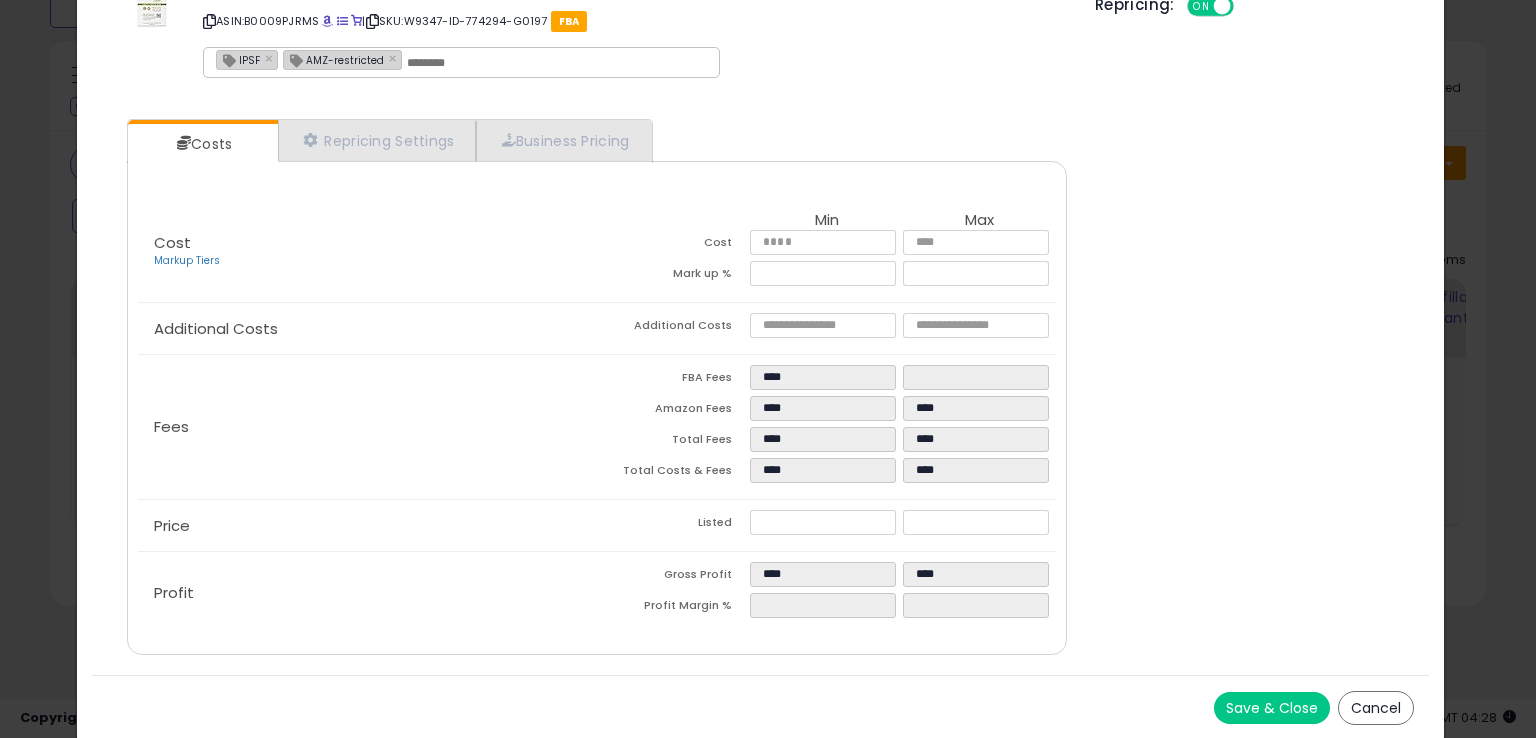 click on "Save & Close" at bounding box center [1272, 708] 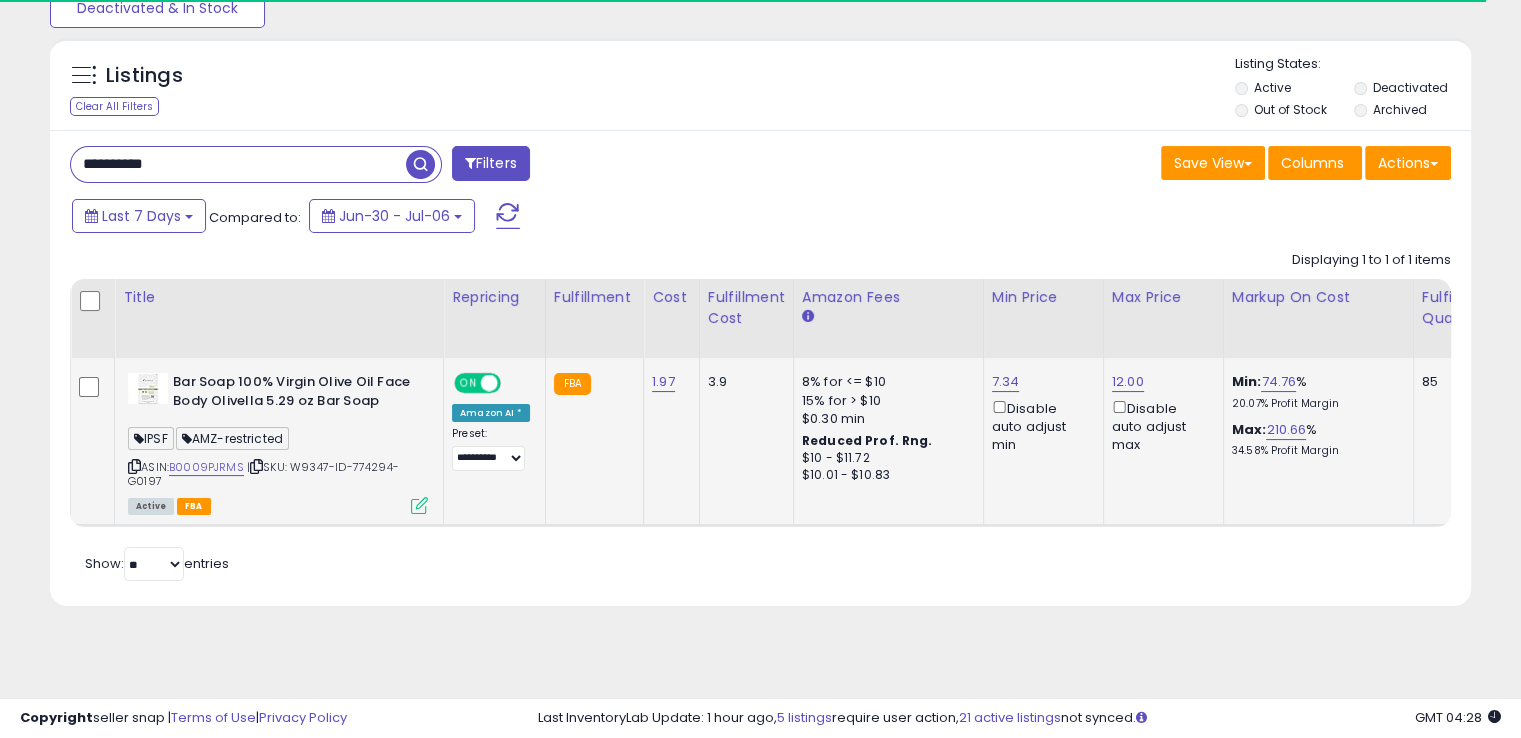 click at bounding box center (256, 466) 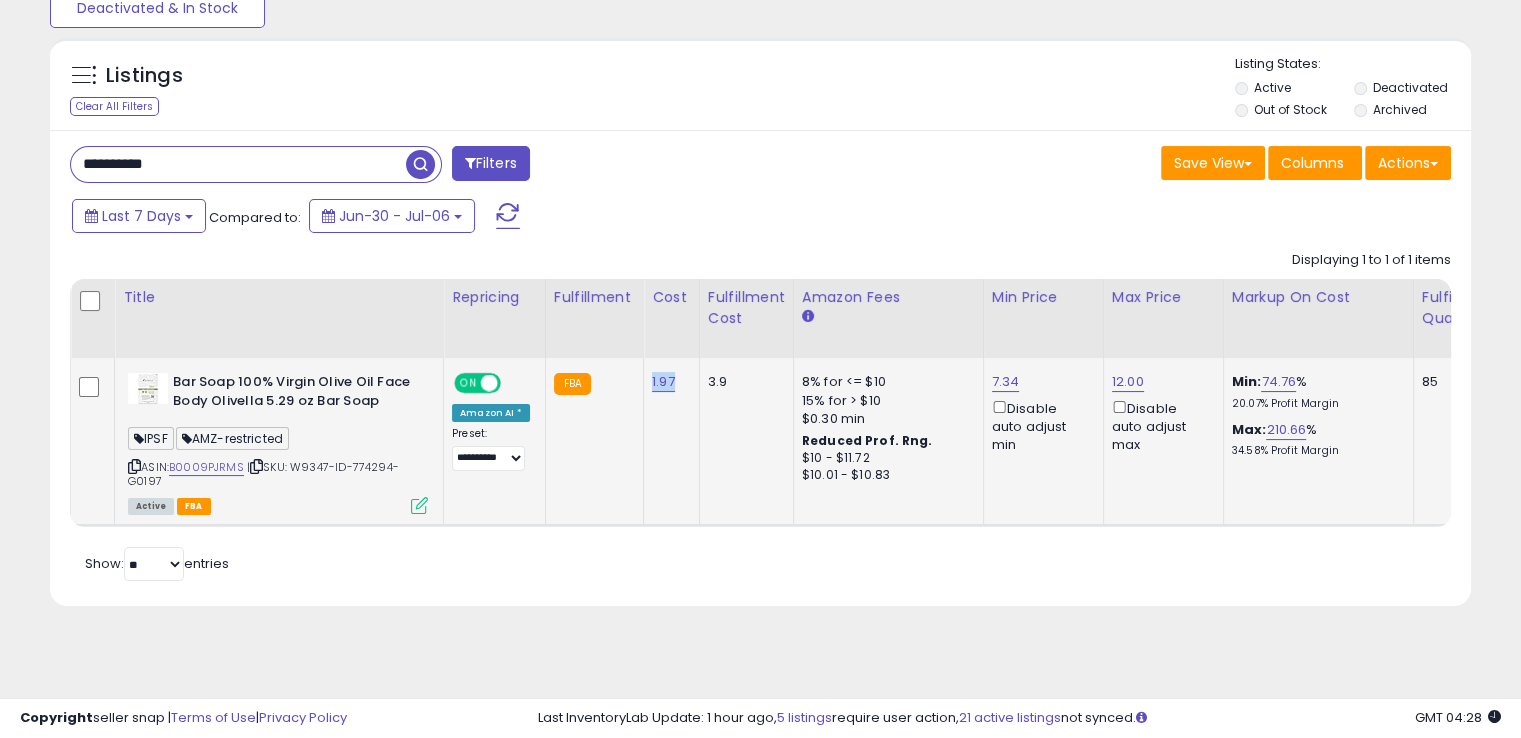 drag, startPoint x: 674, startPoint y: 373, endPoint x: 644, endPoint y: 370, distance: 30.149628 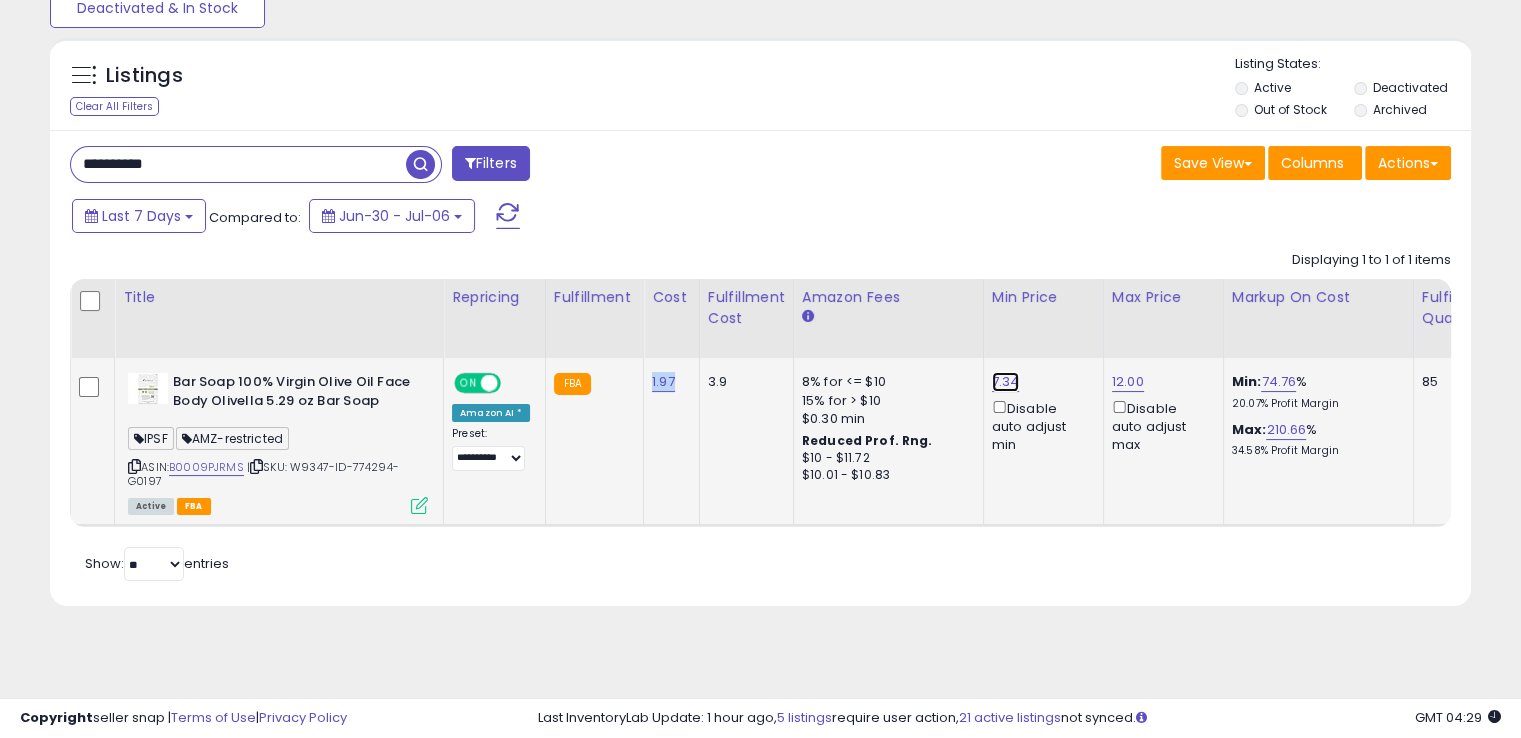 click on "7.34" at bounding box center (1006, 382) 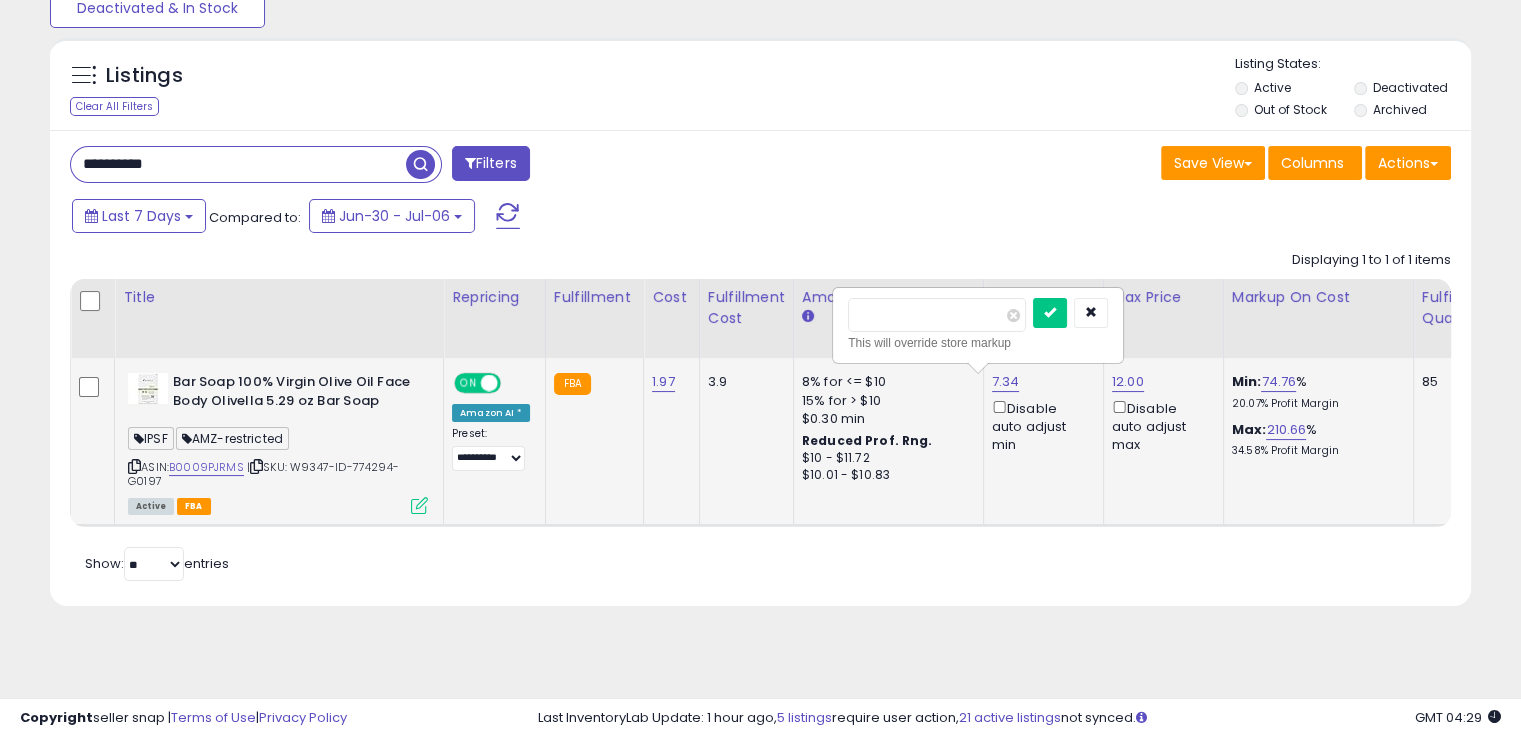 drag, startPoint x: 908, startPoint y: 301, endPoint x: 874, endPoint y: 294, distance: 34.713108 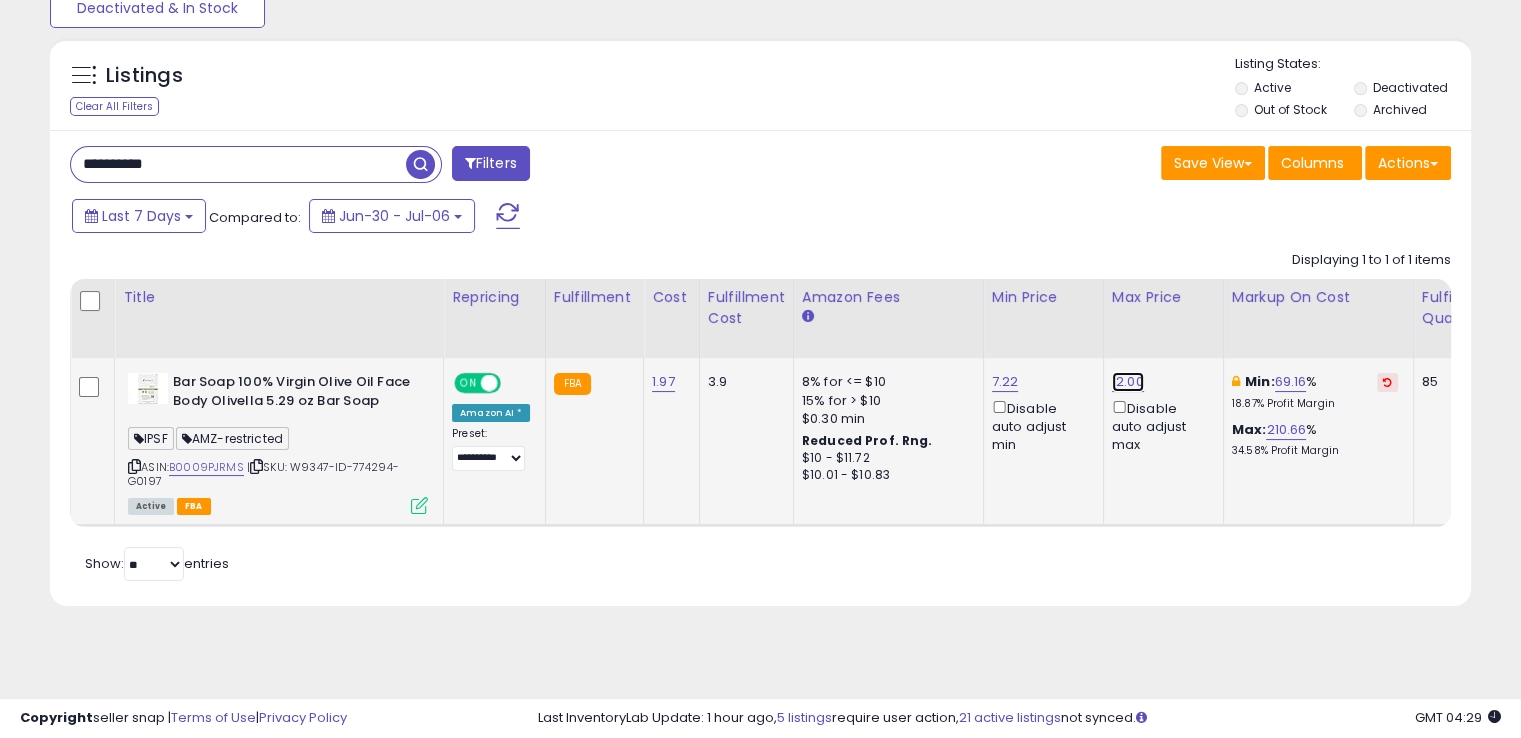click on "12.00" at bounding box center (1128, 382) 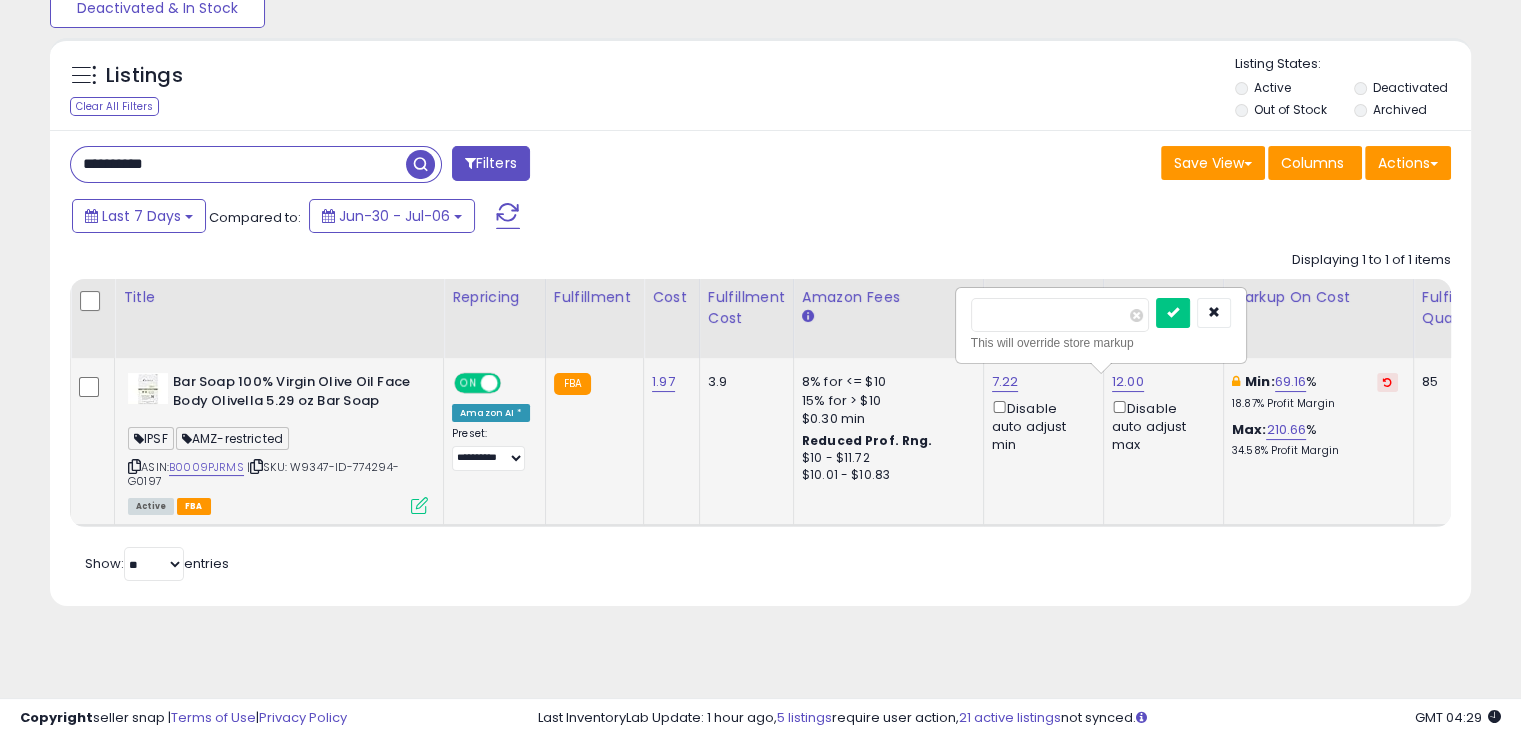 drag, startPoint x: 1032, startPoint y: 309, endPoint x: 956, endPoint y: 312, distance: 76.05919 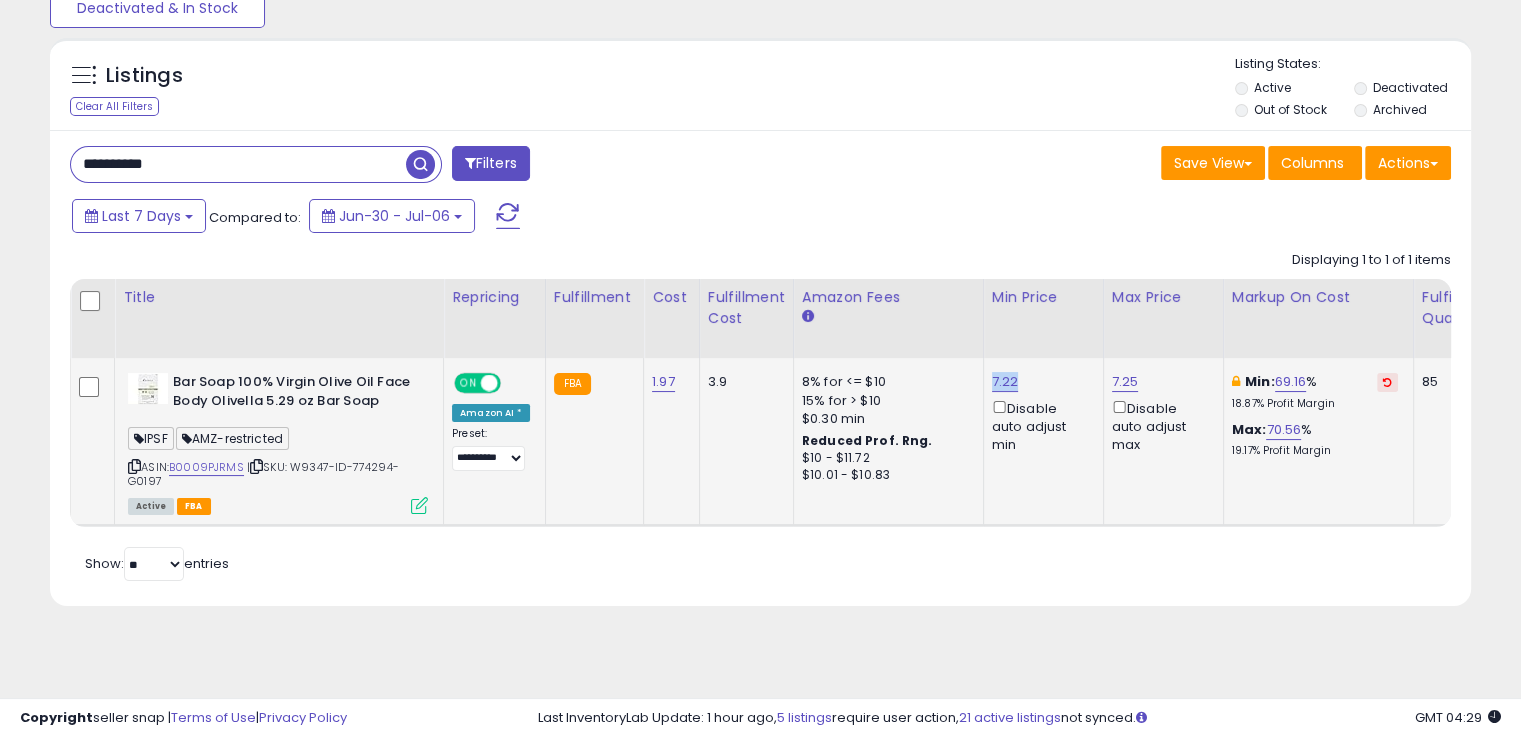drag, startPoint x: 1011, startPoint y: 386, endPoint x: 982, endPoint y: 374, distance: 31.38471 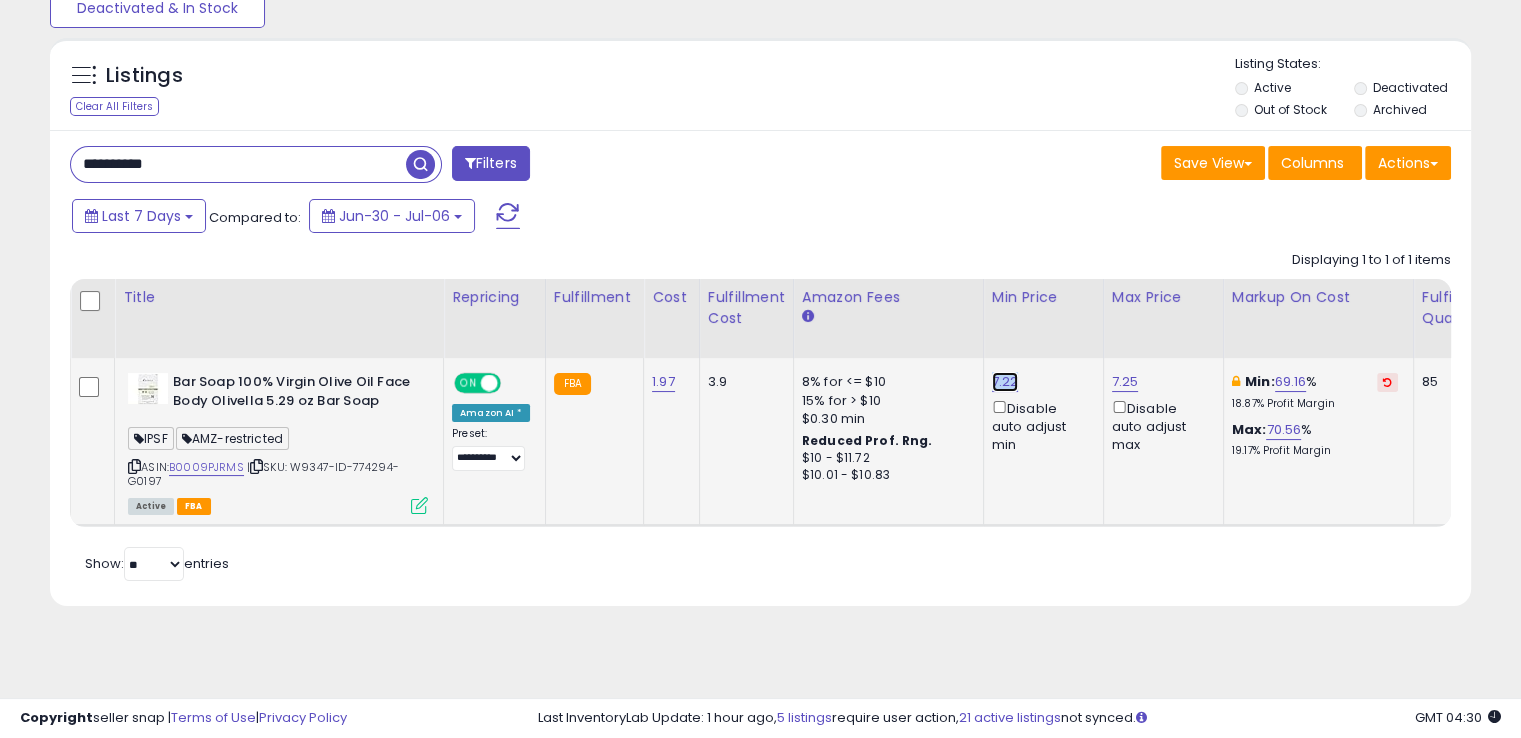 click on "7.22" at bounding box center [1005, 382] 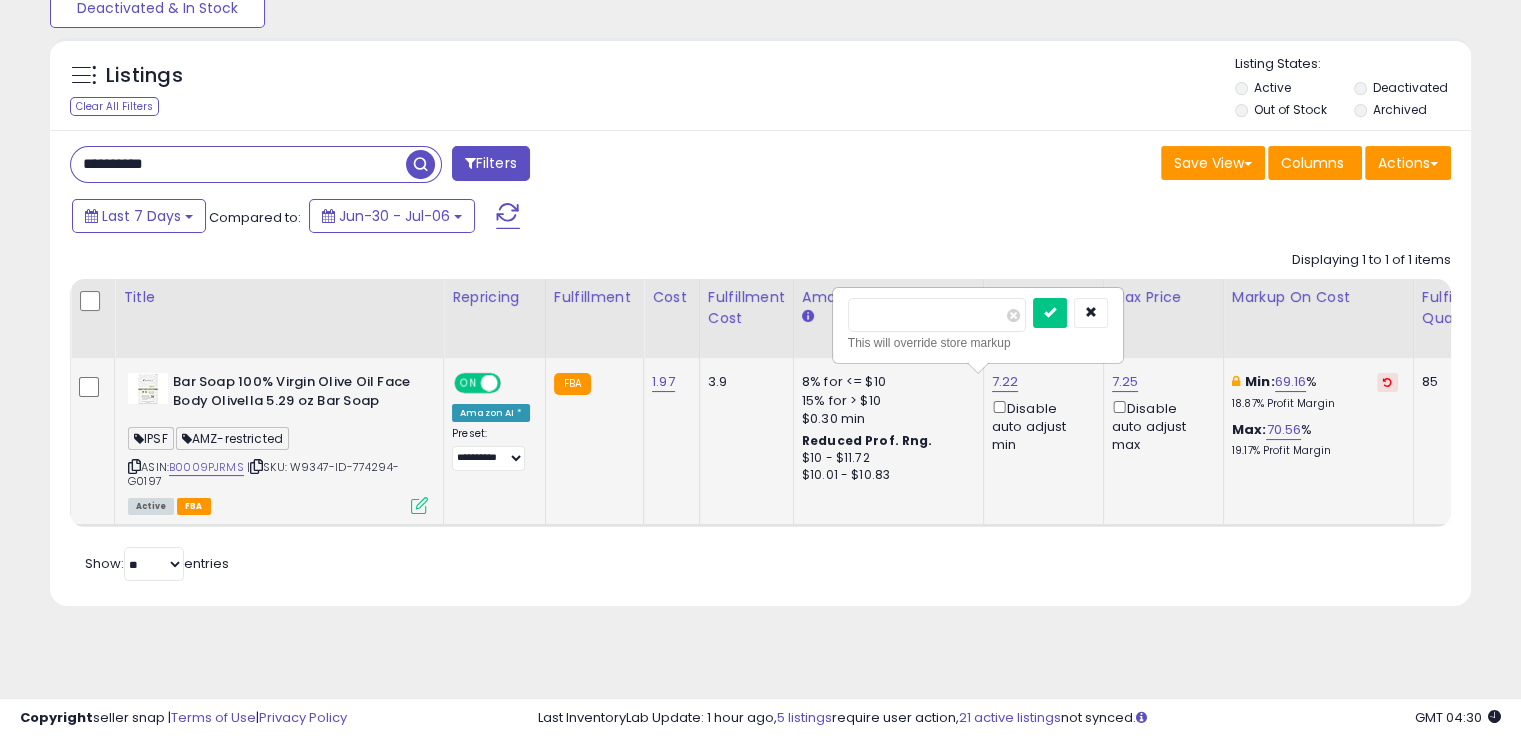 type on "****" 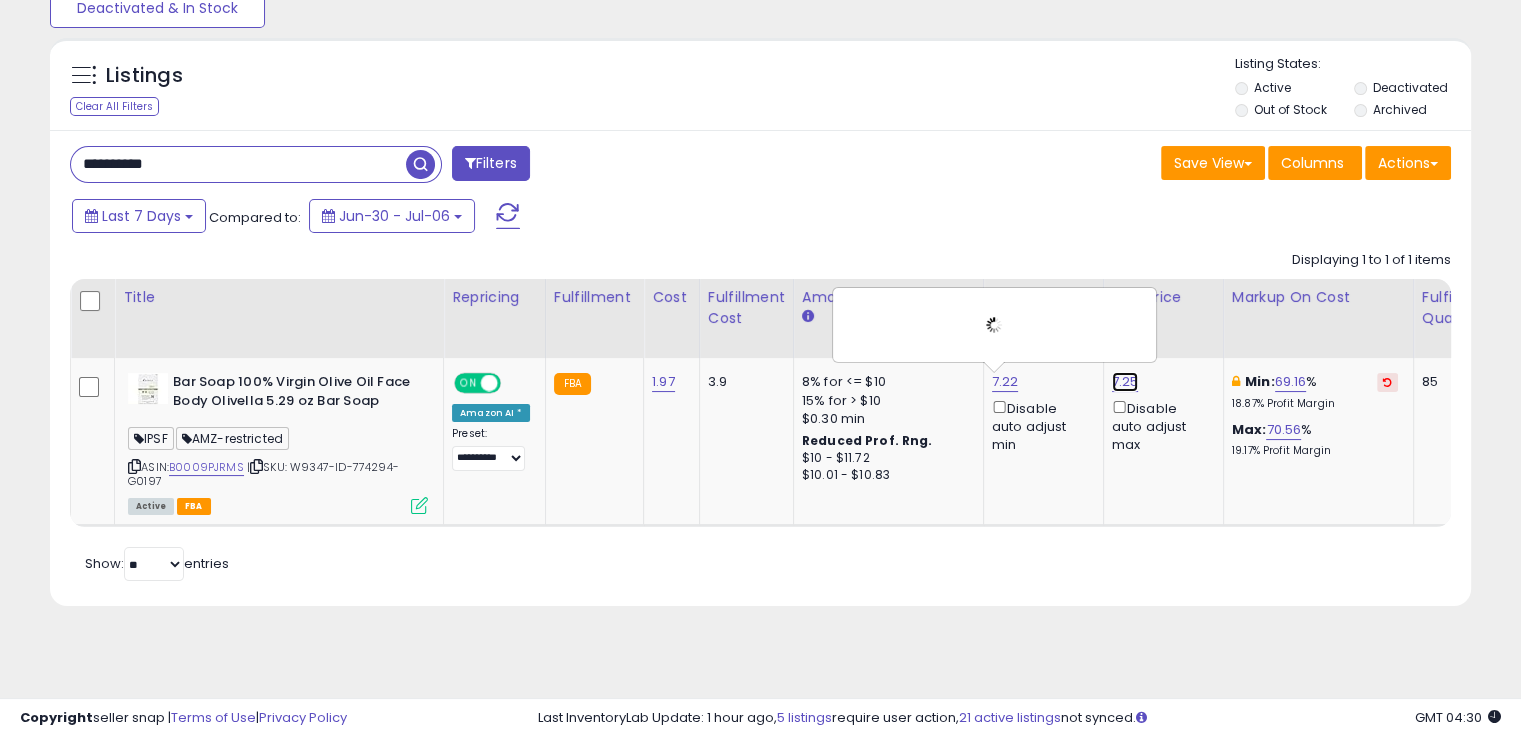 click on "7.25" at bounding box center [1125, 382] 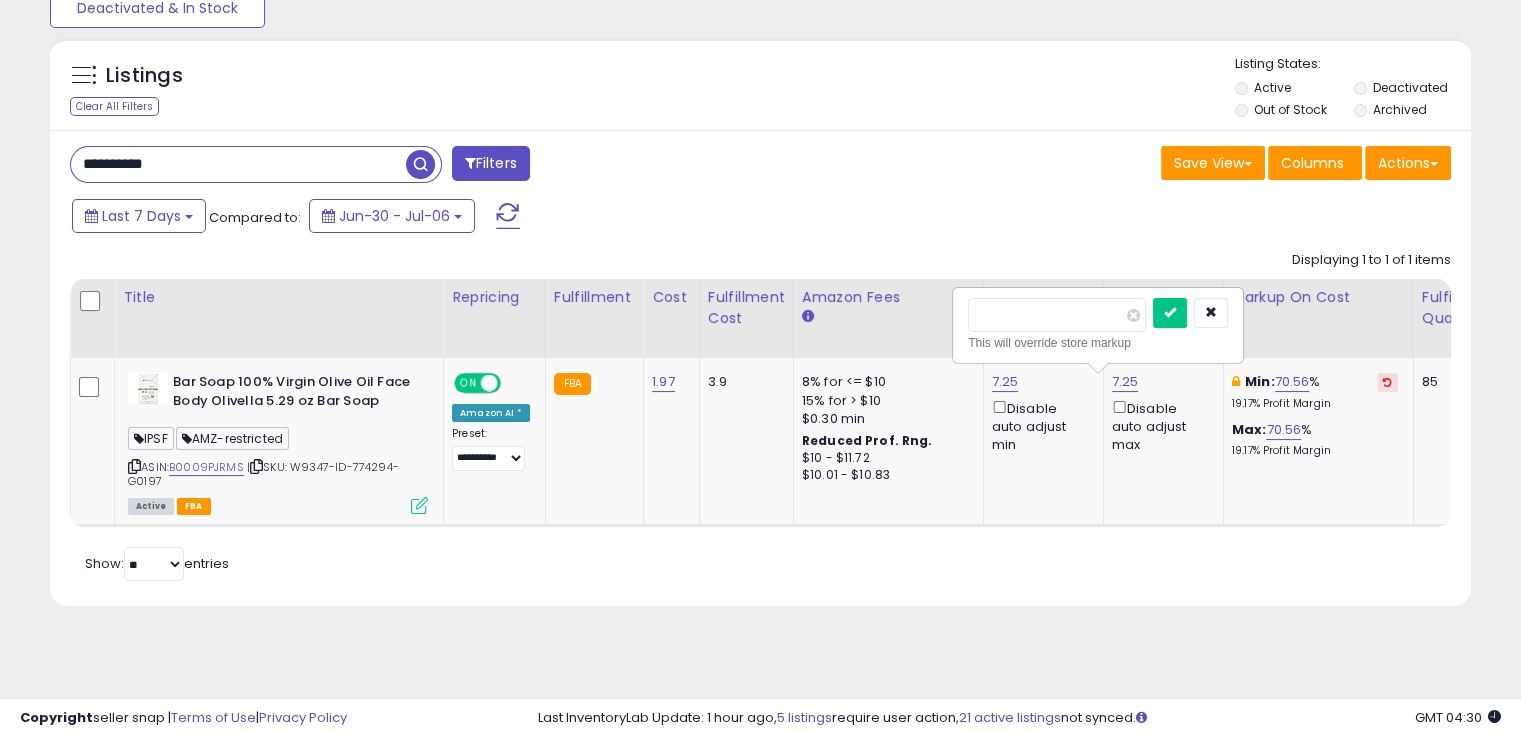 drag, startPoint x: 1060, startPoint y: 313, endPoint x: 990, endPoint y: 305, distance: 70.45566 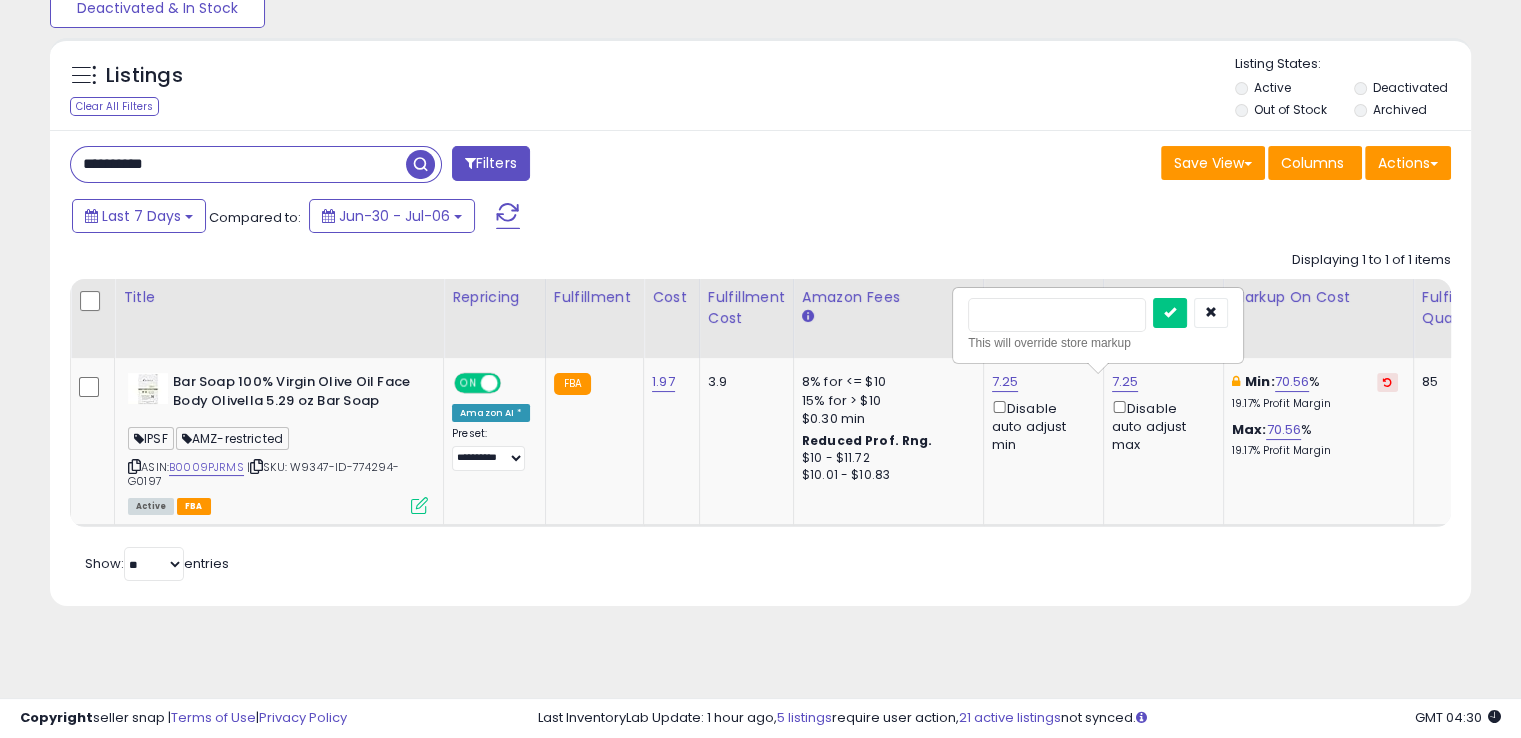 type on "****" 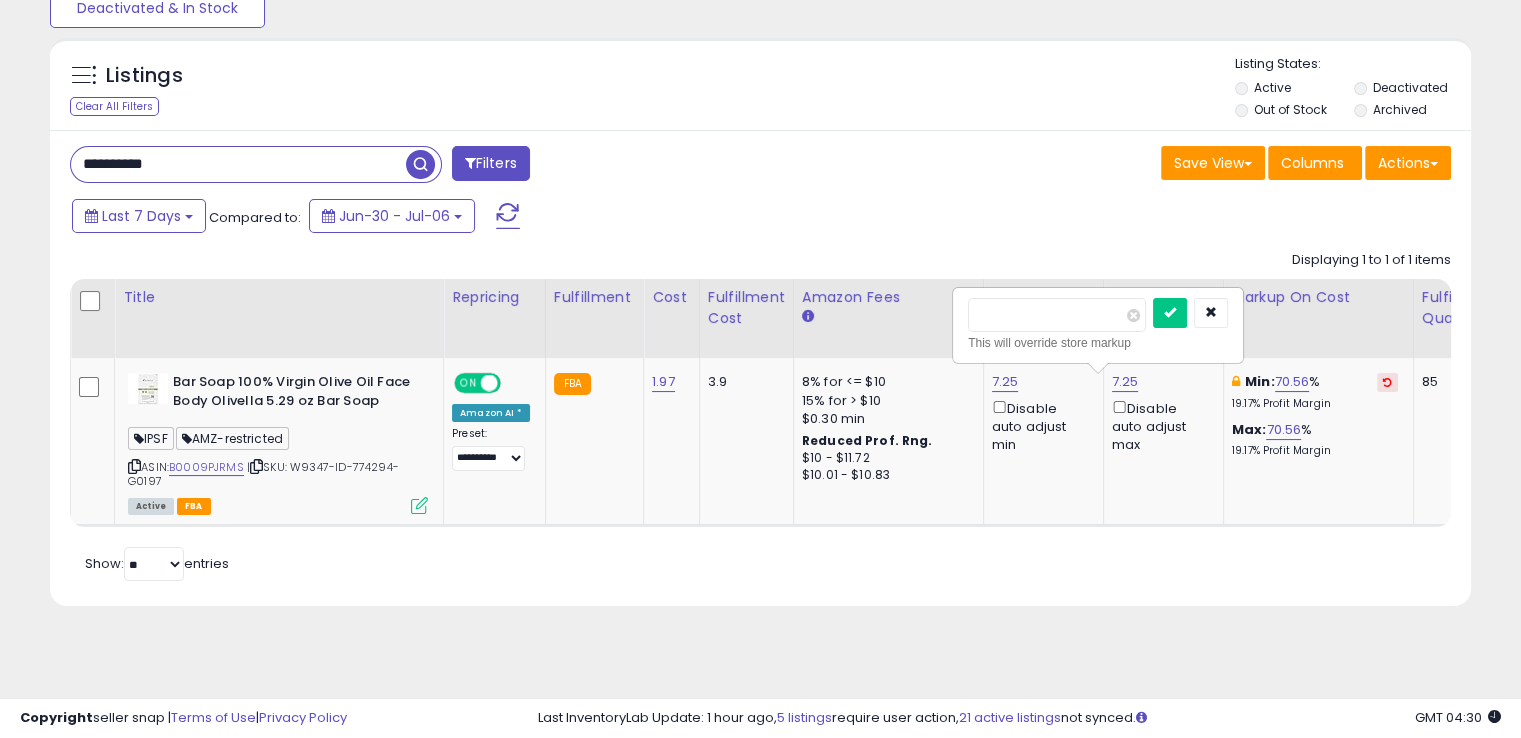 click at bounding box center [1170, 313] 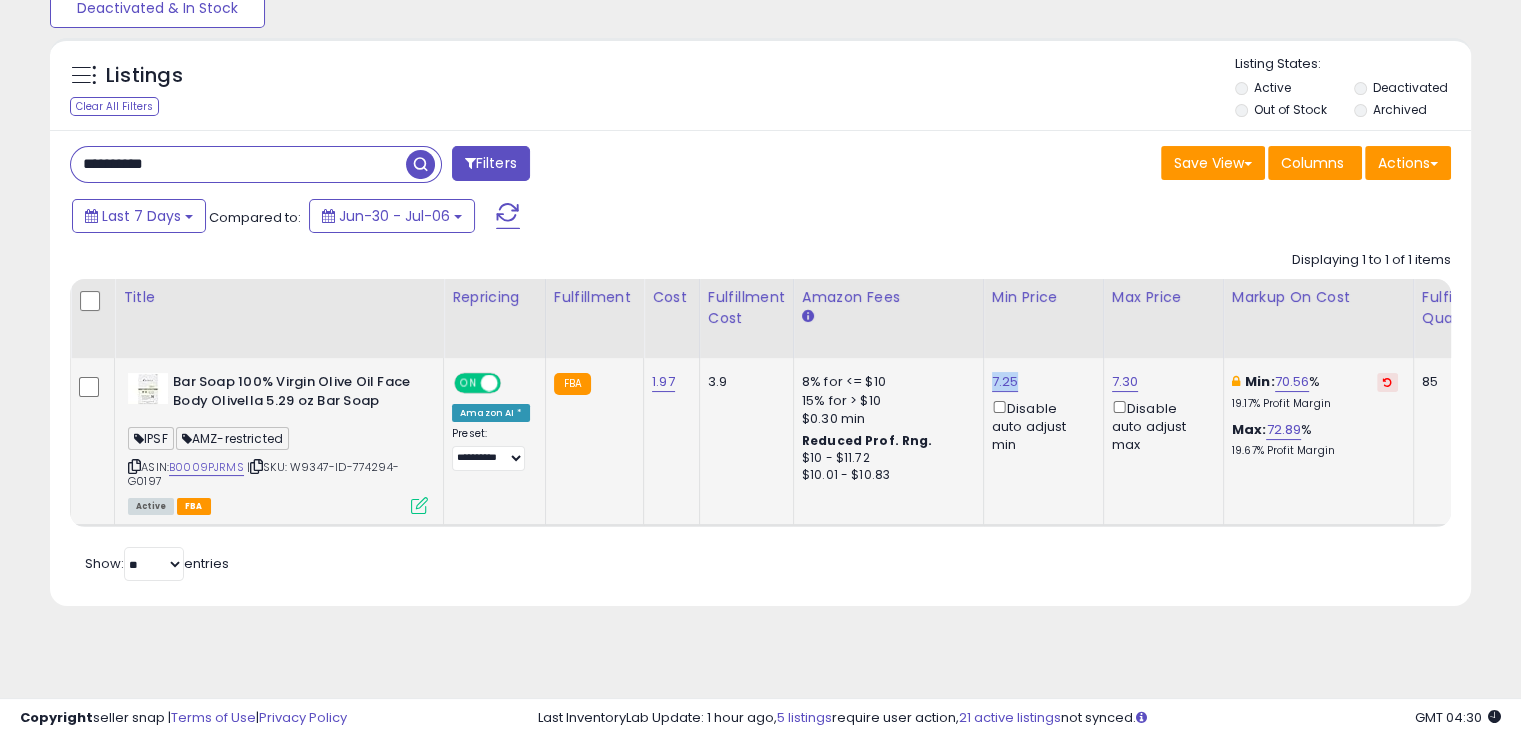 drag, startPoint x: 1010, startPoint y: 379, endPoint x: 981, endPoint y: 365, distance: 32.202484 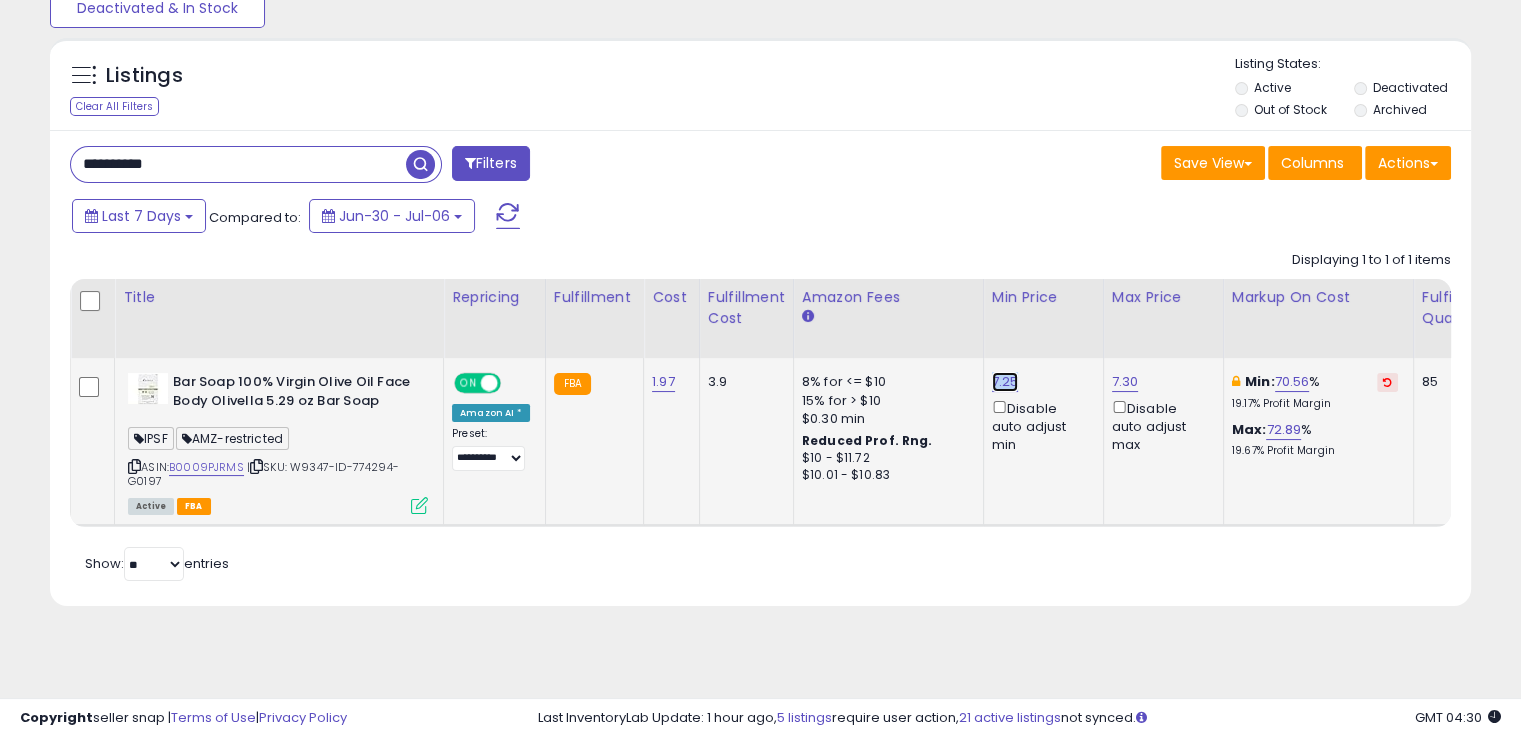 click on "7.25" at bounding box center [1005, 382] 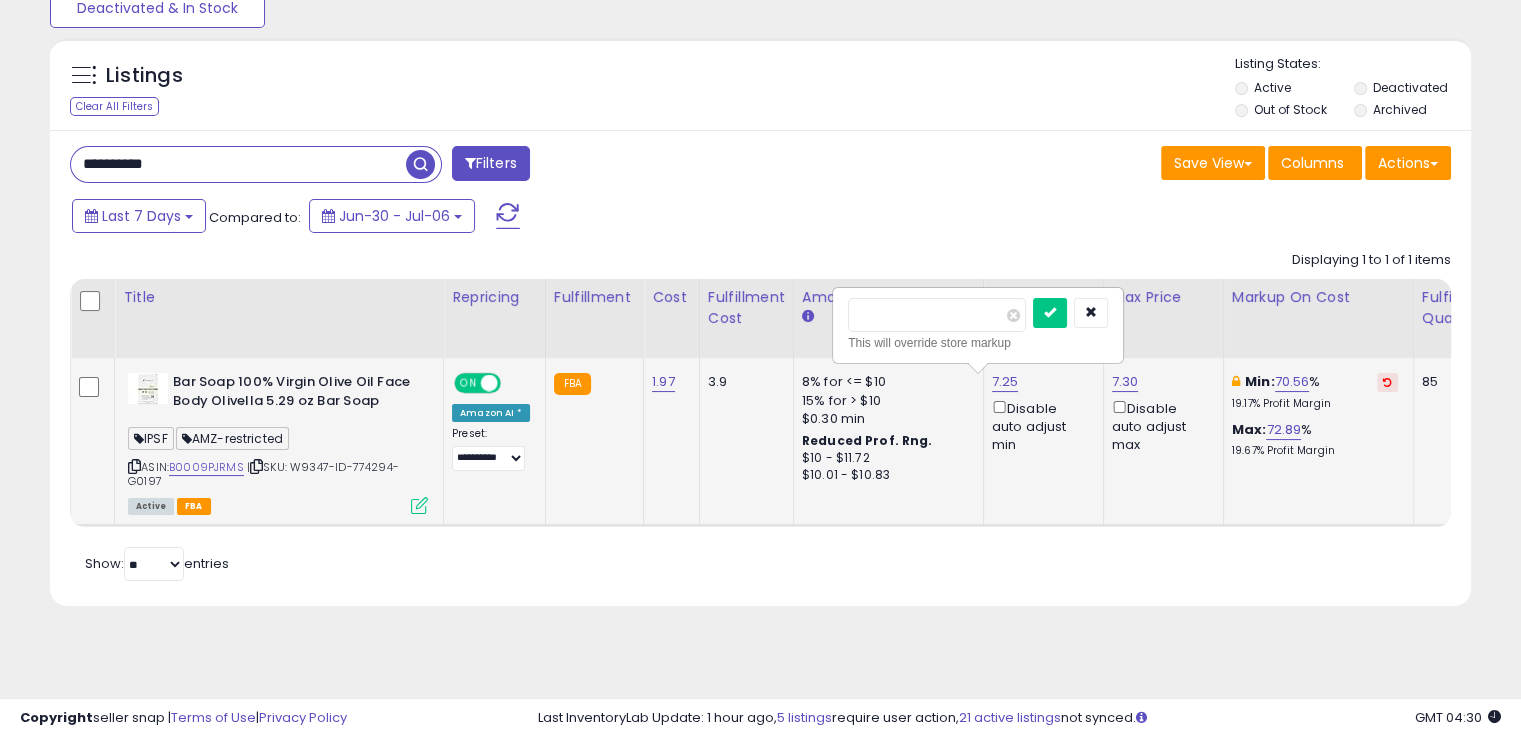 type on "****" 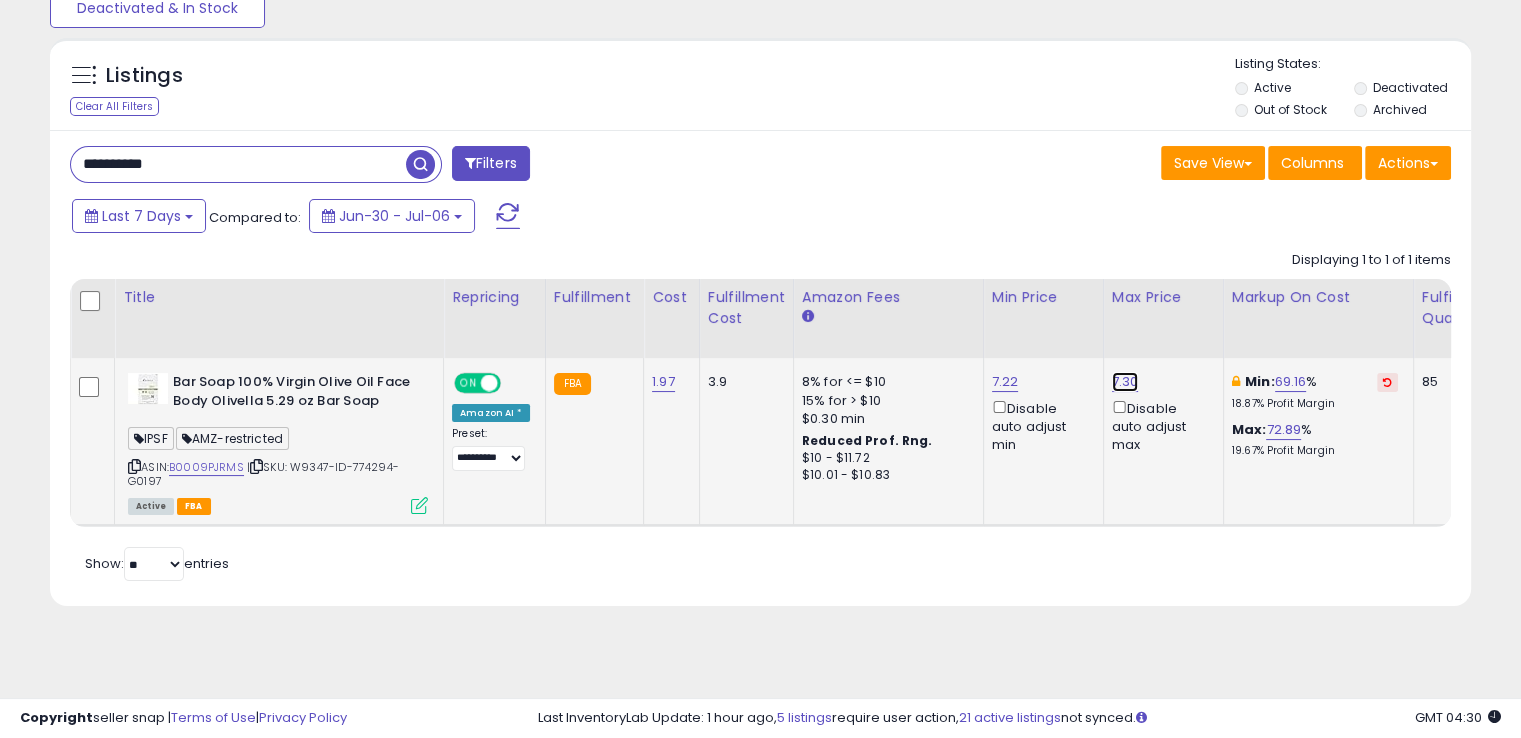 click on "7.30" at bounding box center (1125, 382) 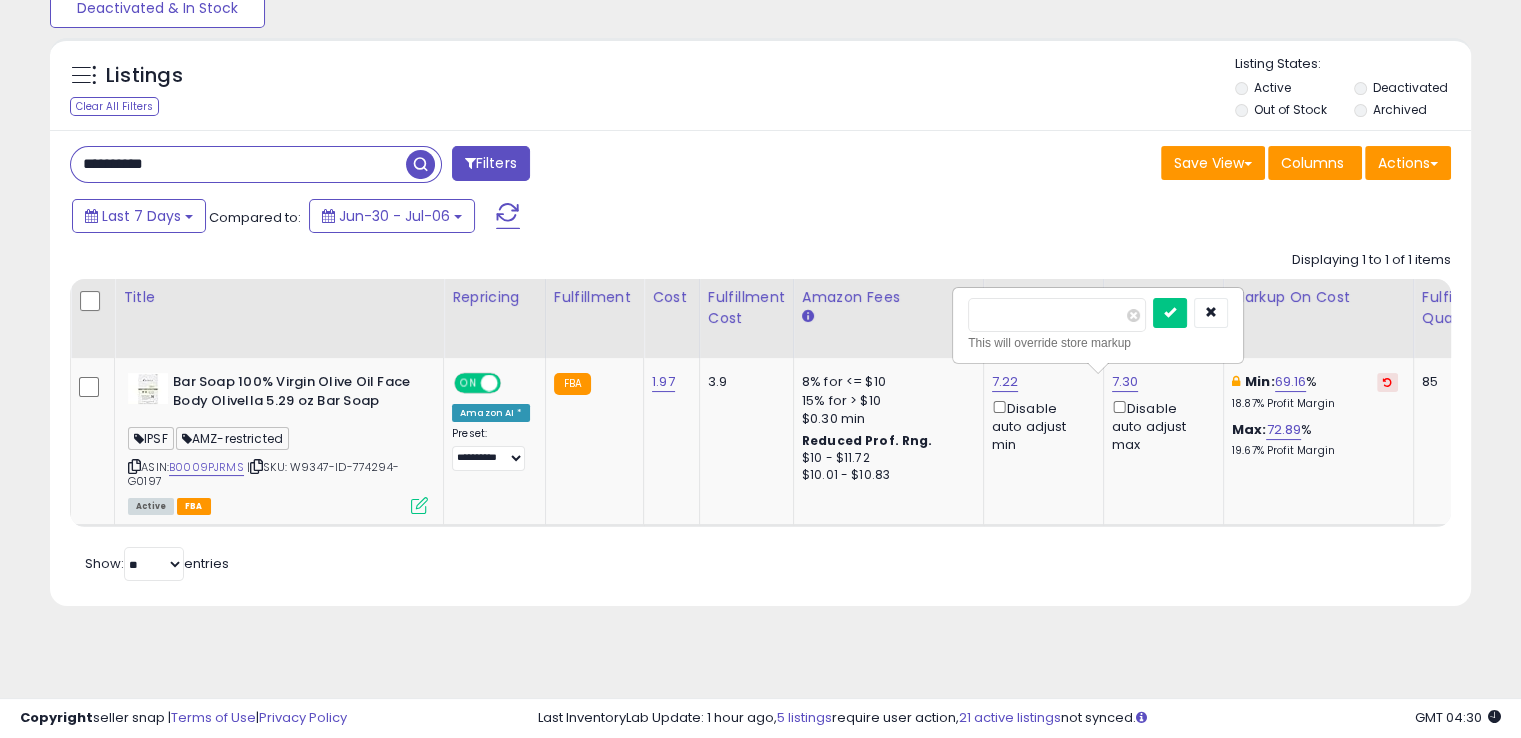 type on "****" 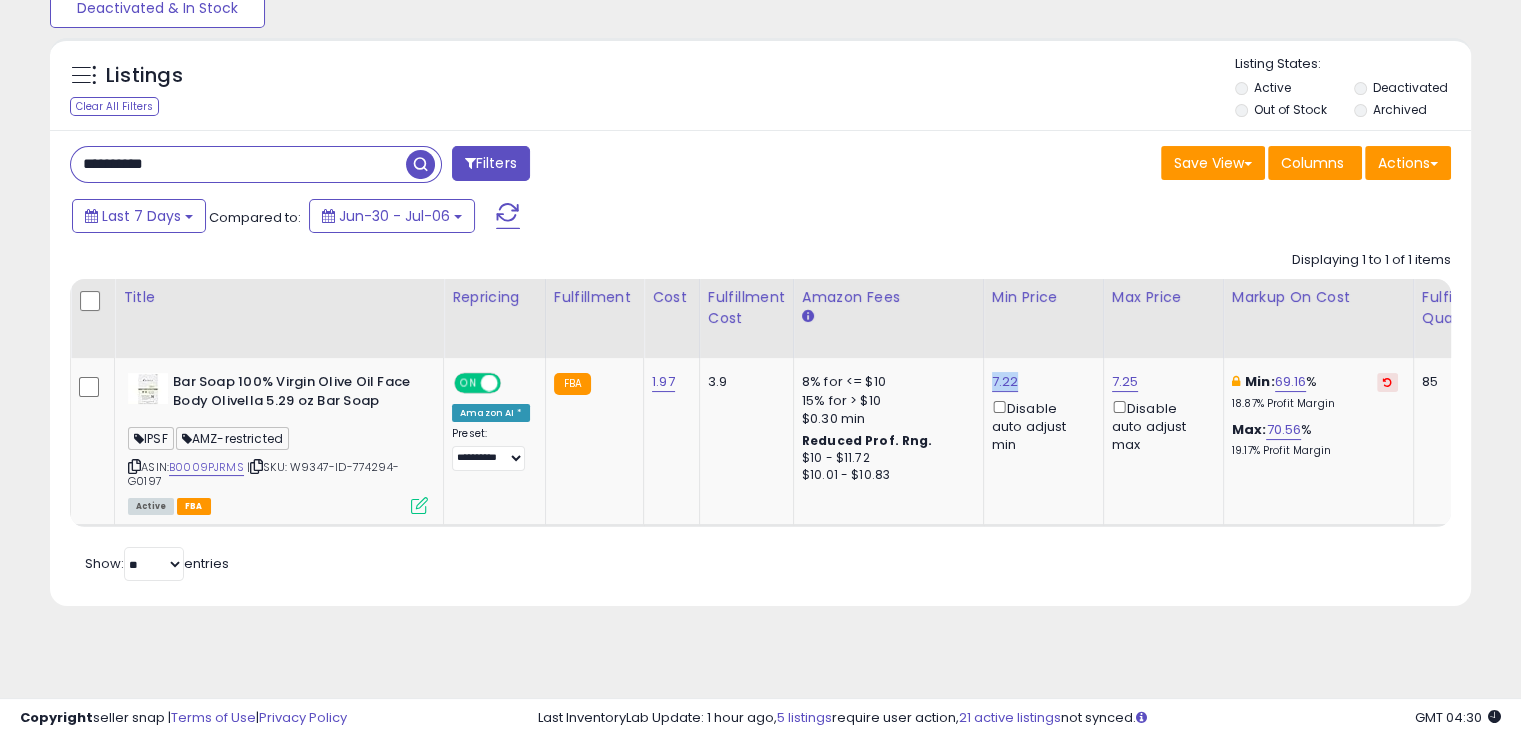 drag, startPoint x: 1014, startPoint y: 378, endPoint x: 981, endPoint y: 368, distance: 34.48188 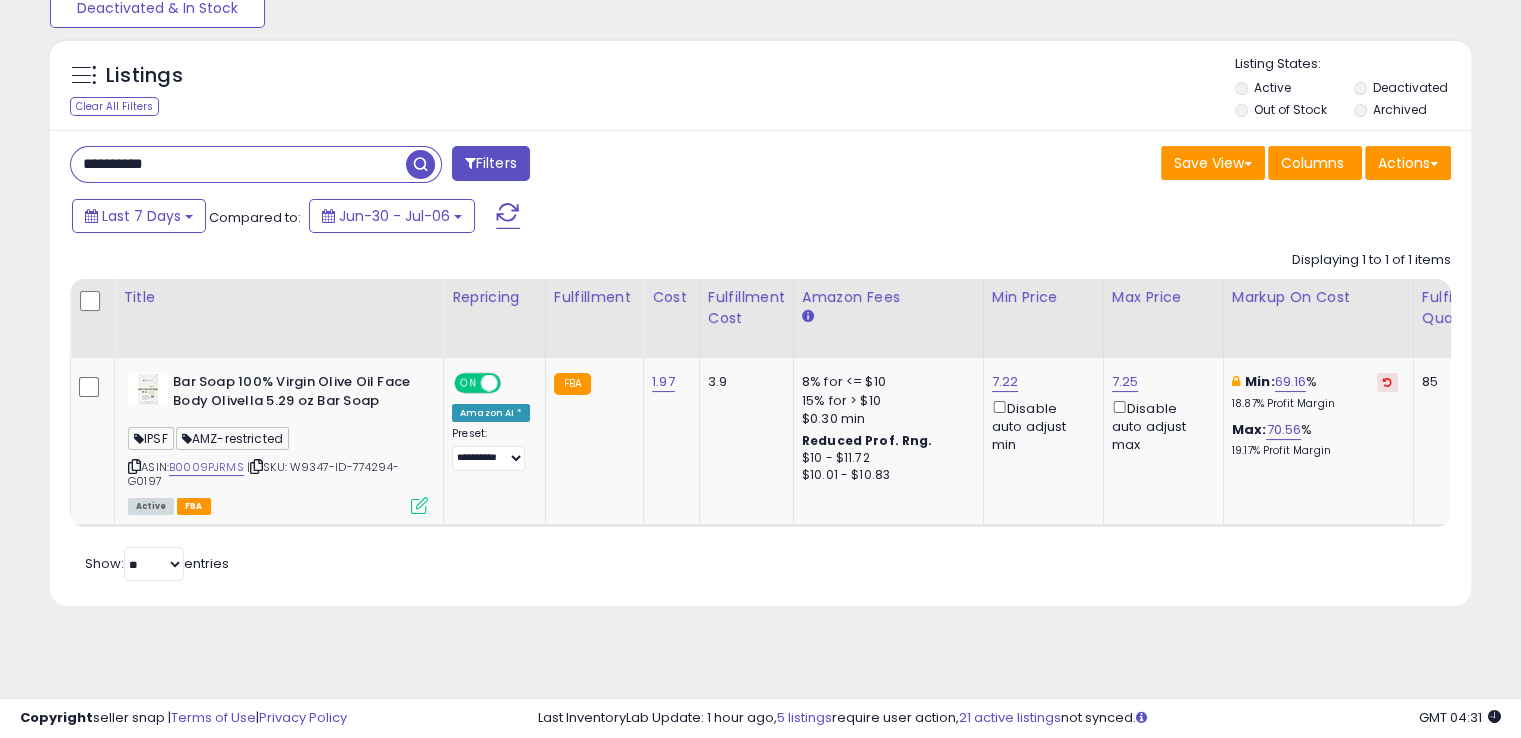 click on "**********" at bounding box center (238, 164) 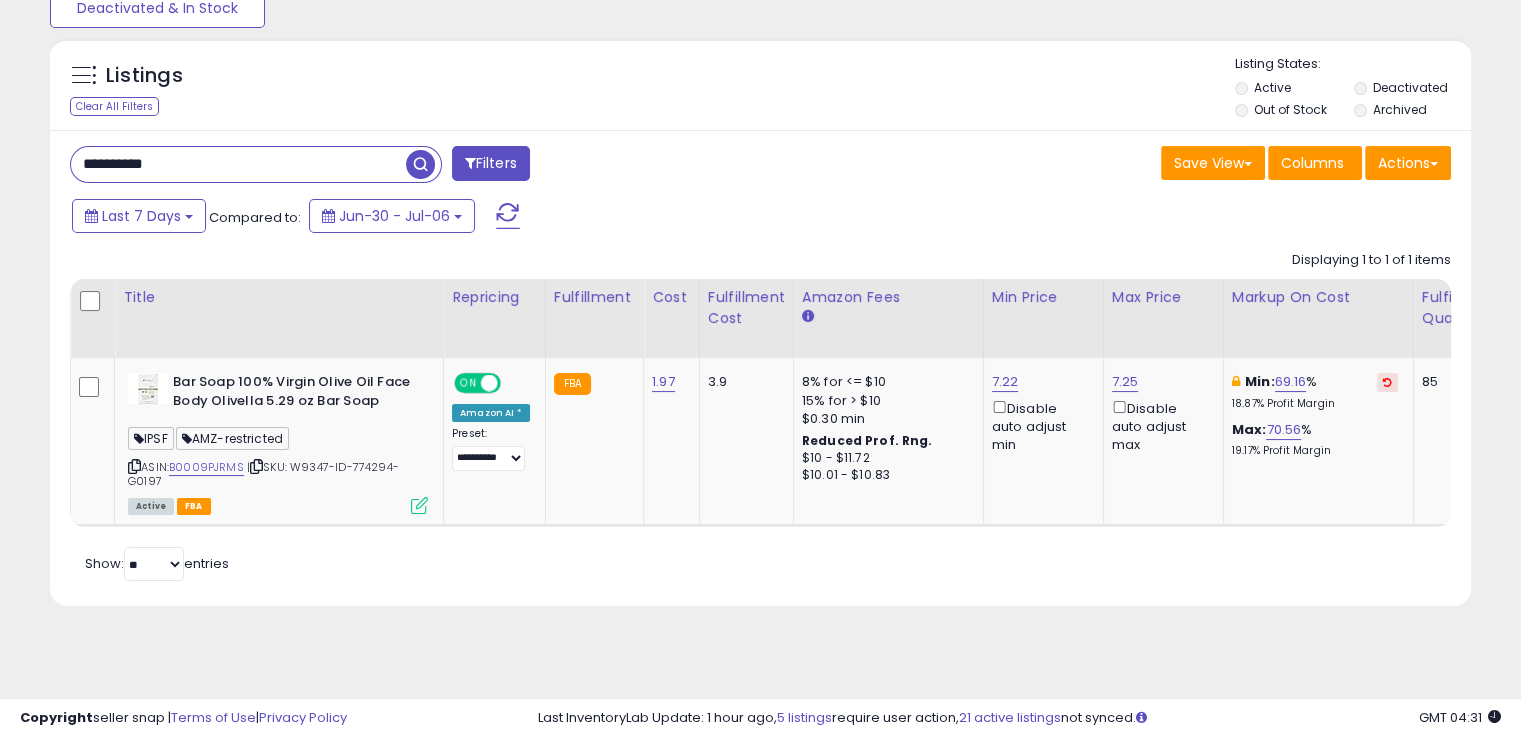 paste 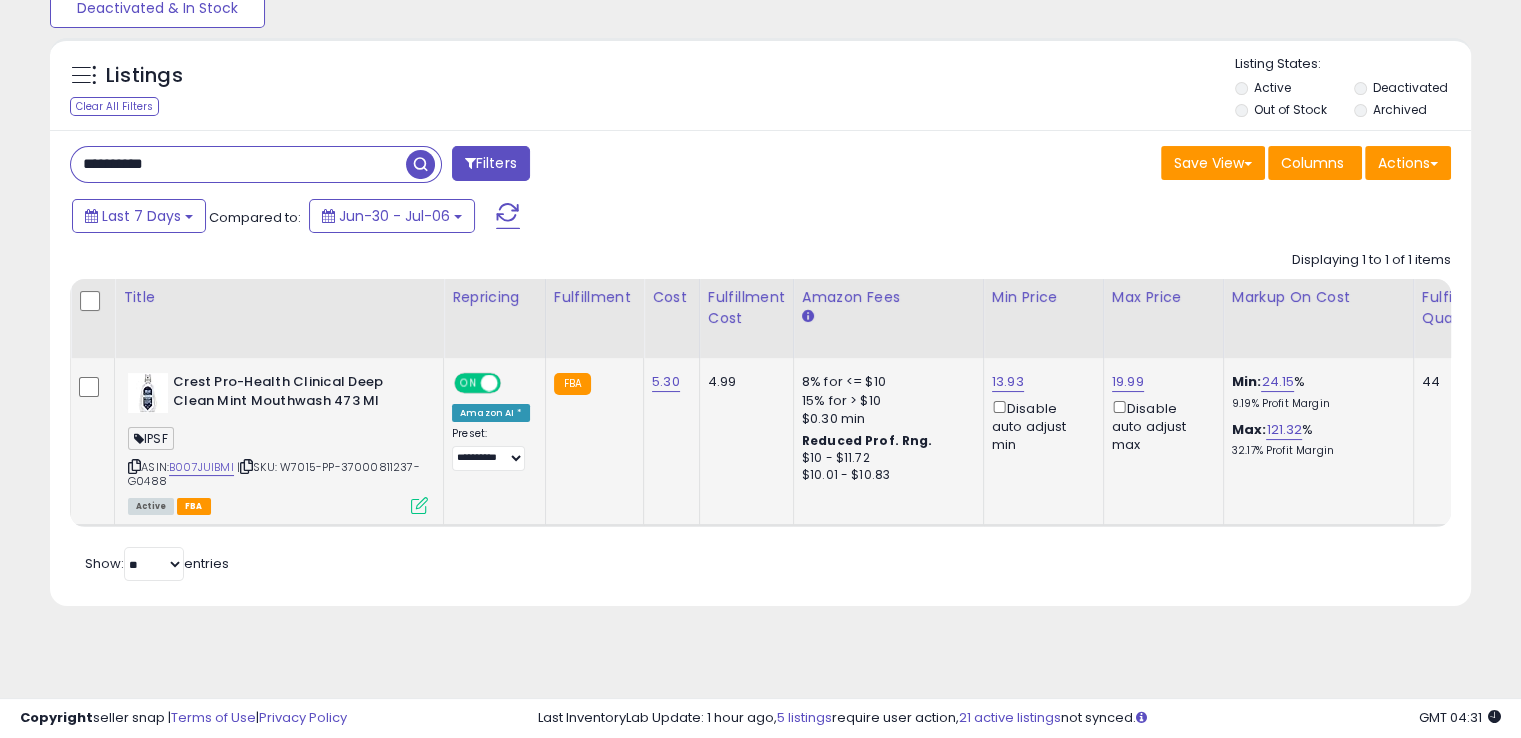 click at bounding box center [419, 505] 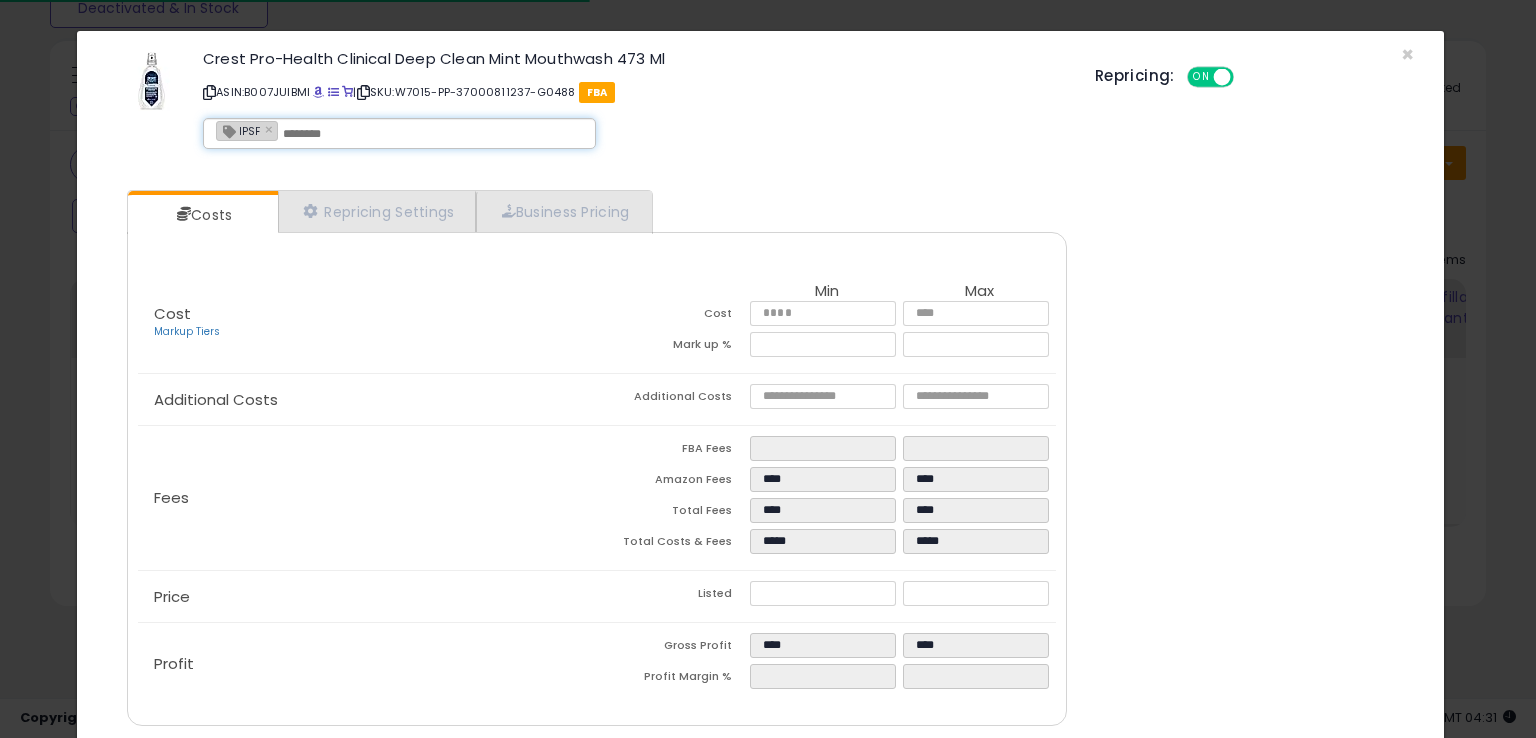click on "IPSF ×" at bounding box center [399, 133] 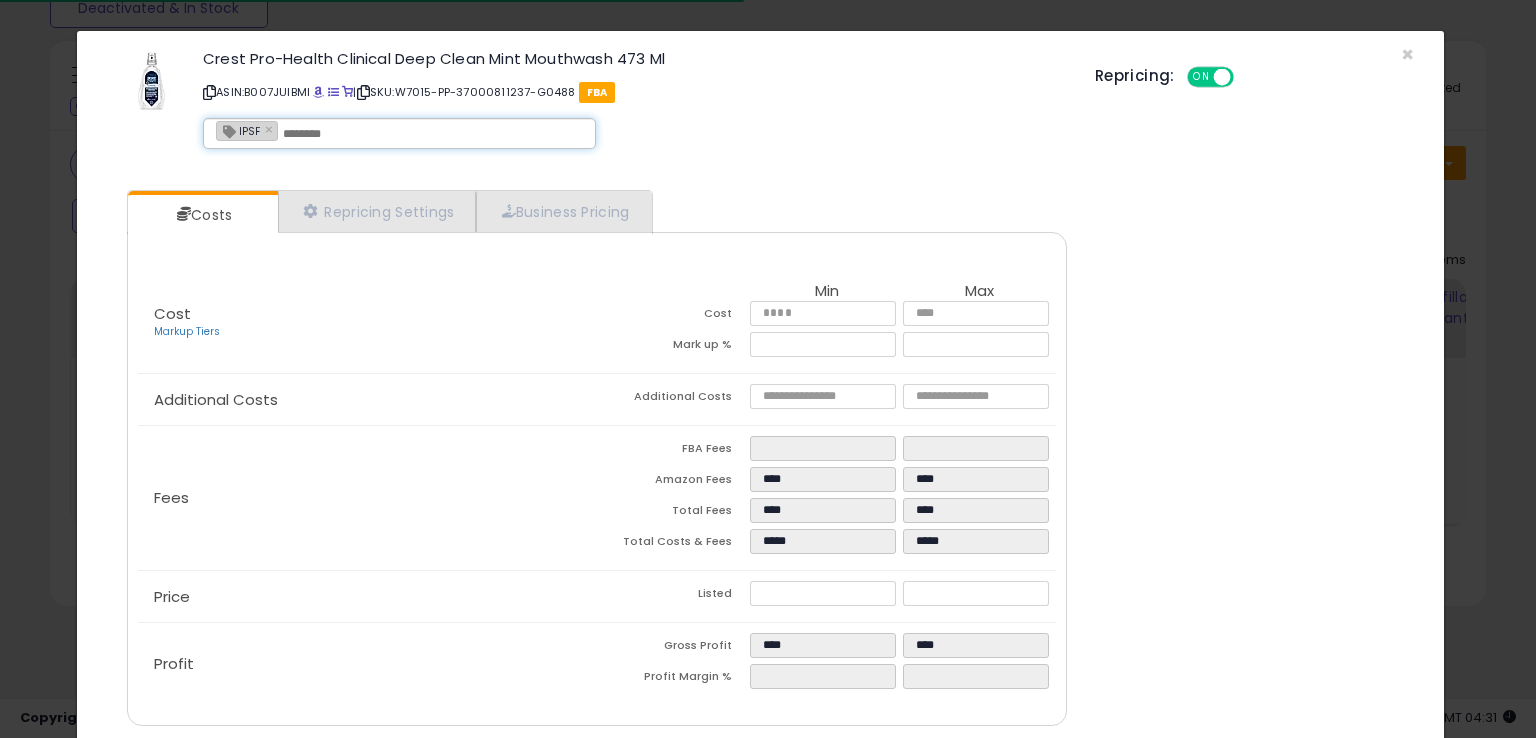 click at bounding box center (433, 134) 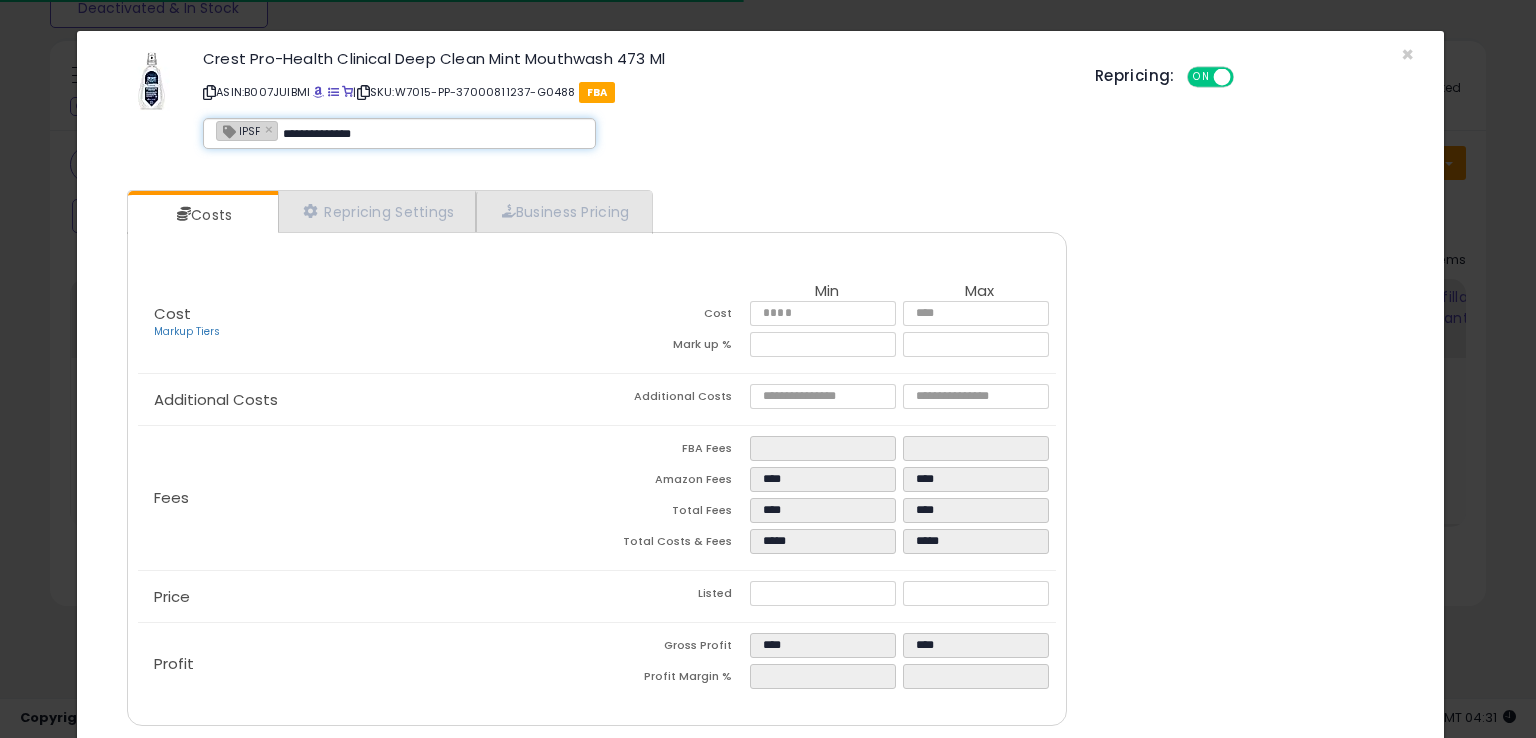 type on "**********" 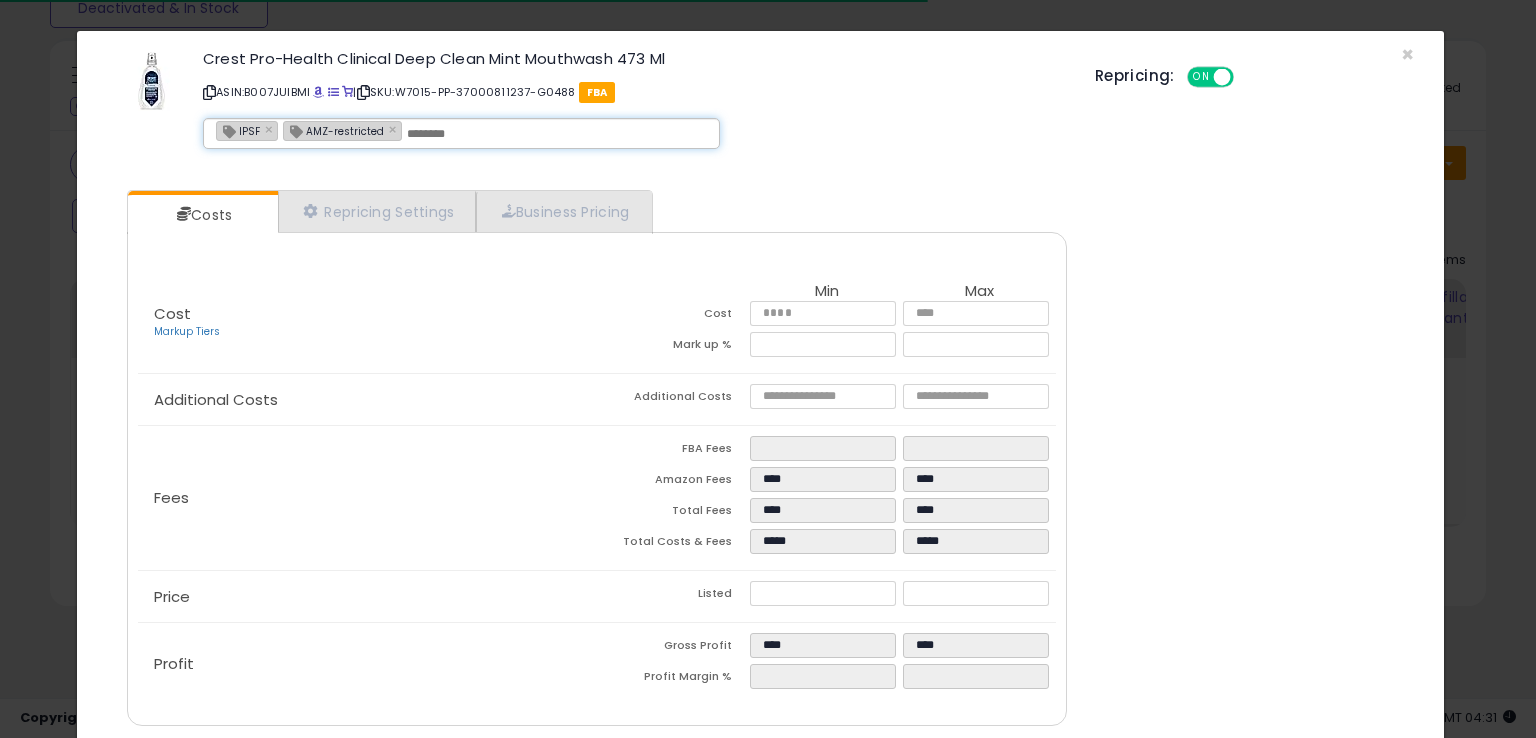 scroll, scrollTop: 71, scrollLeft: 0, axis: vertical 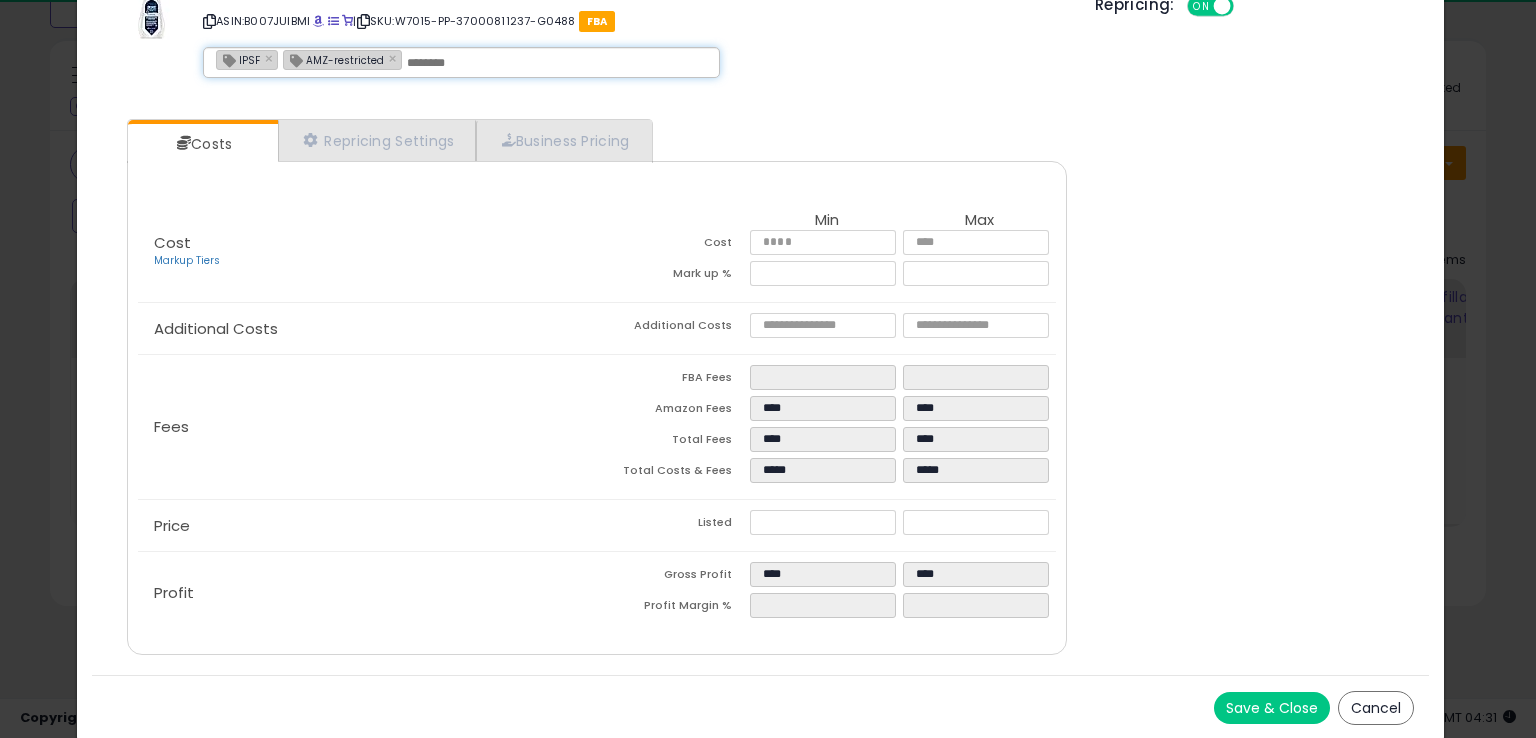 click on "Save & Close" at bounding box center (1272, 708) 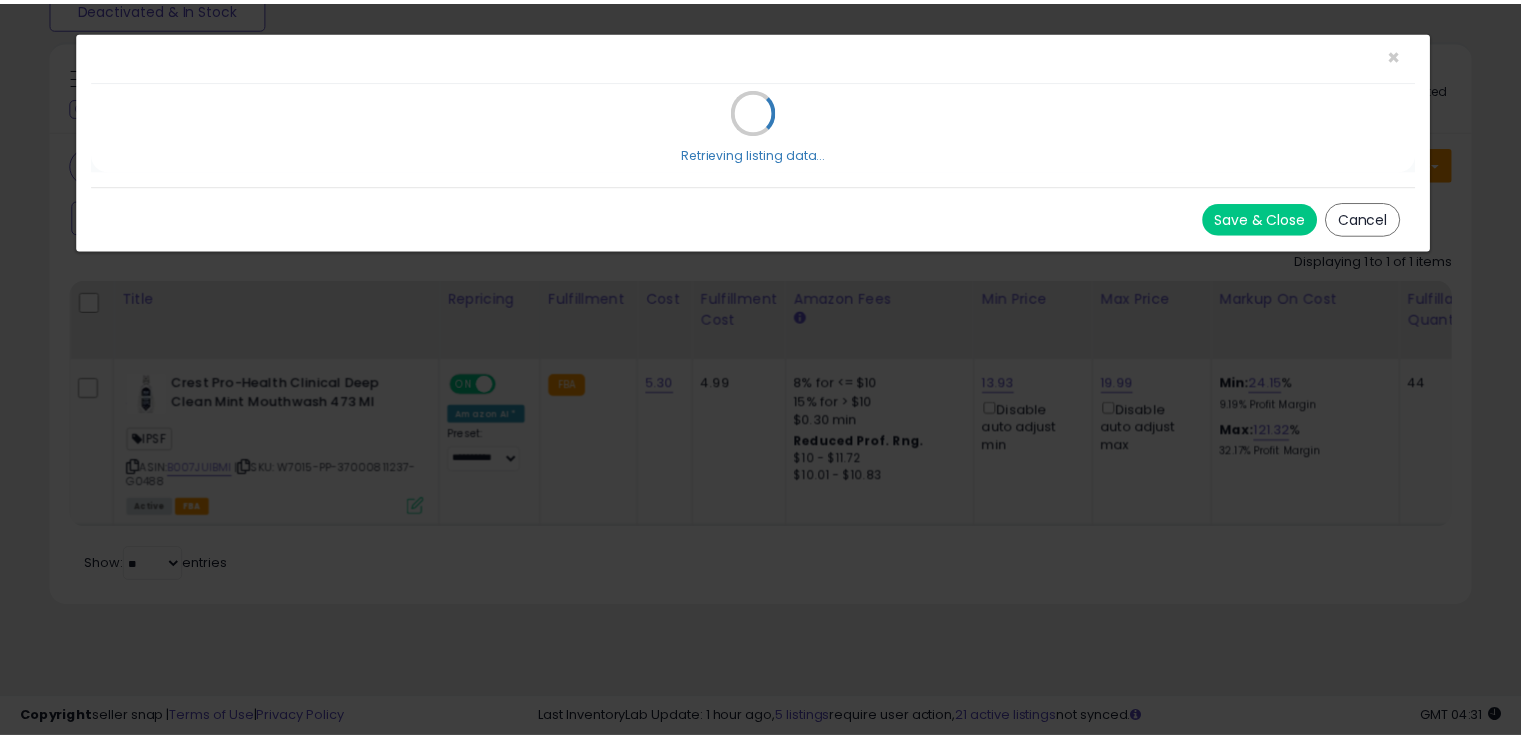 scroll, scrollTop: 0, scrollLeft: 0, axis: both 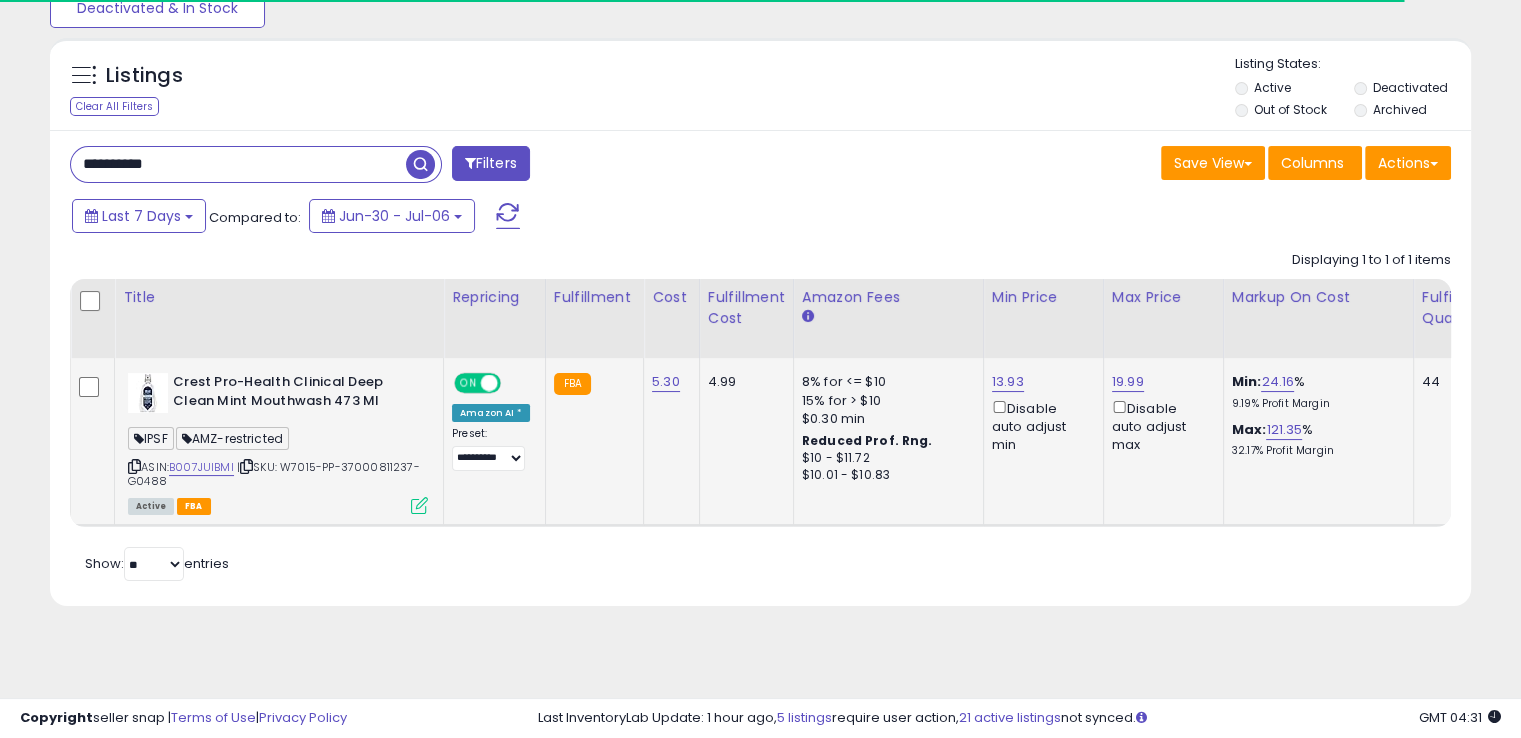 click at bounding box center [246, 466] 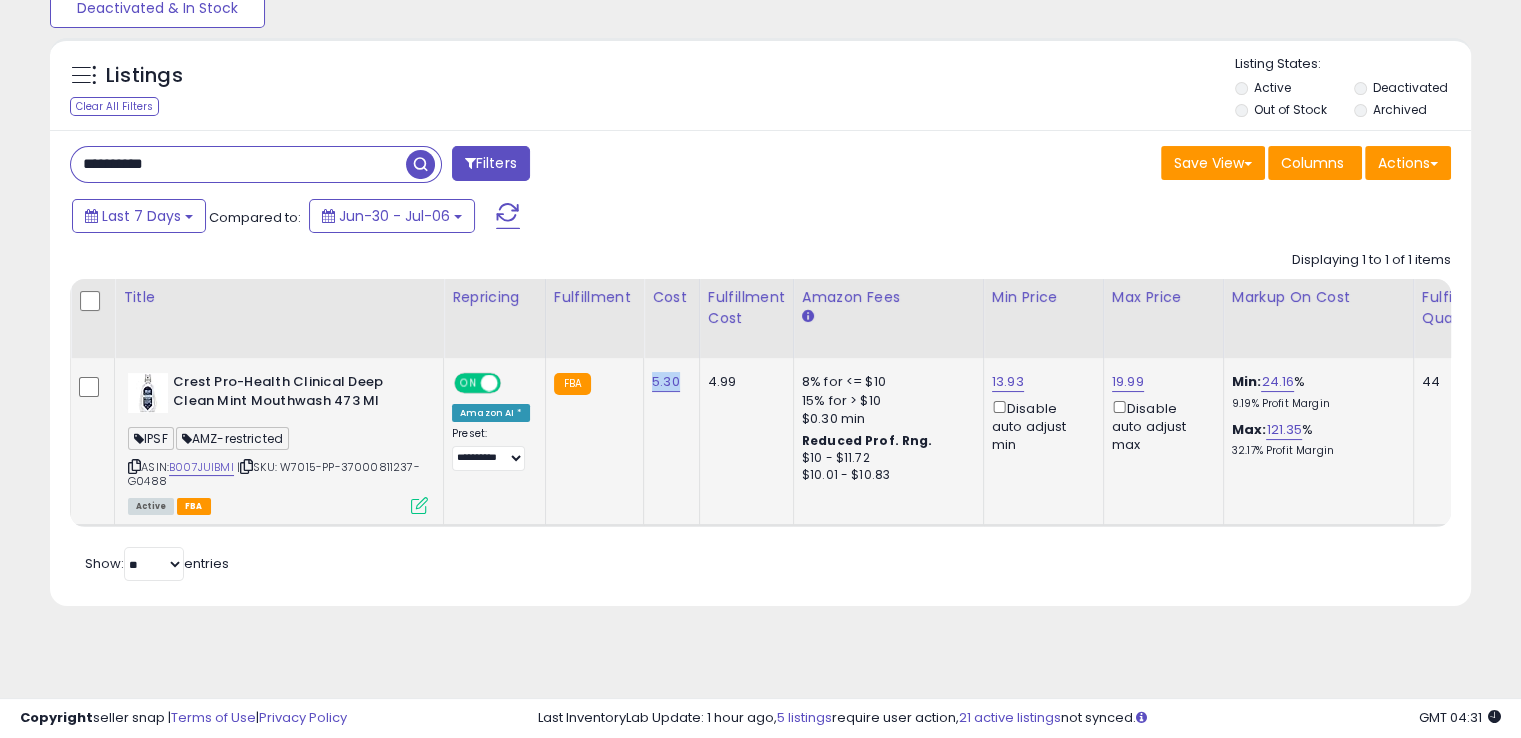 drag, startPoint x: 672, startPoint y: 384, endPoint x: 639, endPoint y: 379, distance: 33.37664 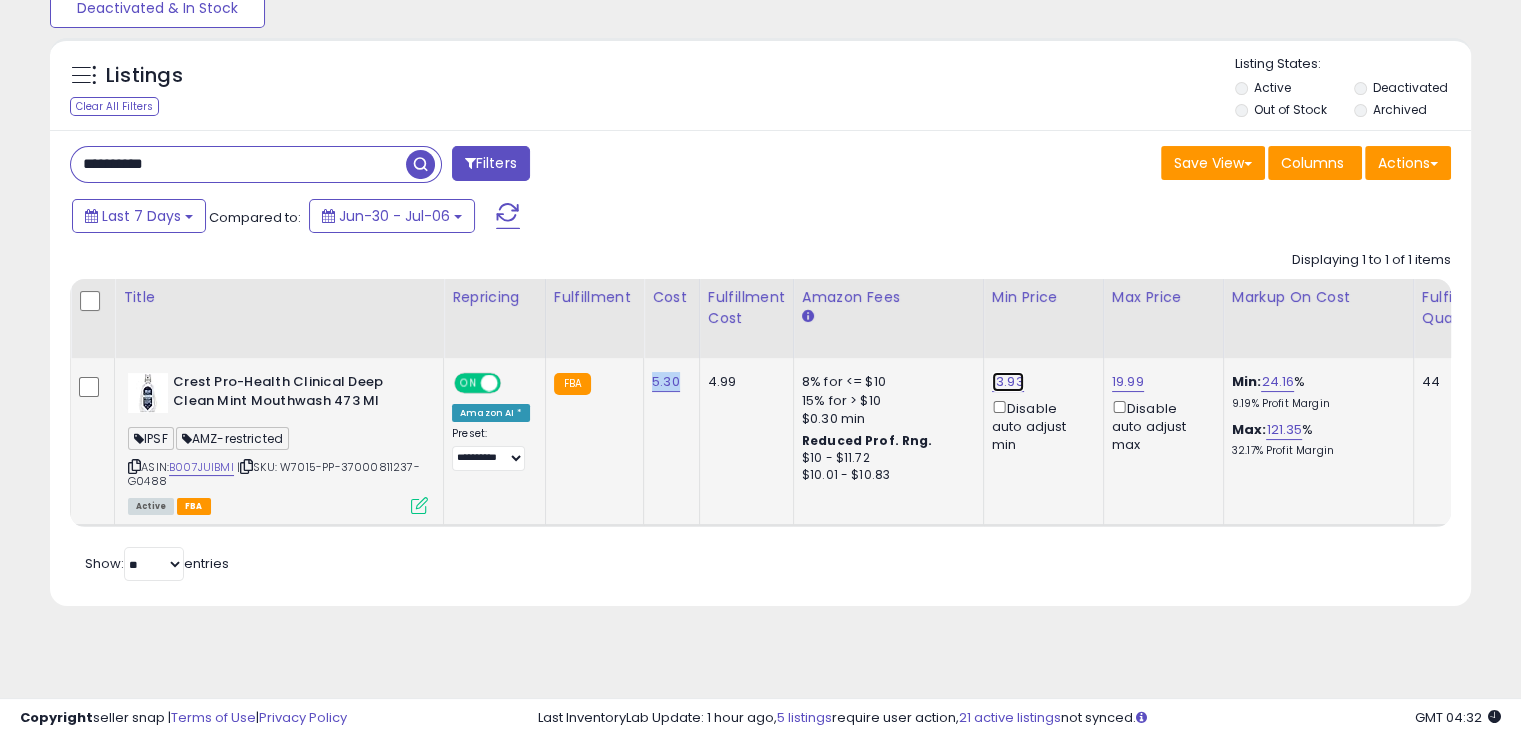 click on "13.93" at bounding box center [1008, 382] 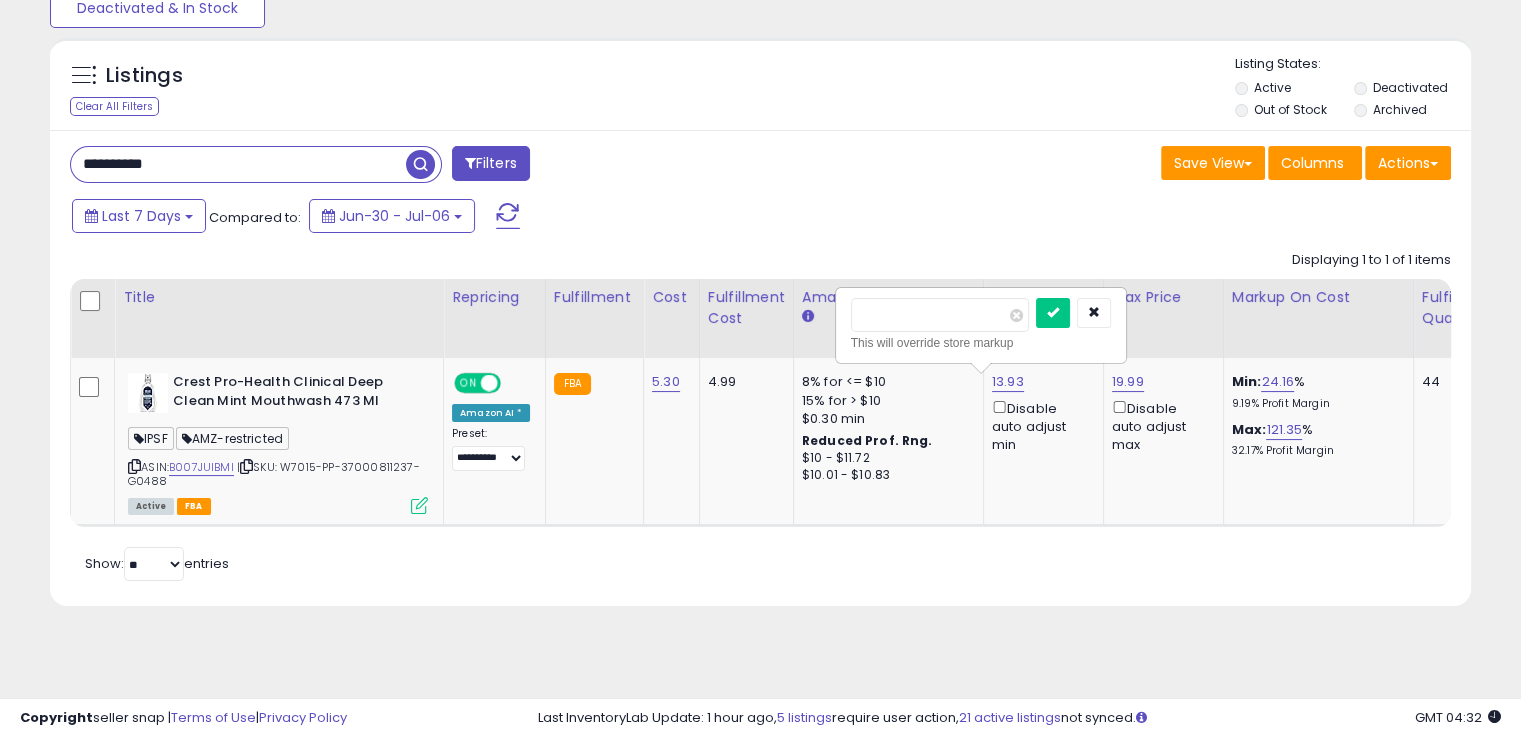 drag, startPoint x: 952, startPoint y: 321, endPoint x: 803, endPoint y: 285, distance: 153.28731 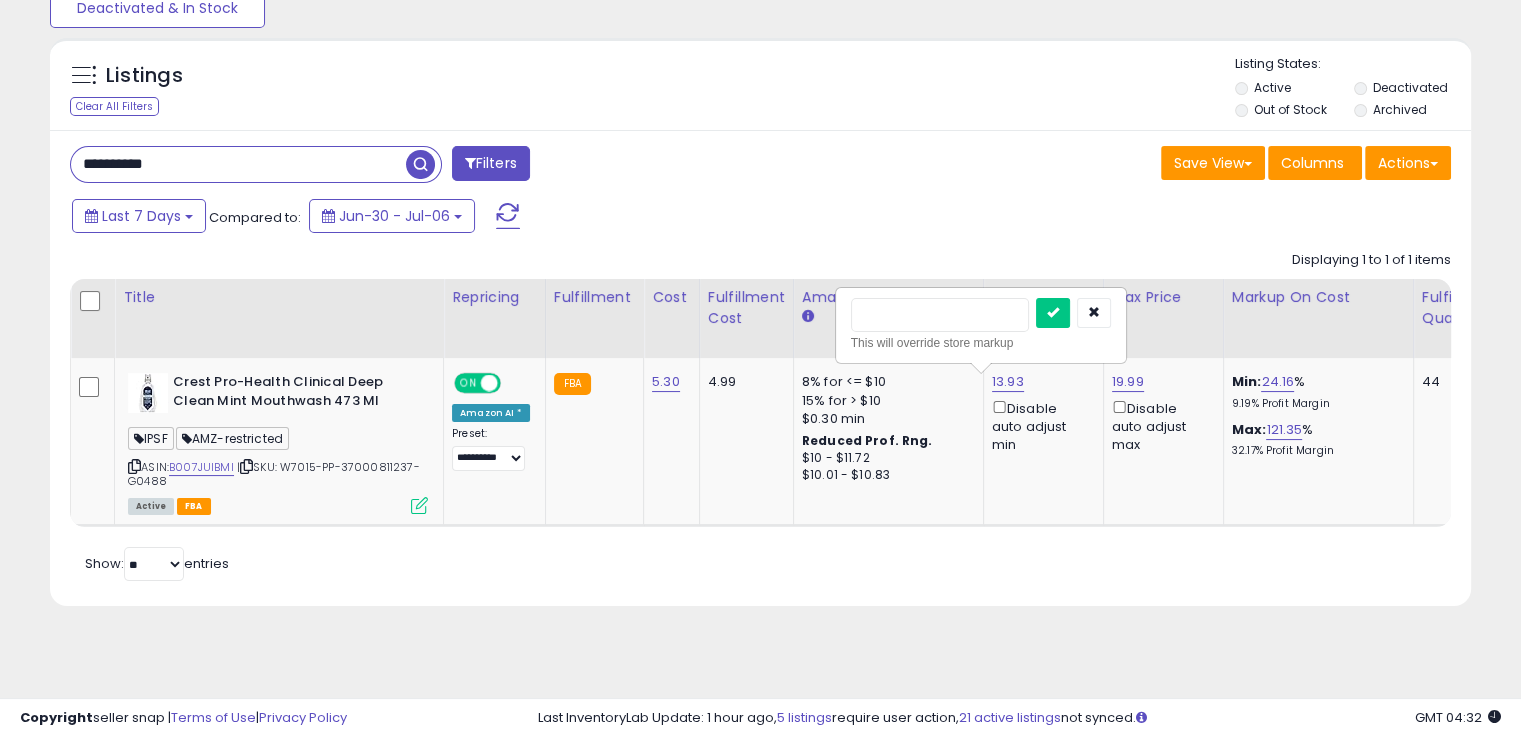 type on "*****" 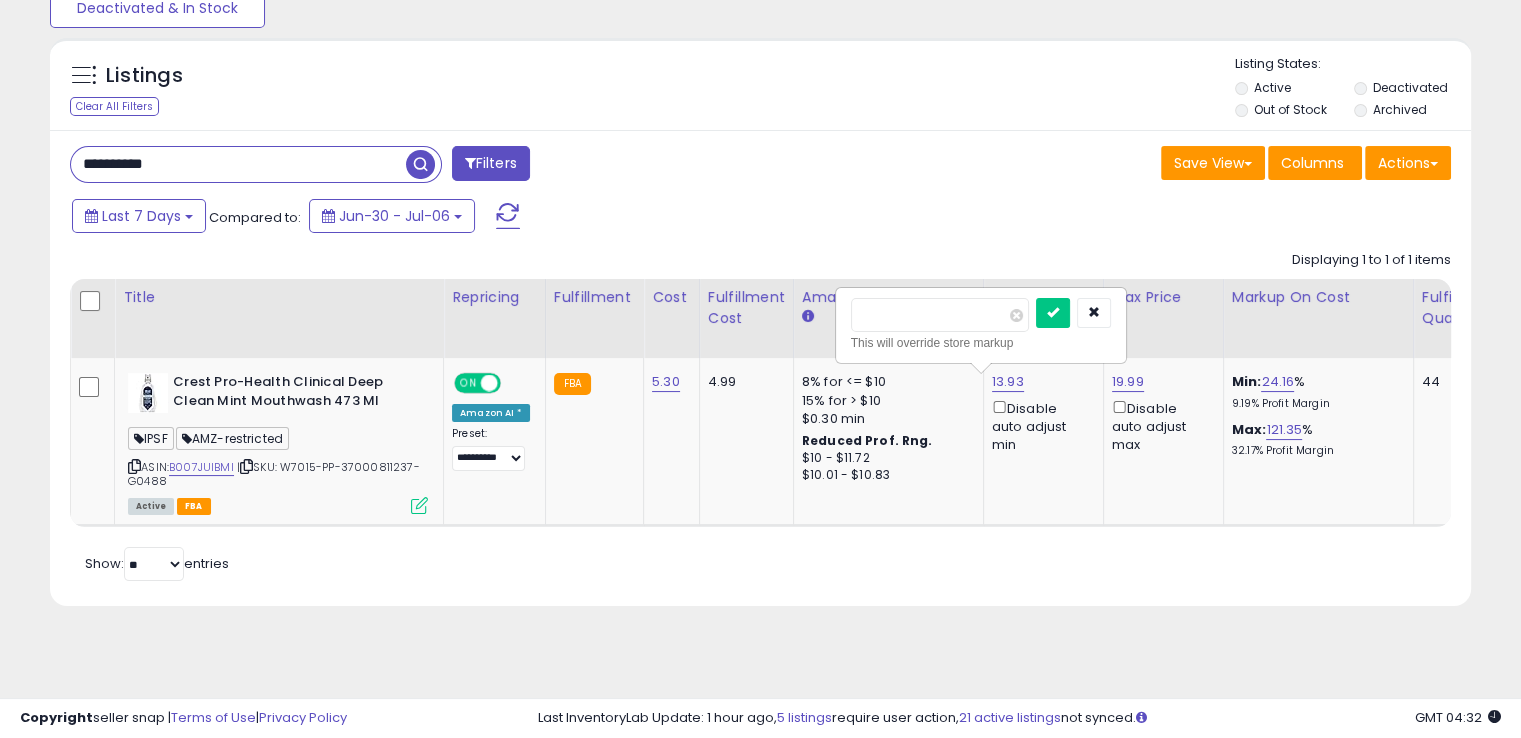 click at bounding box center (1053, 313) 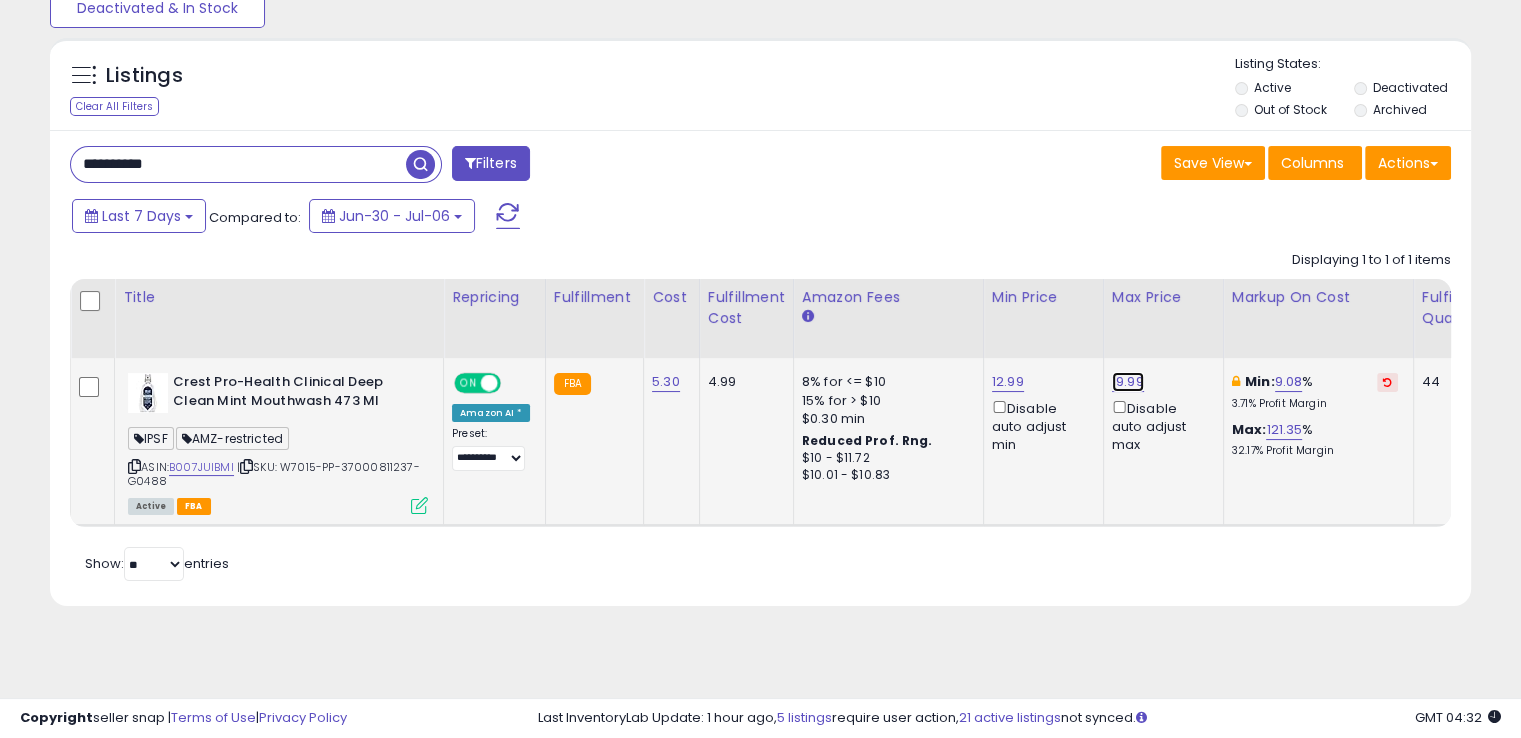 click on "19.99" at bounding box center [1128, 382] 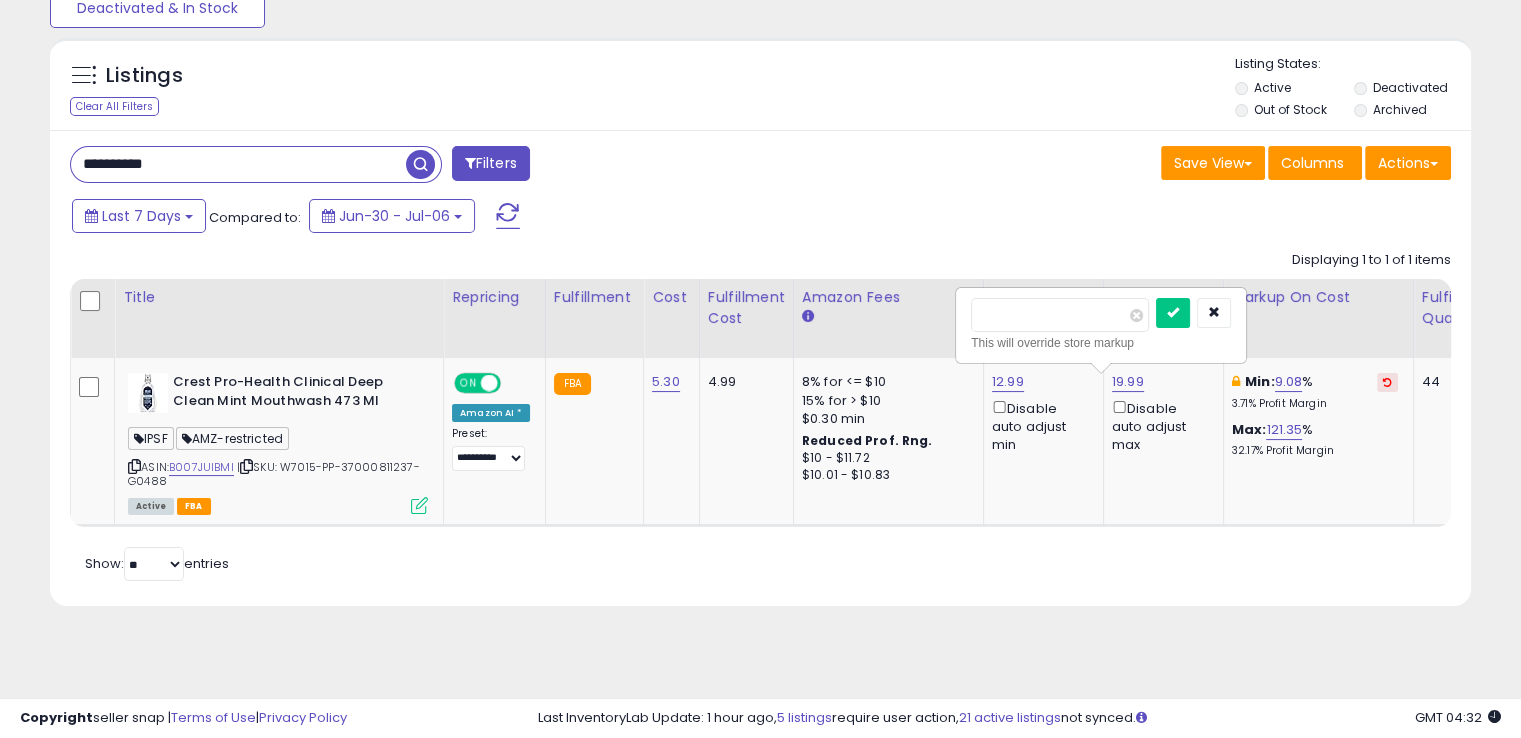 drag, startPoint x: 1048, startPoint y: 308, endPoint x: 857, endPoint y: 311, distance: 191.02356 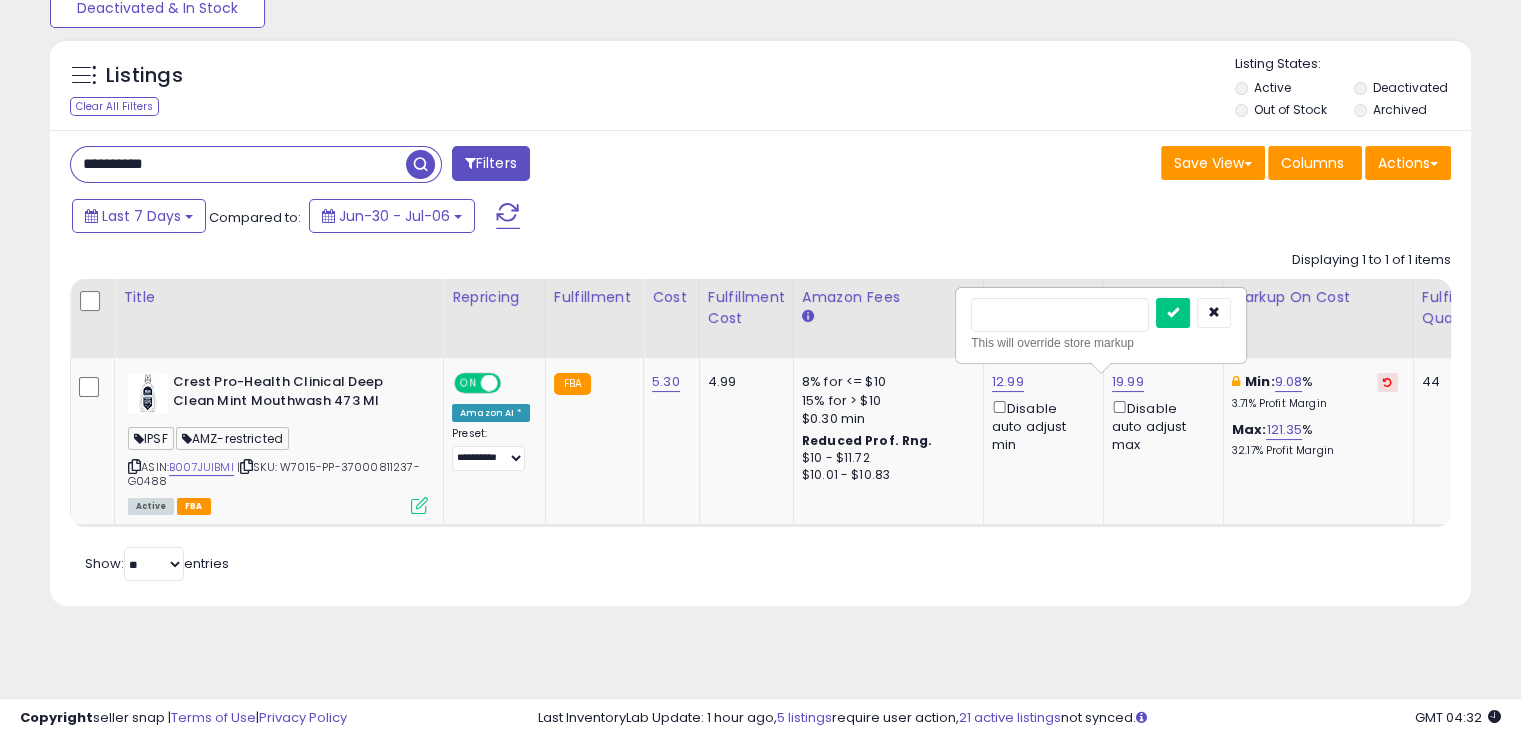 type on "*****" 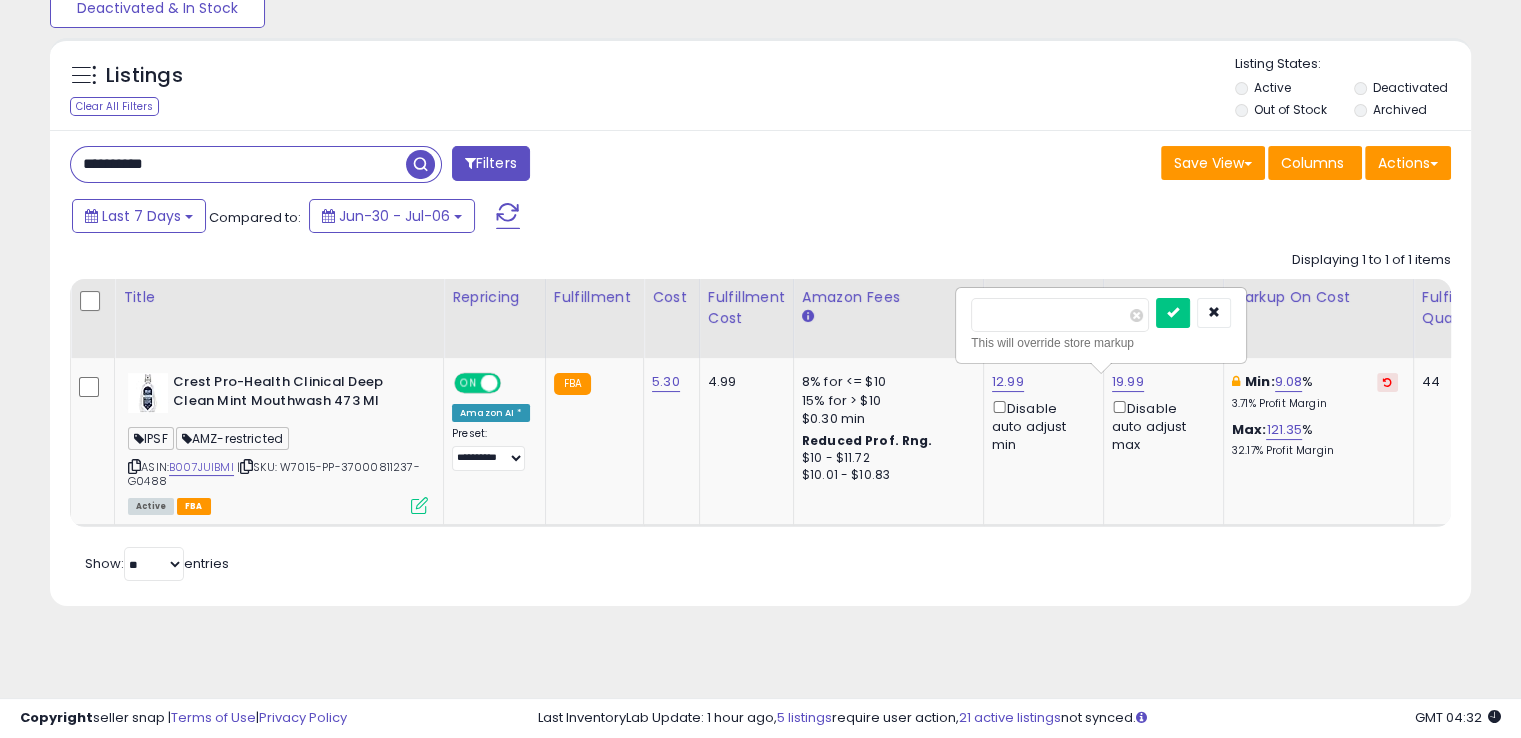 click at bounding box center (1173, 313) 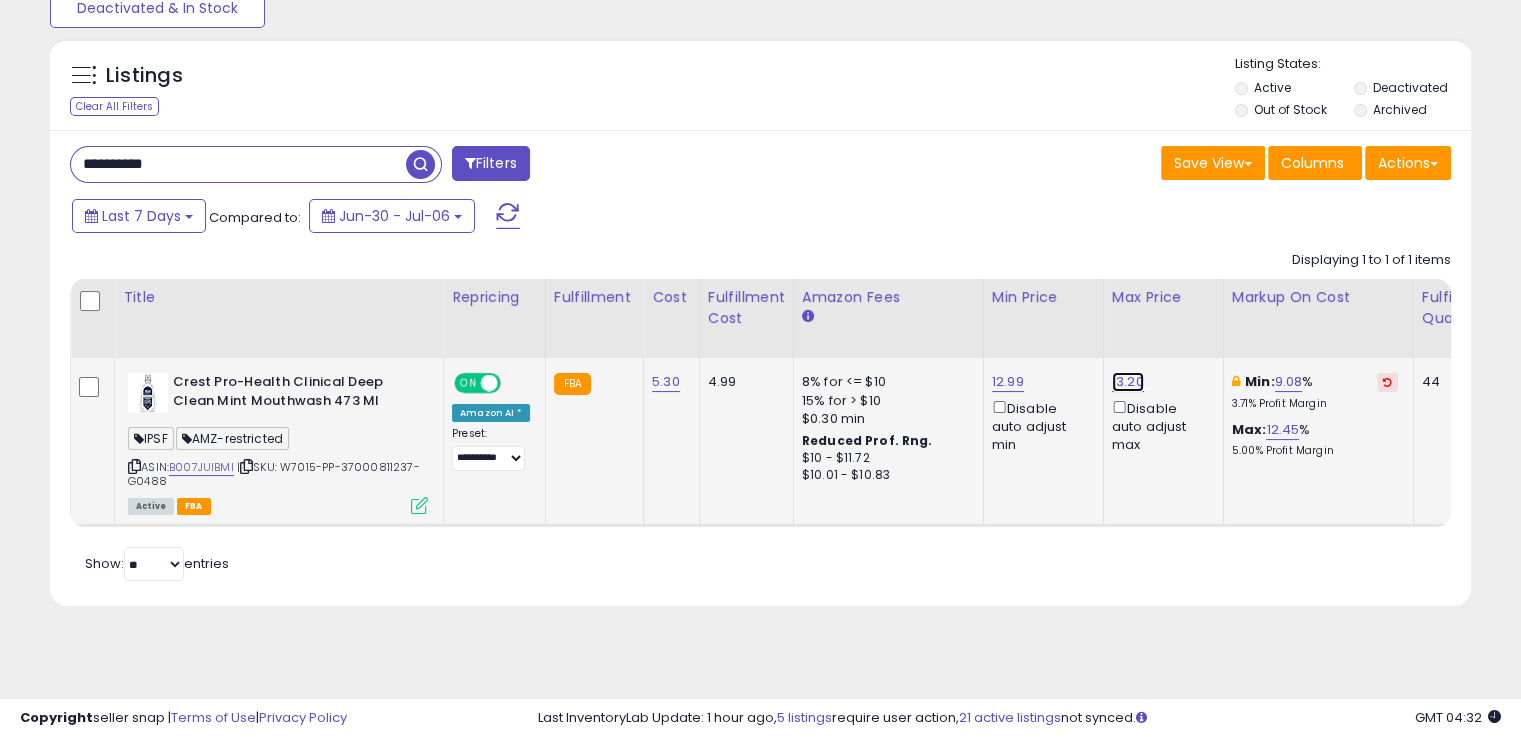 click on "13.20" at bounding box center (1128, 382) 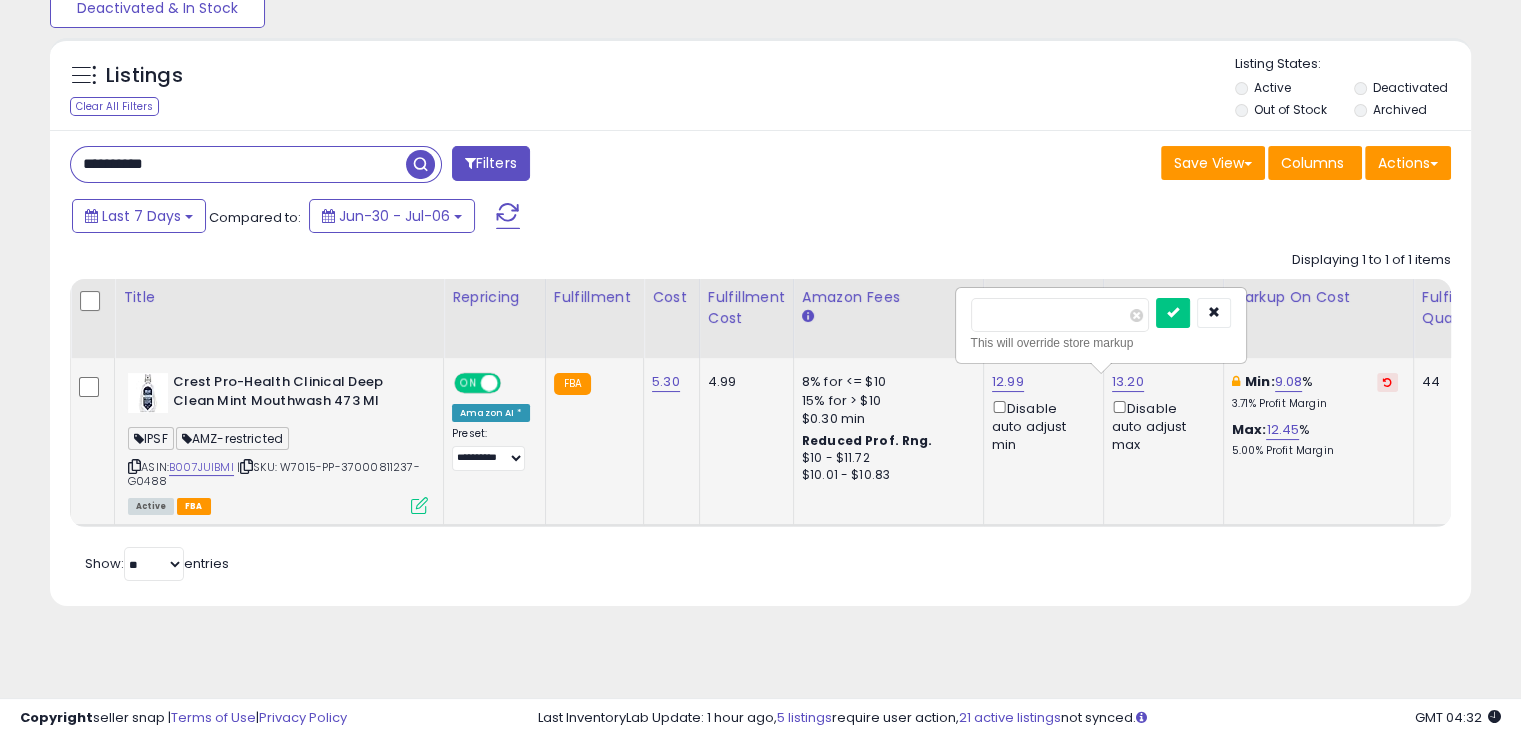 type on "*****" 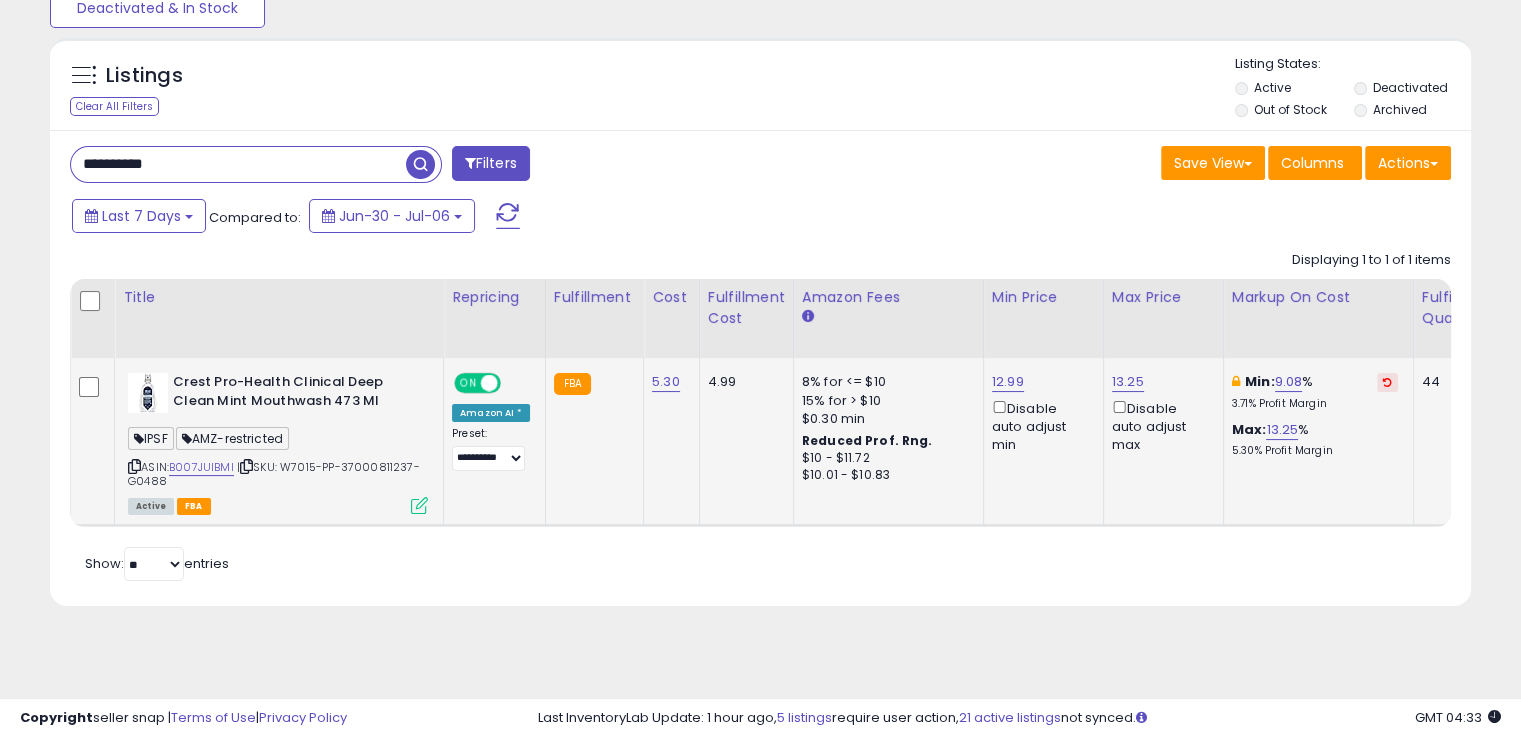 drag, startPoint x: 1164, startPoint y: 593, endPoint x: 1120, endPoint y: 500, distance: 102.88343 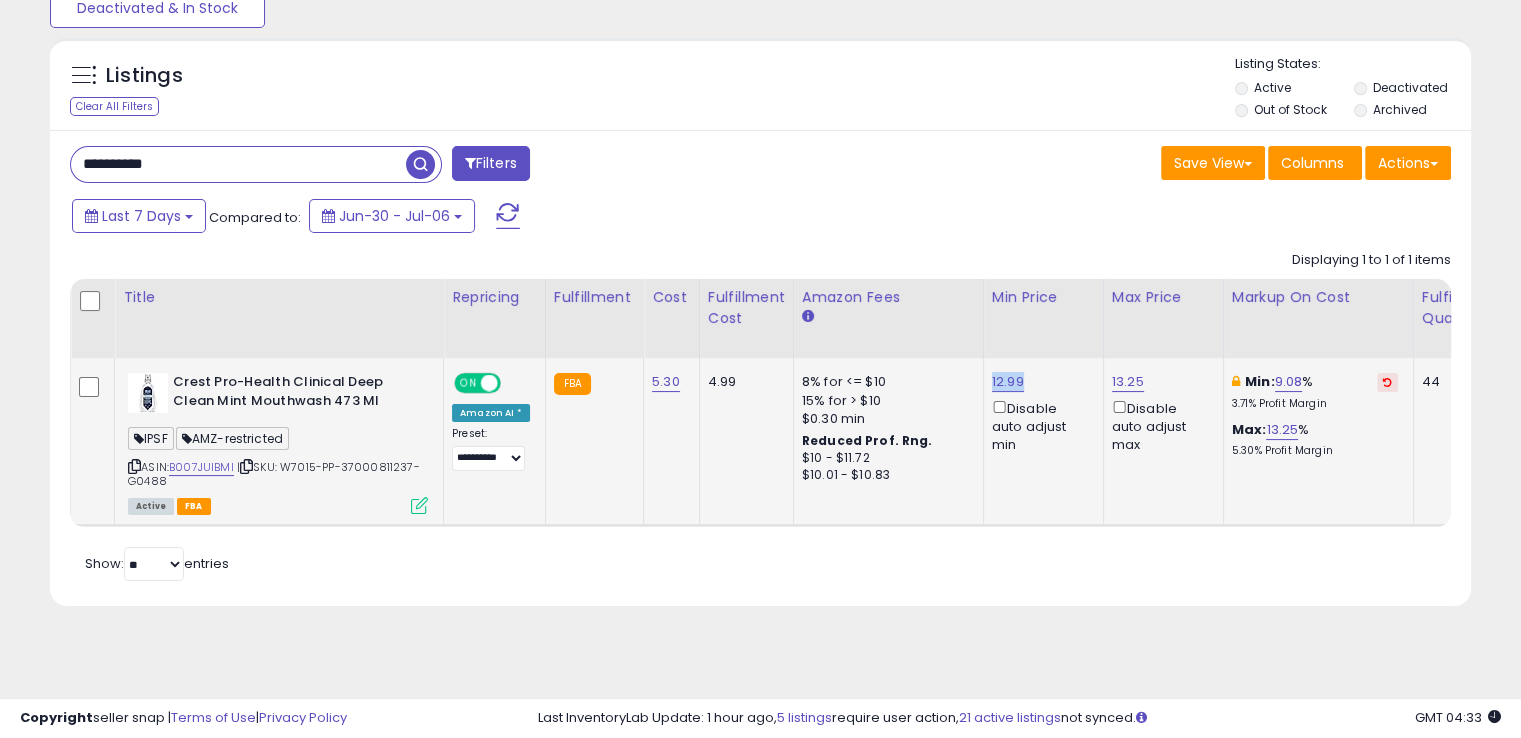 drag, startPoint x: 1013, startPoint y: 378, endPoint x: 981, endPoint y: 373, distance: 32.38827 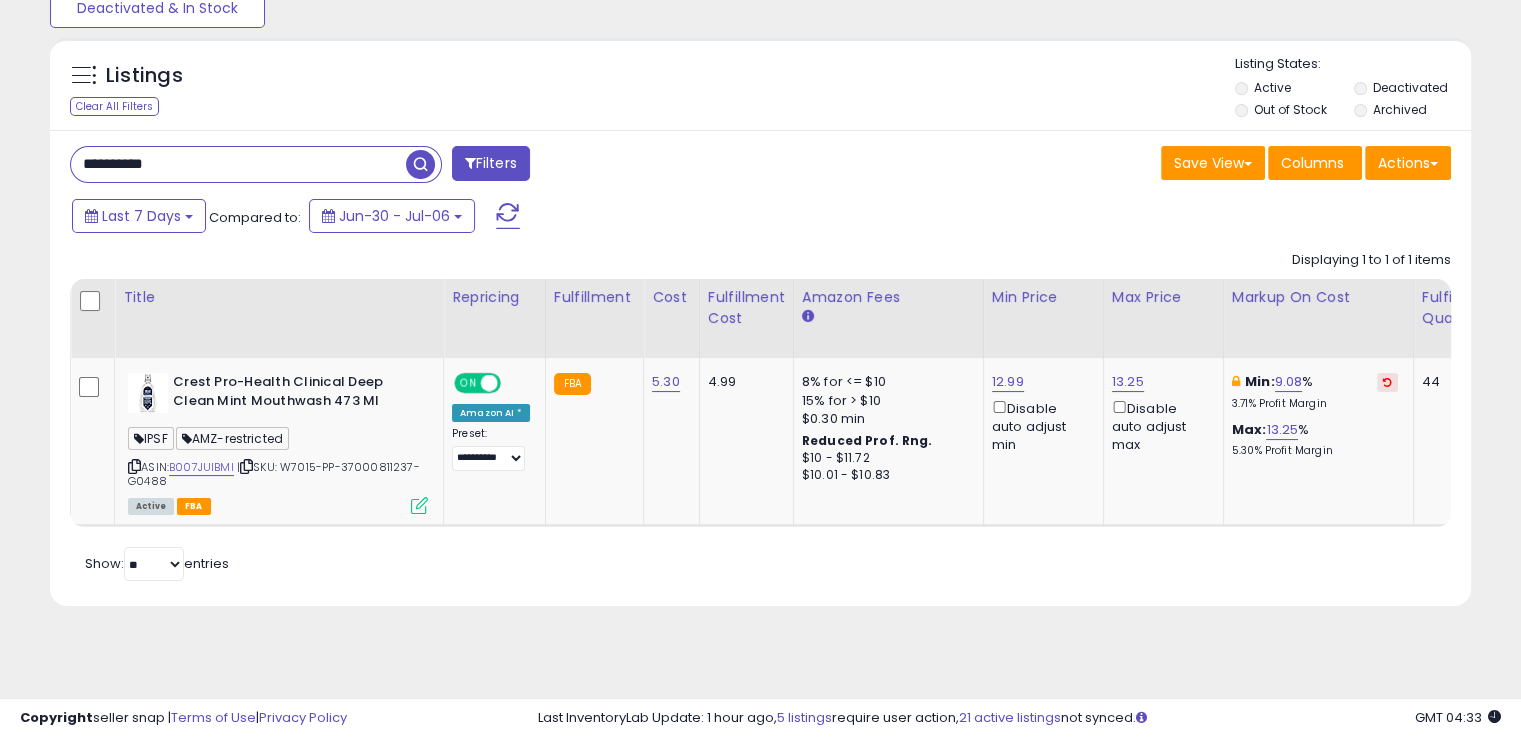 click on "**********" at bounding box center (238, 164) 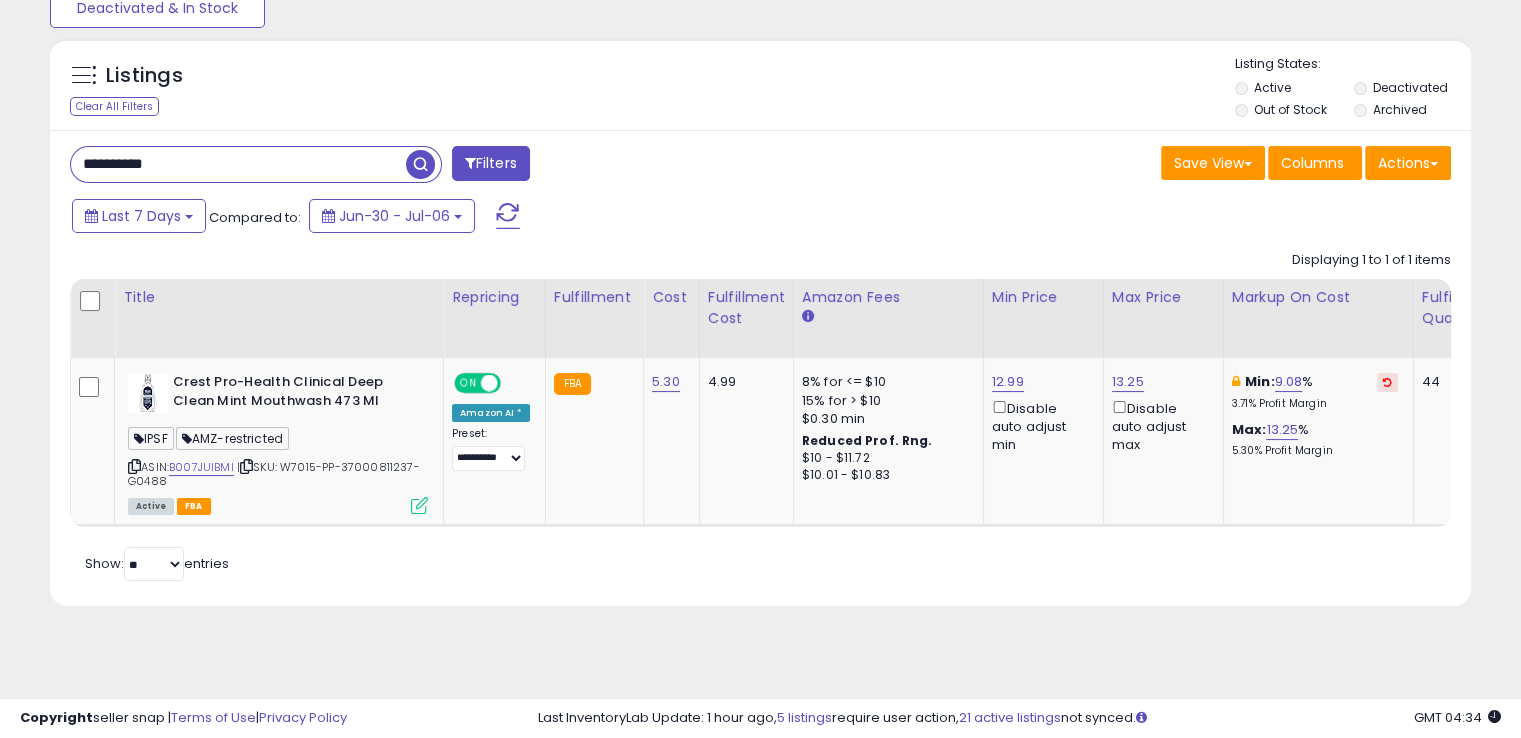 paste 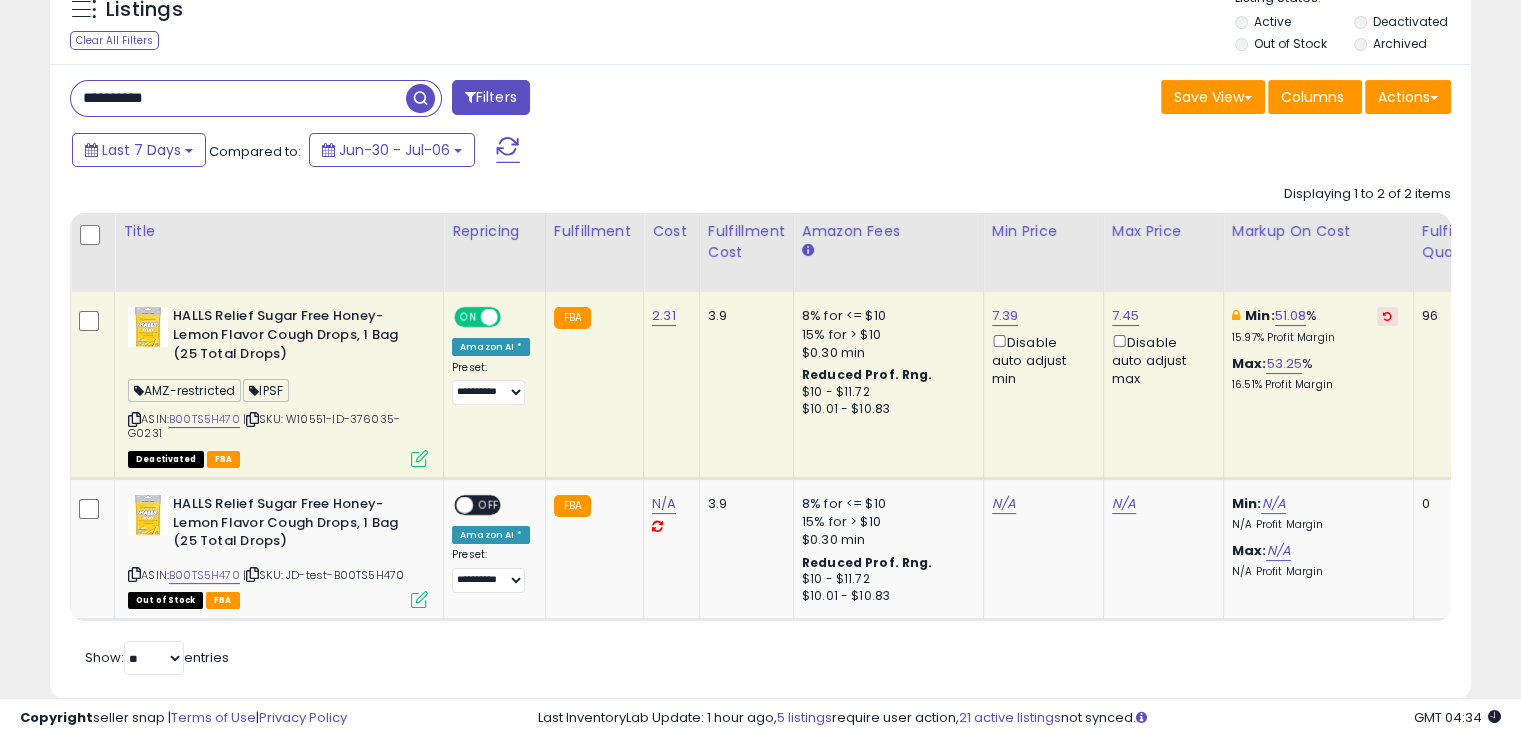 scroll, scrollTop: 257, scrollLeft: 0, axis: vertical 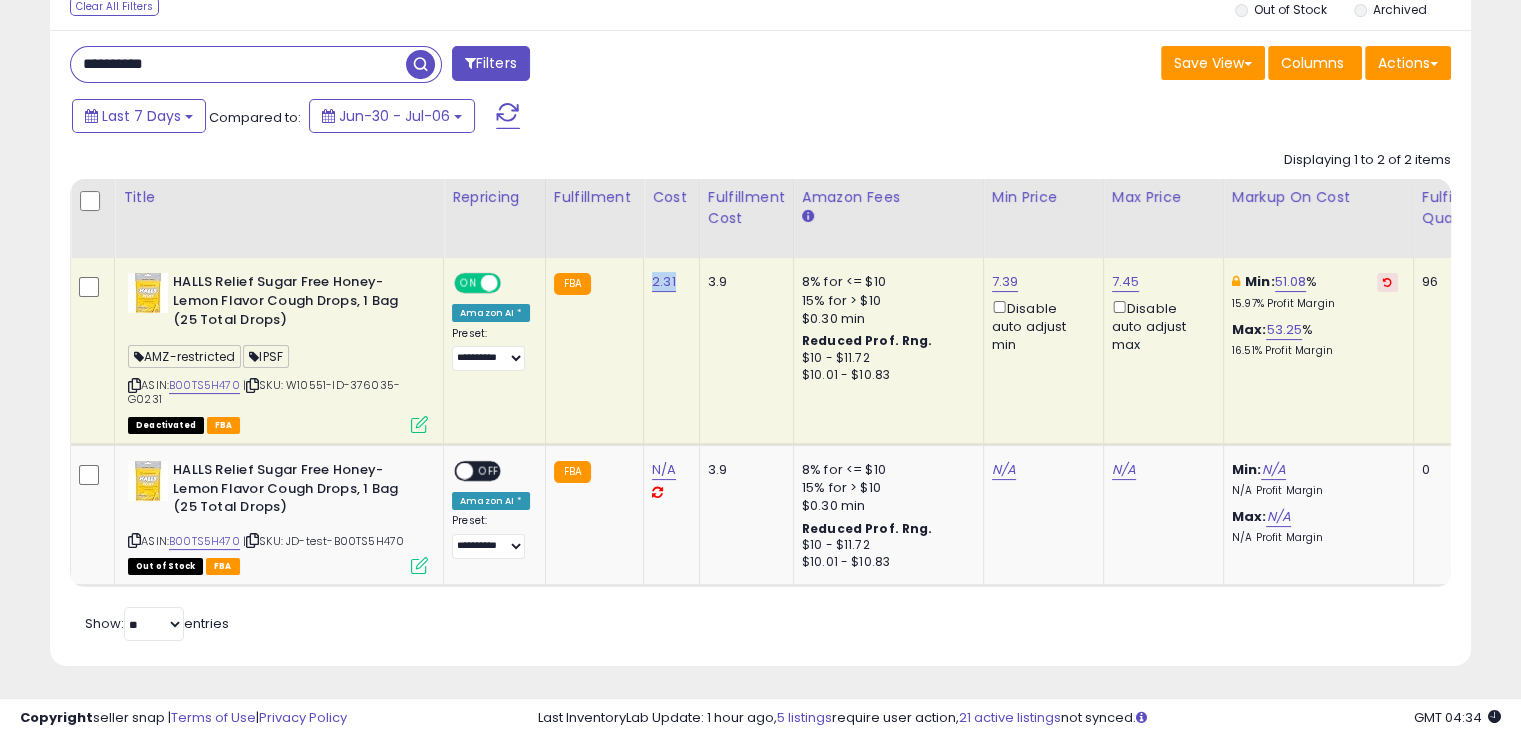 drag, startPoint x: 684, startPoint y: 281, endPoint x: 646, endPoint y: 280, distance: 38.013157 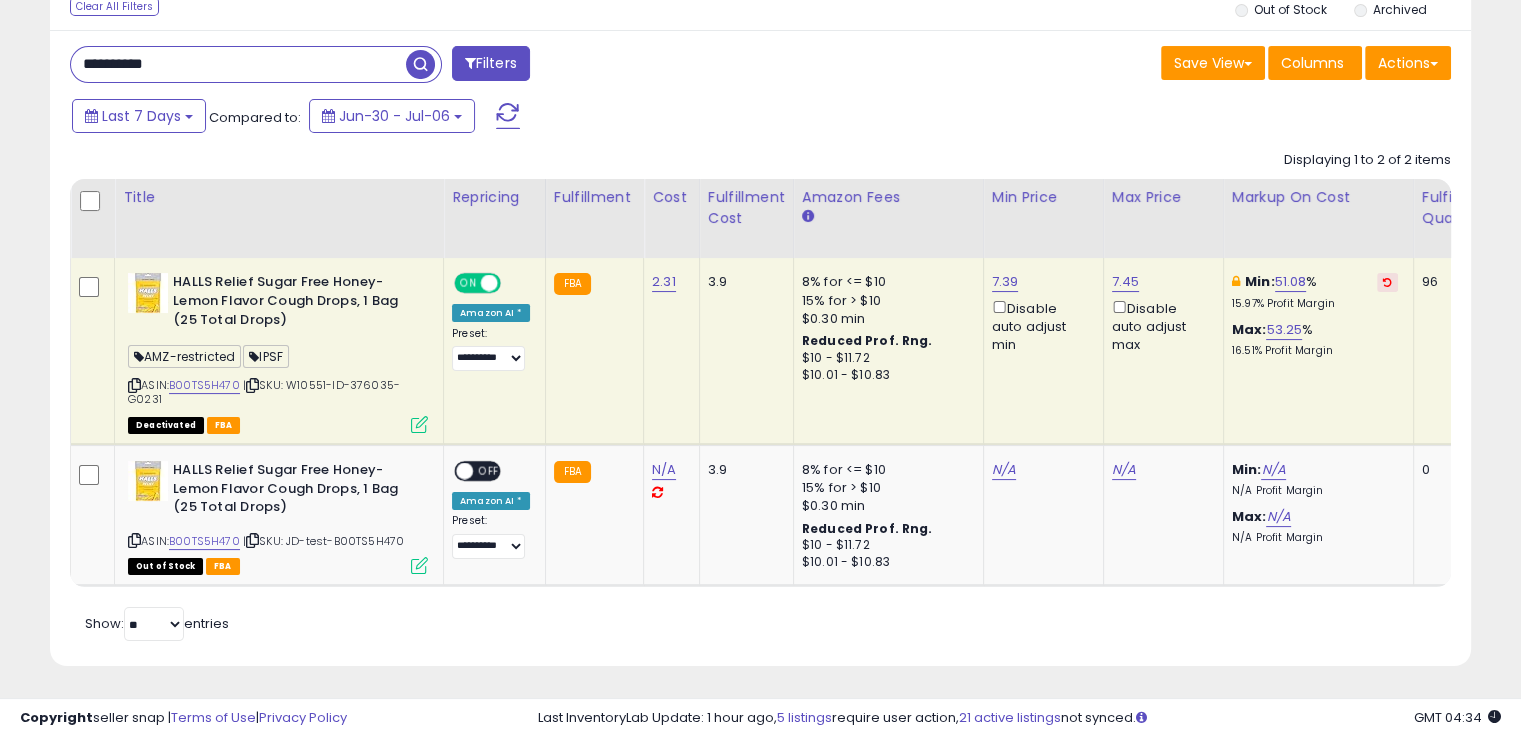 click on "7.39  Disable auto adjust min" at bounding box center [1040, 313] 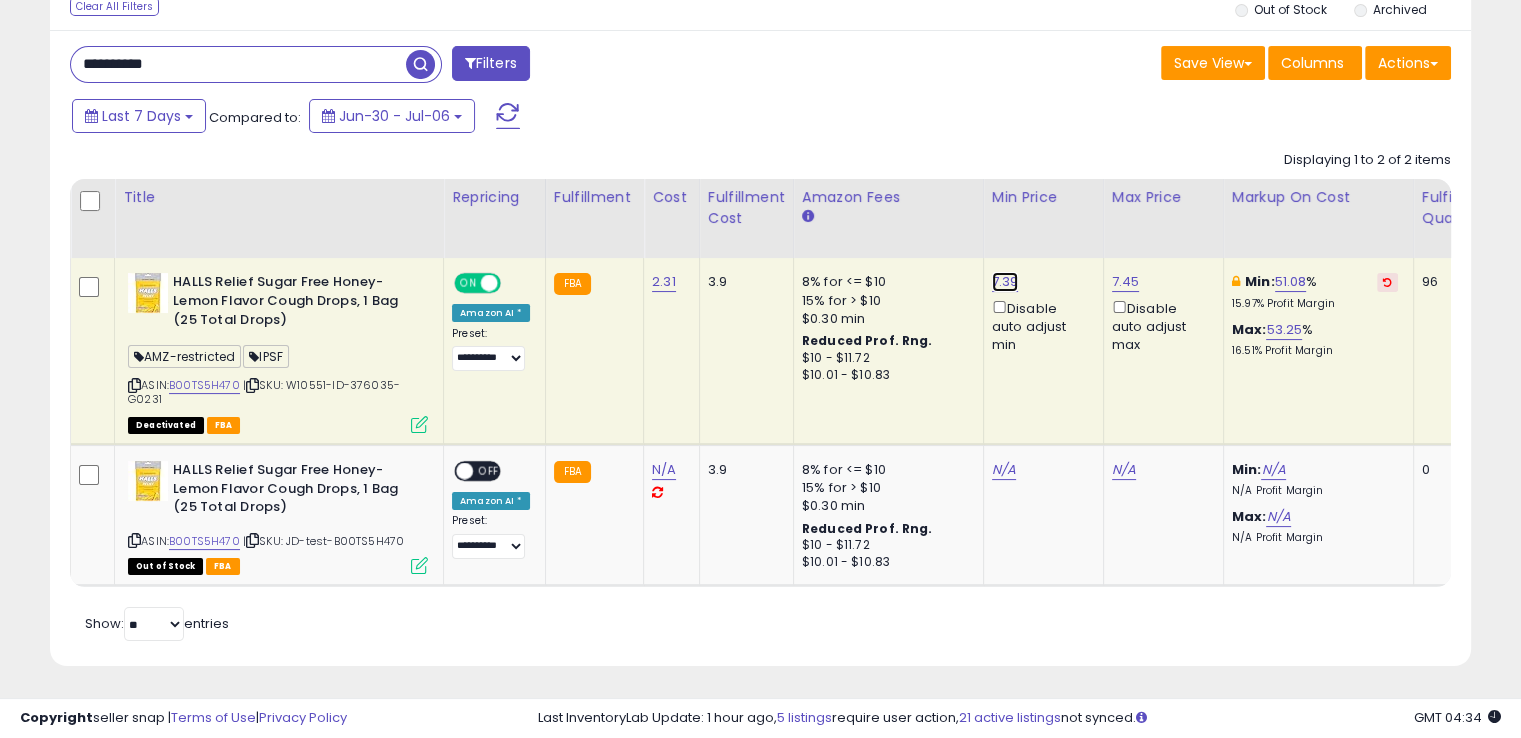 click on "7.39" at bounding box center [1005, 282] 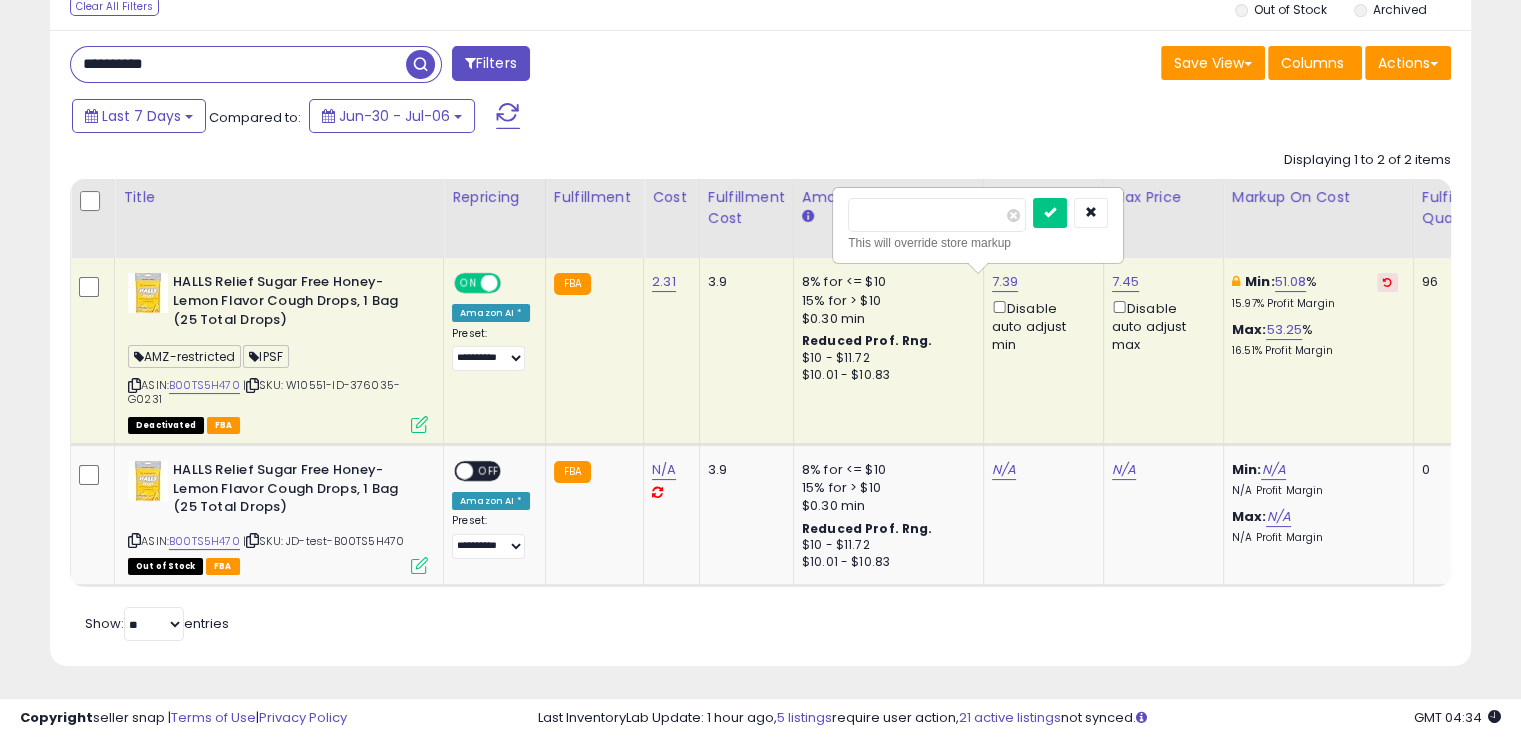 drag, startPoint x: 845, startPoint y: 233, endPoint x: 808, endPoint y: 237, distance: 37.215588 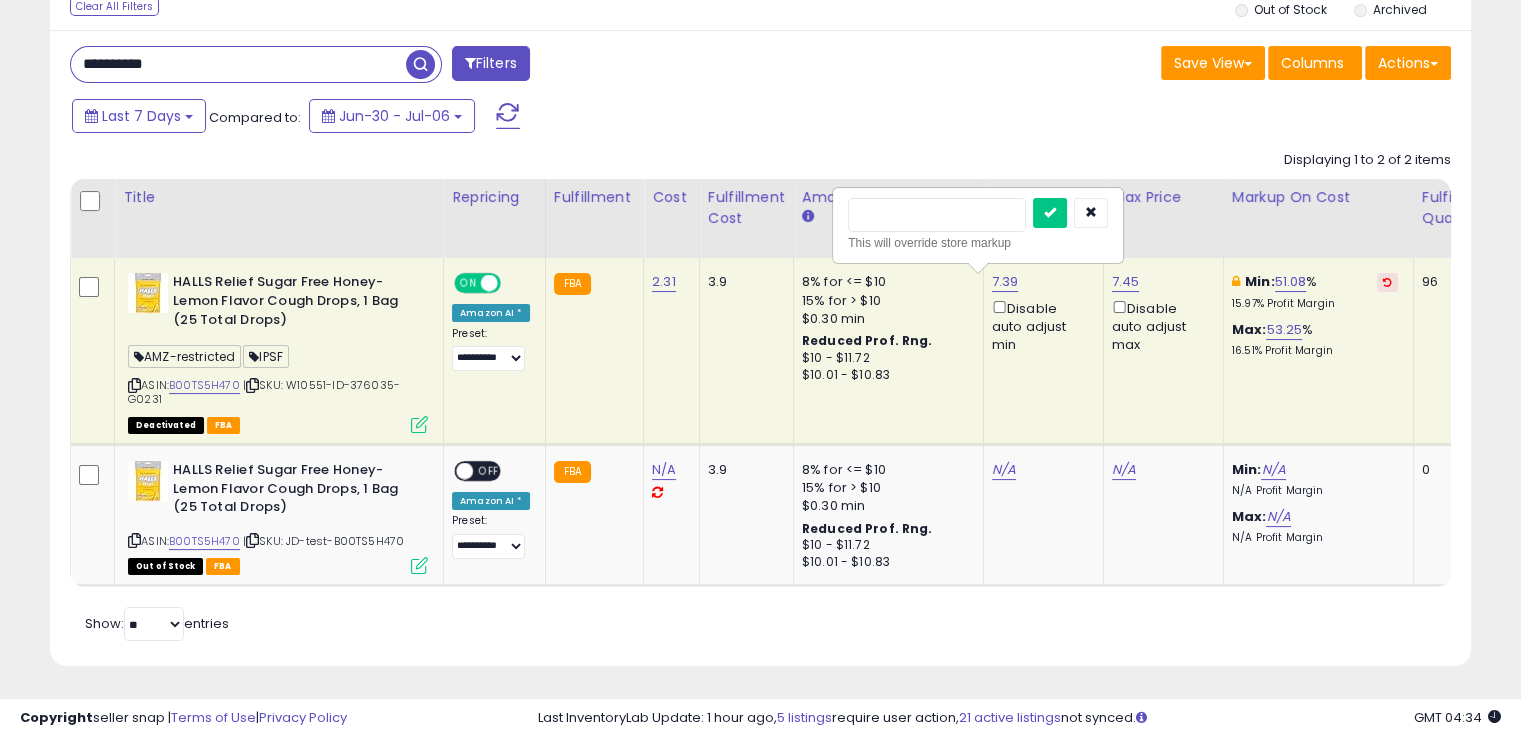 type on "***" 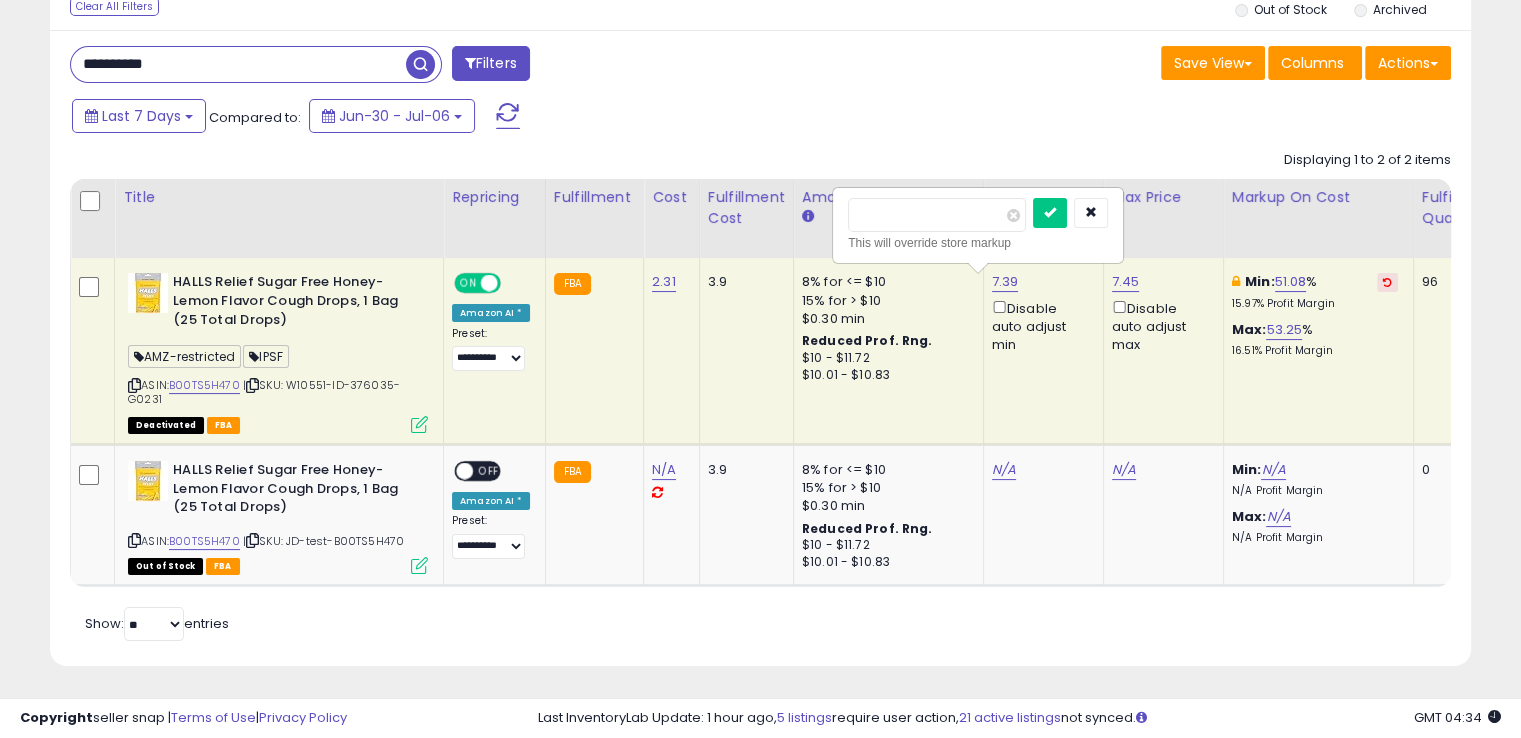 type on "****" 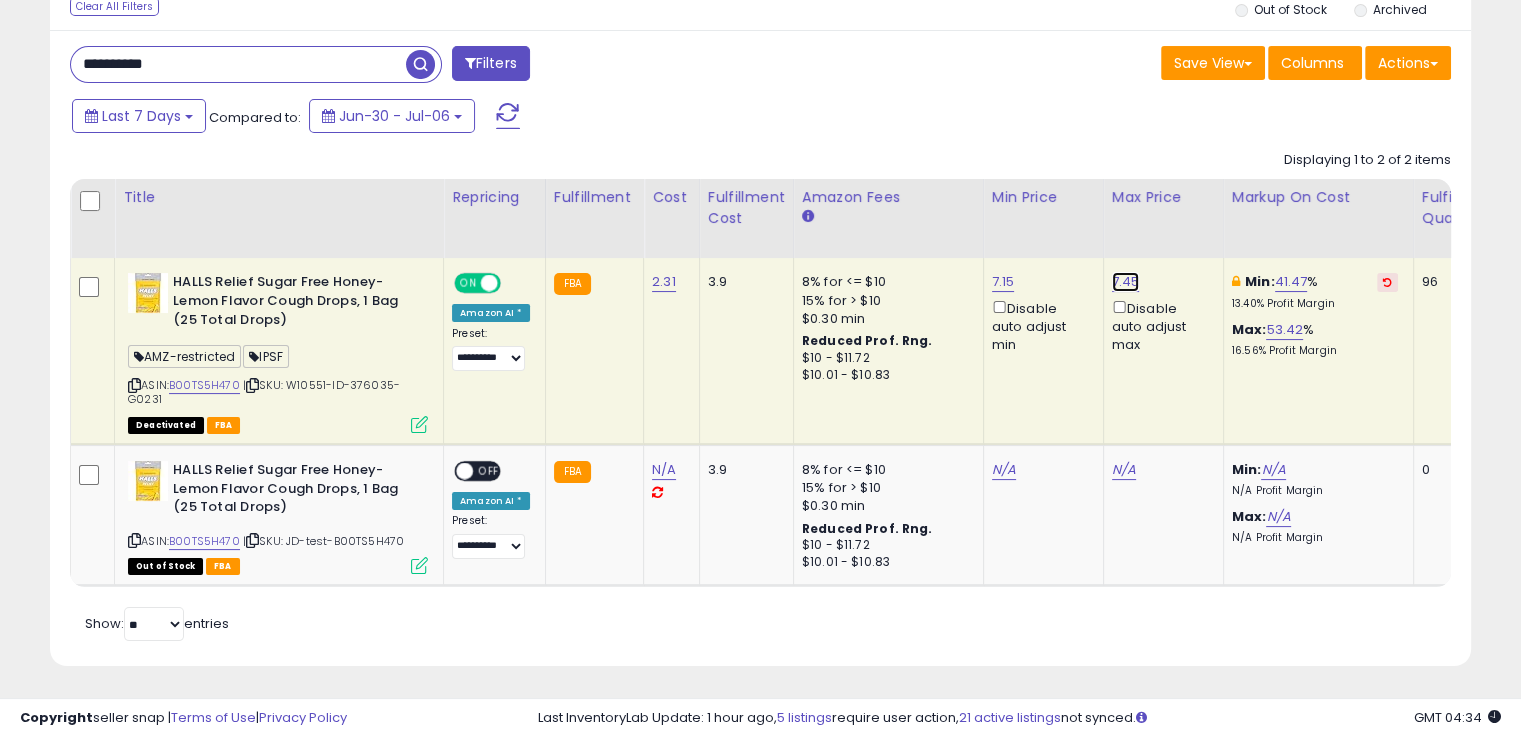 click on "7.45" at bounding box center [1126, 282] 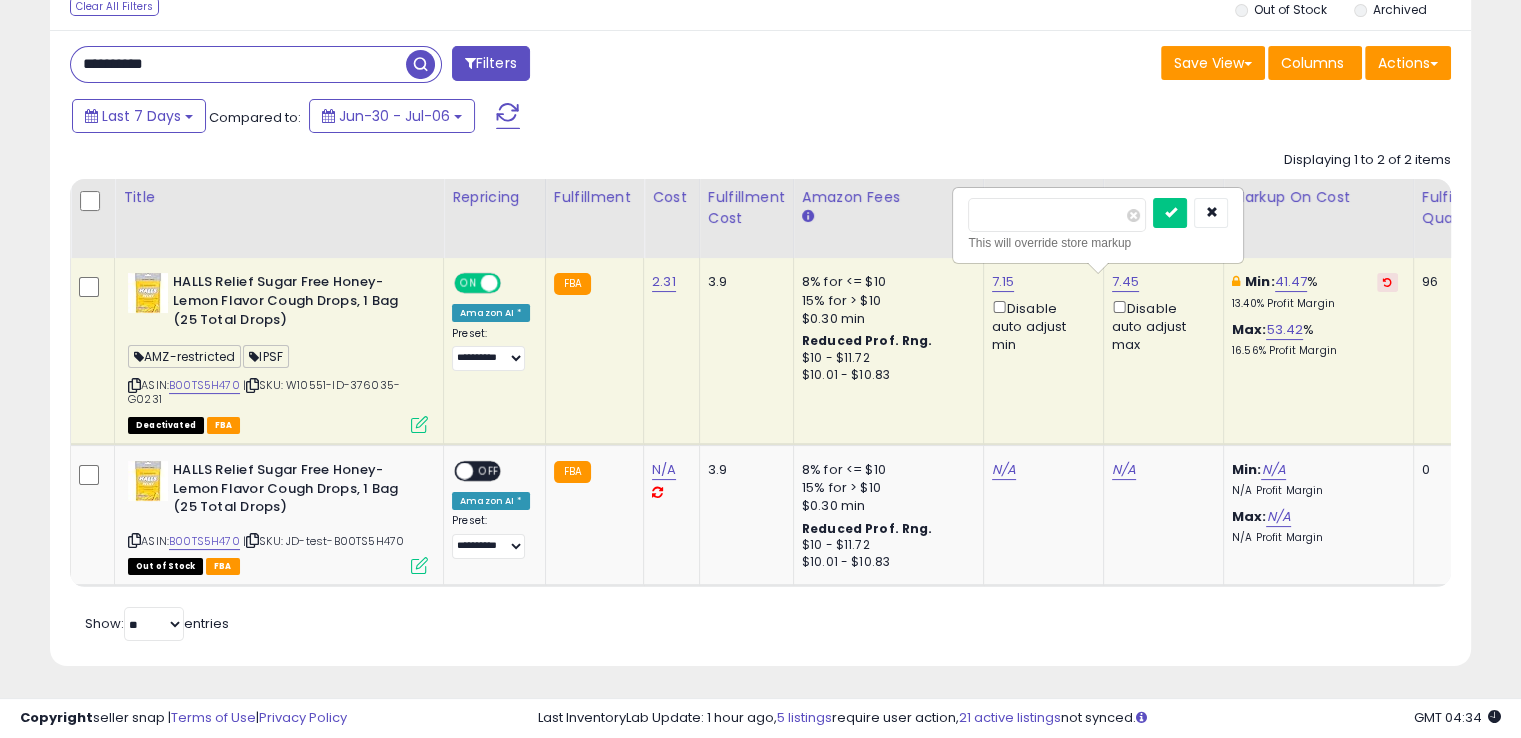drag, startPoint x: 1030, startPoint y: 209, endPoint x: 948, endPoint y: 221, distance: 82.8734 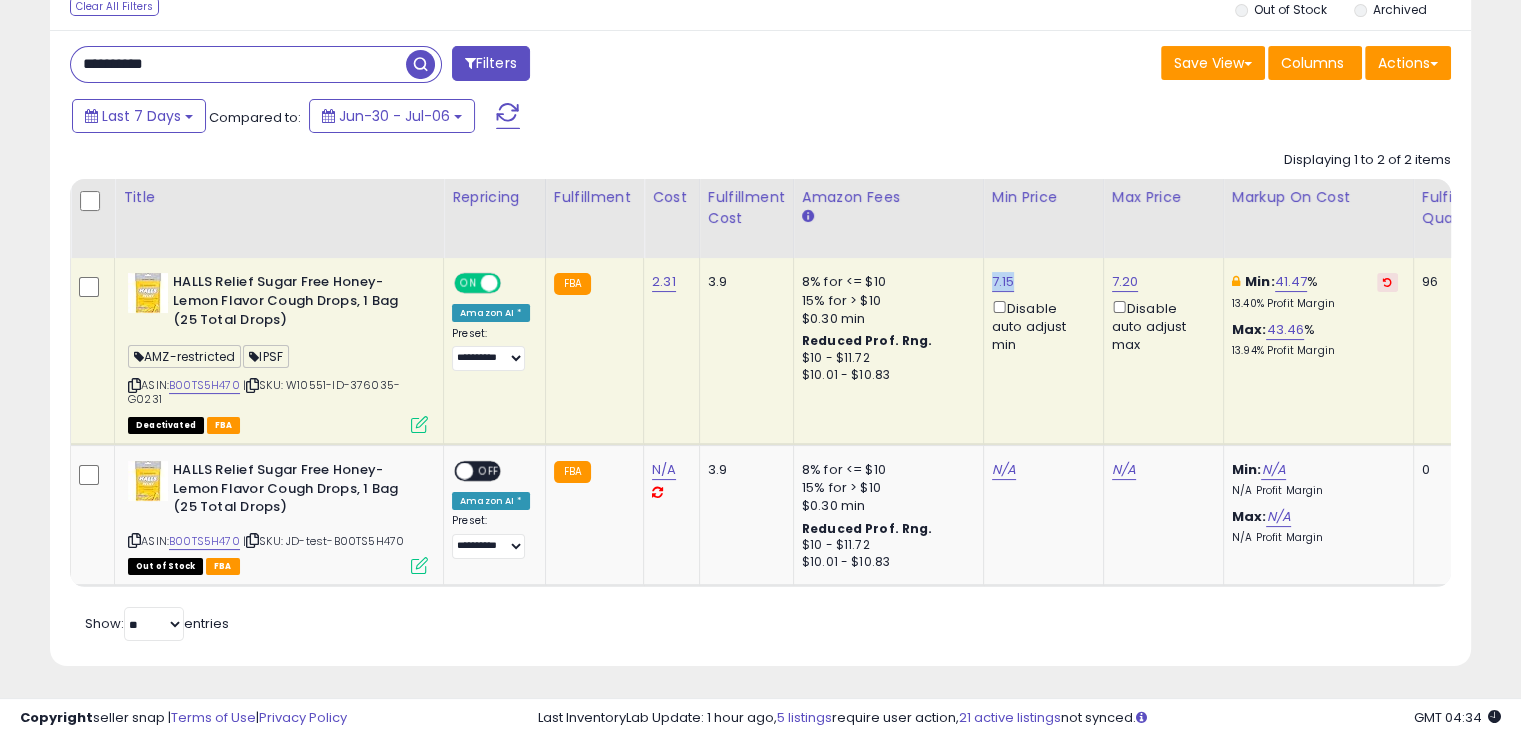 drag, startPoint x: 1020, startPoint y: 277, endPoint x: 982, endPoint y: 275, distance: 38.052597 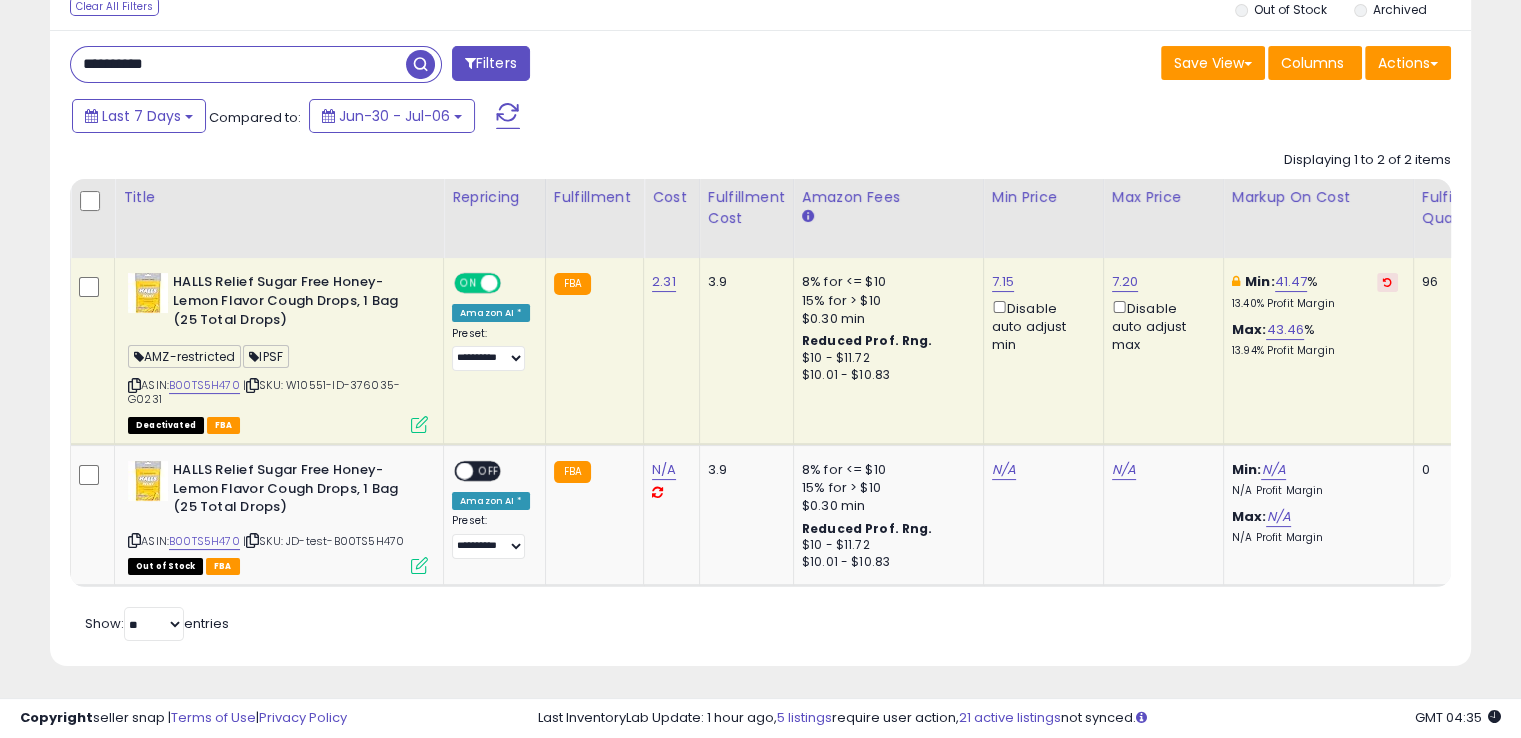 click on "**********" at bounding box center (238, 64) 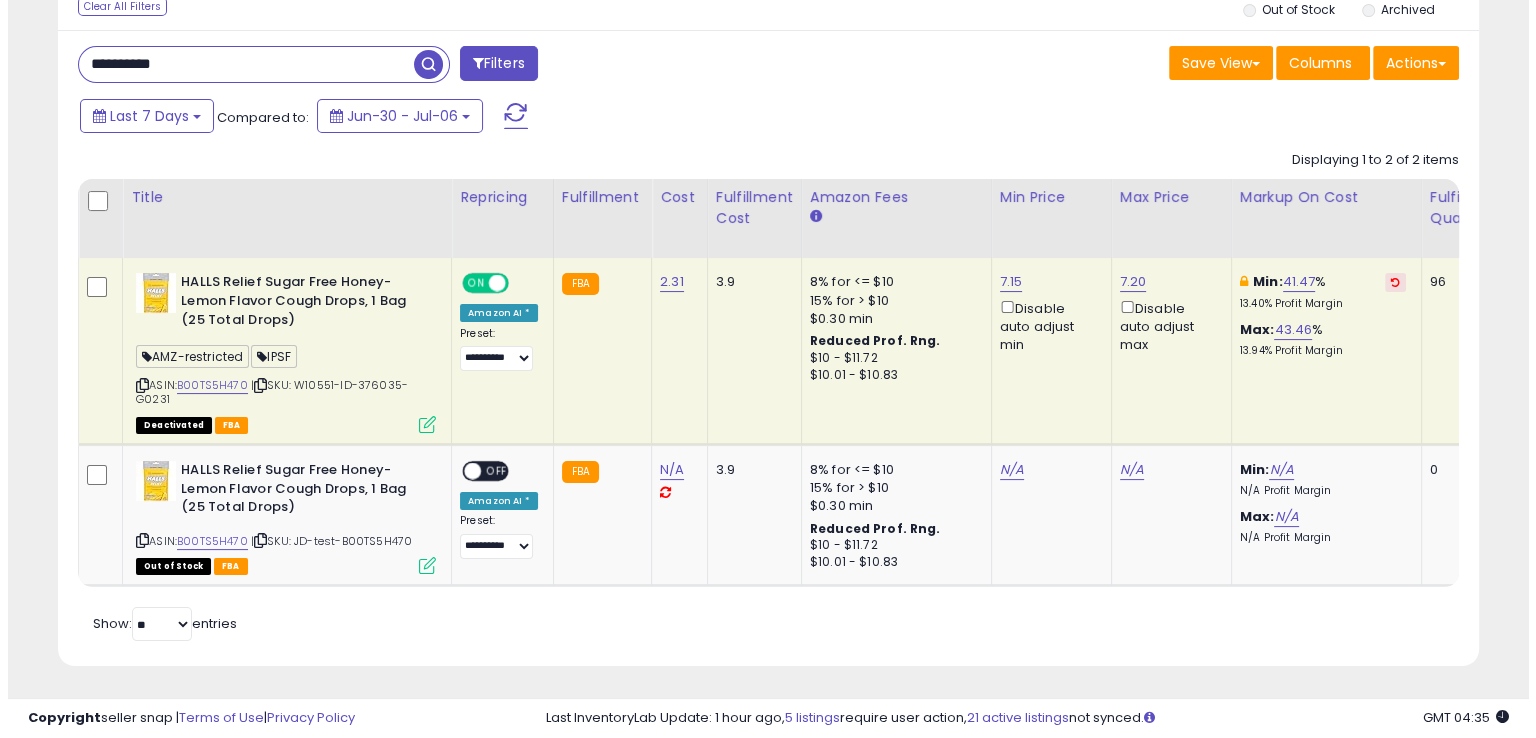 scroll, scrollTop: 157, scrollLeft: 0, axis: vertical 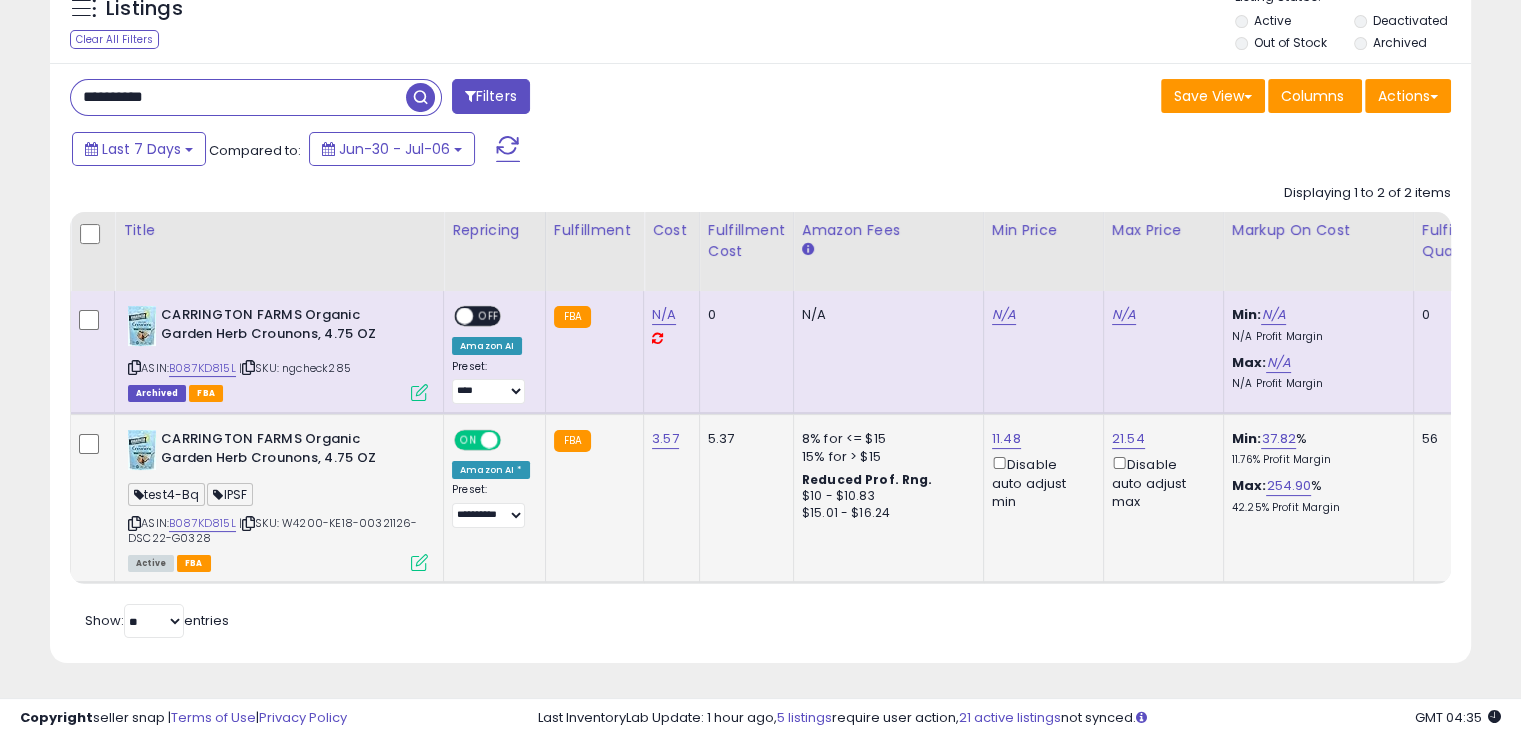 click at bounding box center (419, 562) 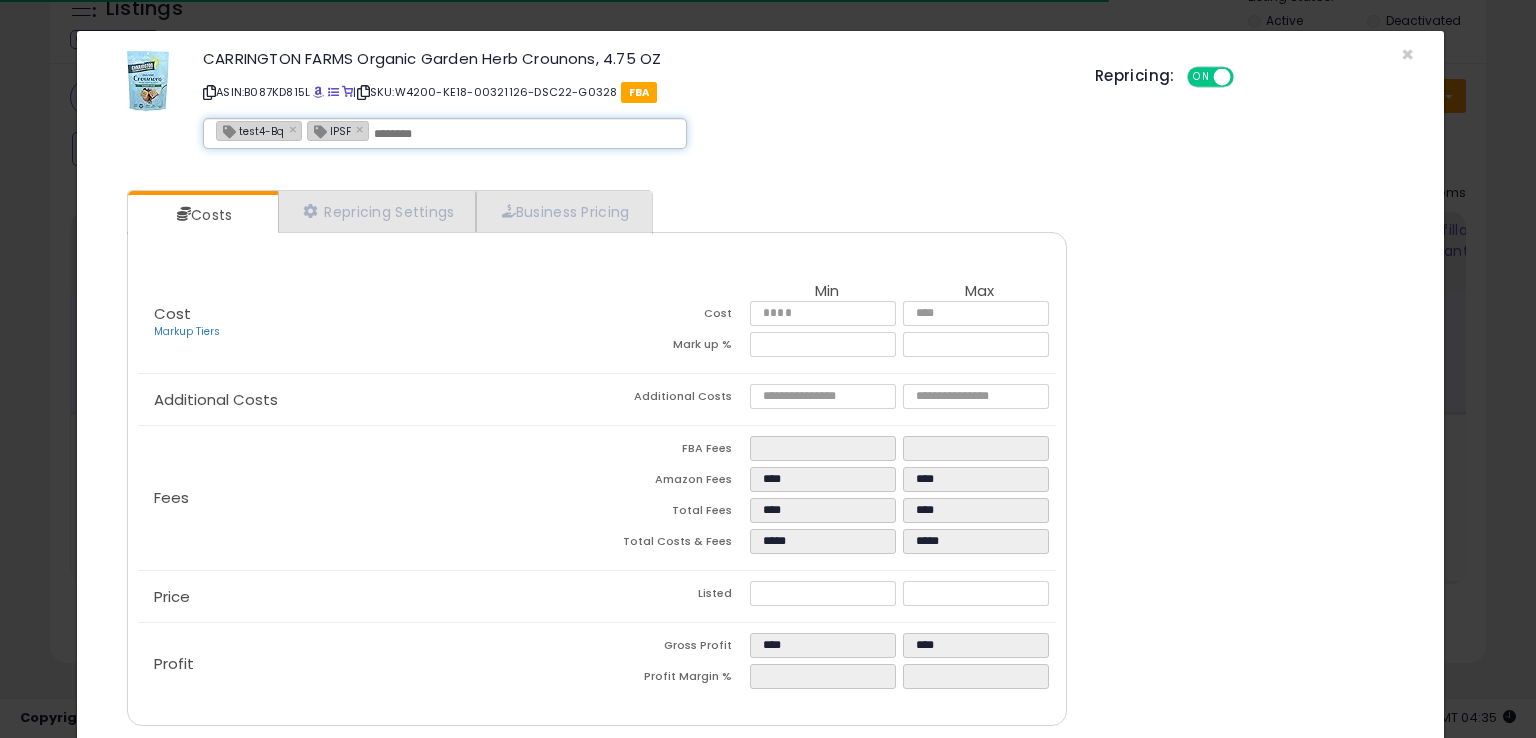 click at bounding box center [524, 134] 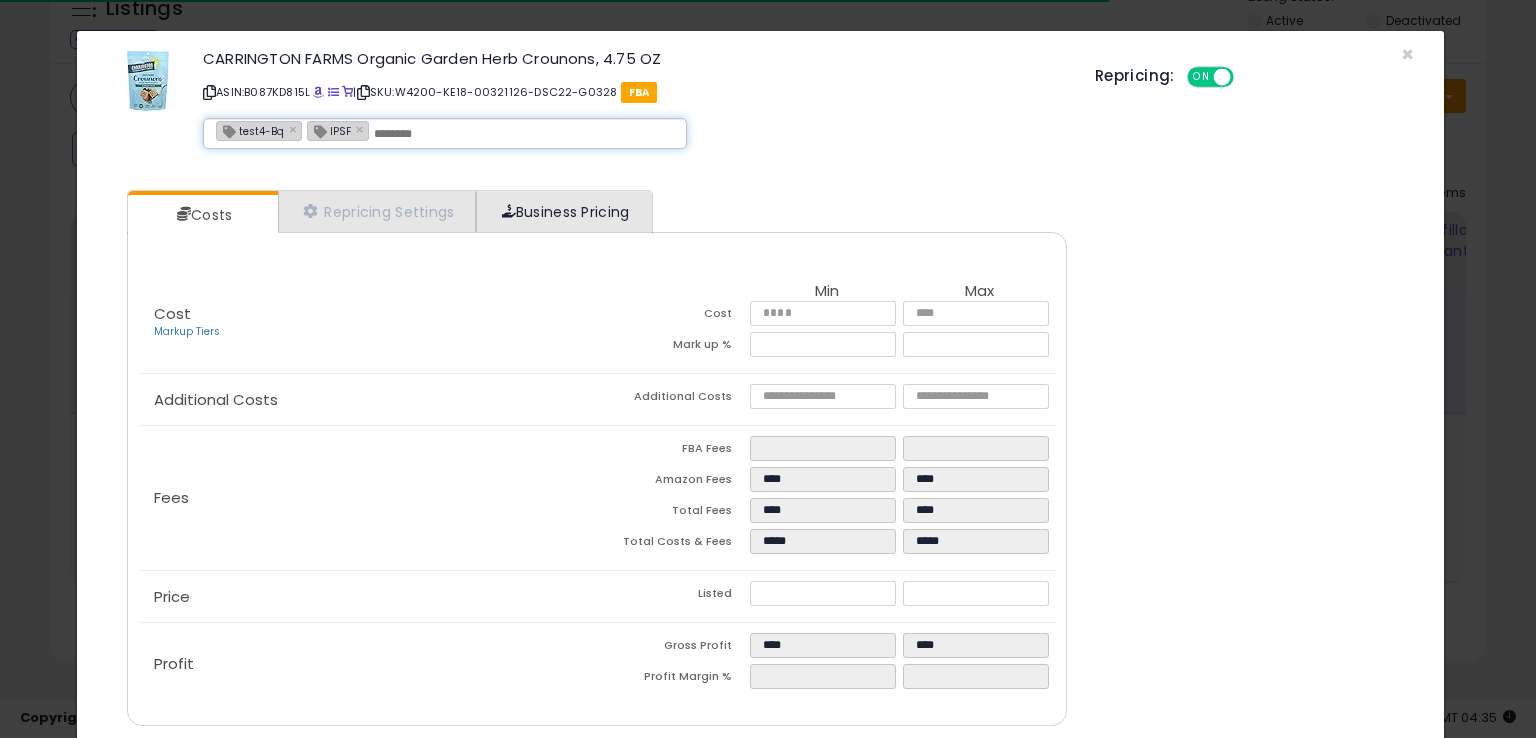 paste on "**********" 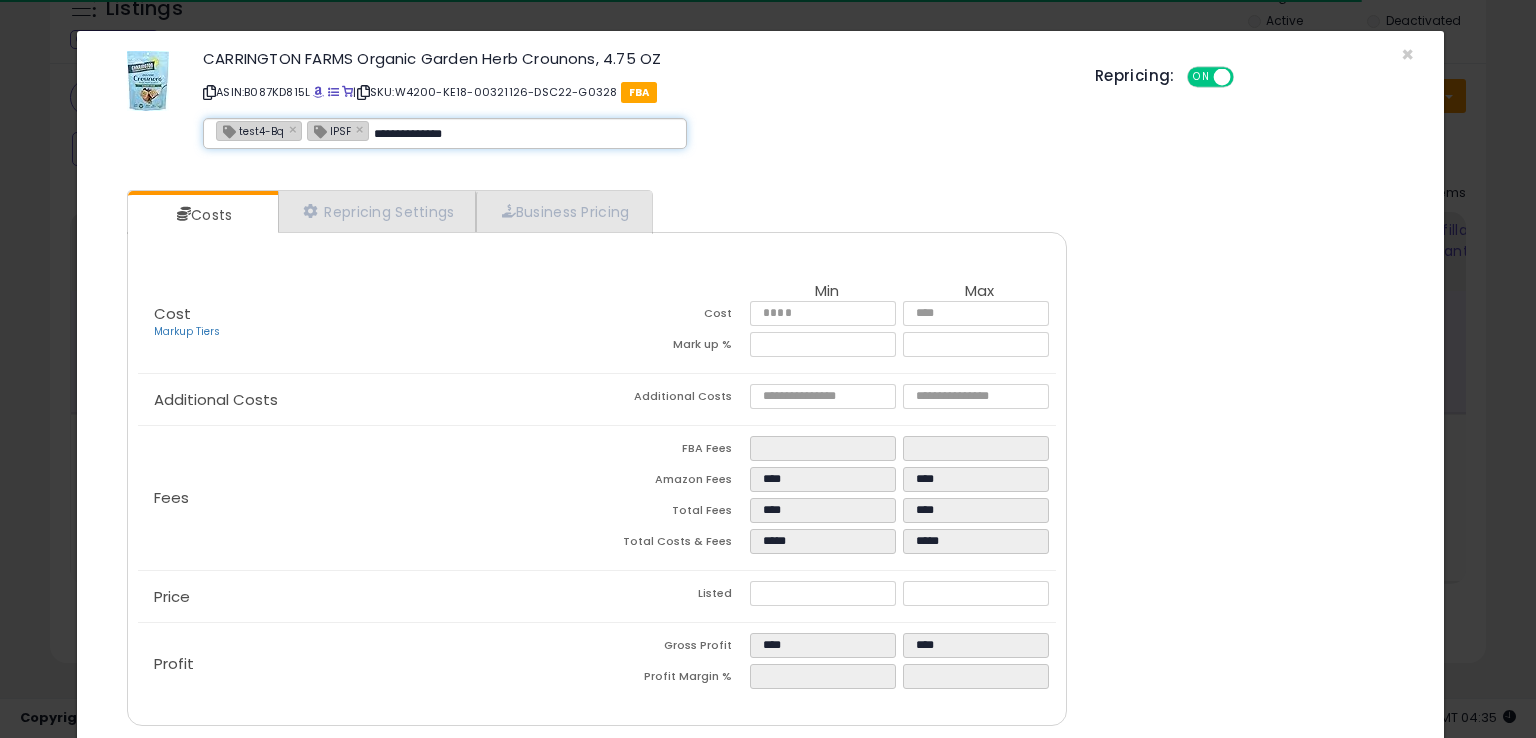 type on "**********" 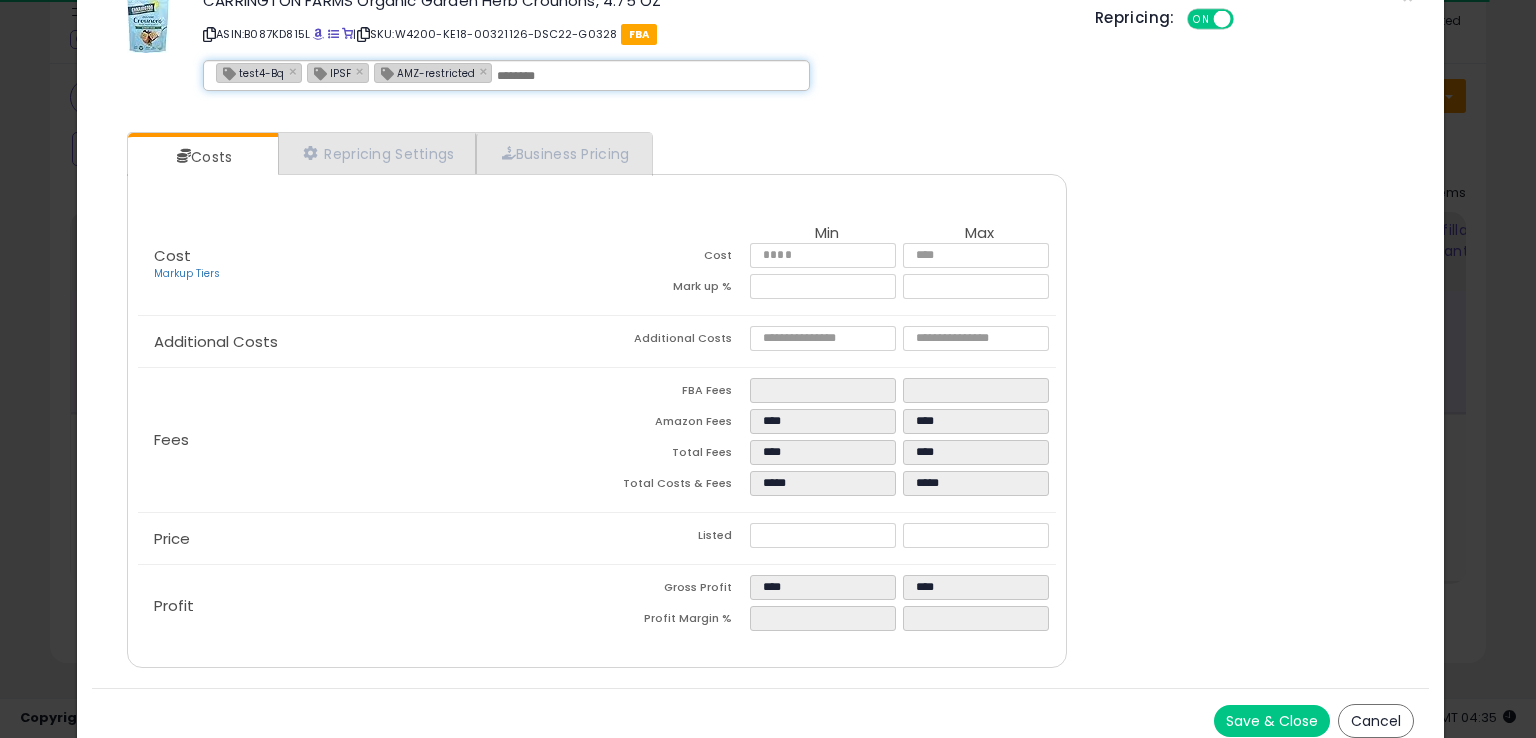 scroll, scrollTop: 71, scrollLeft: 0, axis: vertical 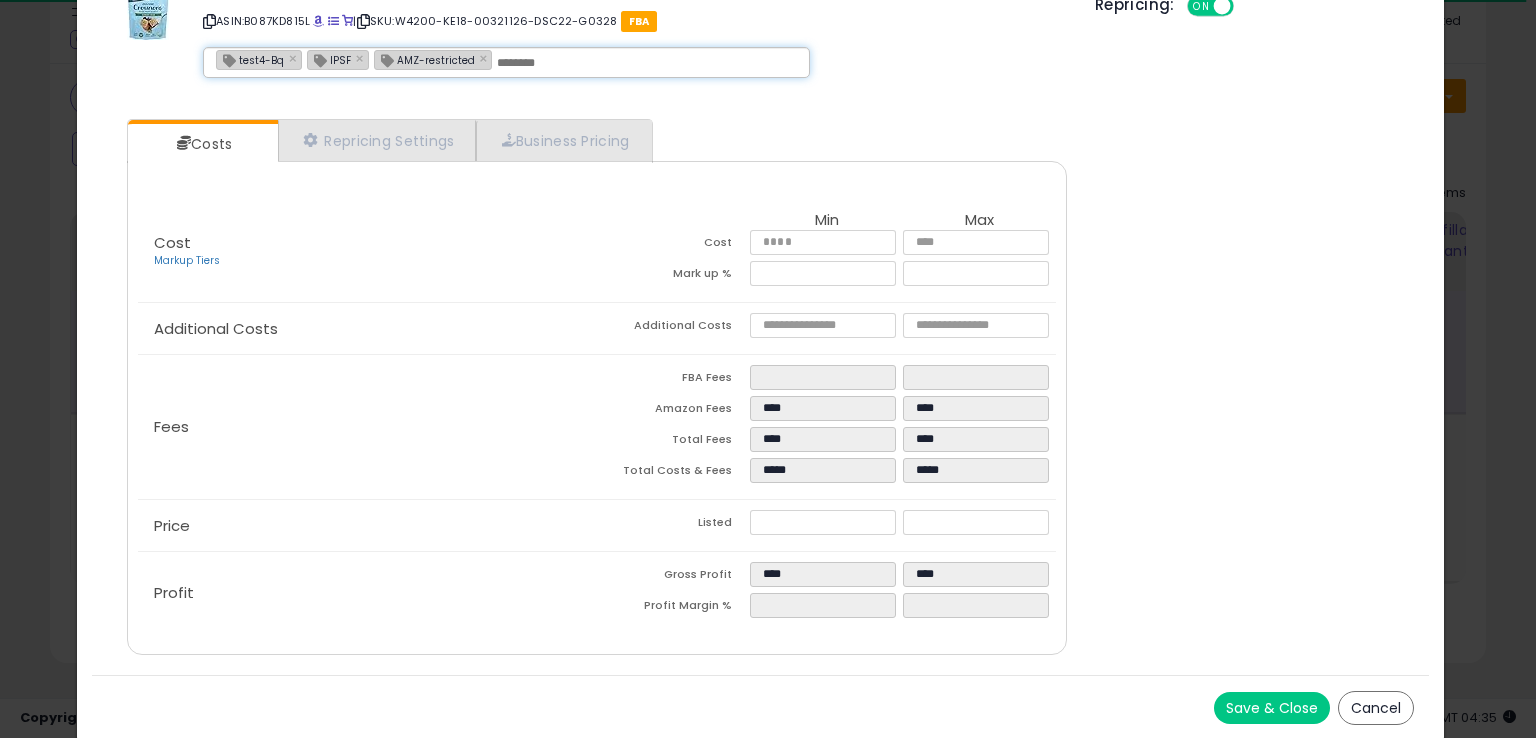 click on "Save & Close" at bounding box center (1272, 708) 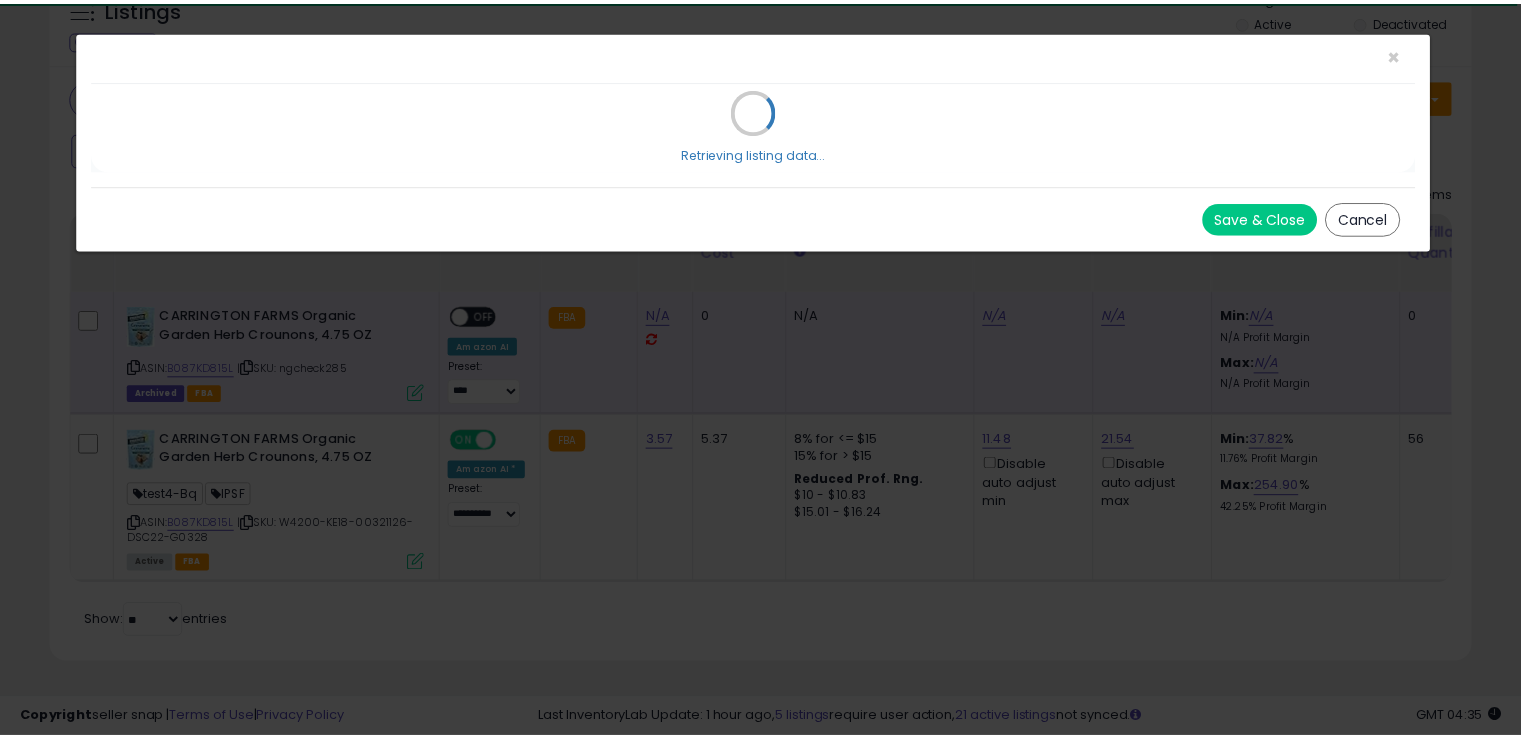 scroll, scrollTop: 0, scrollLeft: 0, axis: both 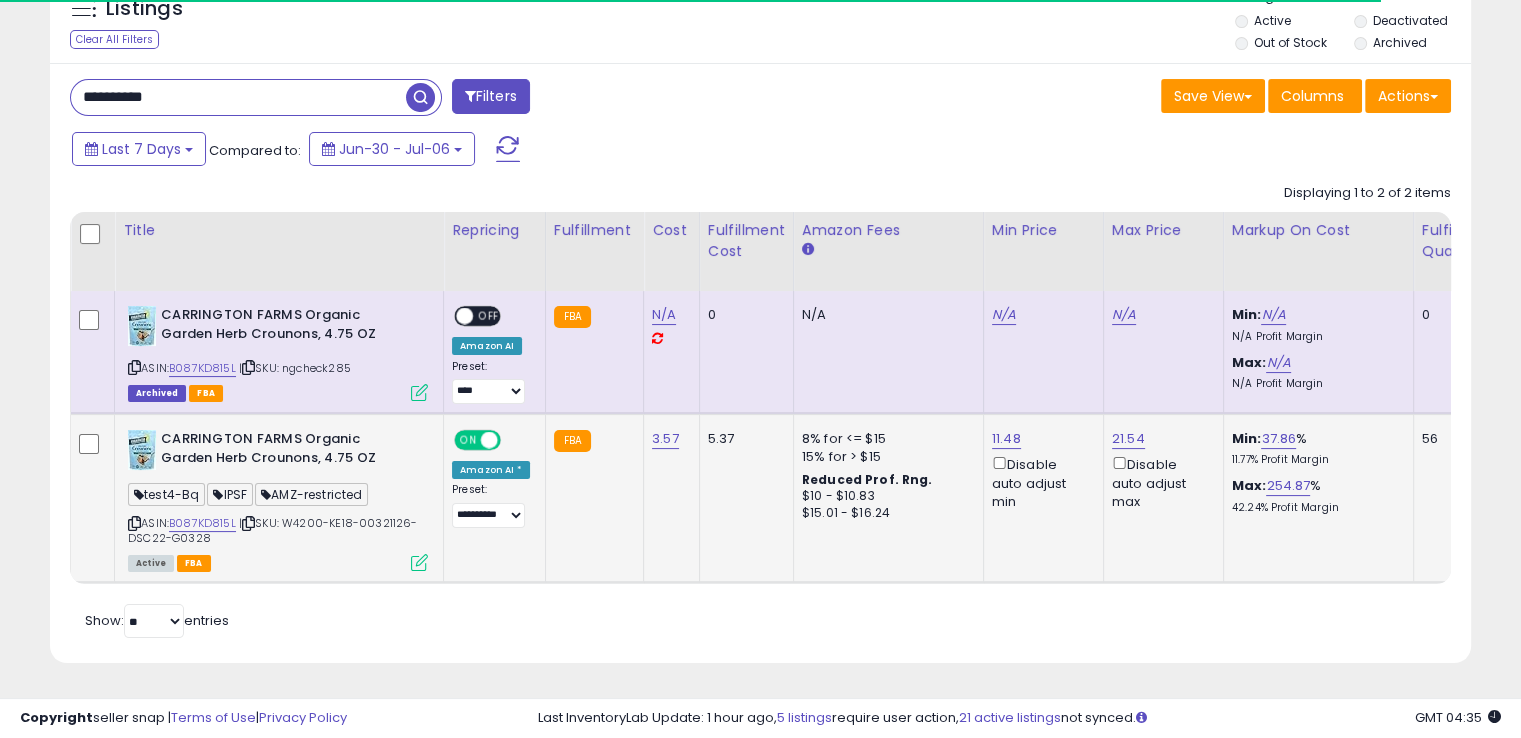 click at bounding box center [248, 523] 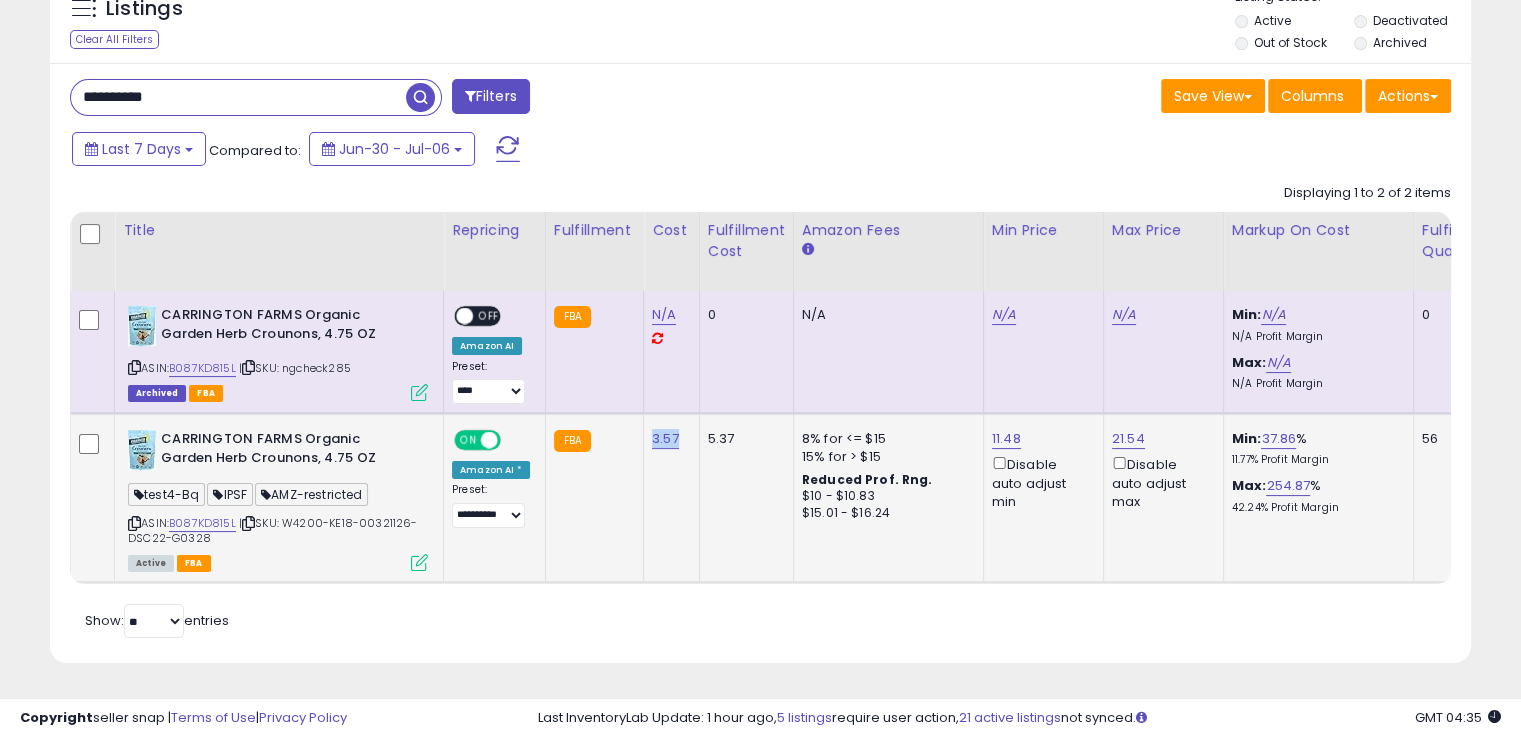 drag, startPoint x: 677, startPoint y: 422, endPoint x: 640, endPoint y: 416, distance: 37.48333 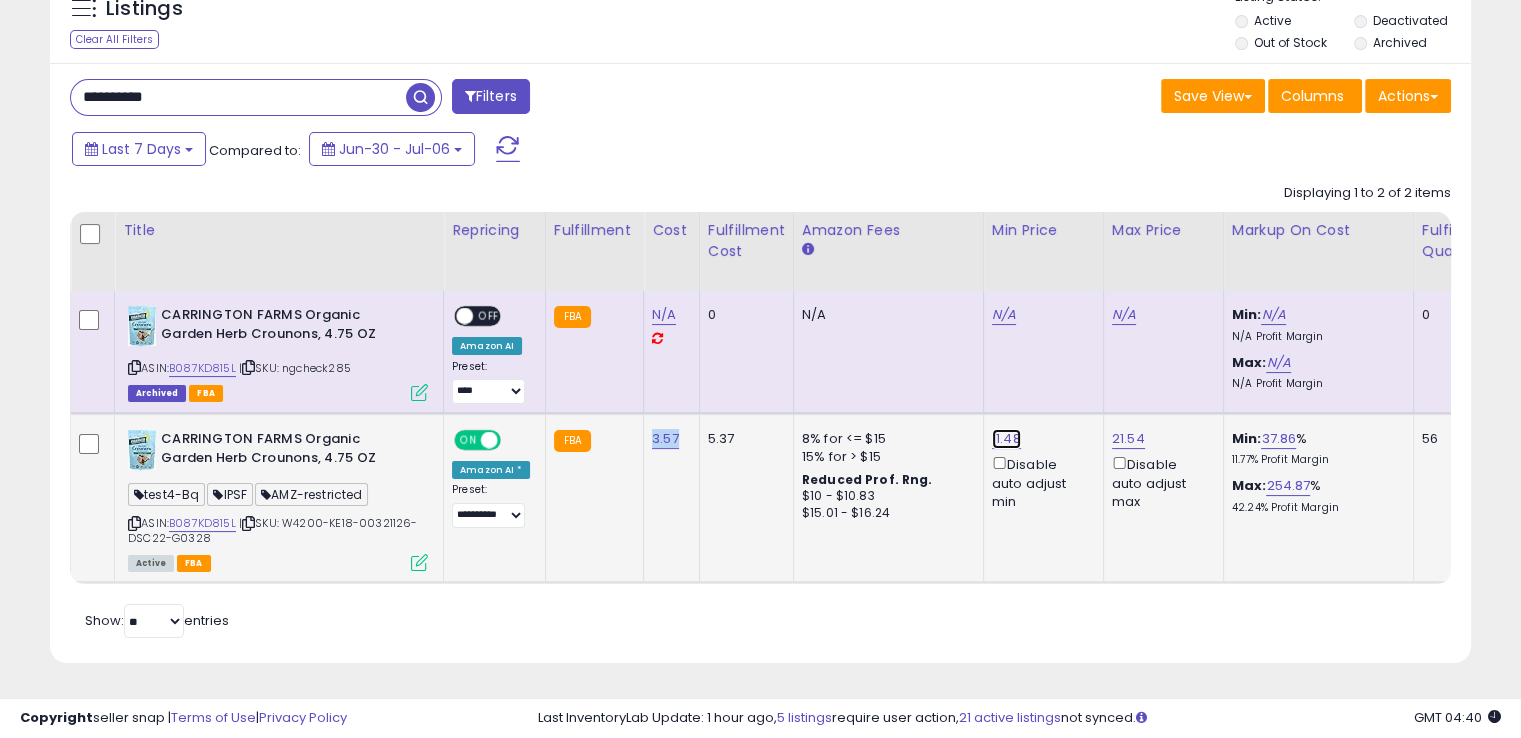 click on "11.48" at bounding box center [1004, 315] 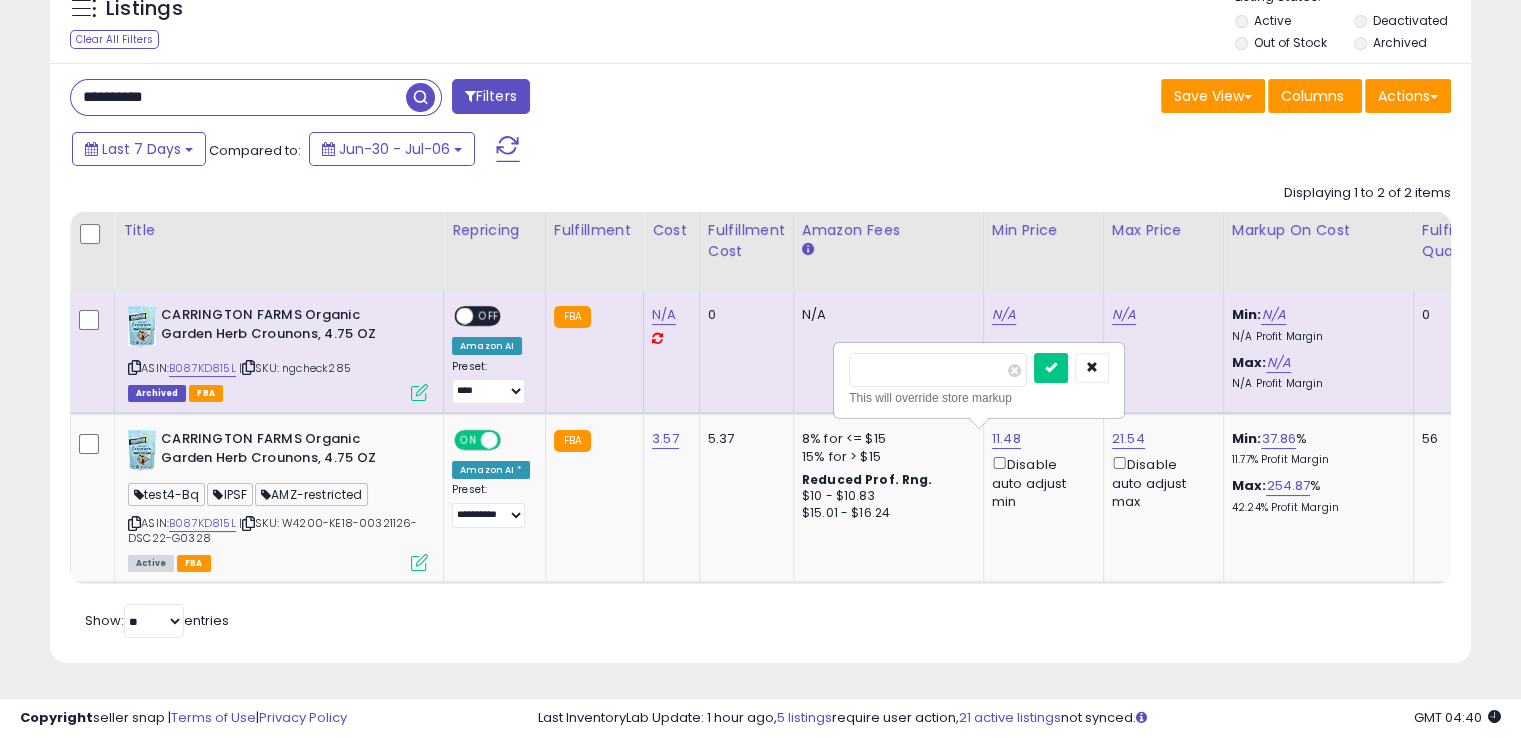 type on "*****" 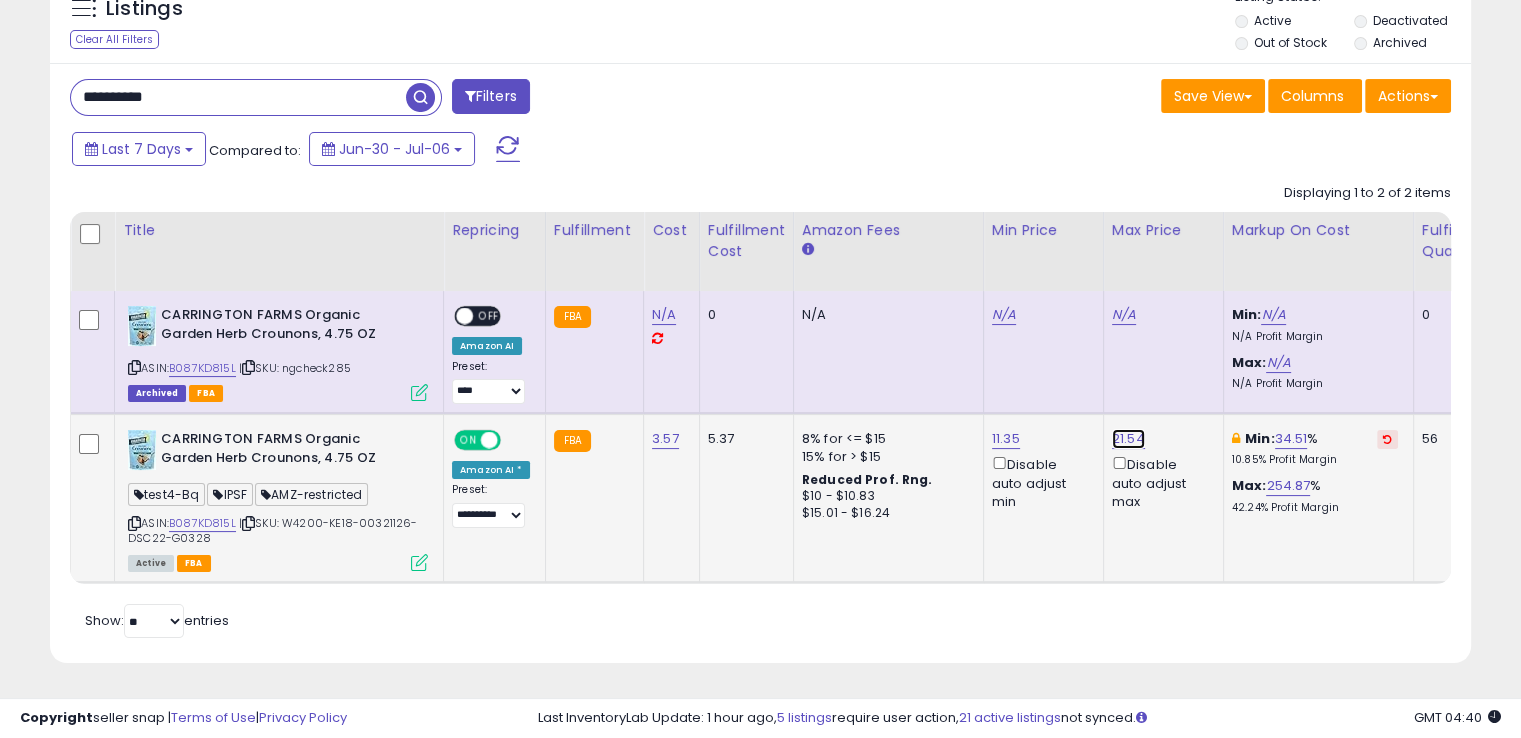 drag, startPoint x: 1115, startPoint y: 420, endPoint x: 1056, endPoint y: 412, distance: 59.5399 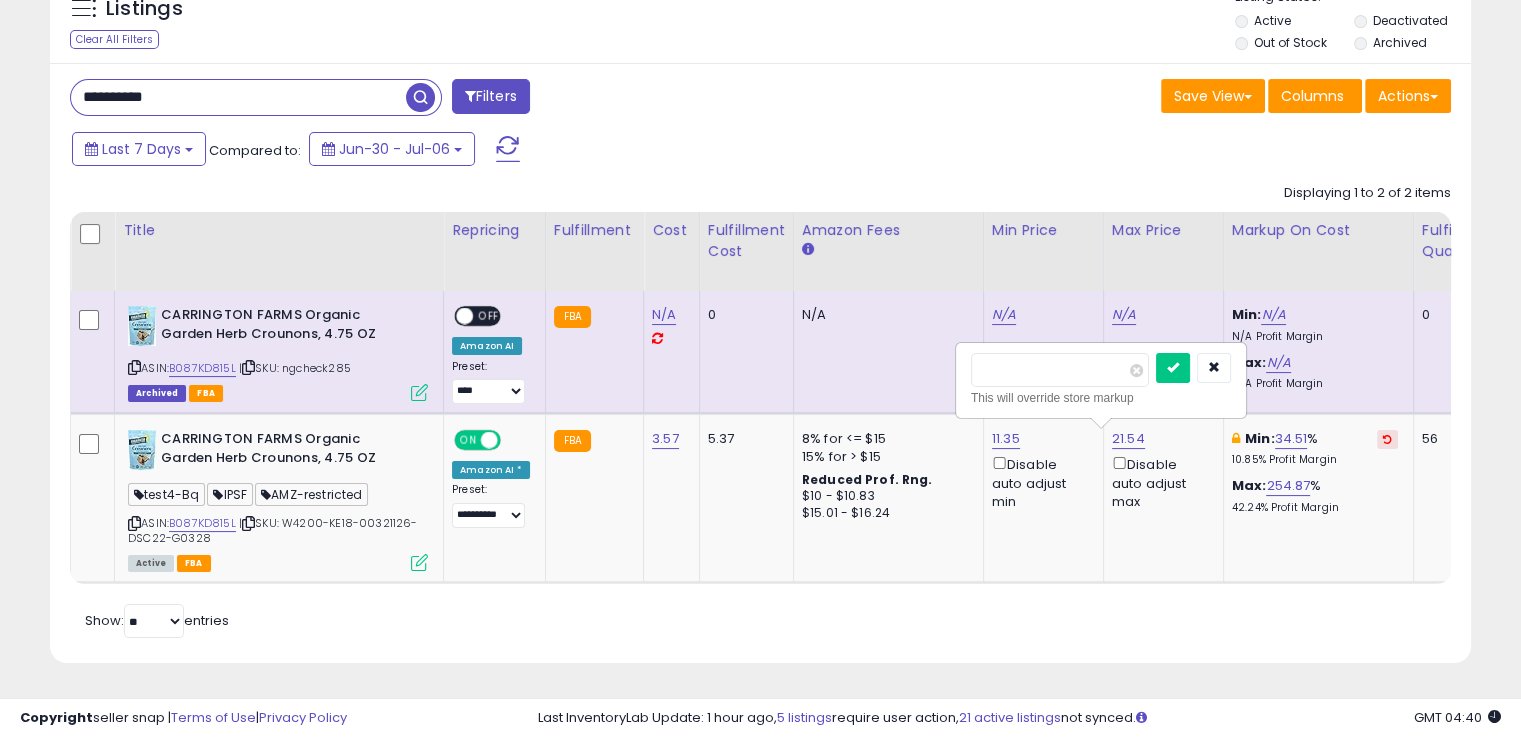 drag, startPoint x: 1020, startPoint y: 356, endPoint x: 931, endPoint y: 364, distance: 89.358826 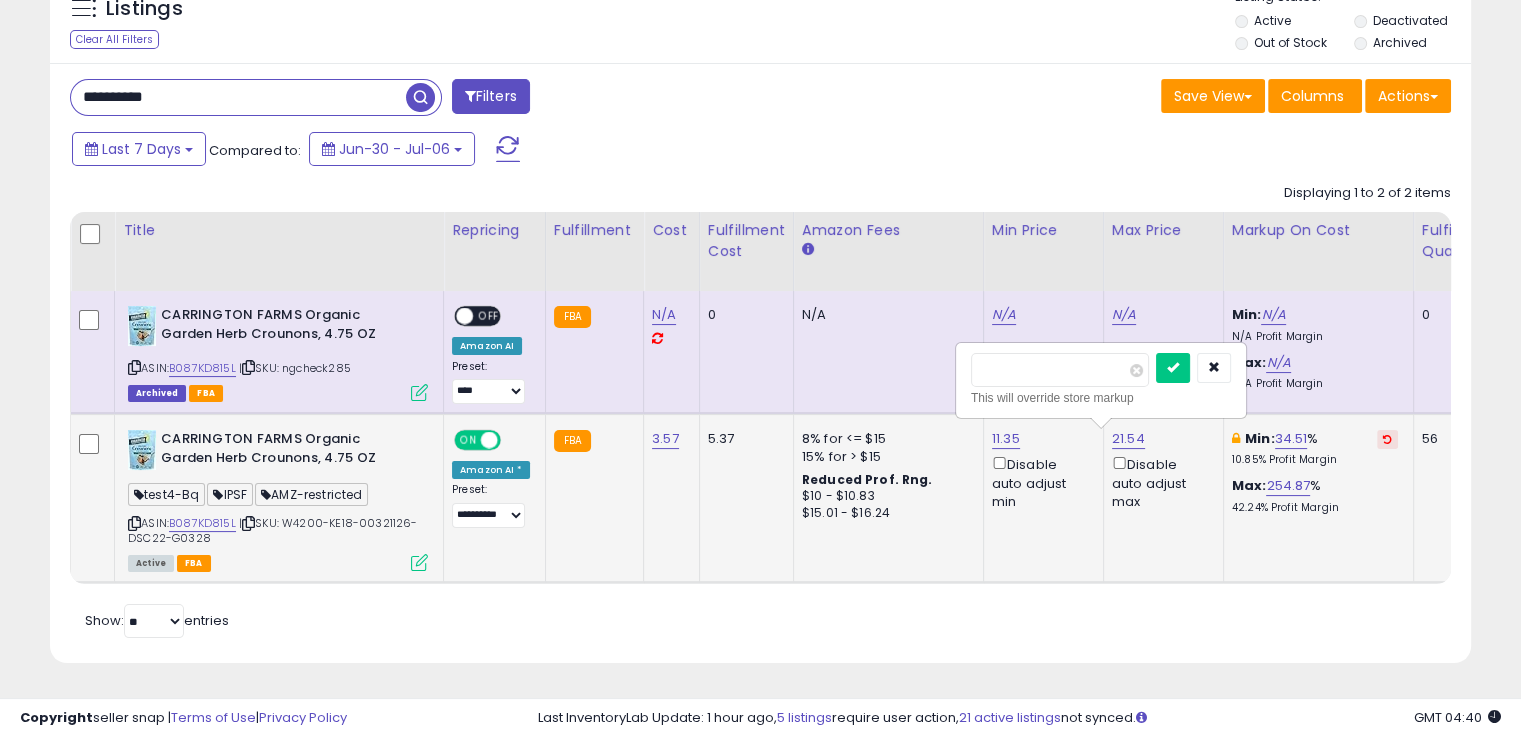 type on "*****" 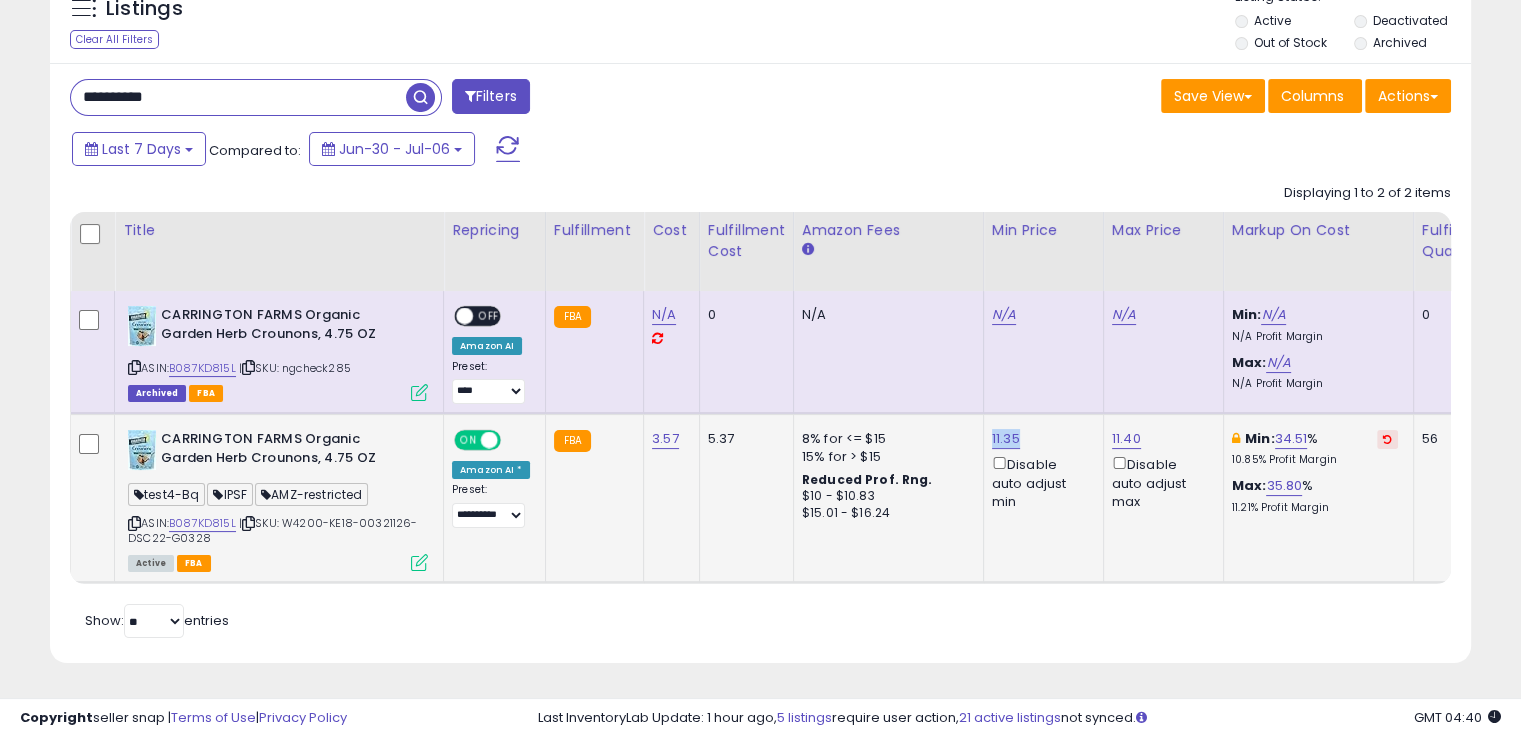 drag, startPoint x: 1013, startPoint y: 416, endPoint x: 978, endPoint y: 414, distance: 35.057095 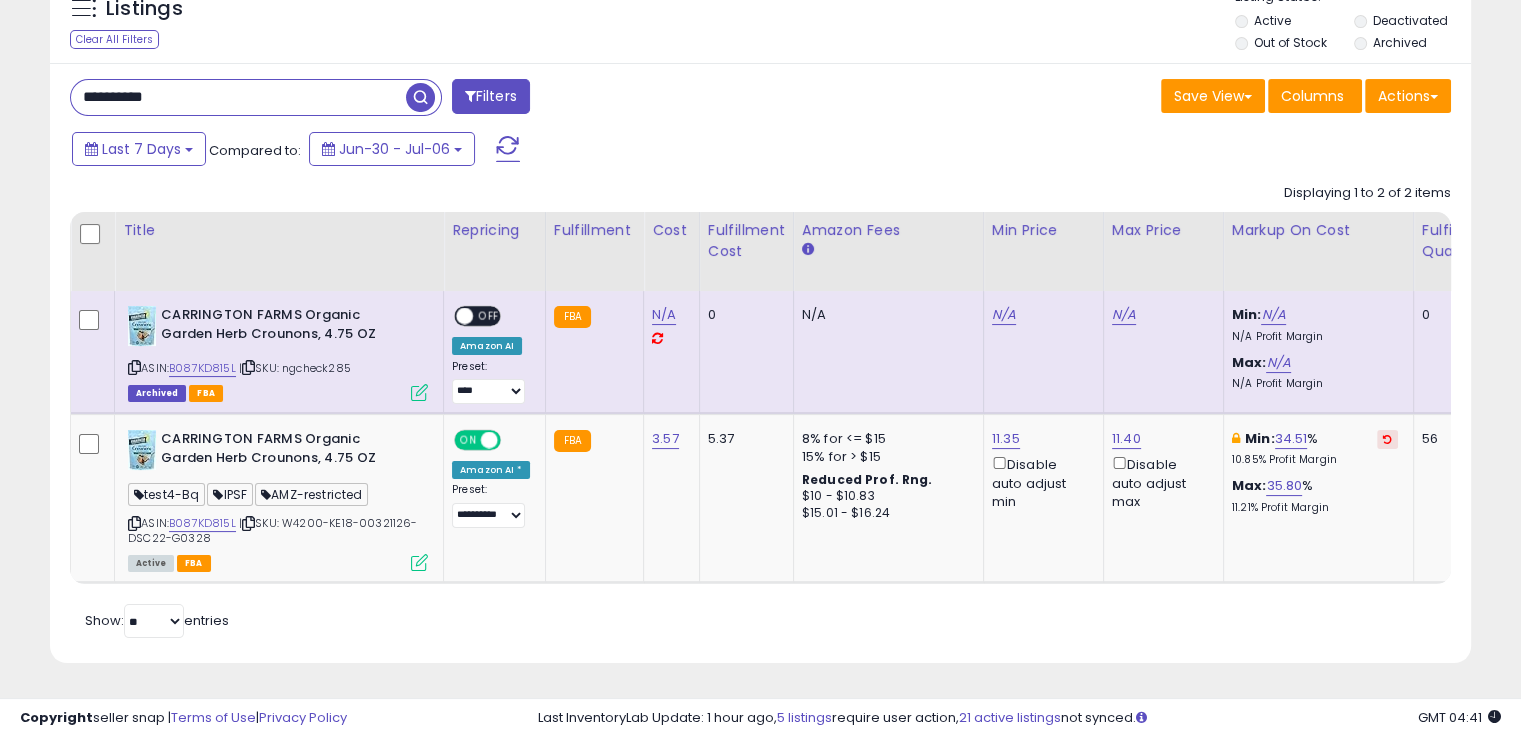 click on "**********" at bounding box center [238, 97] 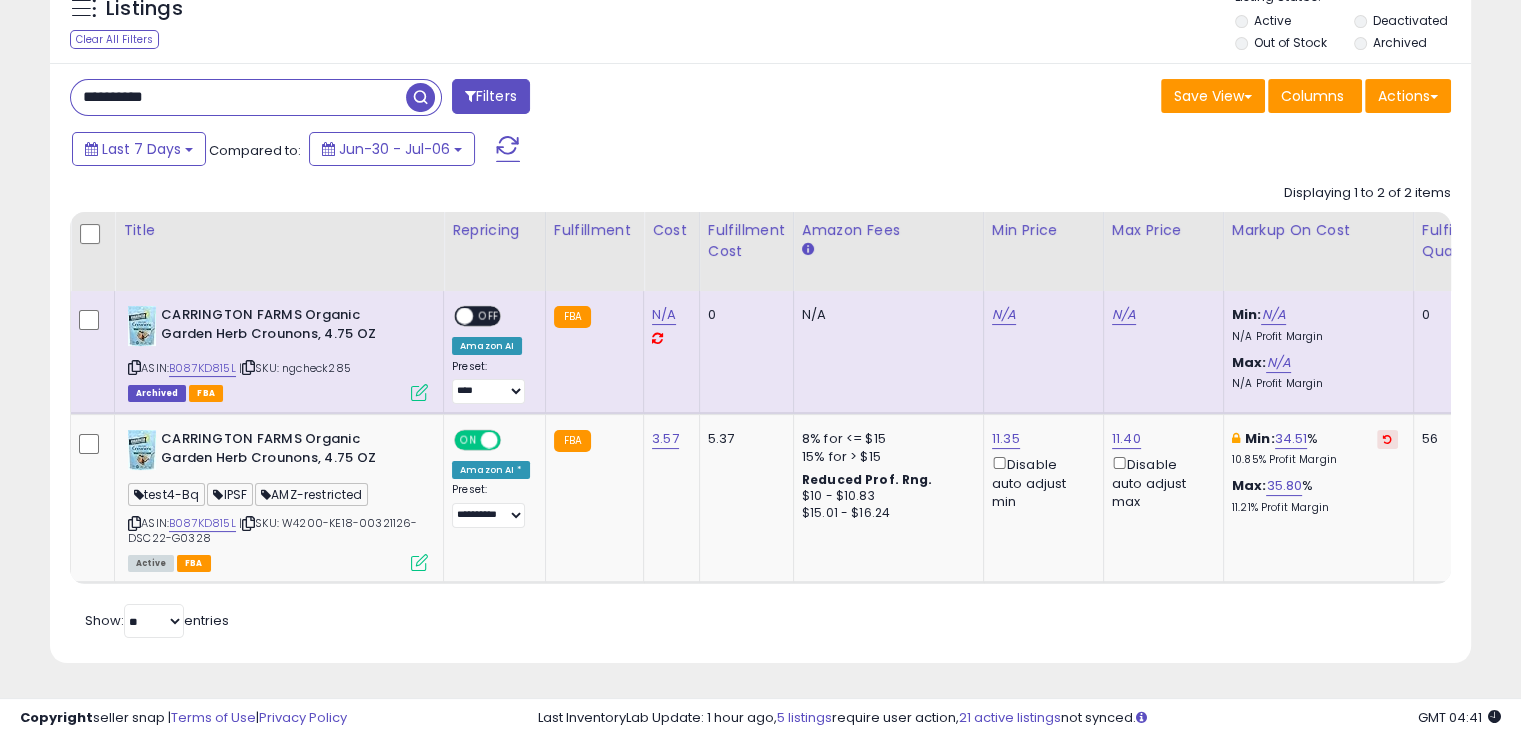 paste 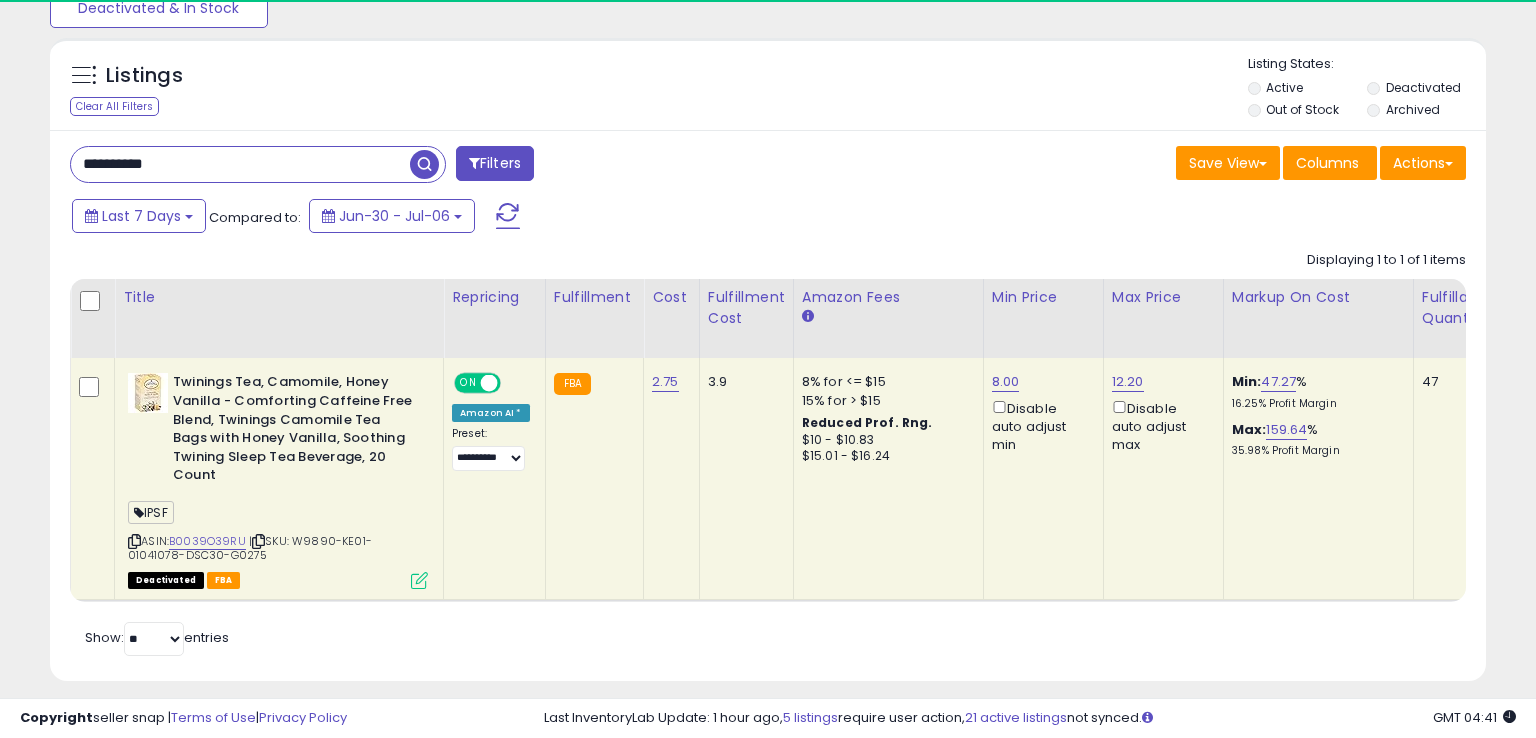 scroll, scrollTop: 190, scrollLeft: 0, axis: vertical 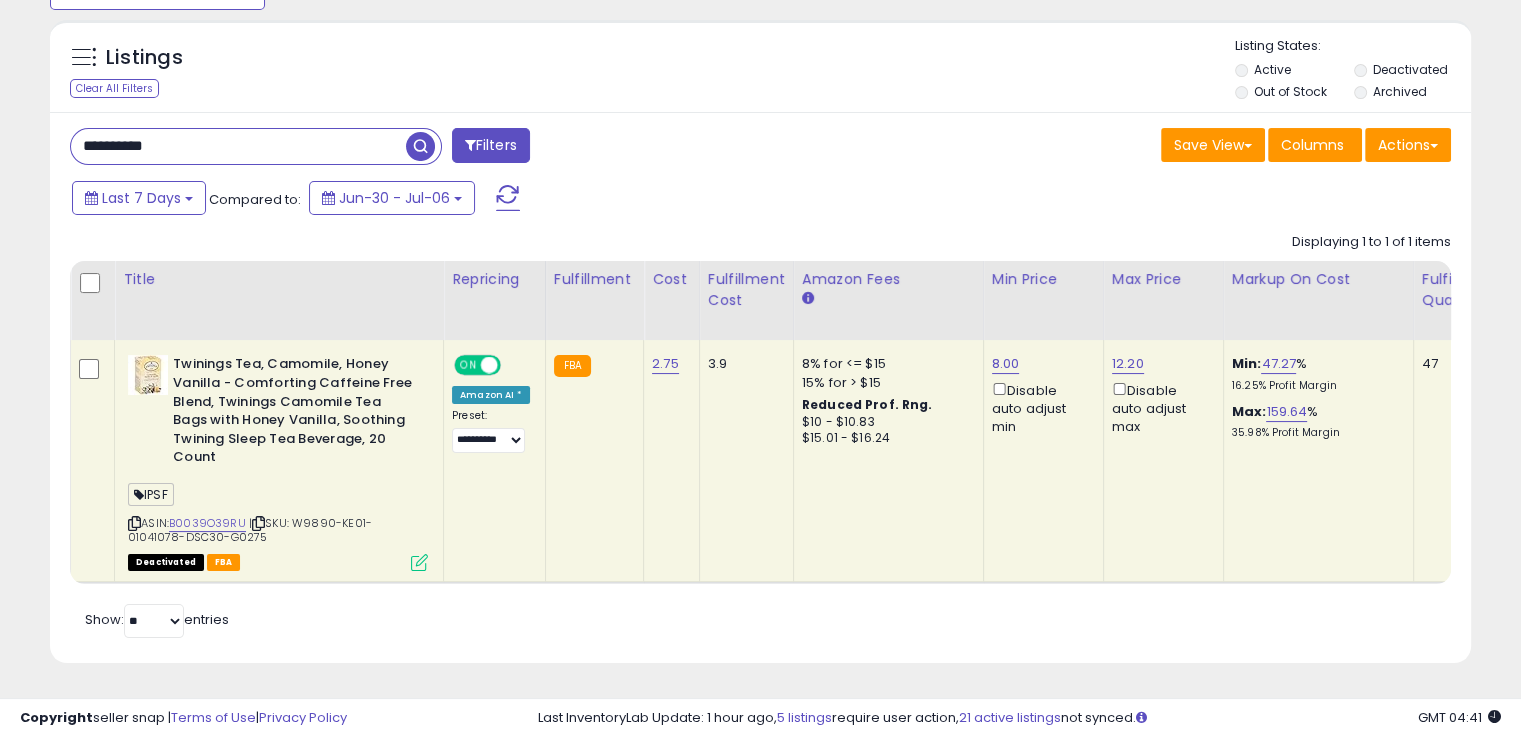 click at bounding box center [419, 562] 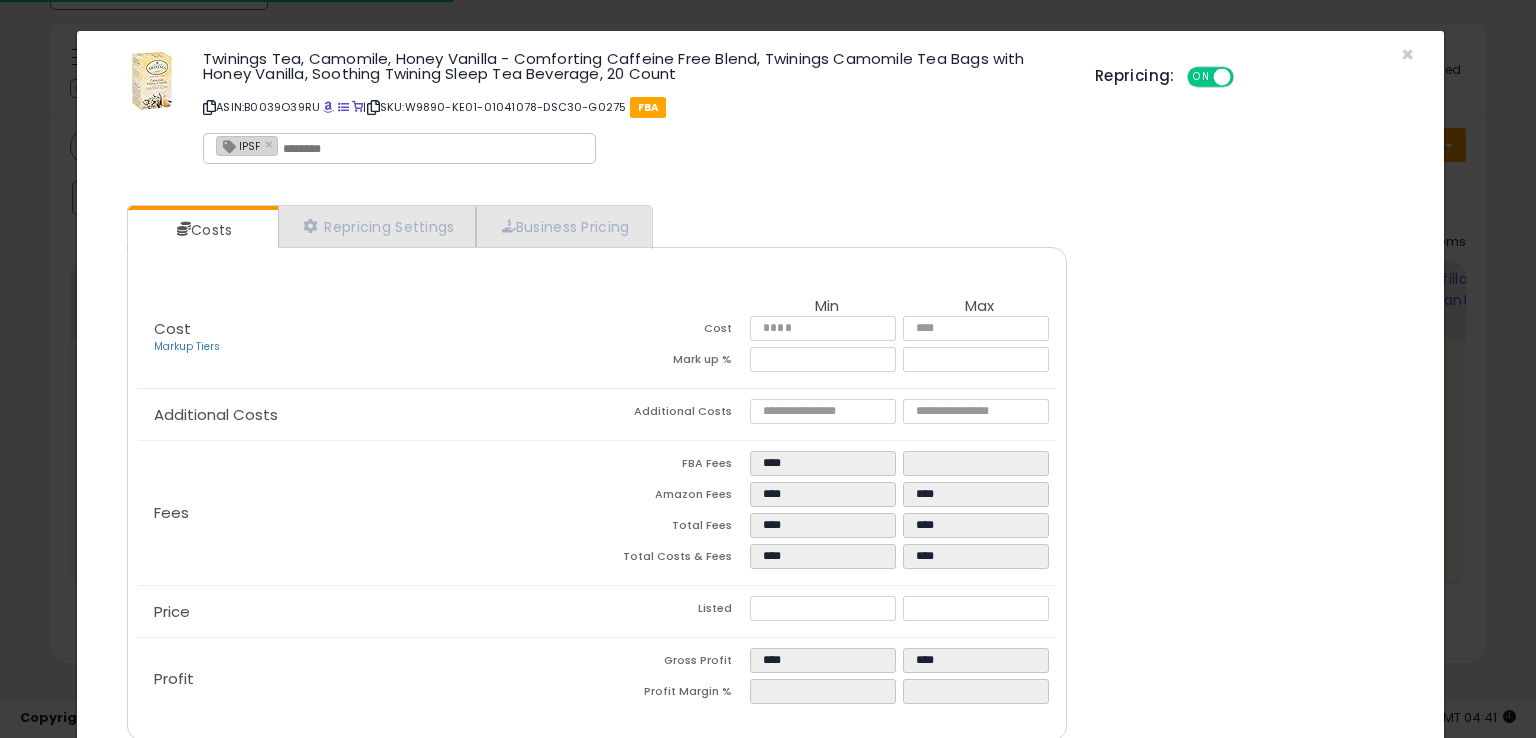 click at bounding box center [433, 149] 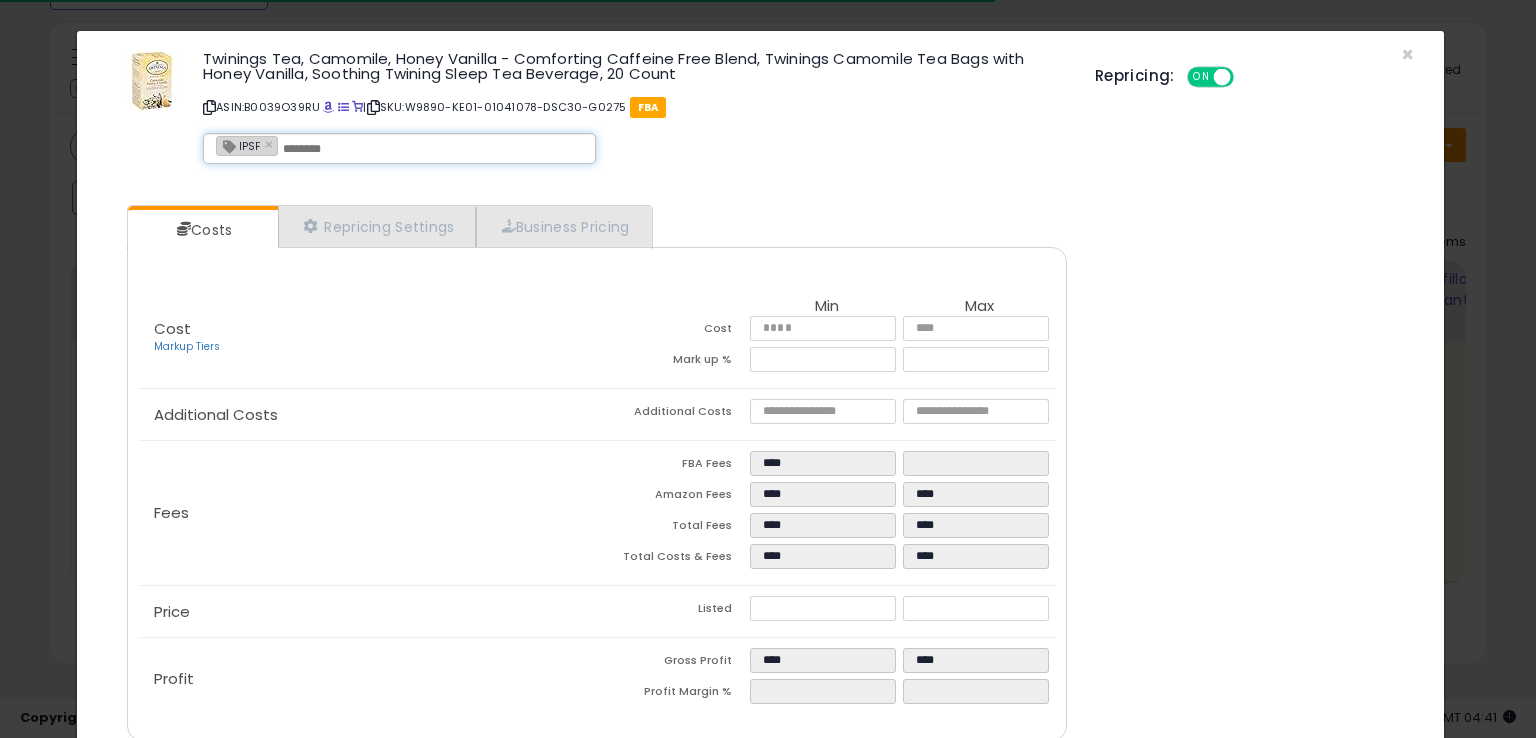 paste on "**********" 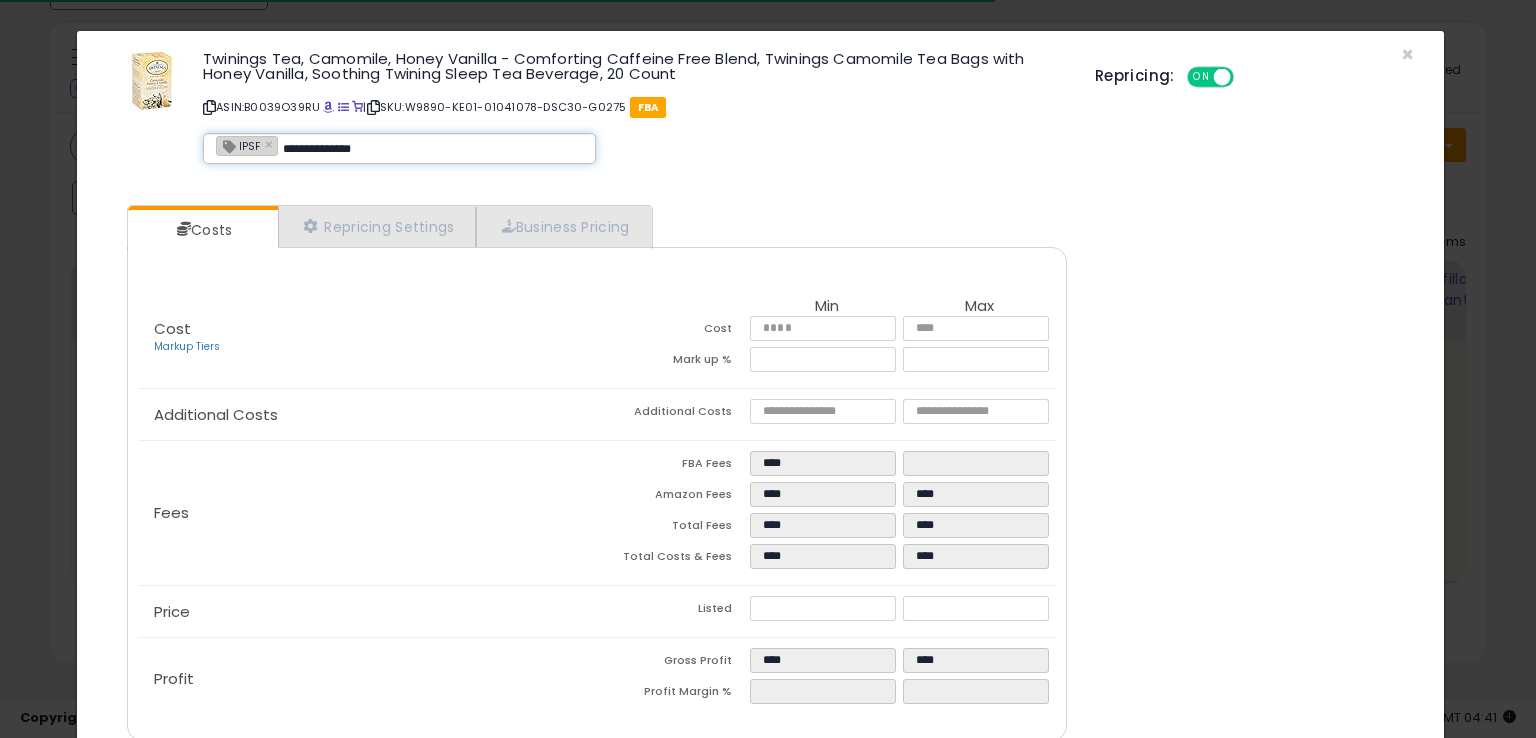 type on "**********" 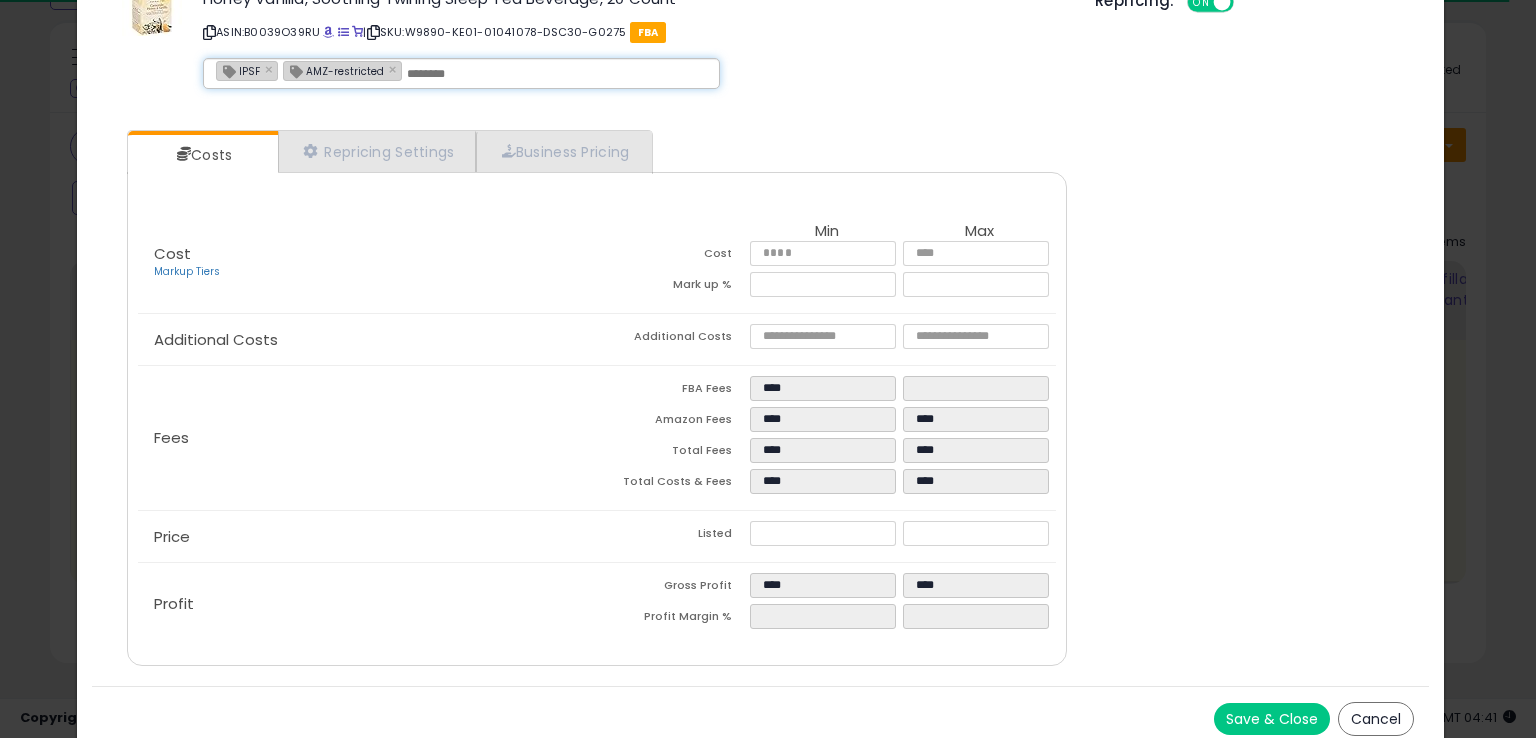 scroll, scrollTop: 86, scrollLeft: 0, axis: vertical 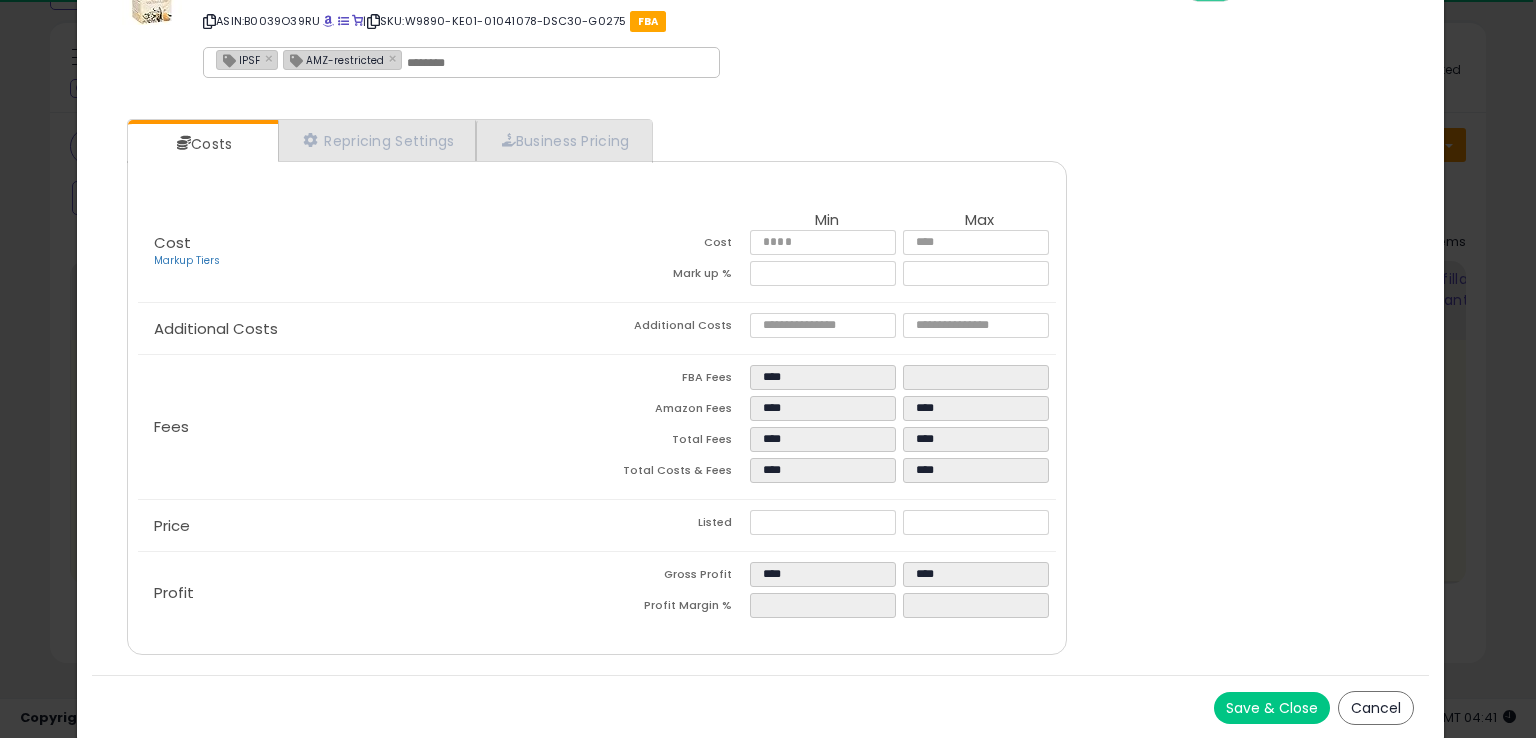 click on "Save & Close" at bounding box center (1272, 708) 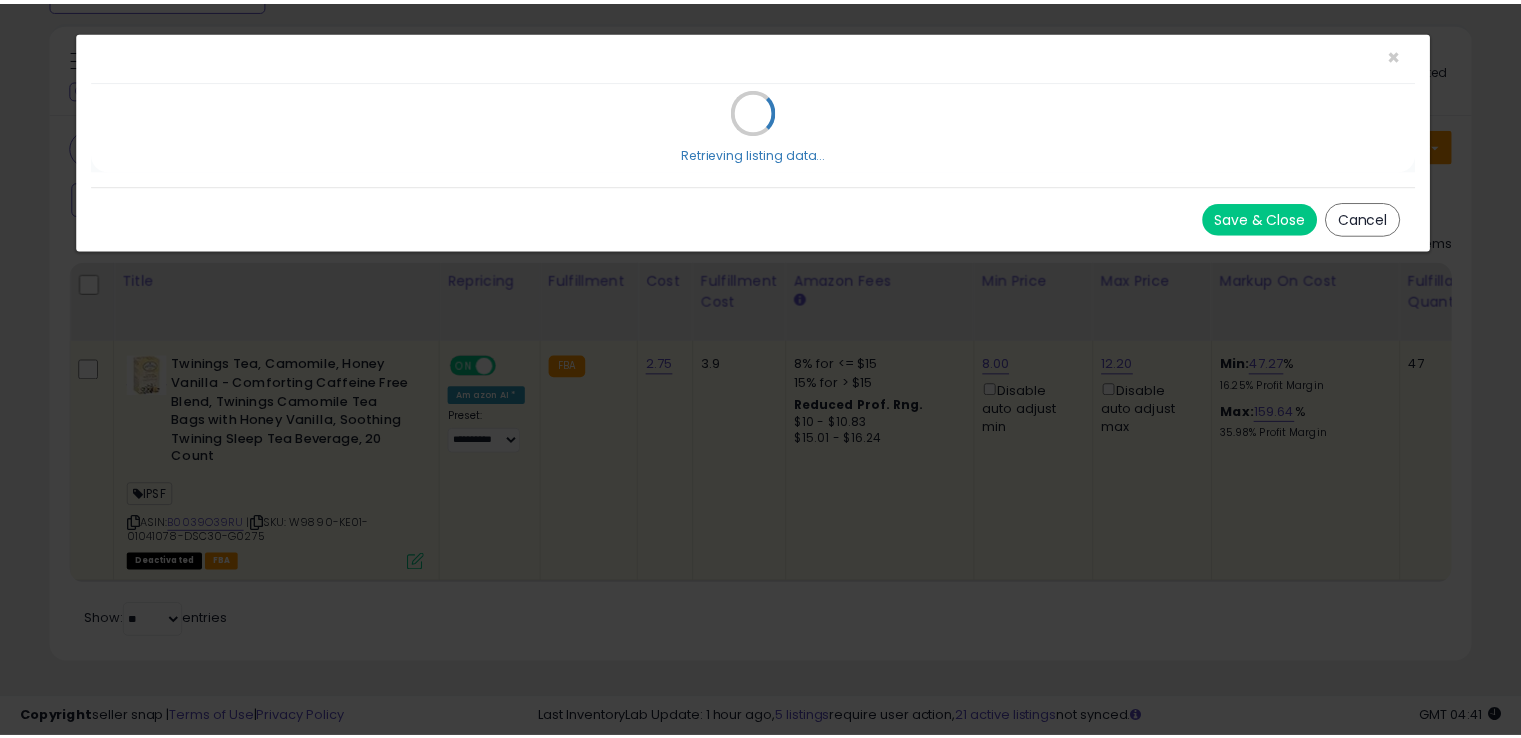 scroll, scrollTop: 0, scrollLeft: 0, axis: both 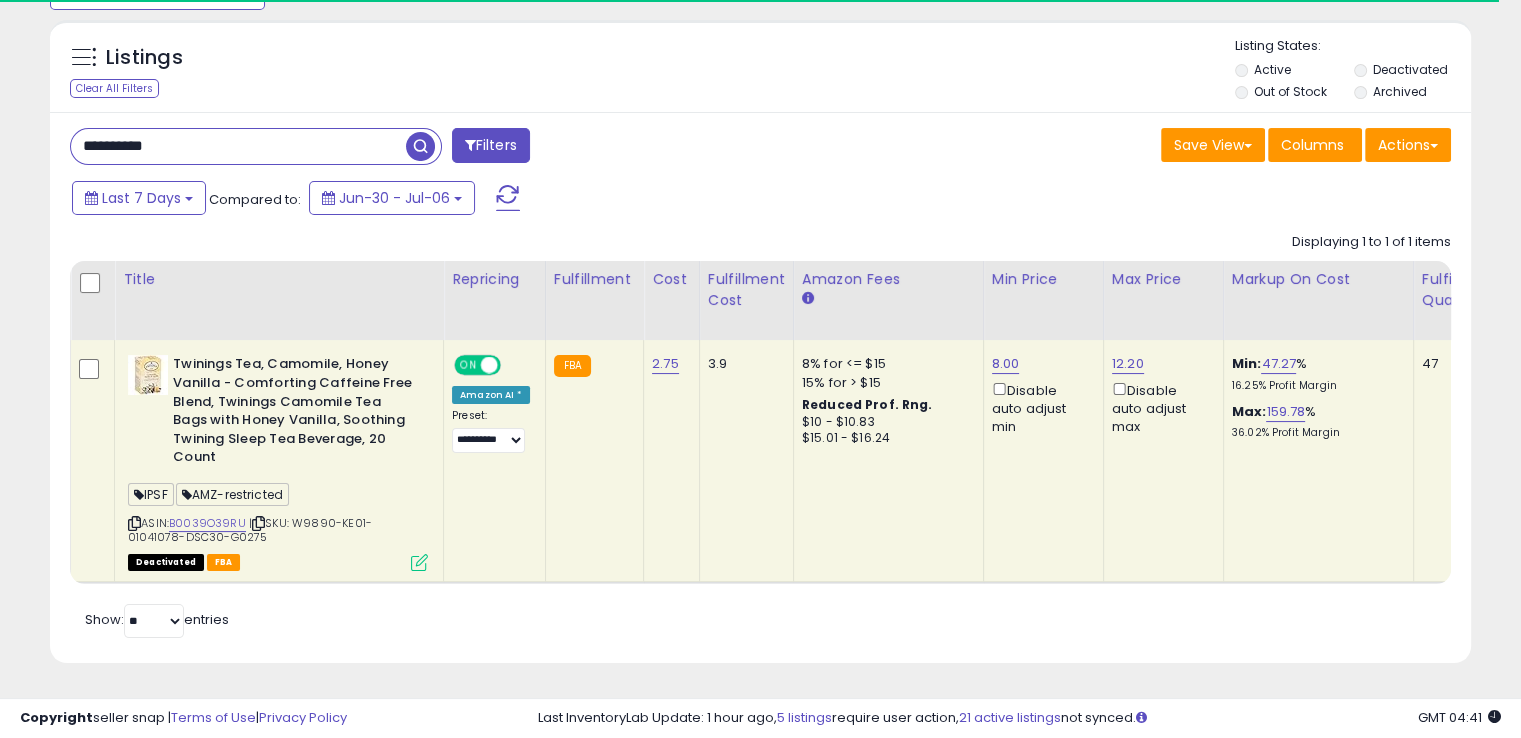 click at bounding box center [258, 523] 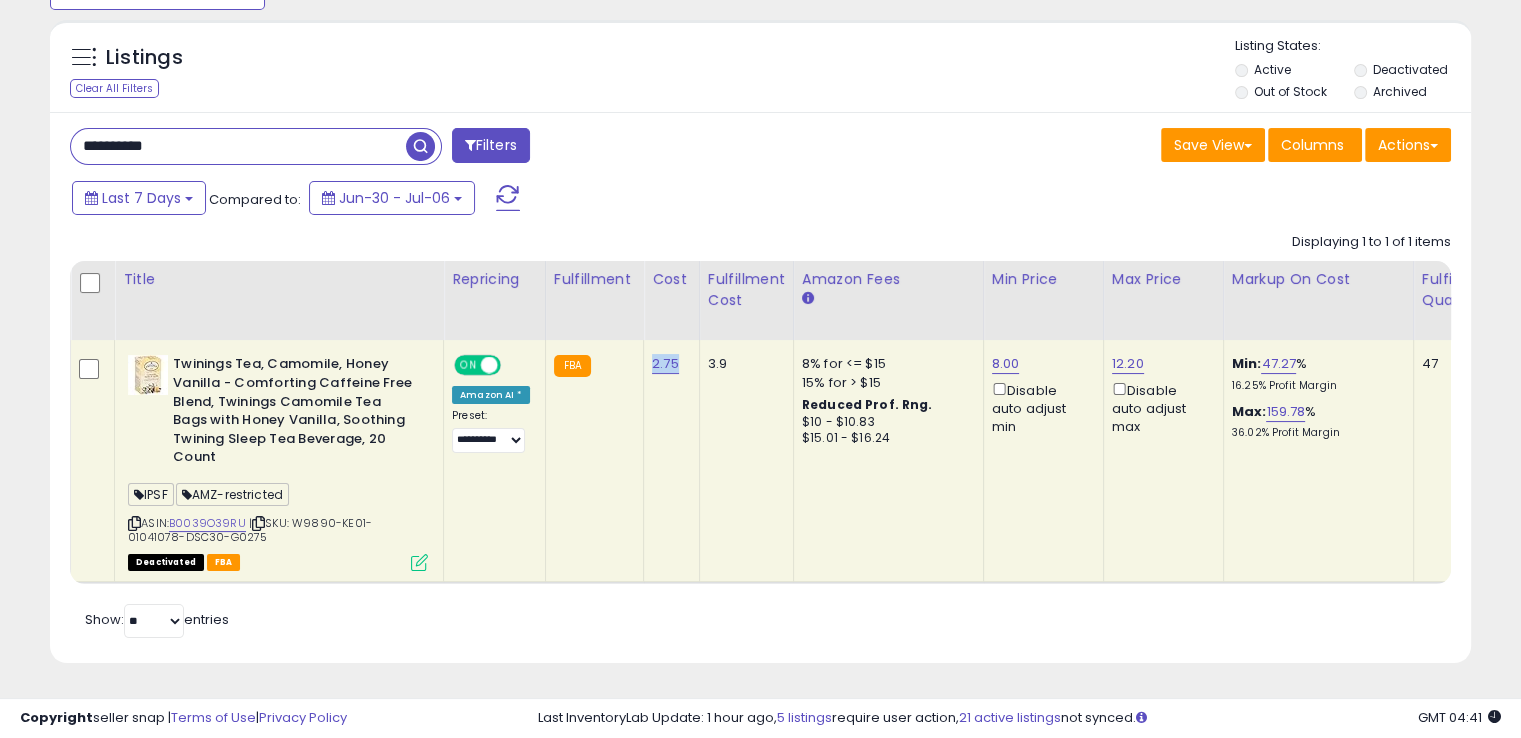drag, startPoint x: 672, startPoint y: 345, endPoint x: 639, endPoint y: 347, distance: 33.06055 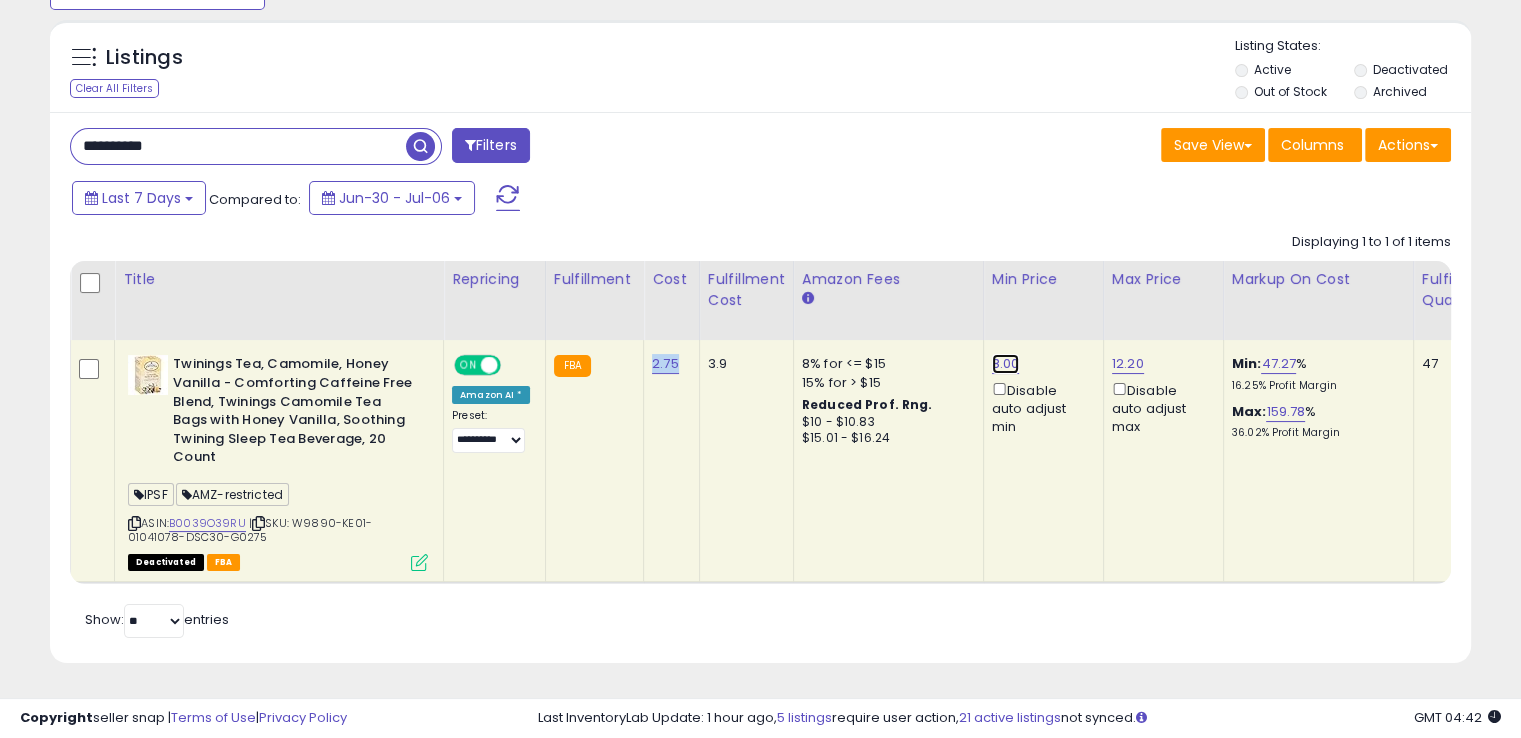 click on "8.00" at bounding box center [1006, 364] 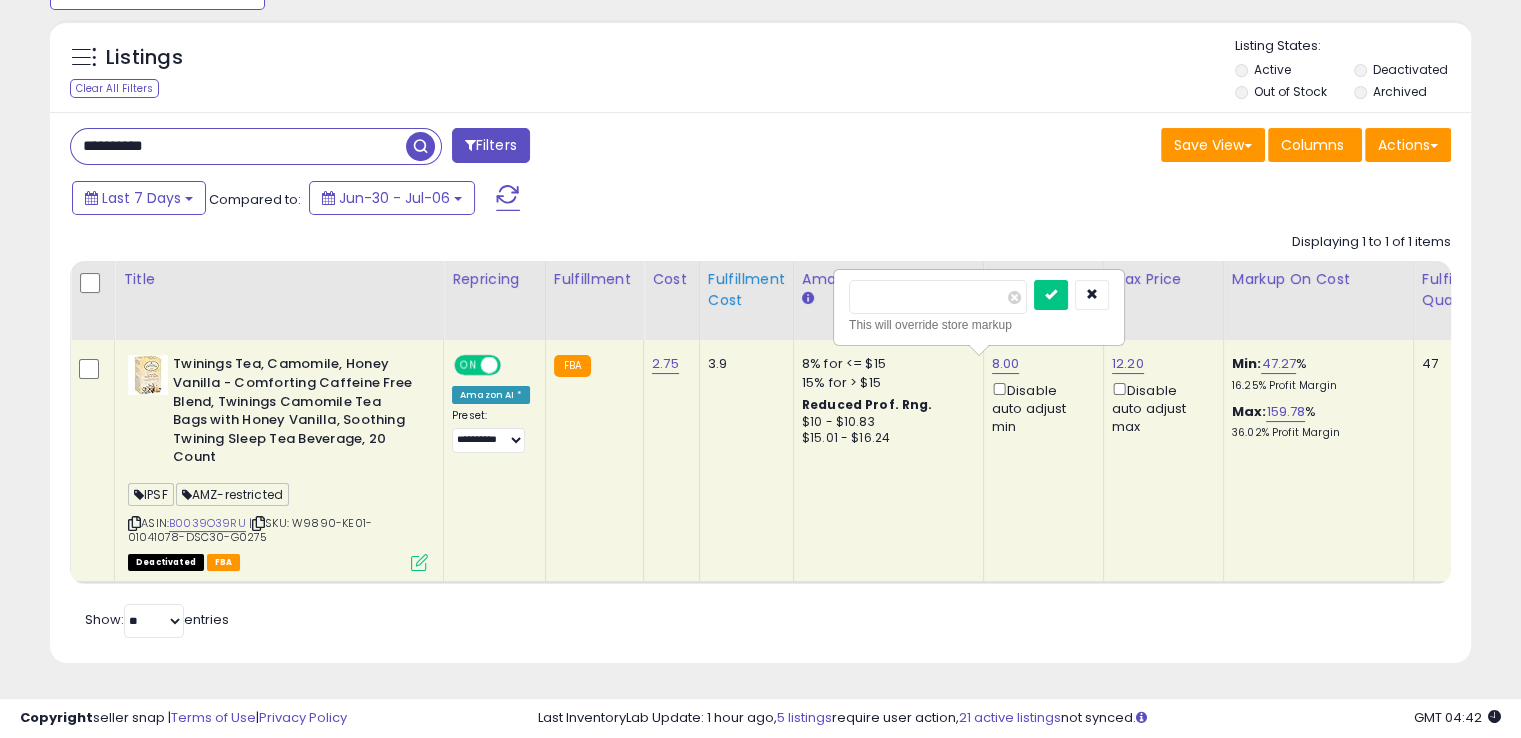 drag, startPoint x: 932, startPoint y: 280, endPoint x: 775, endPoint y: 273, distance: 157.15598 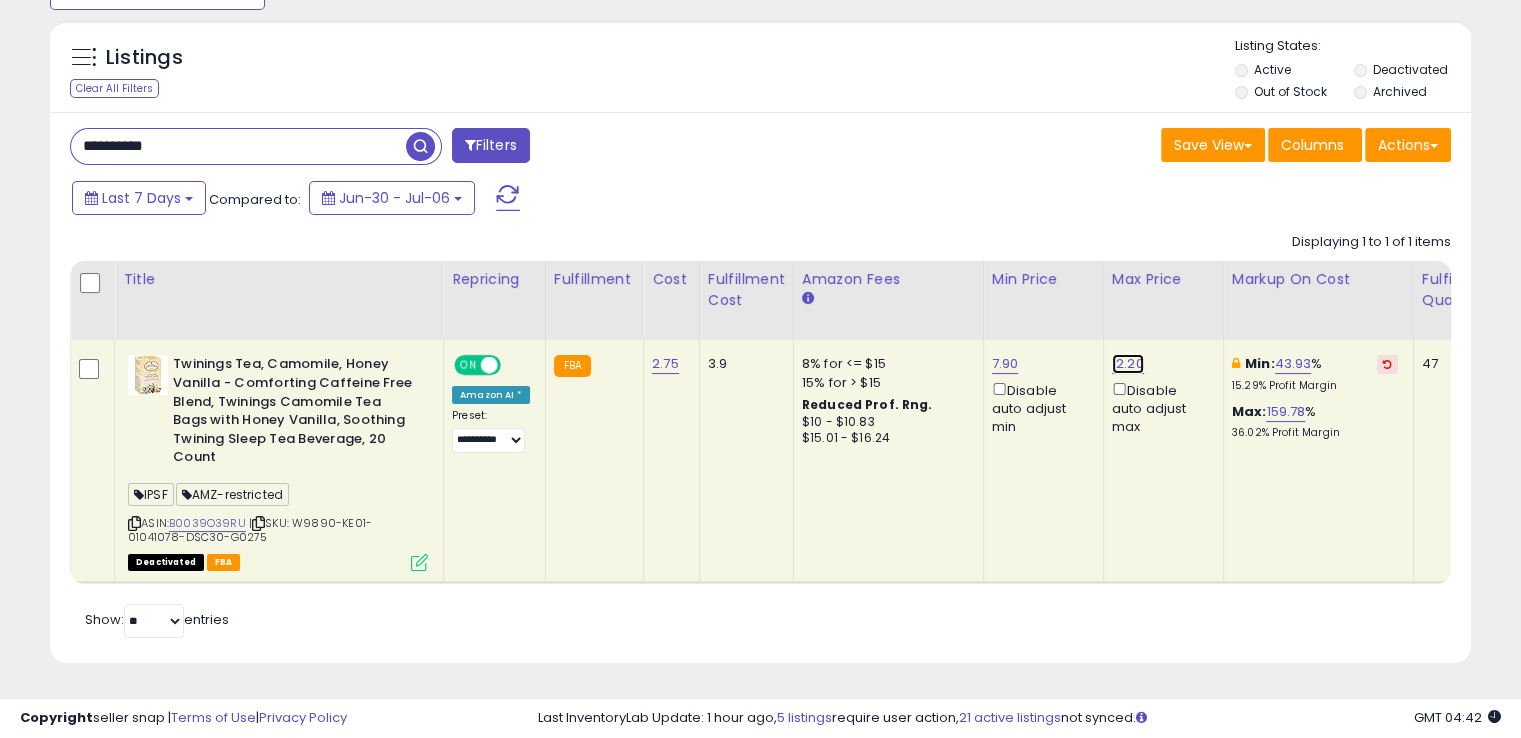 click on "12.20" at bounding box center (1128, 364) 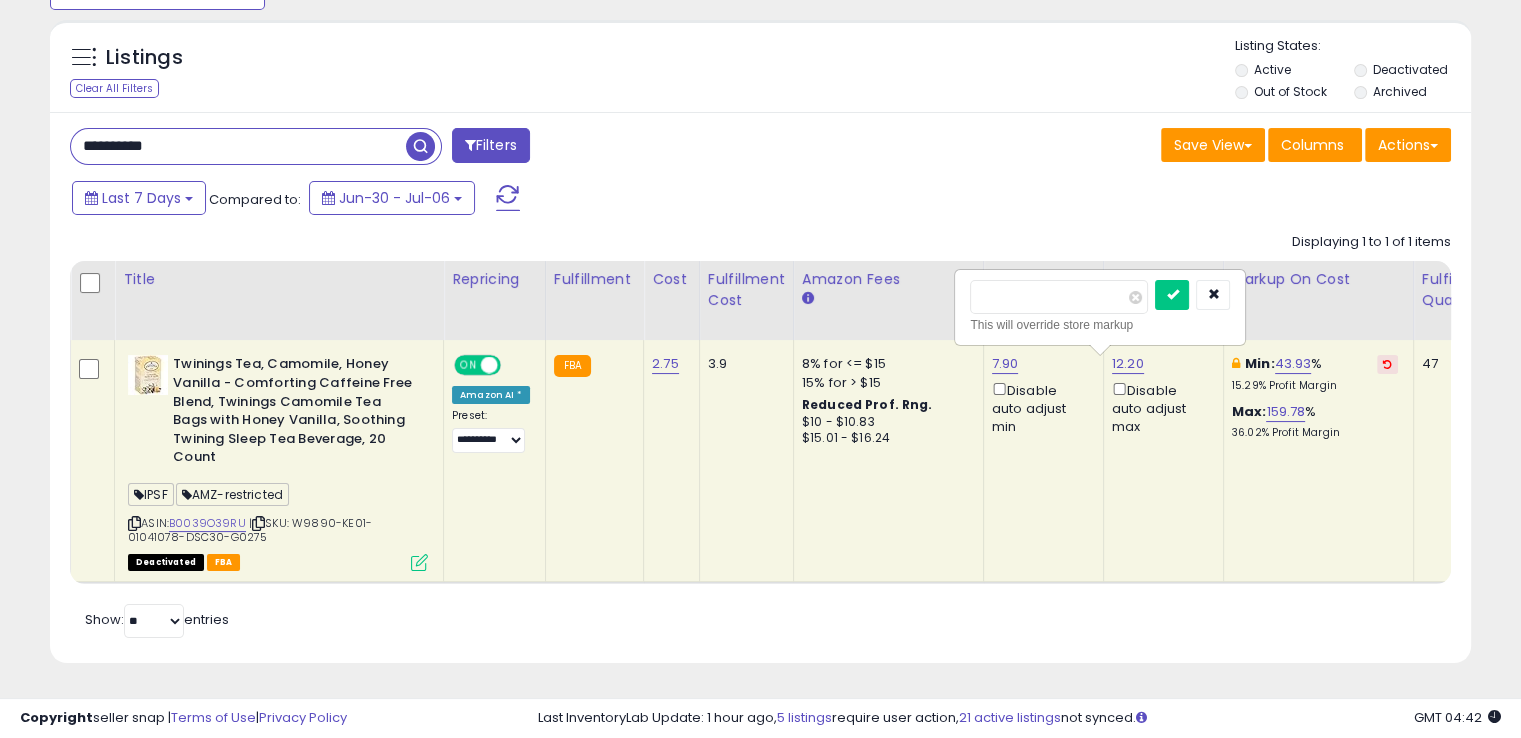 drag, startPoint x: 1068, startPoint y: 272, endPoint x: 952, endPoint y: 276, distance: 116.06895 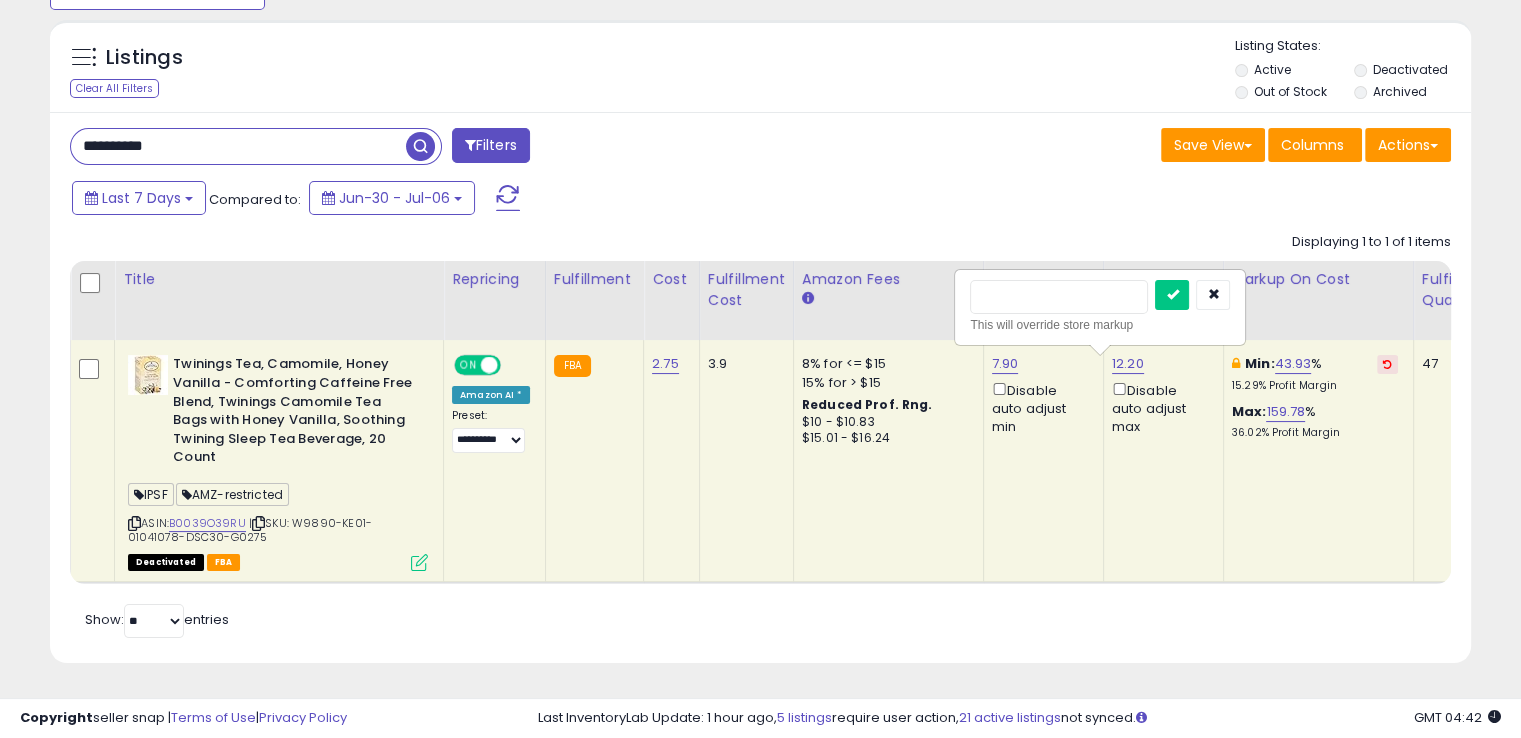 type on "****" 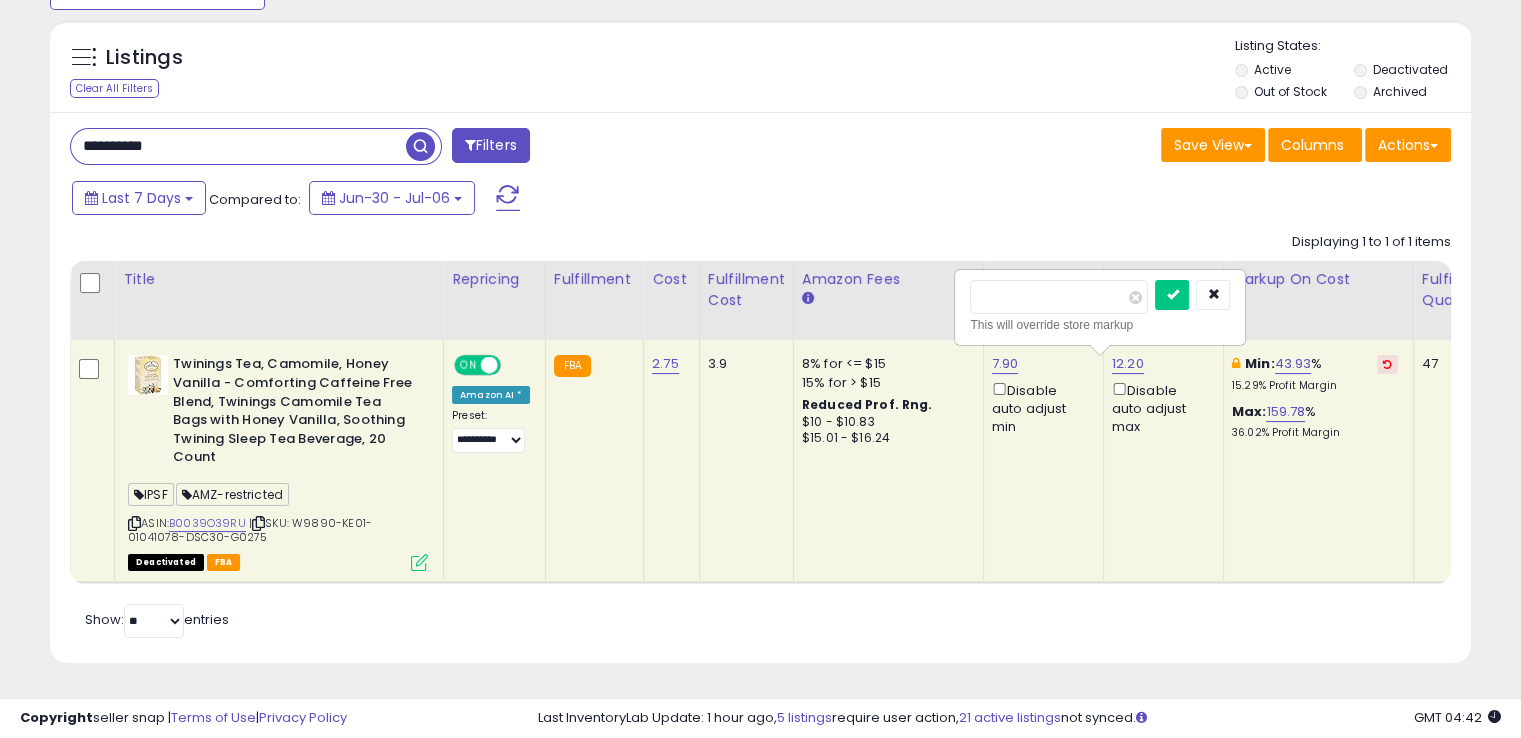 click at bounding box center [1172, 295] 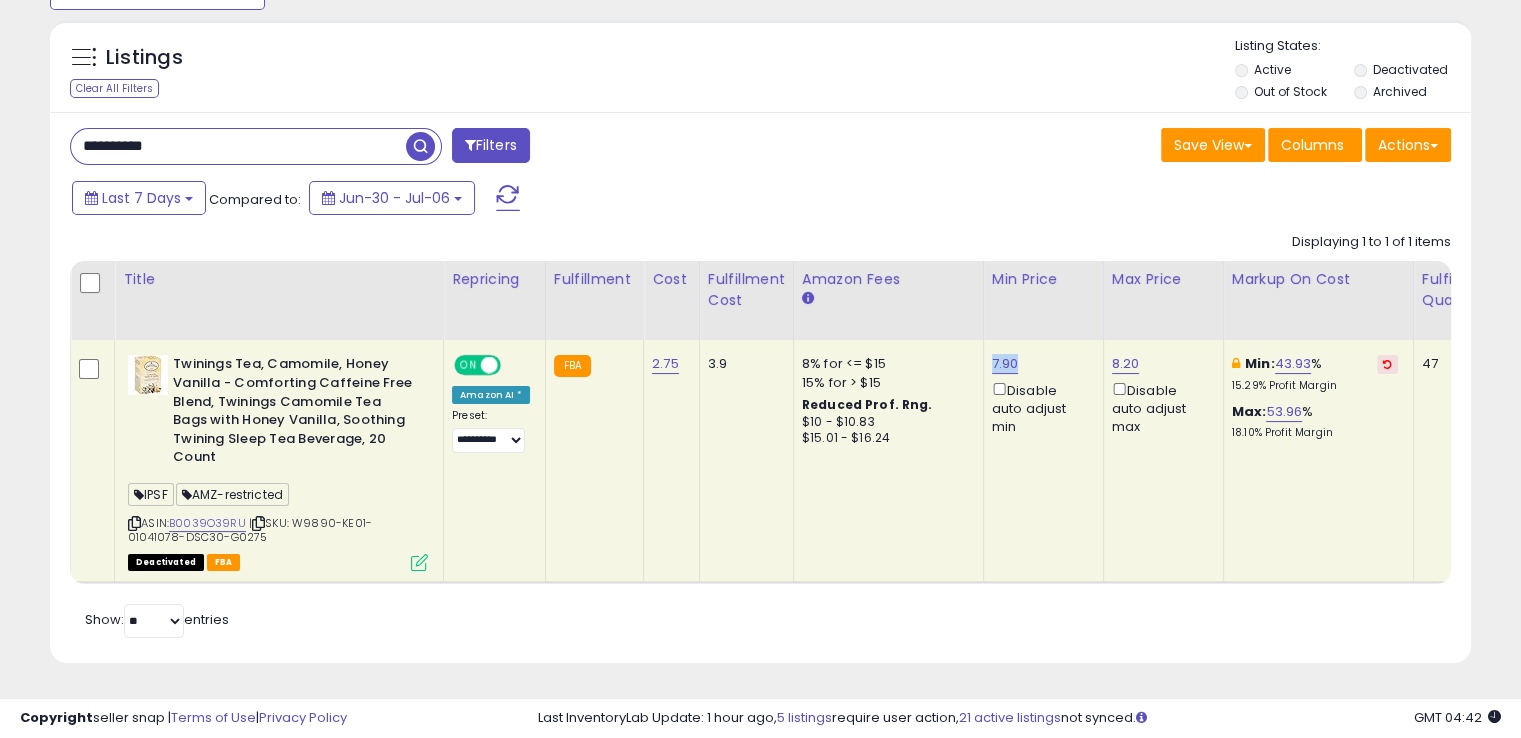drag, startPoint x: 1014, startPoint y: 343, endPoint x: 979, endPoint y: 337, distance: 35.510563 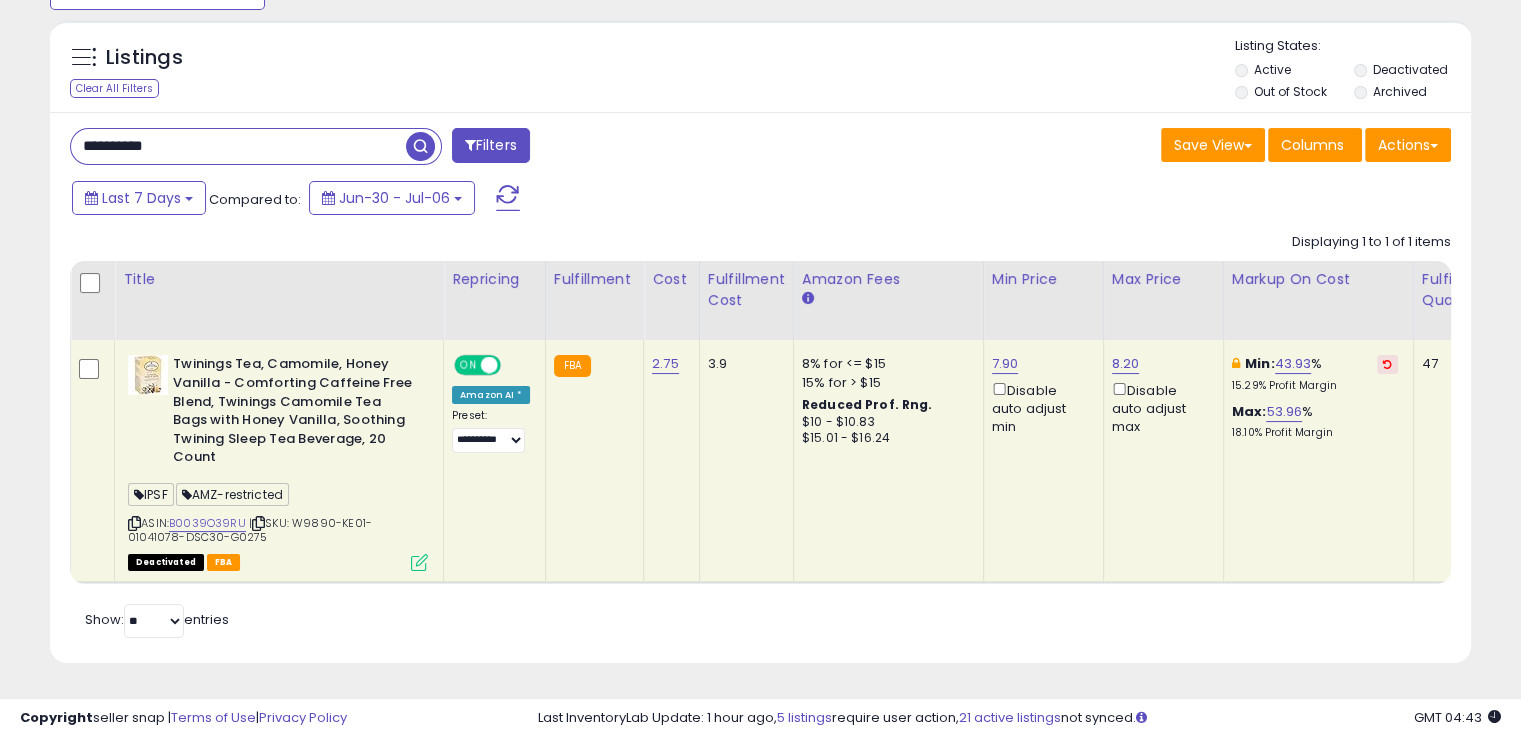 click on "**********" at bounding box center (238, 146) 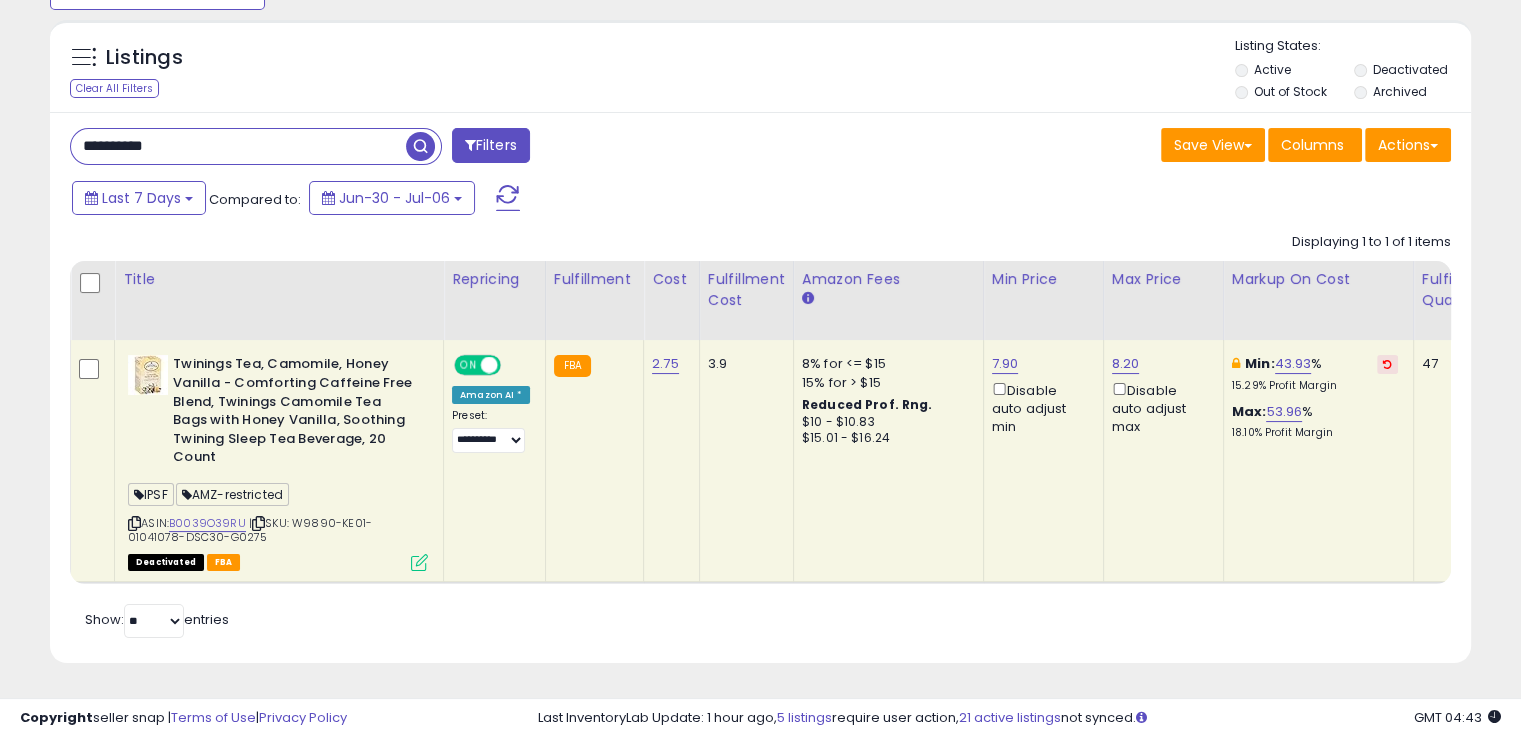 paste 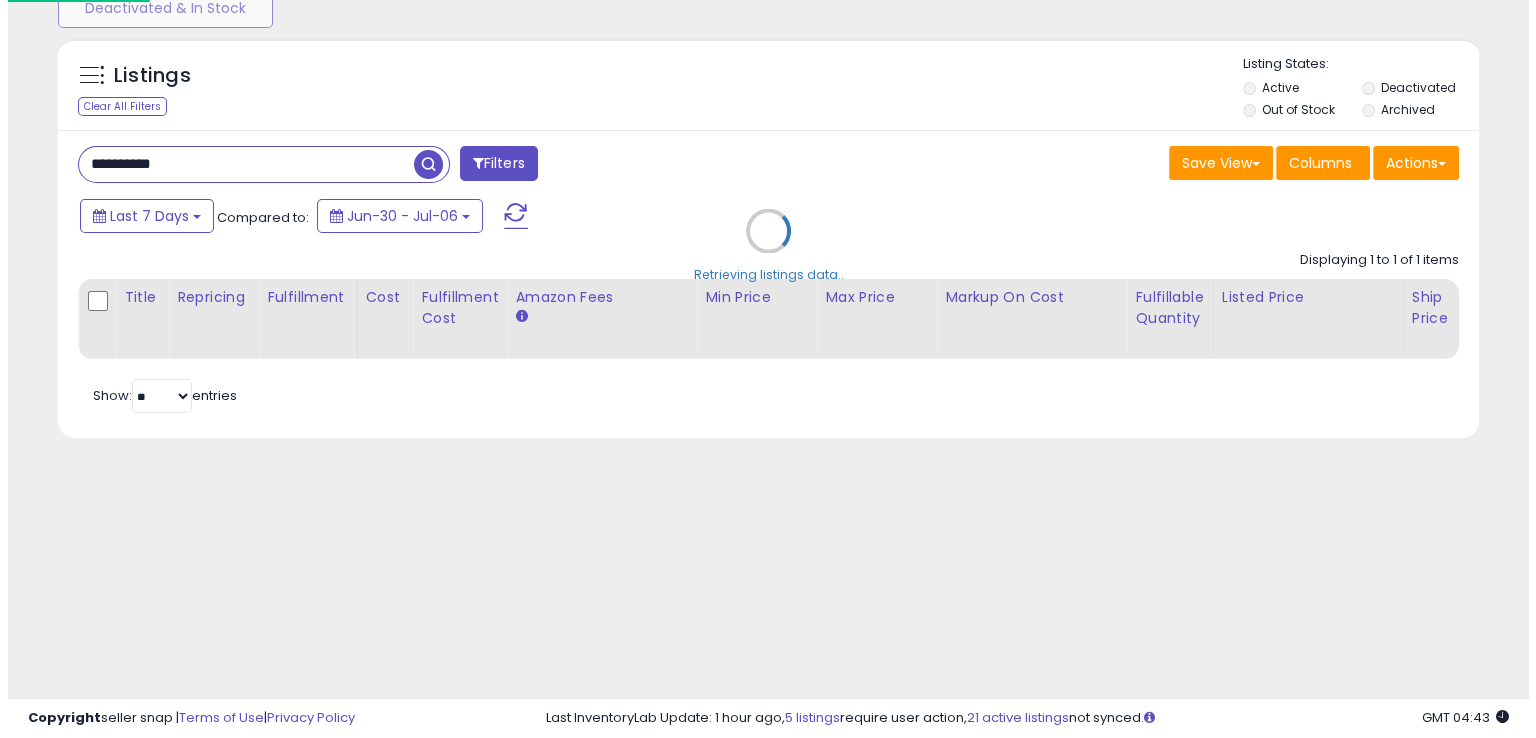 scroll, scrollTop: 157, scrollLeft: 0, axis: vertical 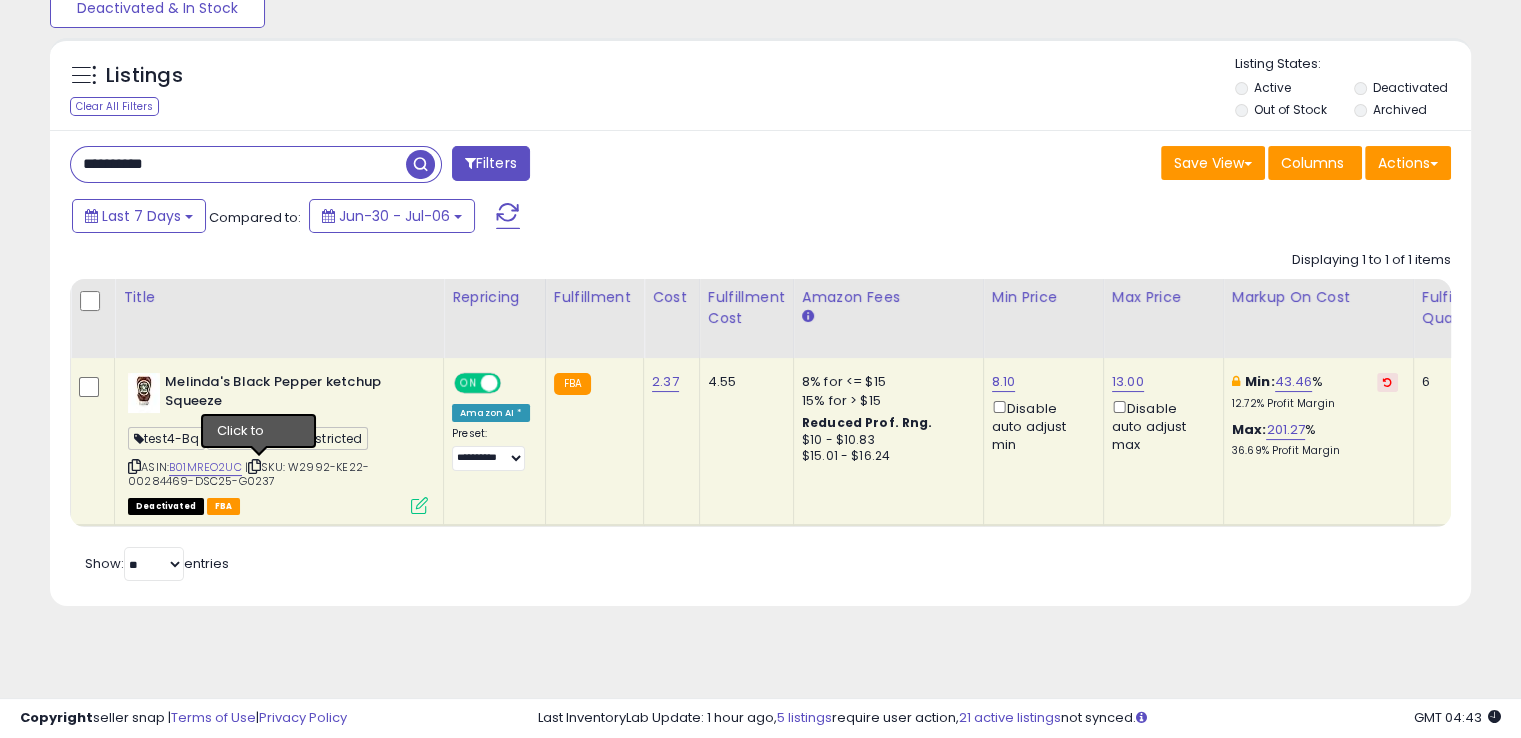 click at bounding box center (254, 466) 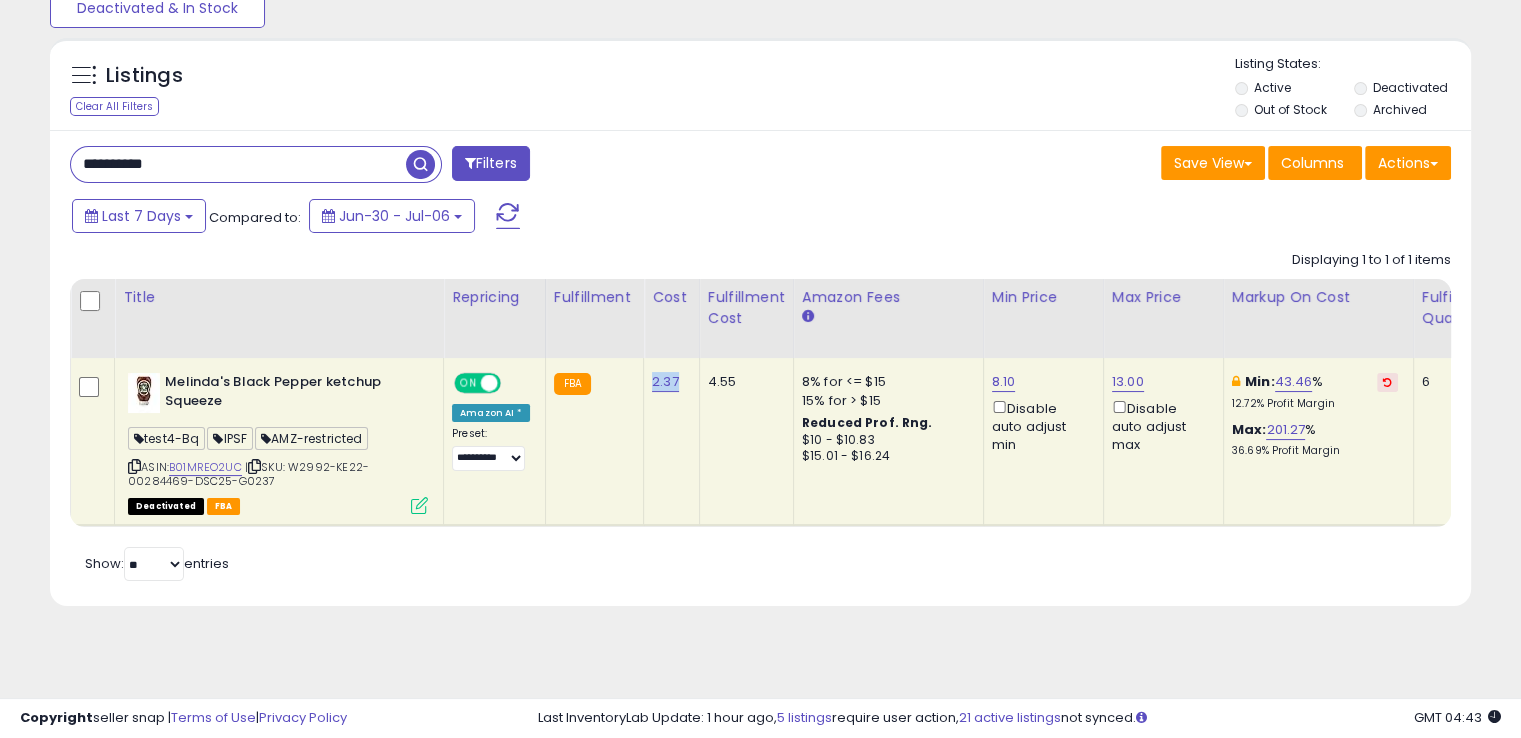 drag, startPoint x: 676, startPoint y: 380, endPoint x: 645, endPoint y: 385, distance: 31.400637 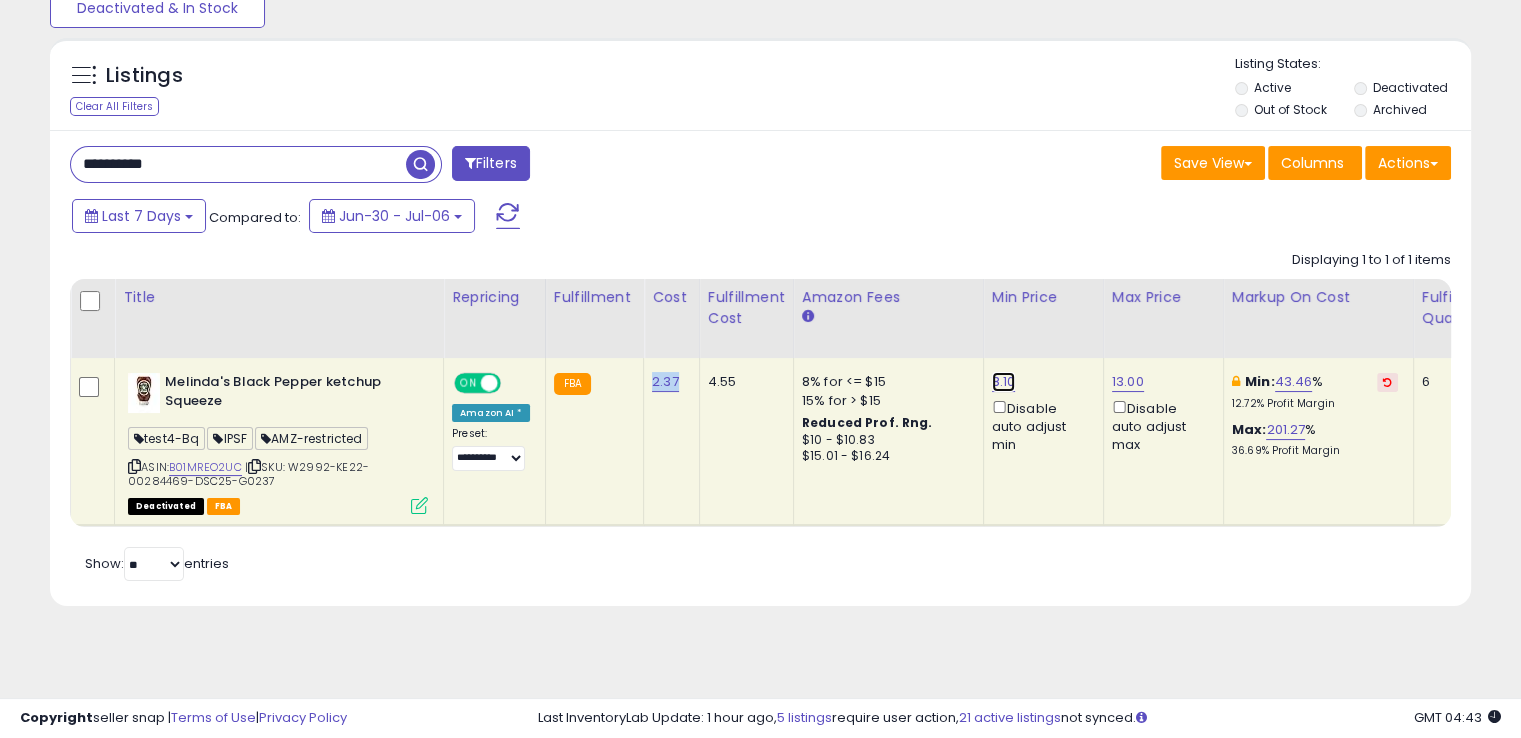 click on "8.10" at bounding box center (1004, 382) 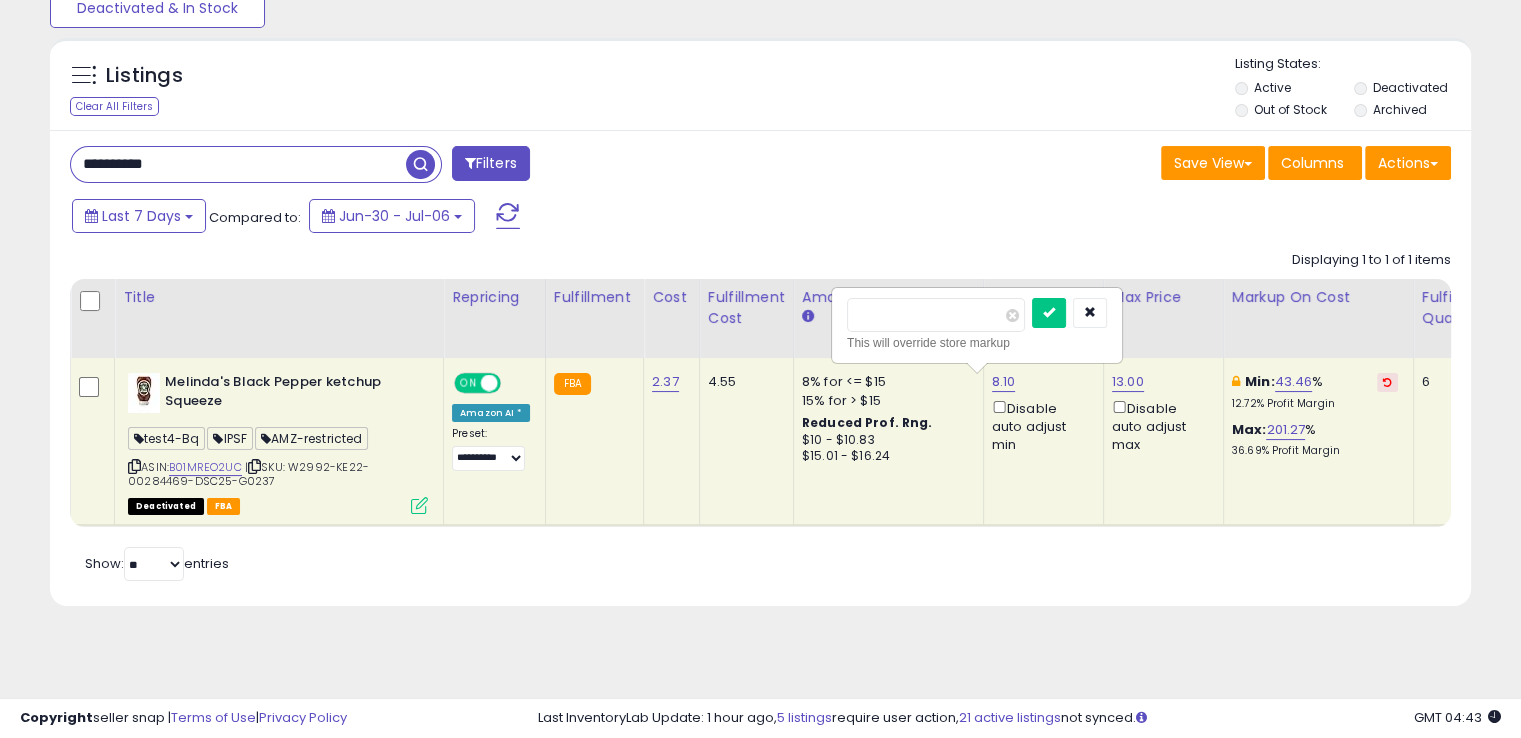 drag, startPoint x: 911, startPoint y: 317, endPoint x: 795, endPoint y: 313, distance: 116.06895 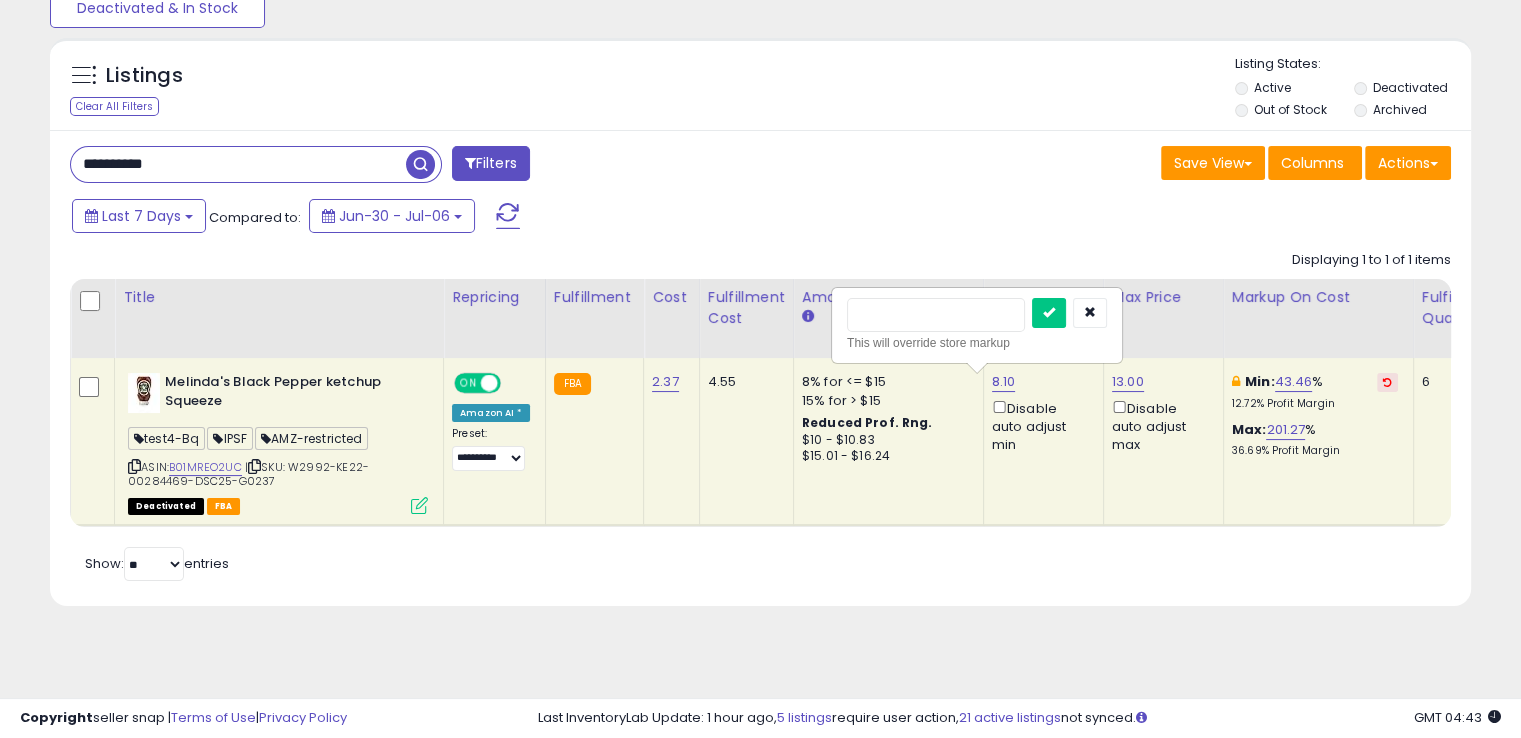 type on "*****" 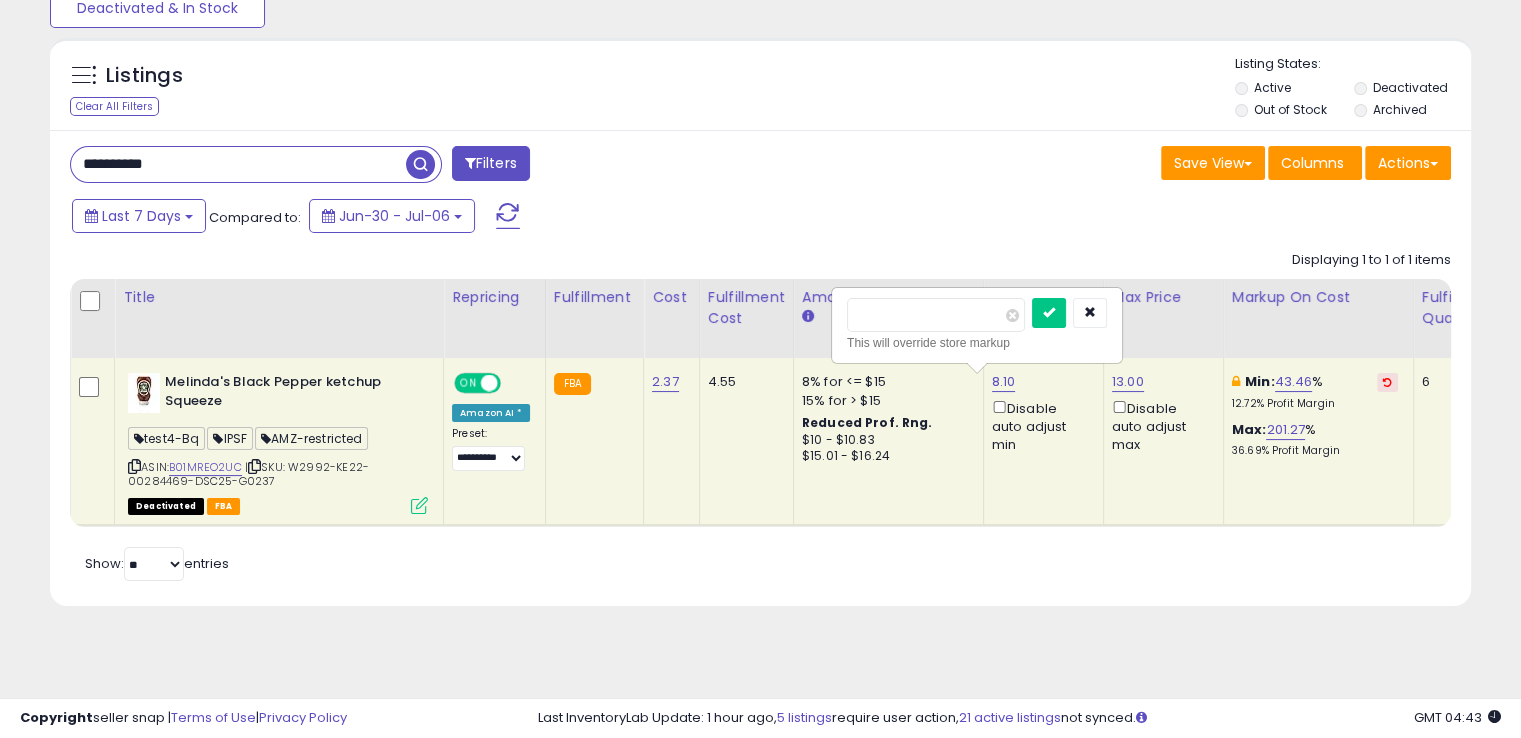 click at bounding box center (1049, 313) 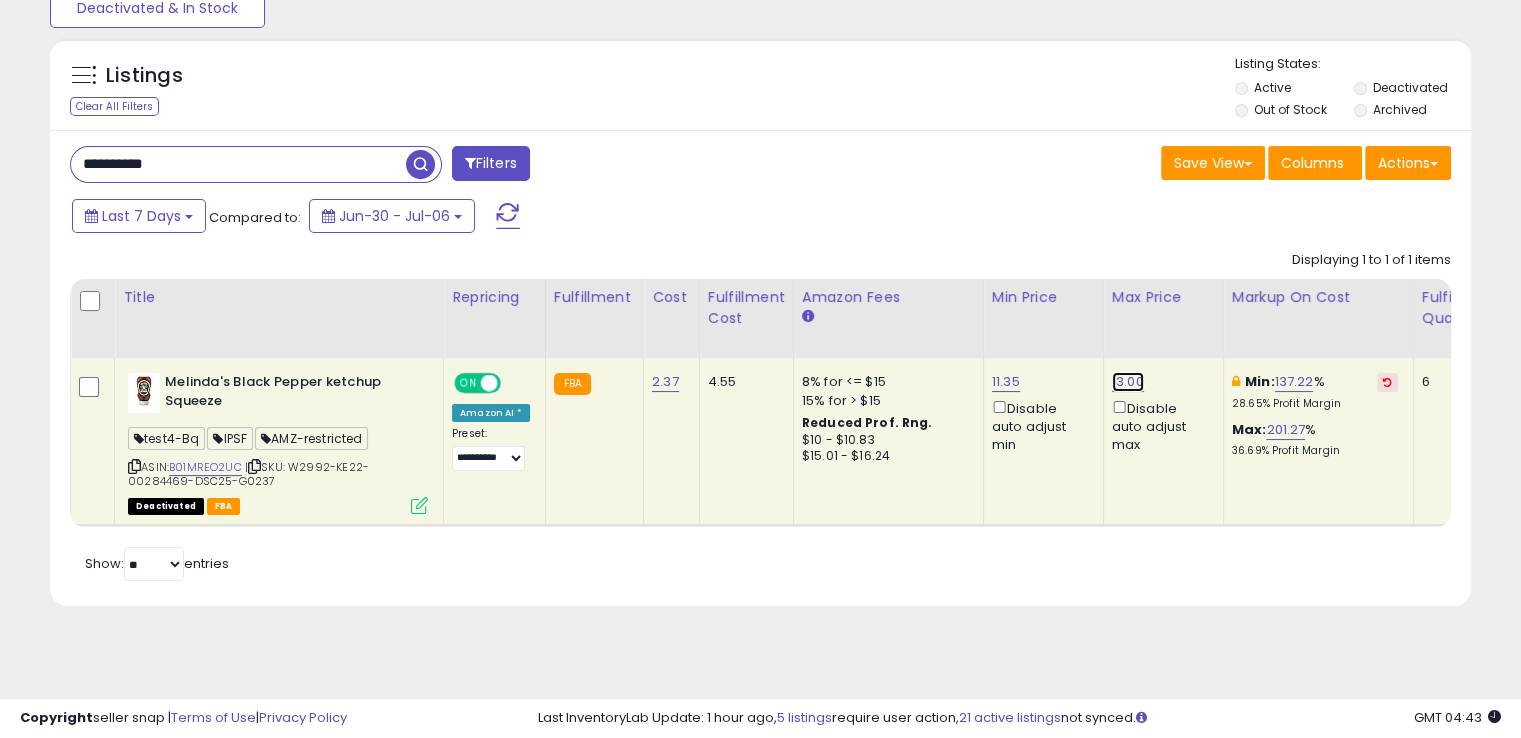 click on "13.00" at bounding box center [1128, 382] 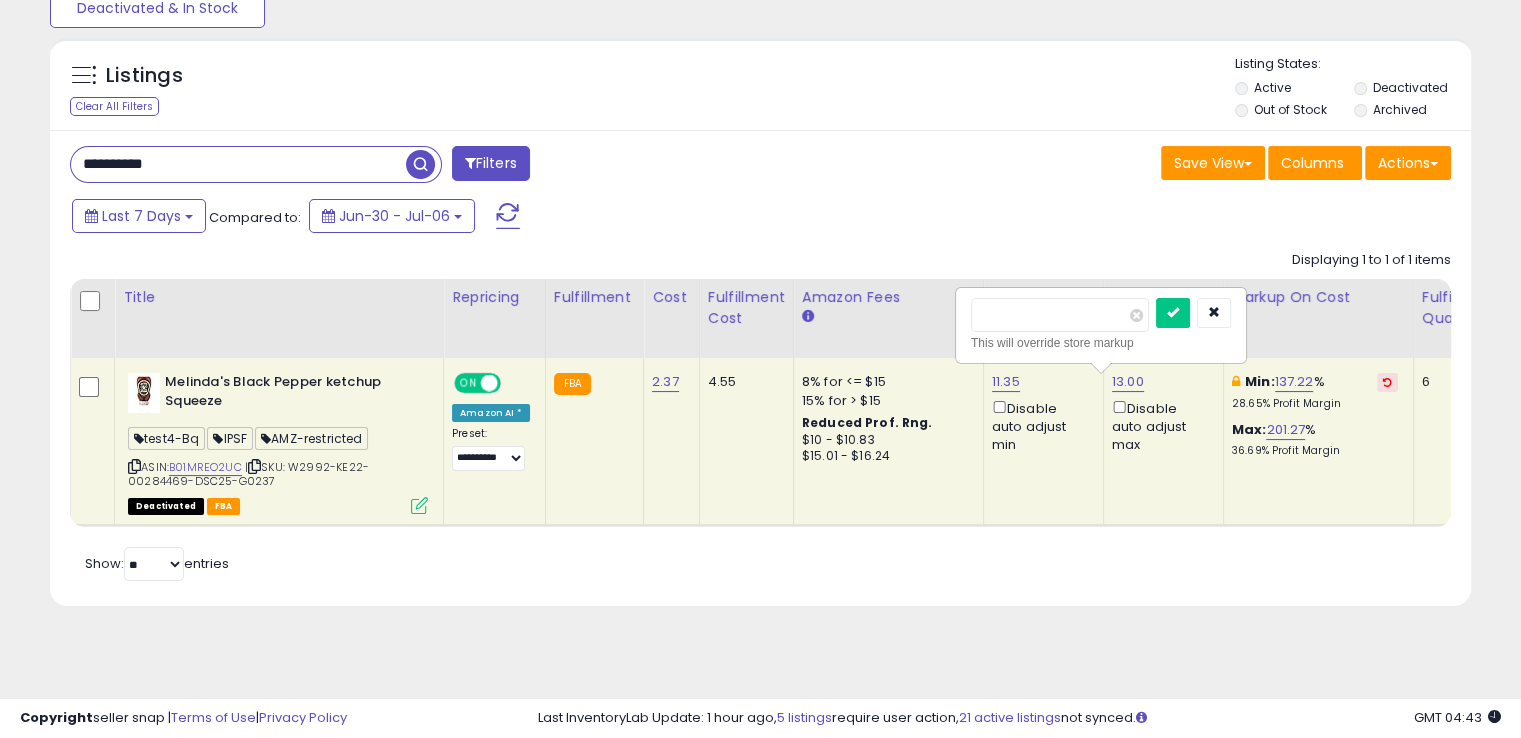 drag, startPoint x: 927, startPoint y: 333, endPoint x: 908, endPoint y: 330, distance: 19.235384 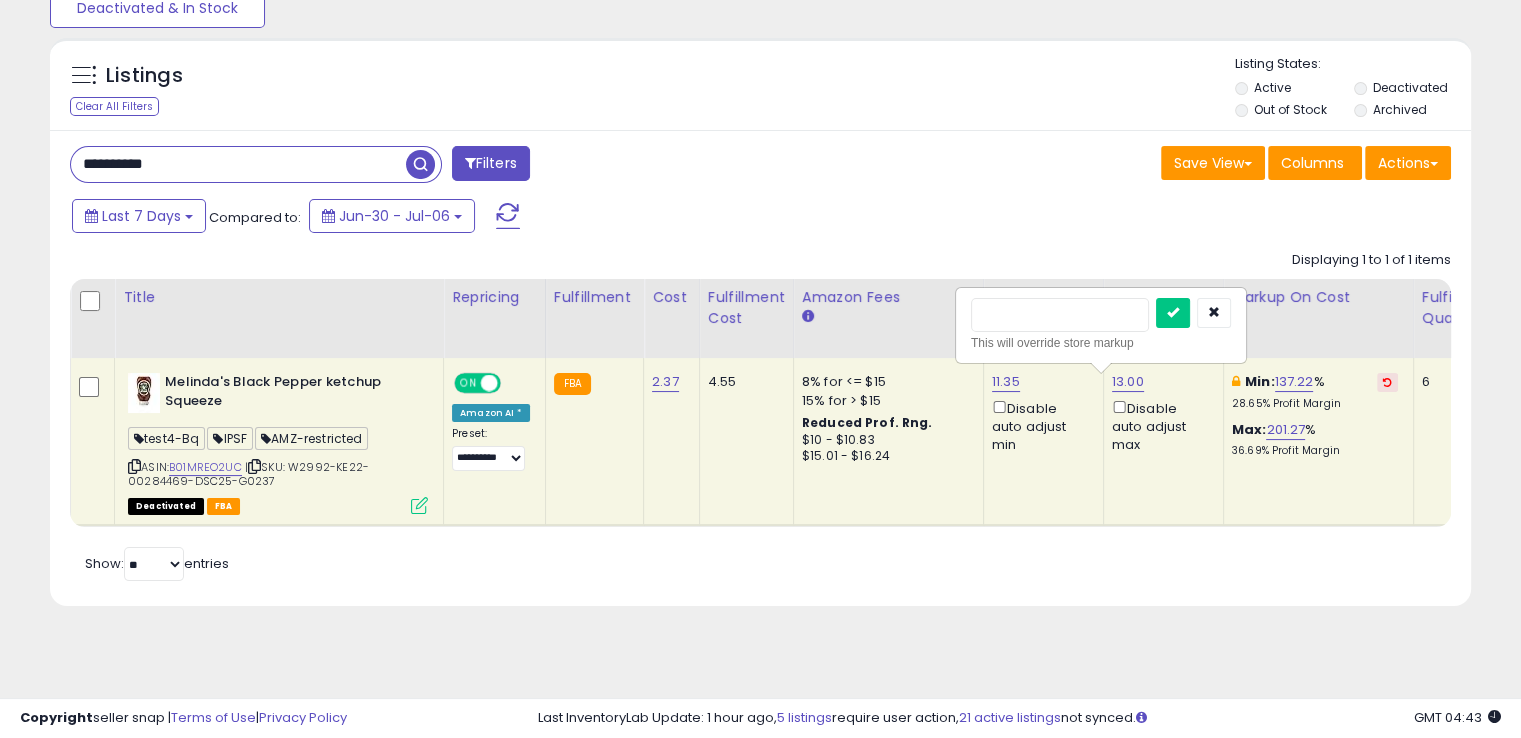 type on "*****" 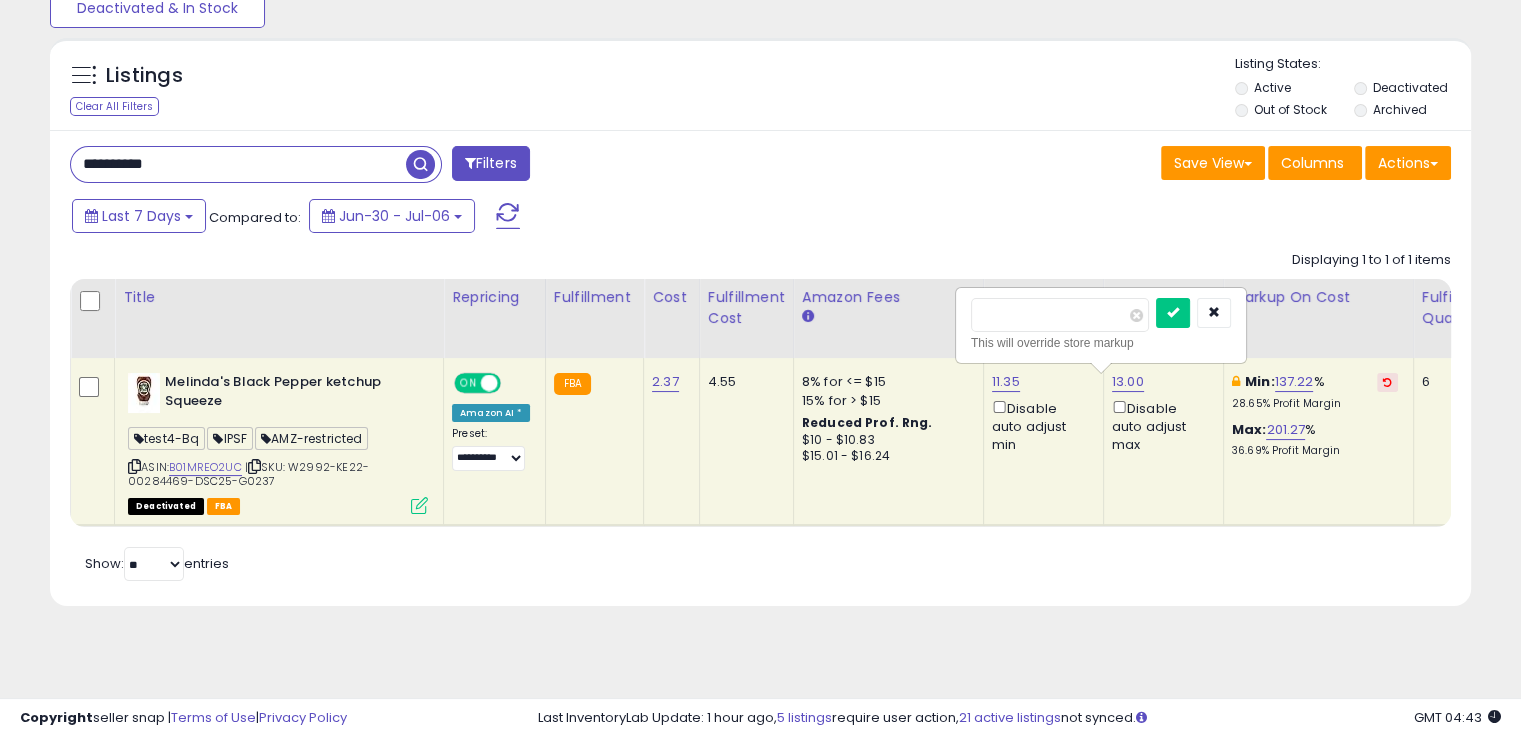 click at bounding box center [1173, 313] 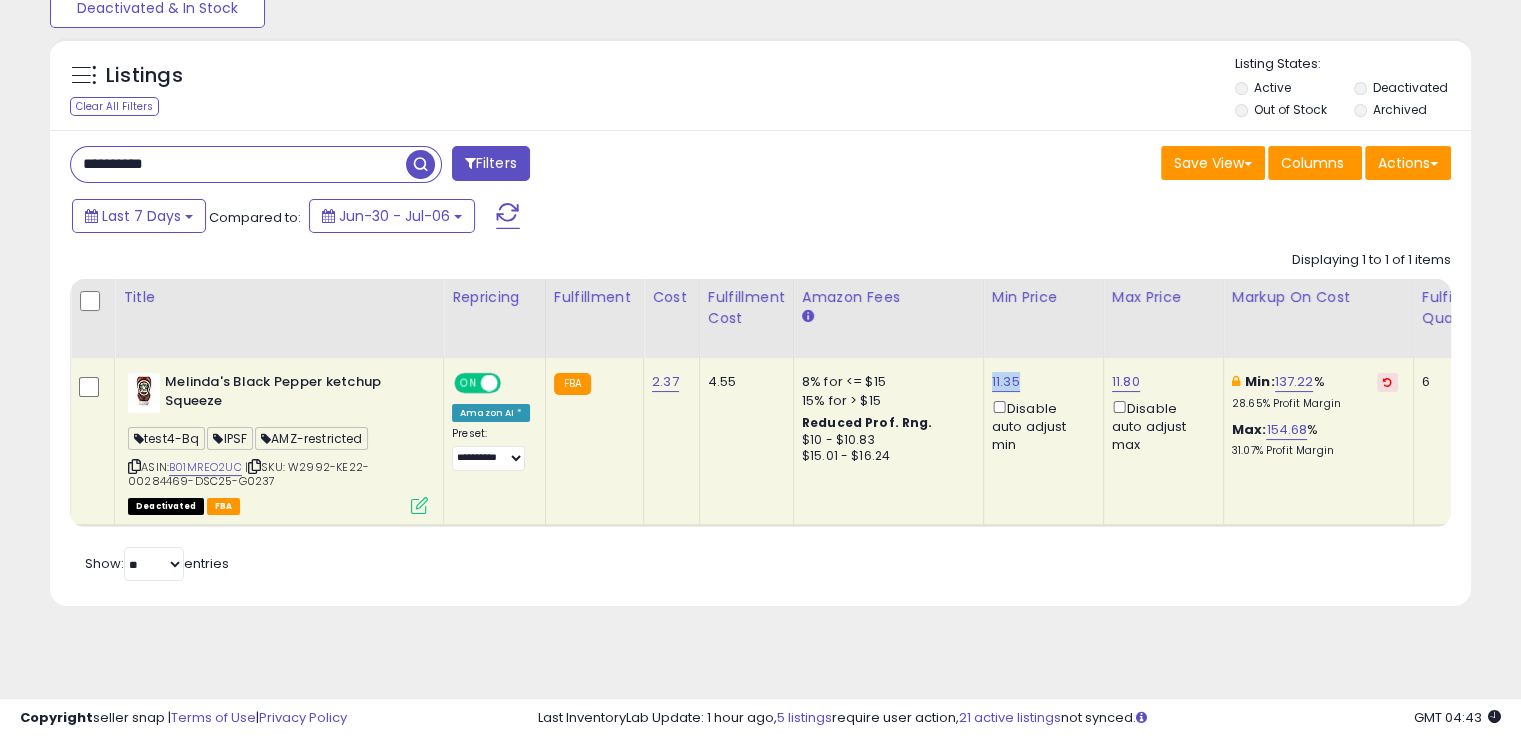 drag, startPoint x: 1023, startPoint y: 384, endPoint x: 982, endPoint y: 372, distance: 42.72002 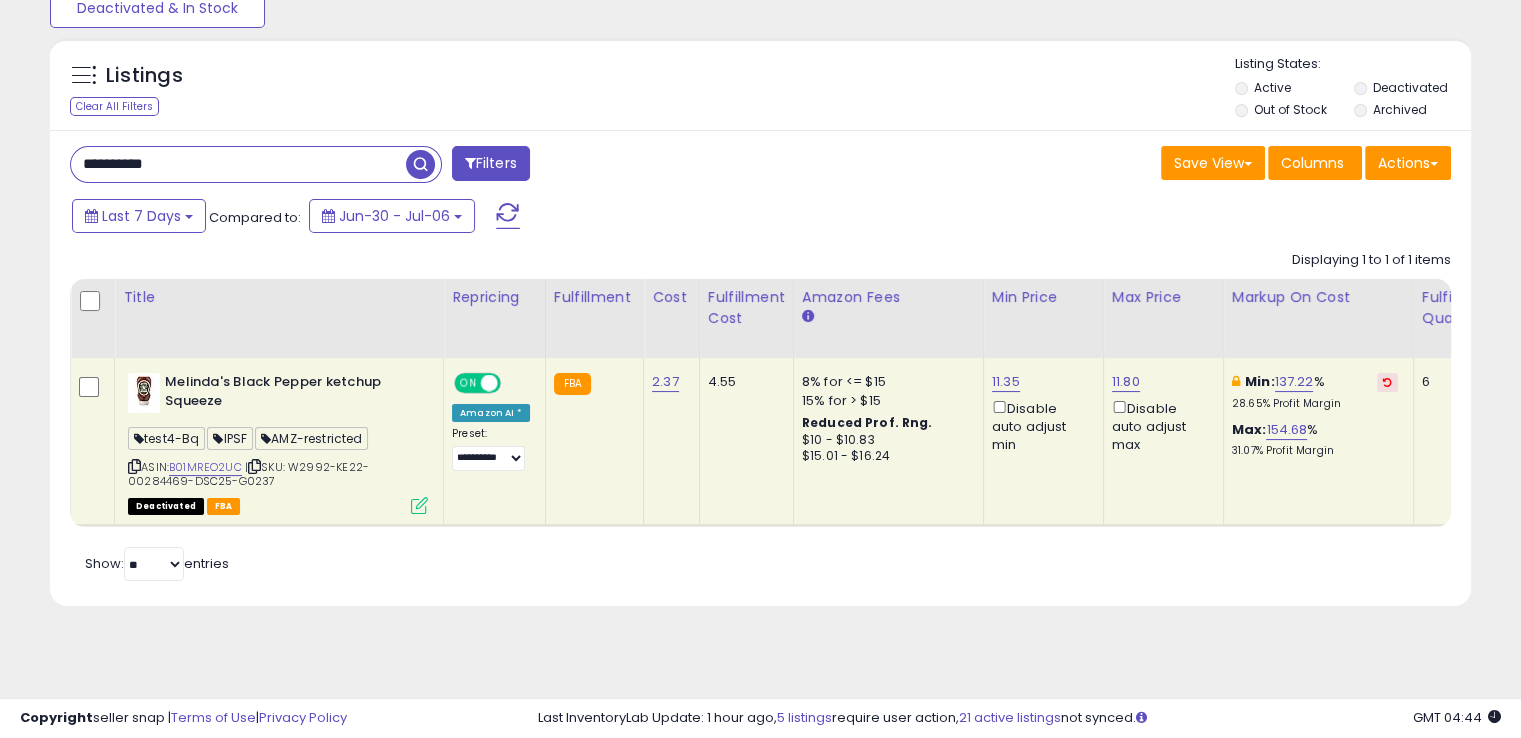 click on "**********" at bounding box center [238, 164] 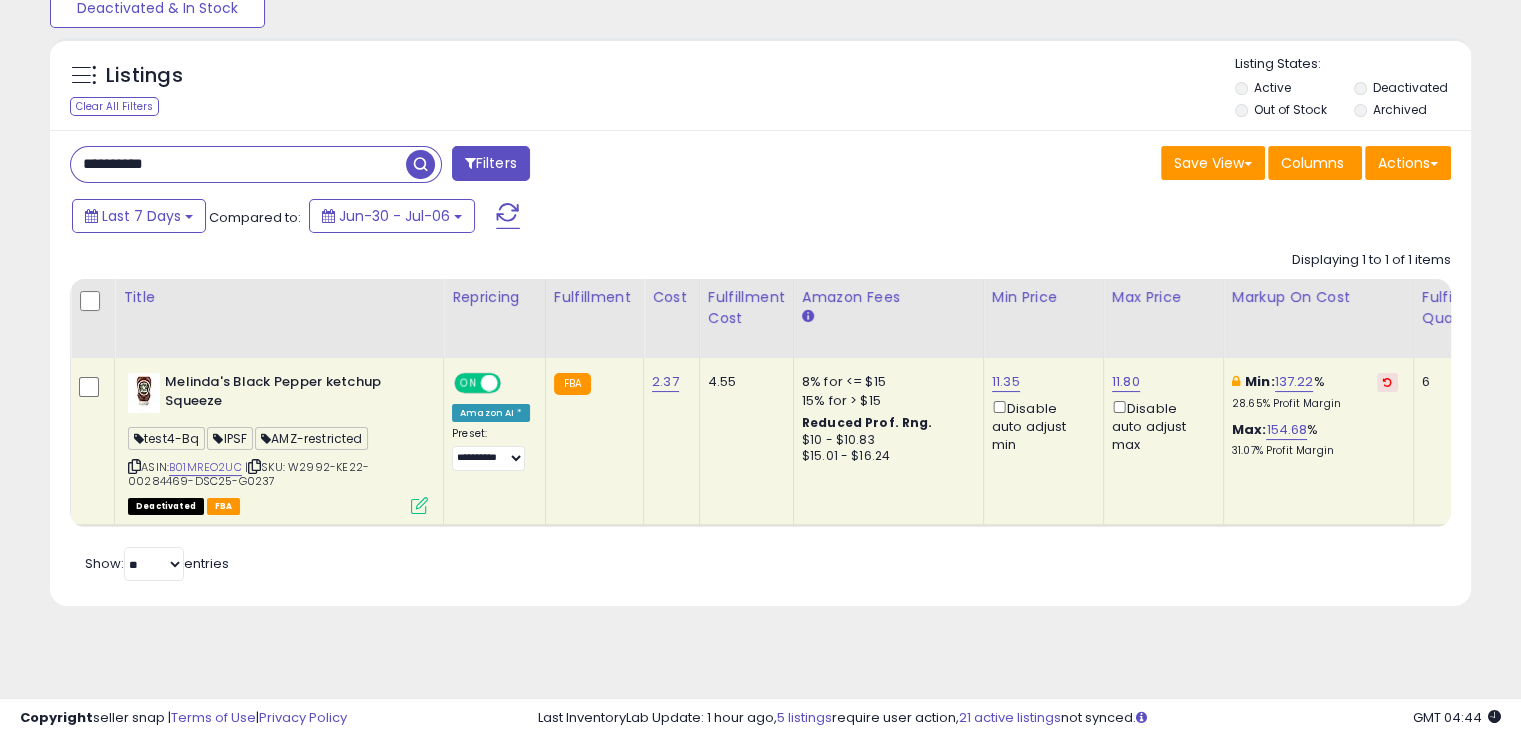 paste 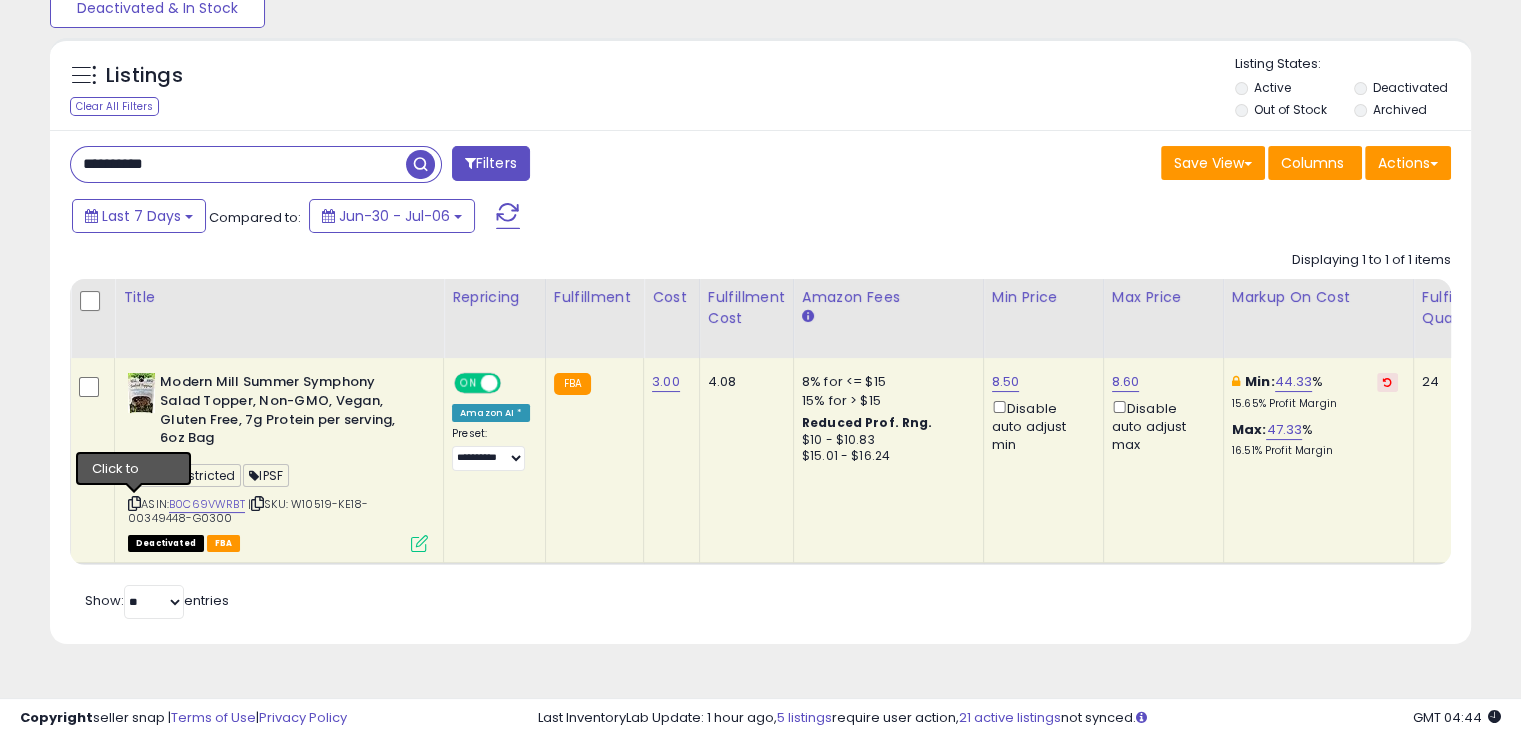 click at bounding box center (134, 503) 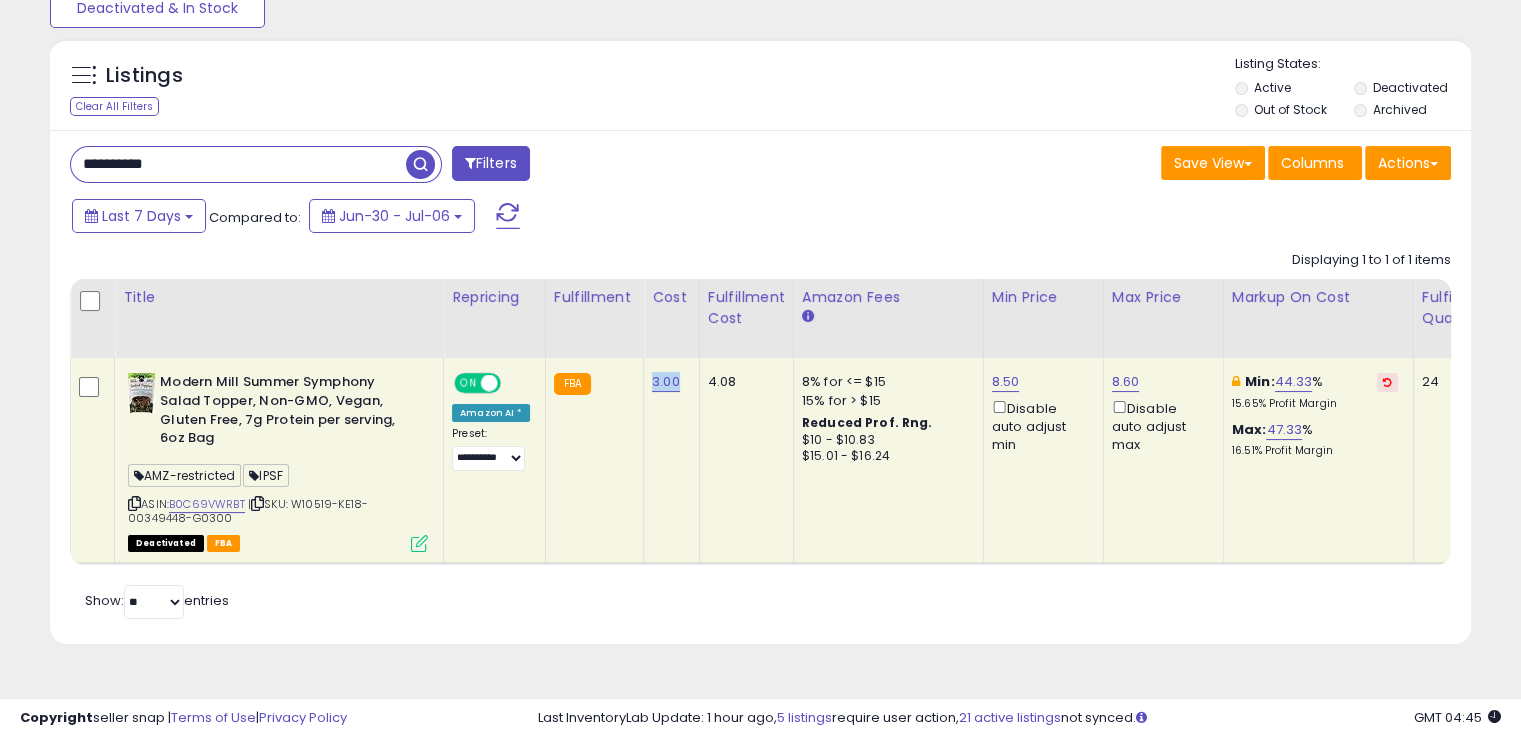 drag, startPoint x: 672, startPoint y: 379, endPoint x: 643, endPoint y: 381, distance: 29.068884 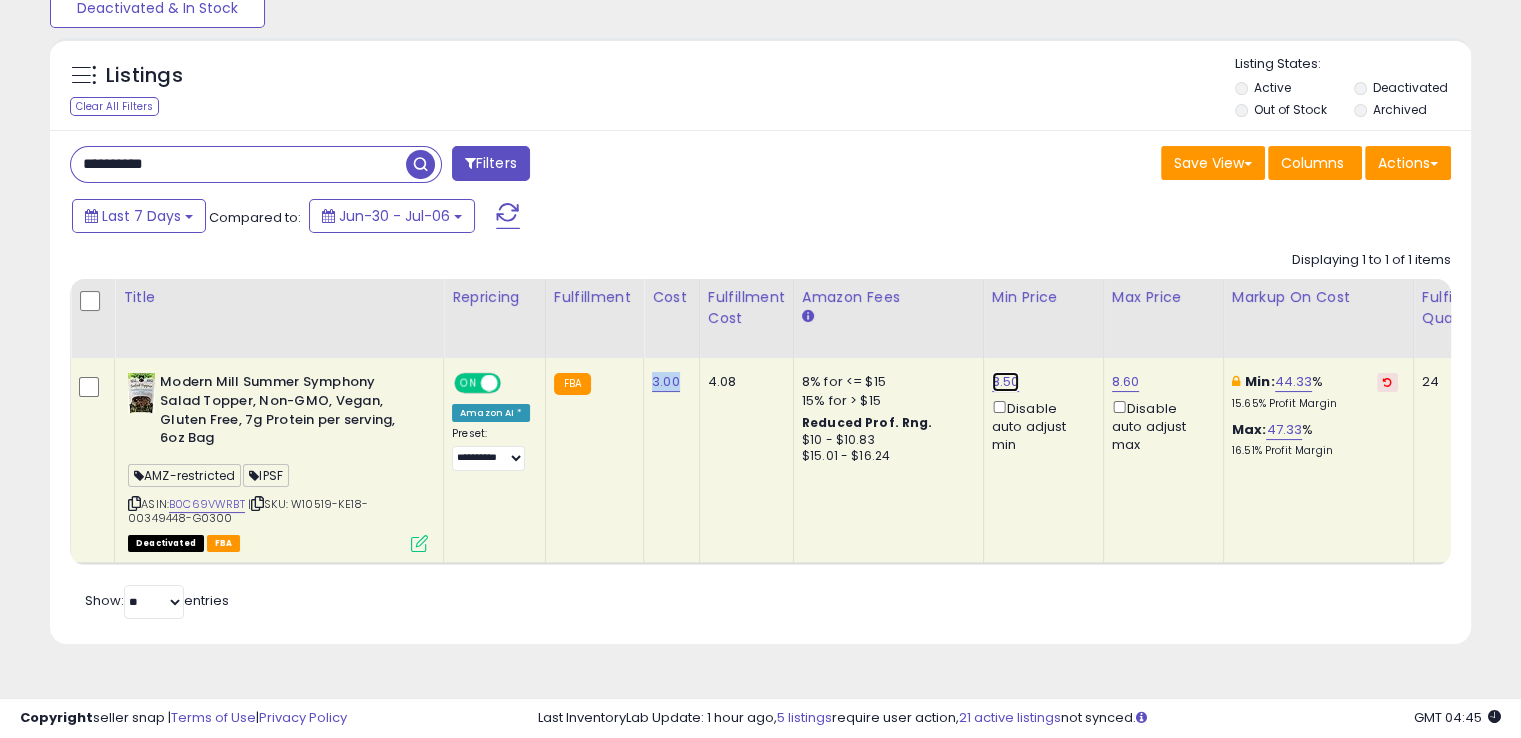 click on "8.50" at bounding box center [1006, 382] 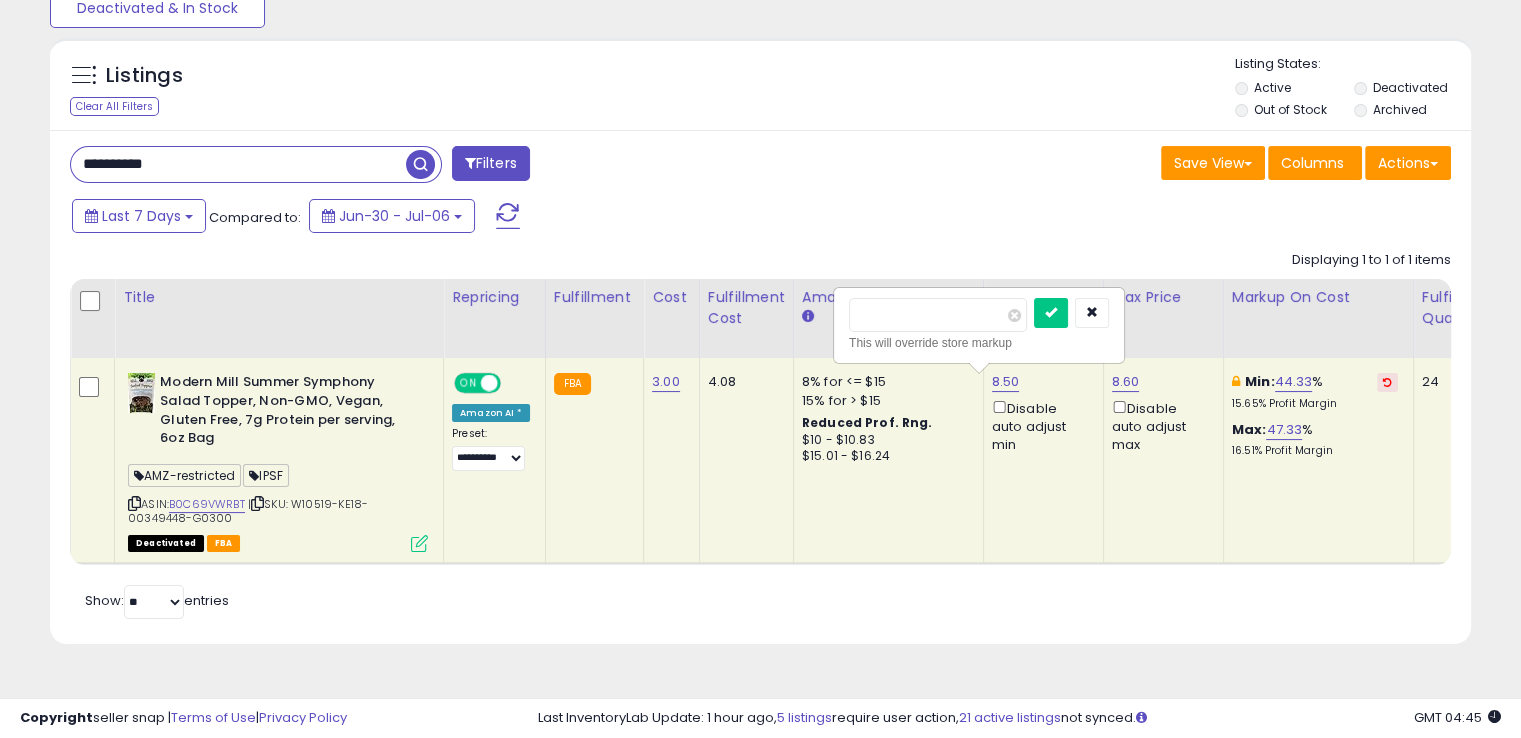 click on "**** This will override store markup" at bounding box center [979, 325] 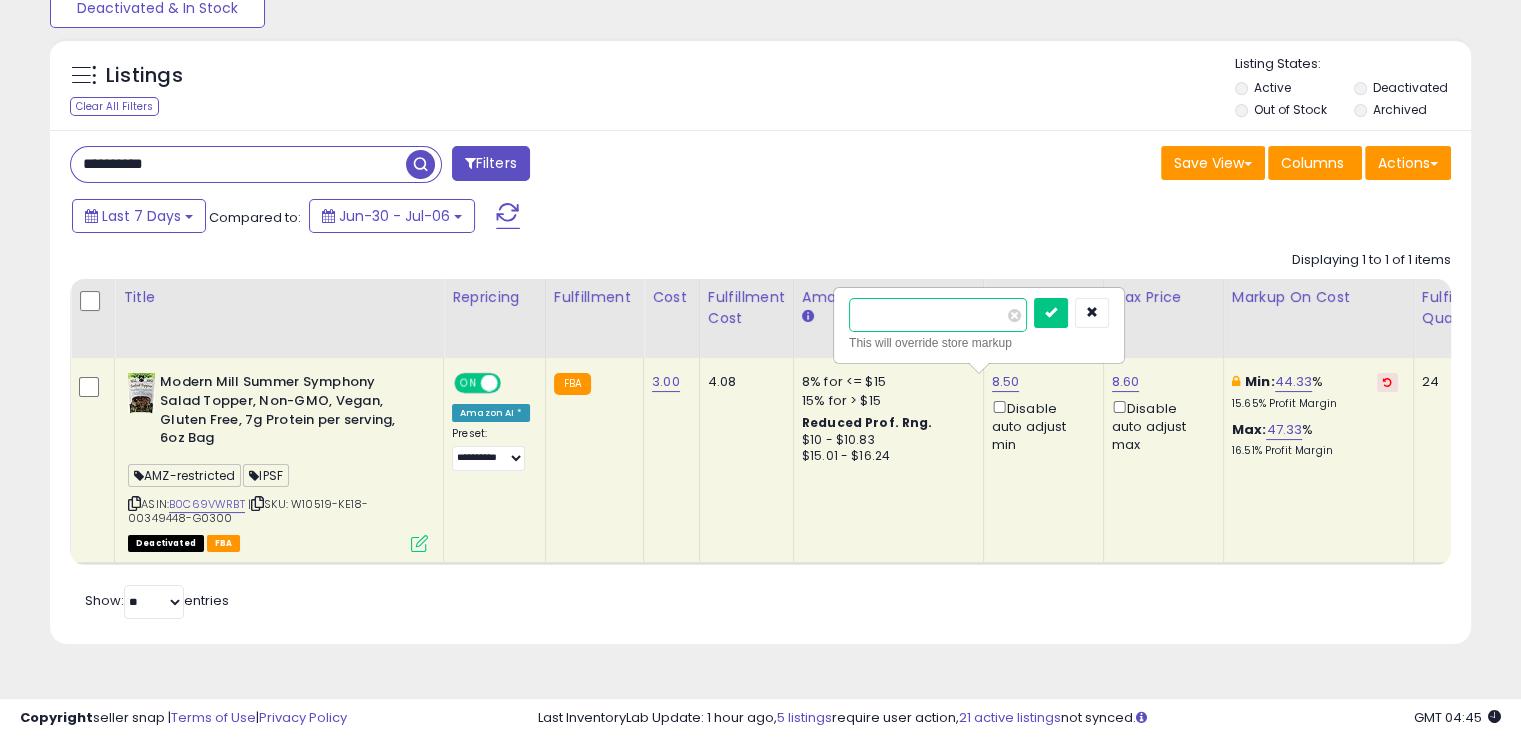 drag, startPoint x: 930, startPoint y: 313, endPoint x: 834, endPoint y: 337, distance: 98.95454 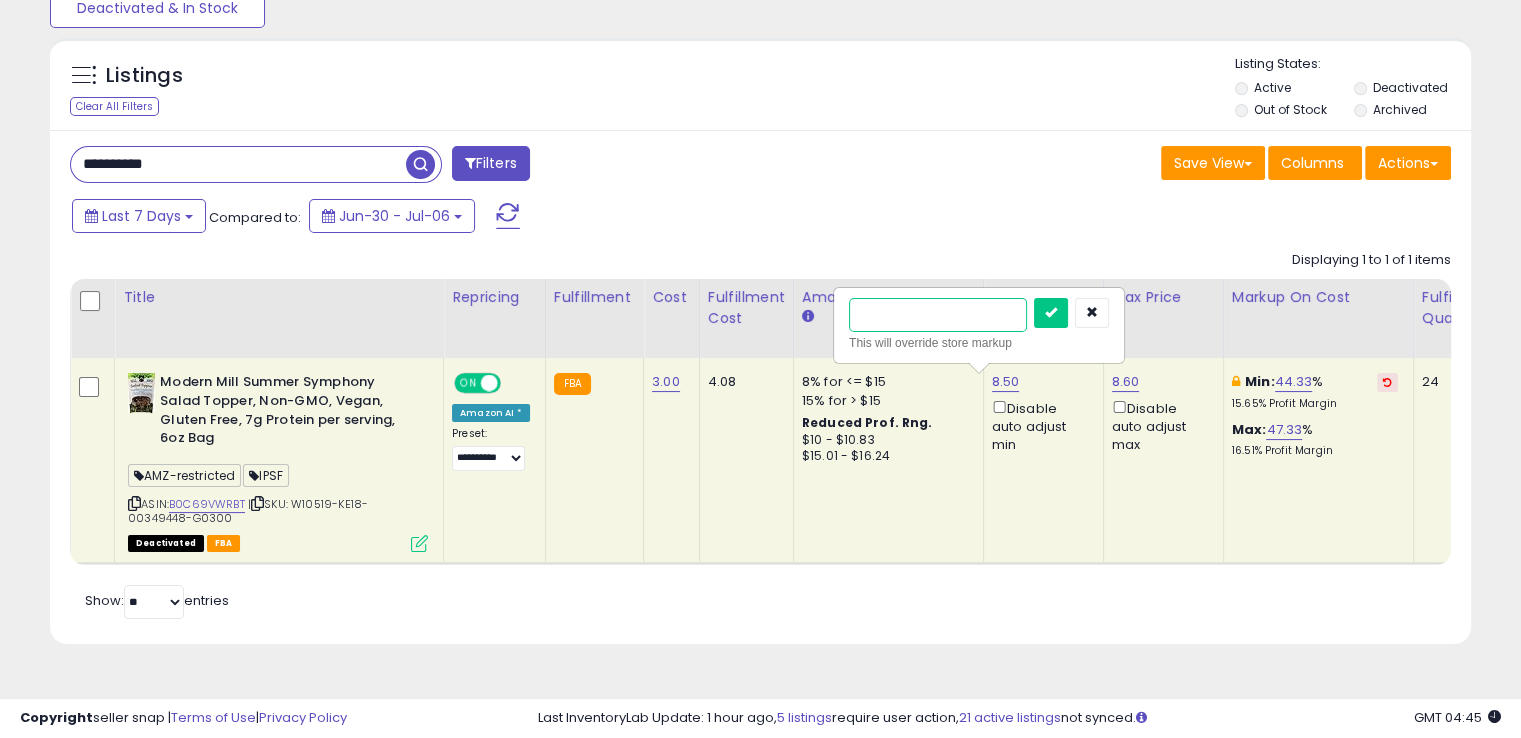 type on "****" 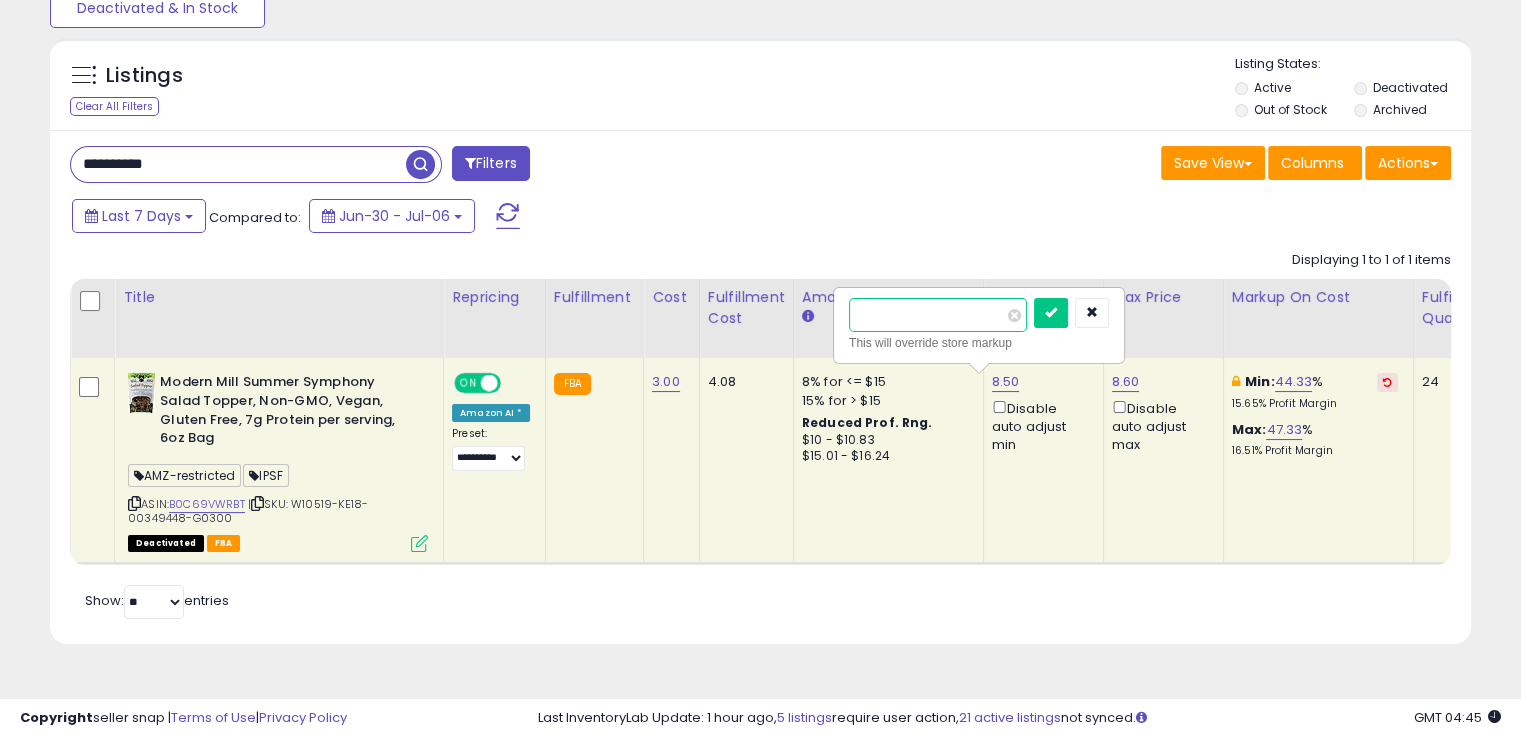 click at bounding box center [1051, 313] 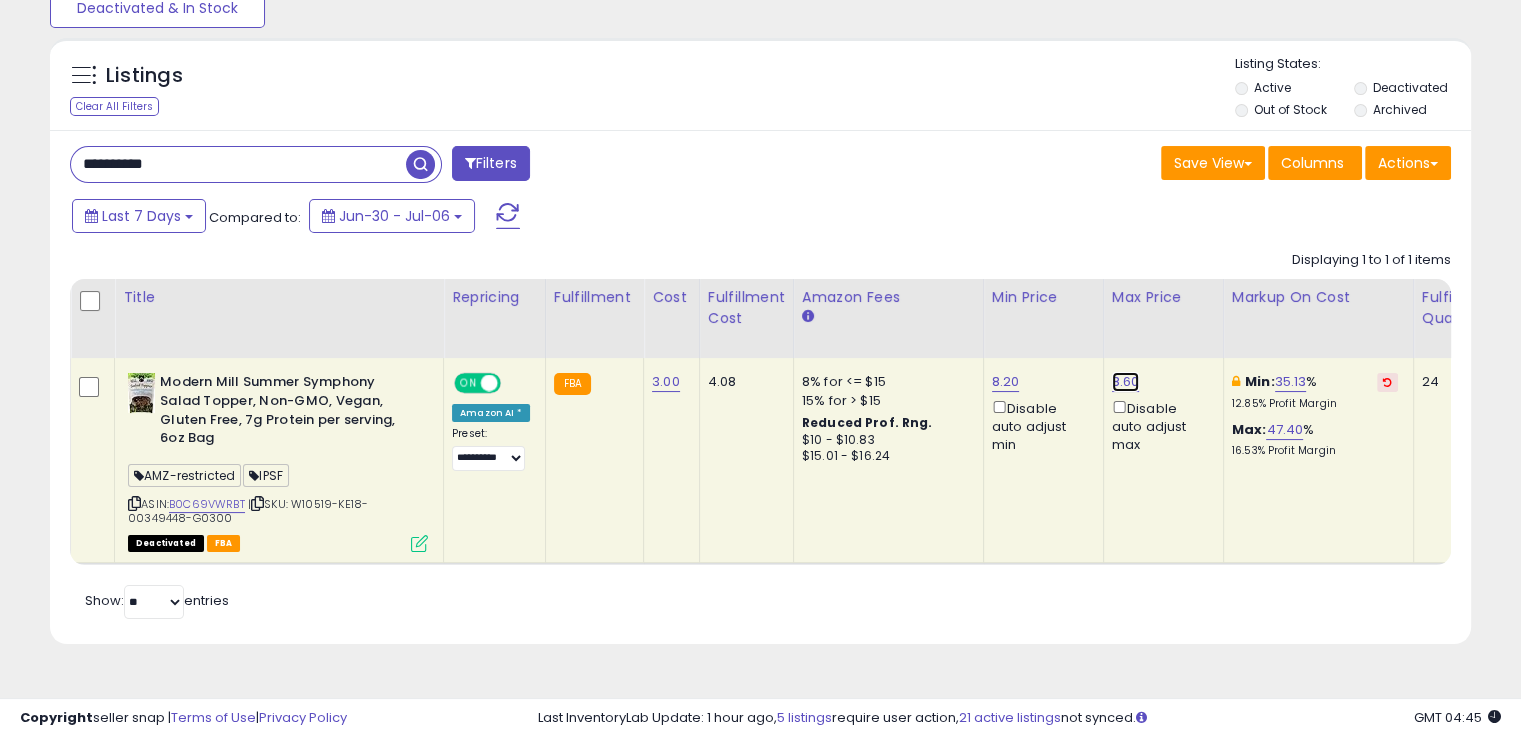 click on "8.60" at bounding box center [1126, 382] 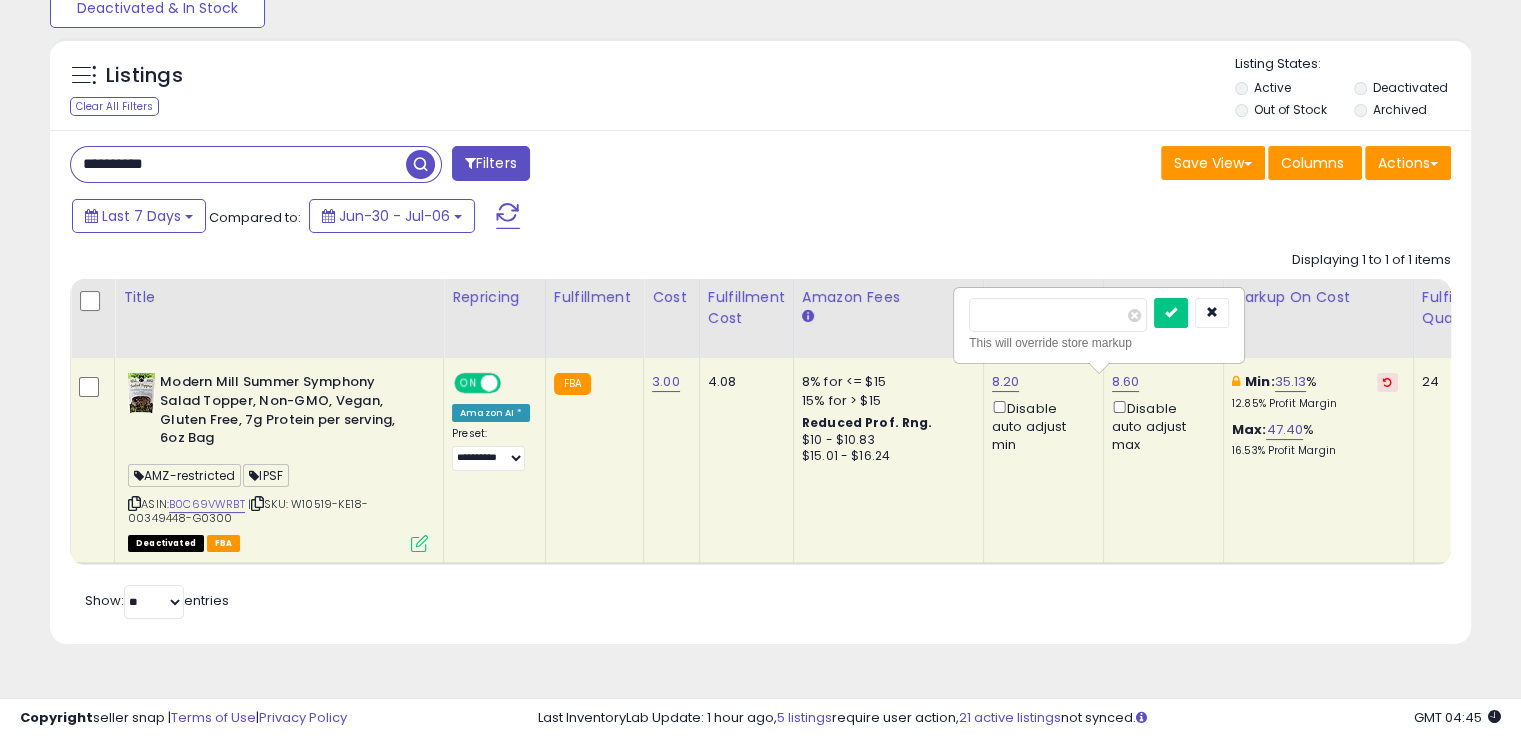 drag, startPoint x: 1048, startPoint y: 322, endPoint x: 843, endPoint y: 317, distance: 205.06097 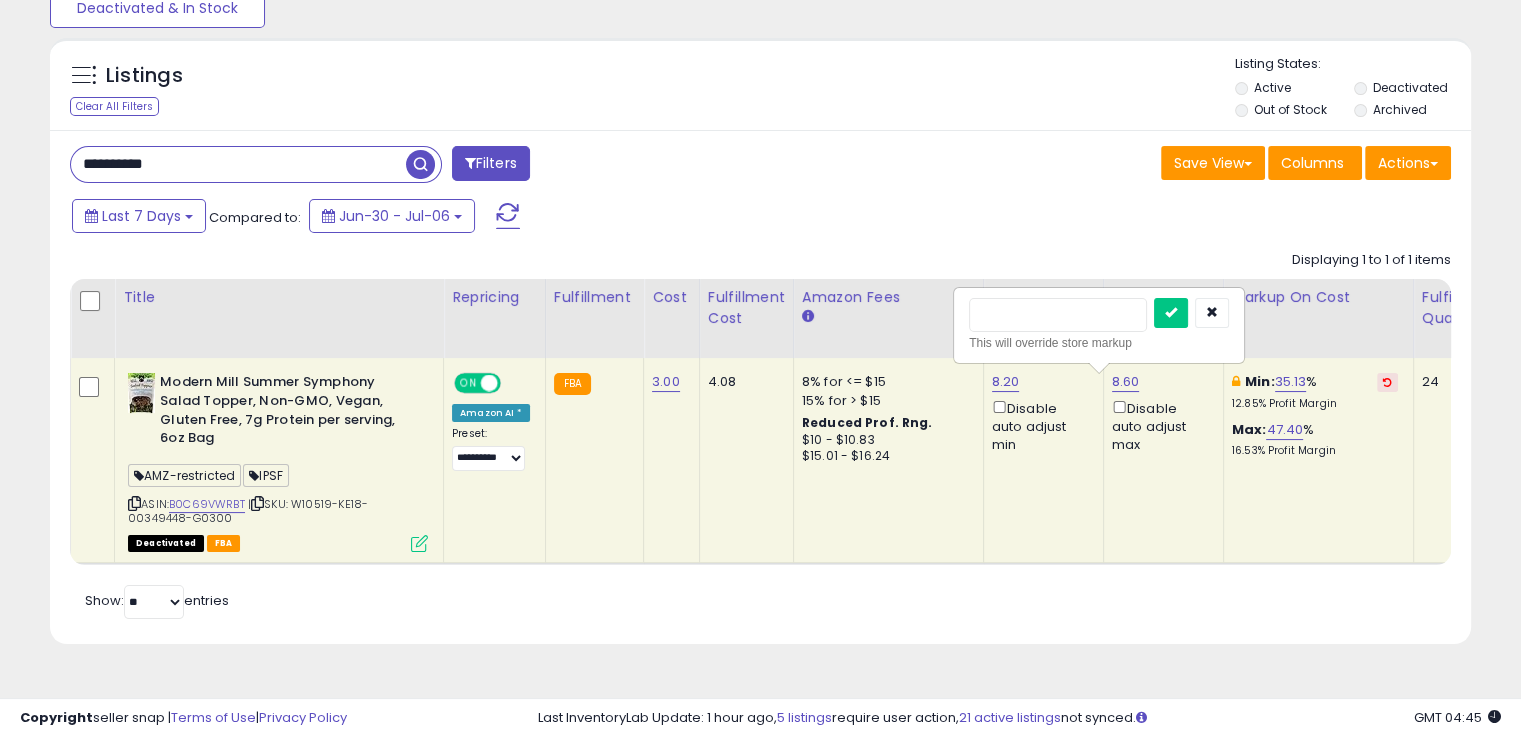 type on "****" 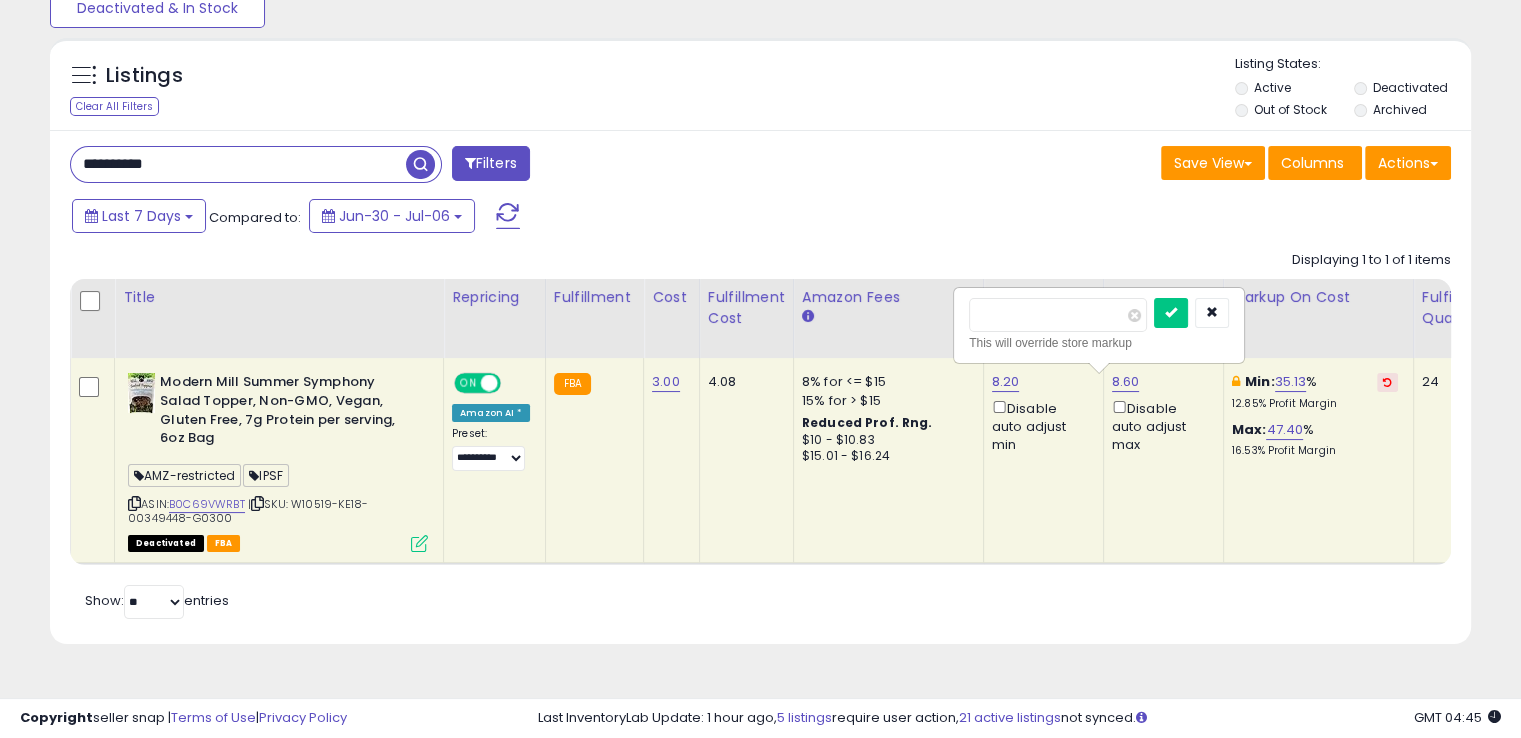 click at bounding box center [1171, 313] 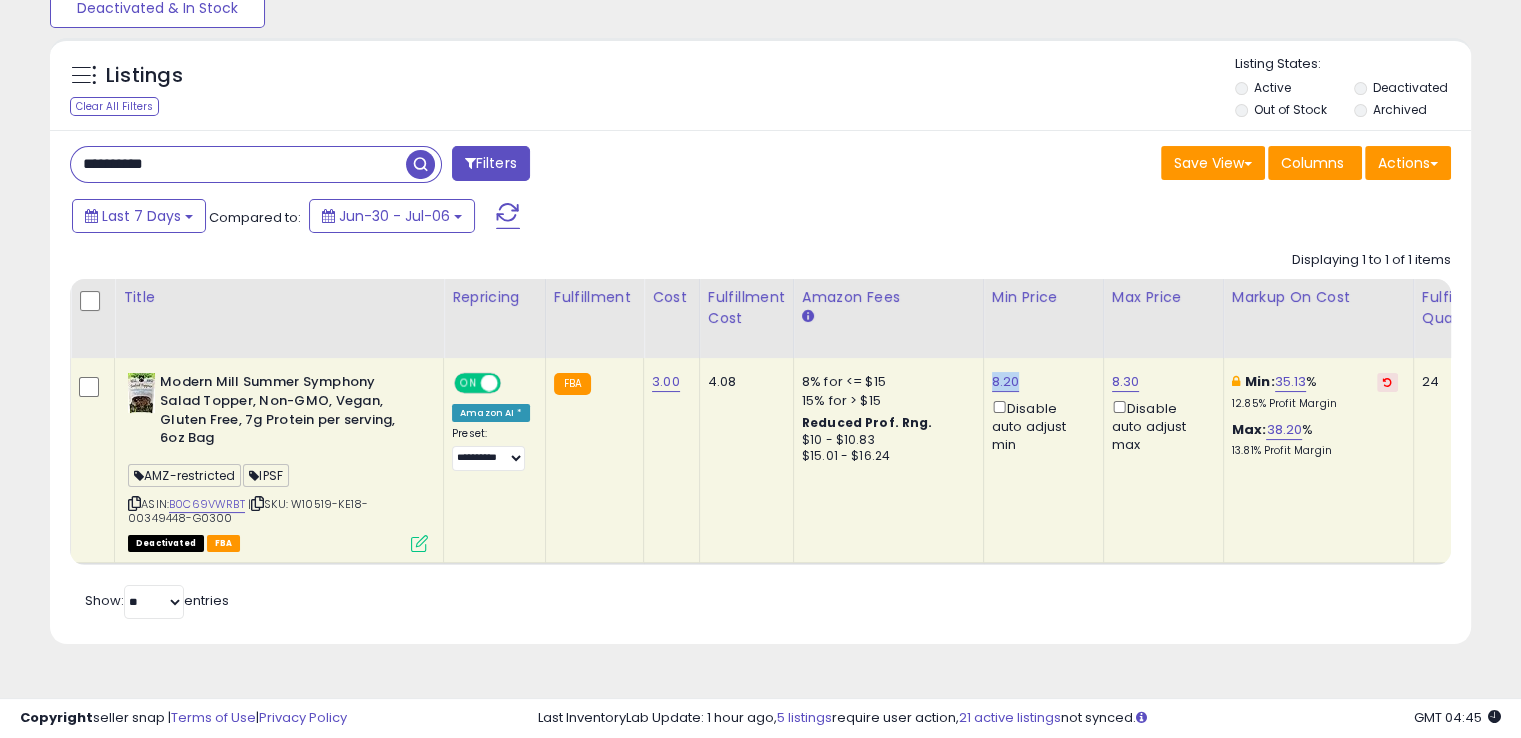 drag, startPoint x: 1011, startPoint y: 375, endPoint x: 983, endPoint y: 373, distance: 28.071337 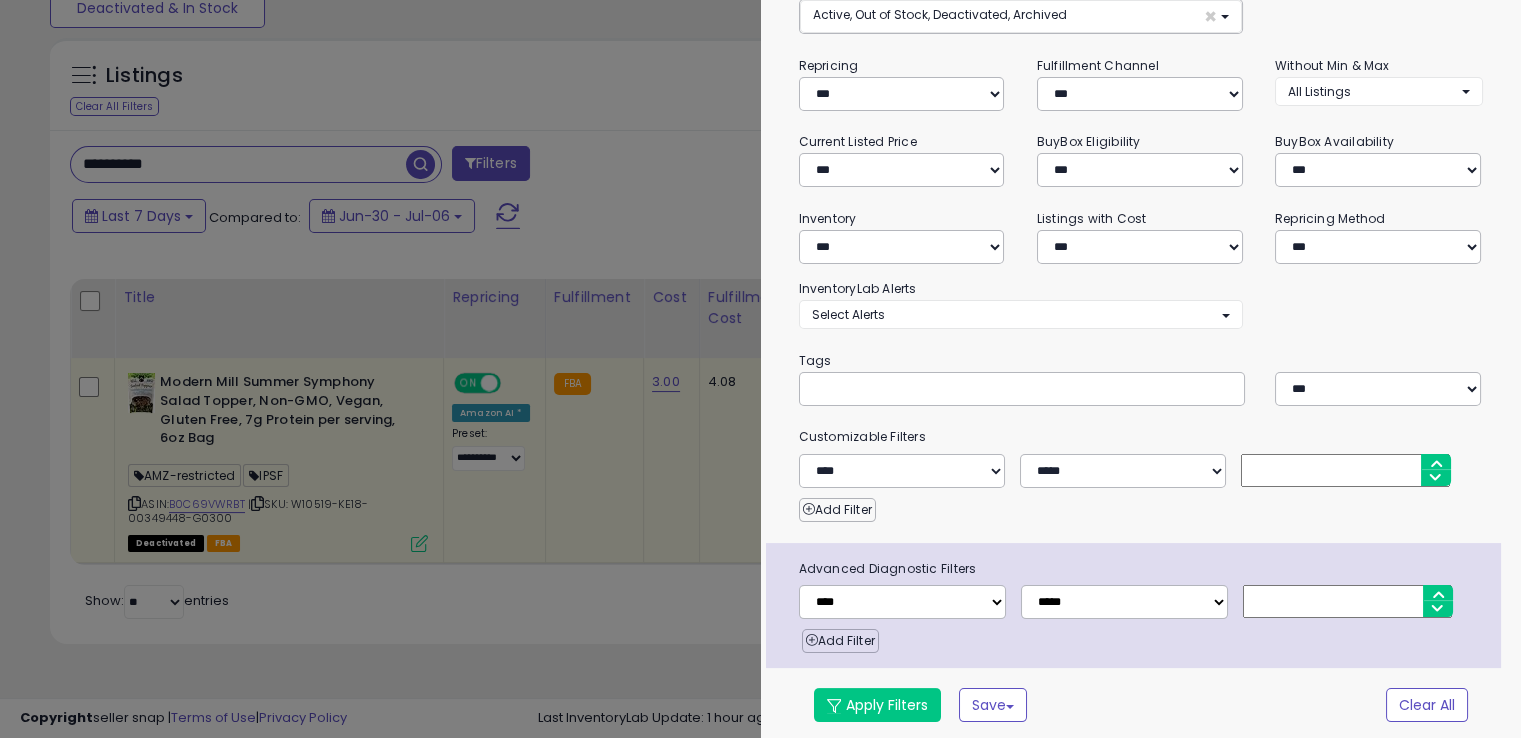 scroll, scrollTop: 174, scrollLeft: 0, axis: vertical 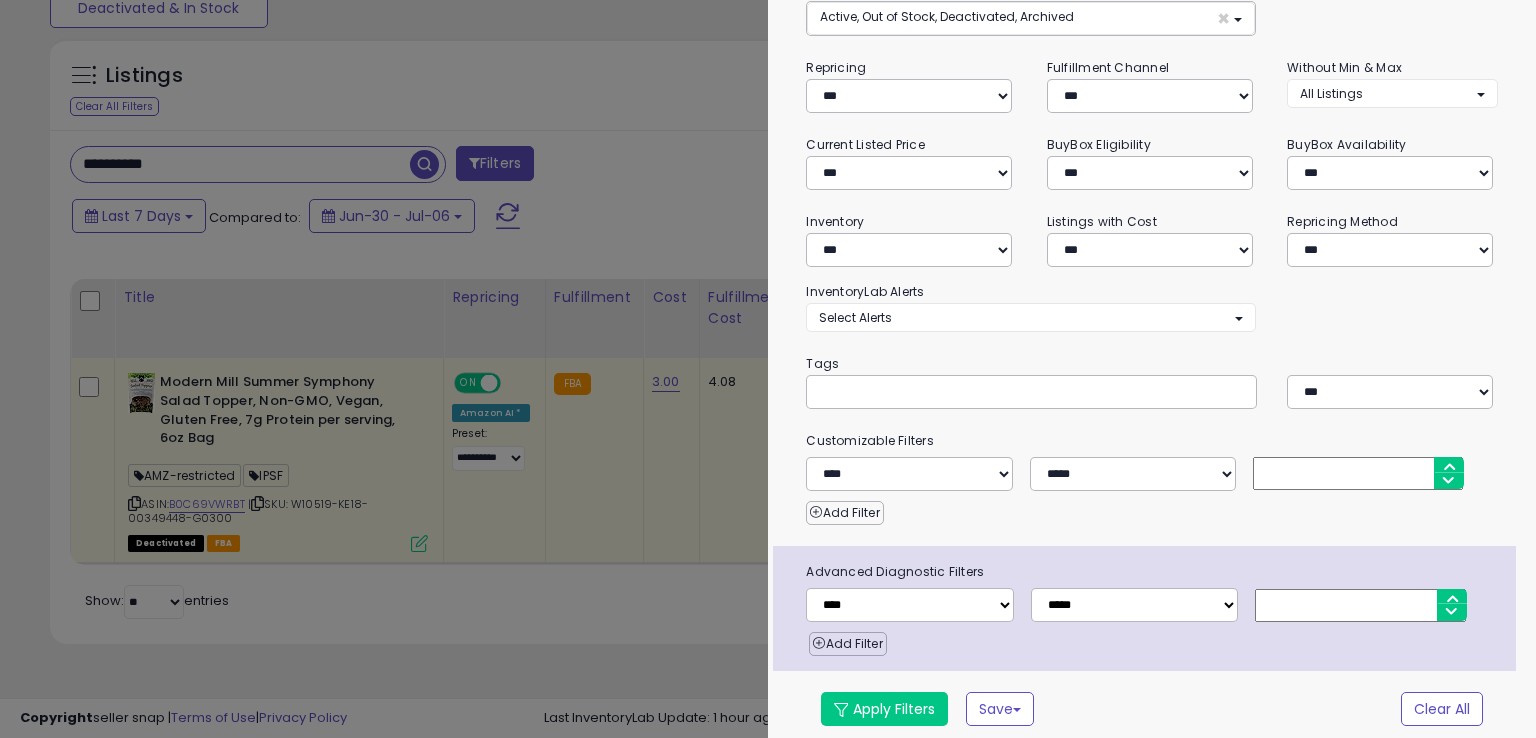 click at bounding box center [768, 369] 